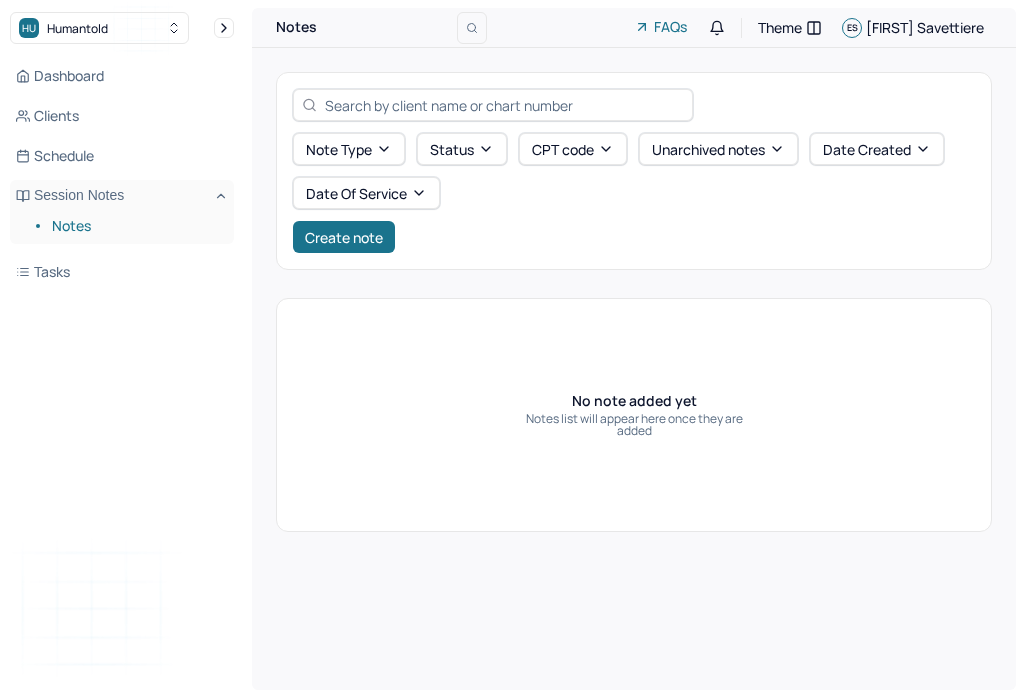 scroll, scrollTop: 0, scrollLeft: 0, axis: both 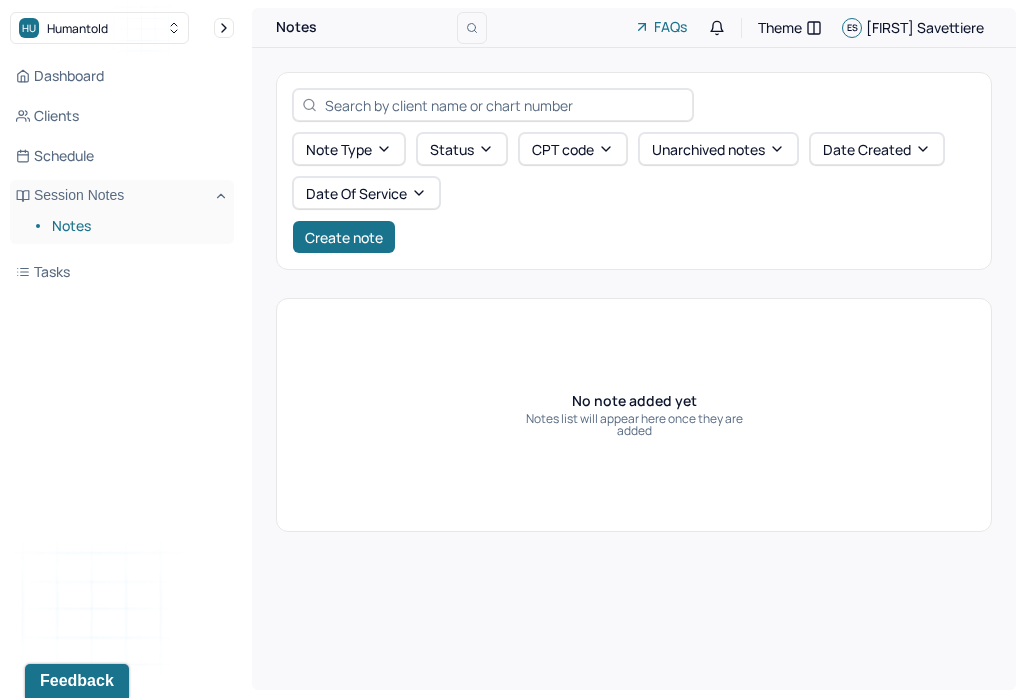 click on "Create note" at bounding box center [344, 237] 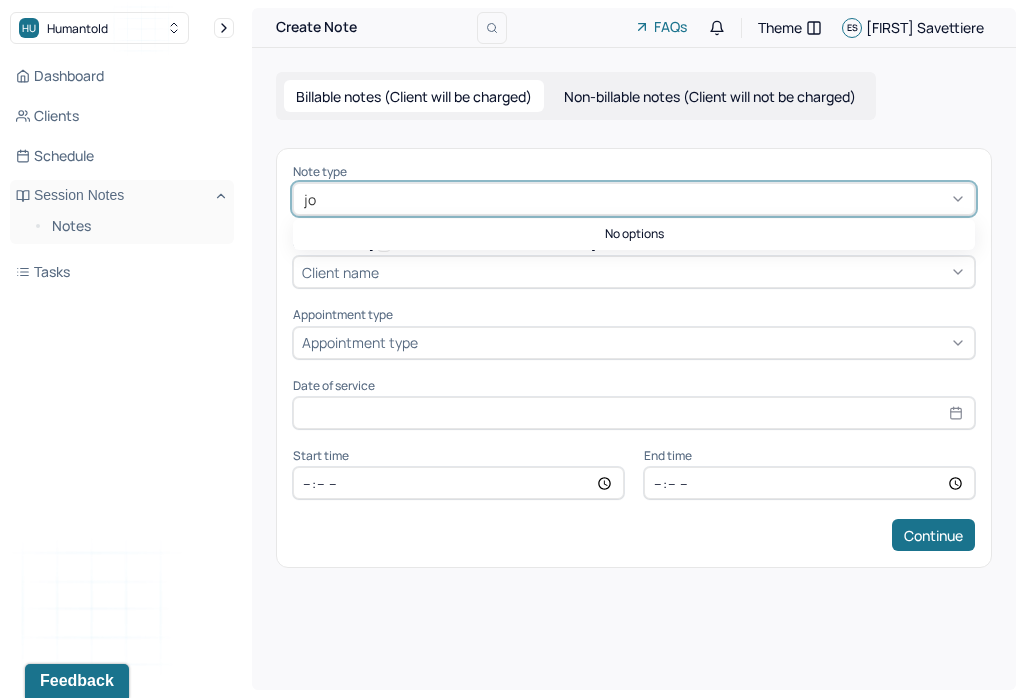 type on "j" 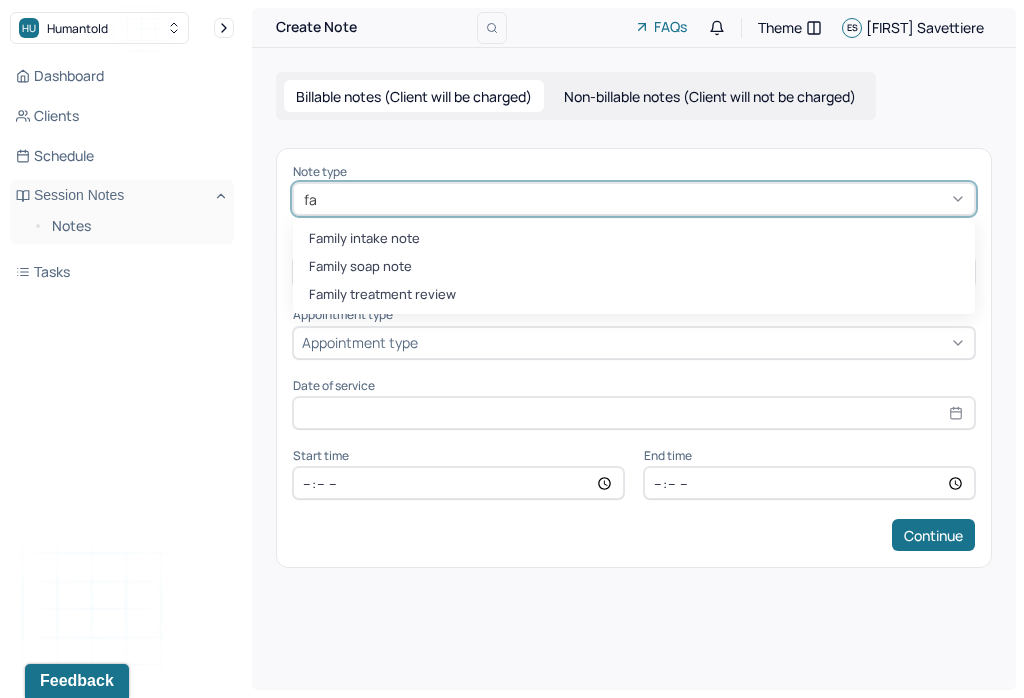 click on "Family soap note" at bounding box center (634, 267) 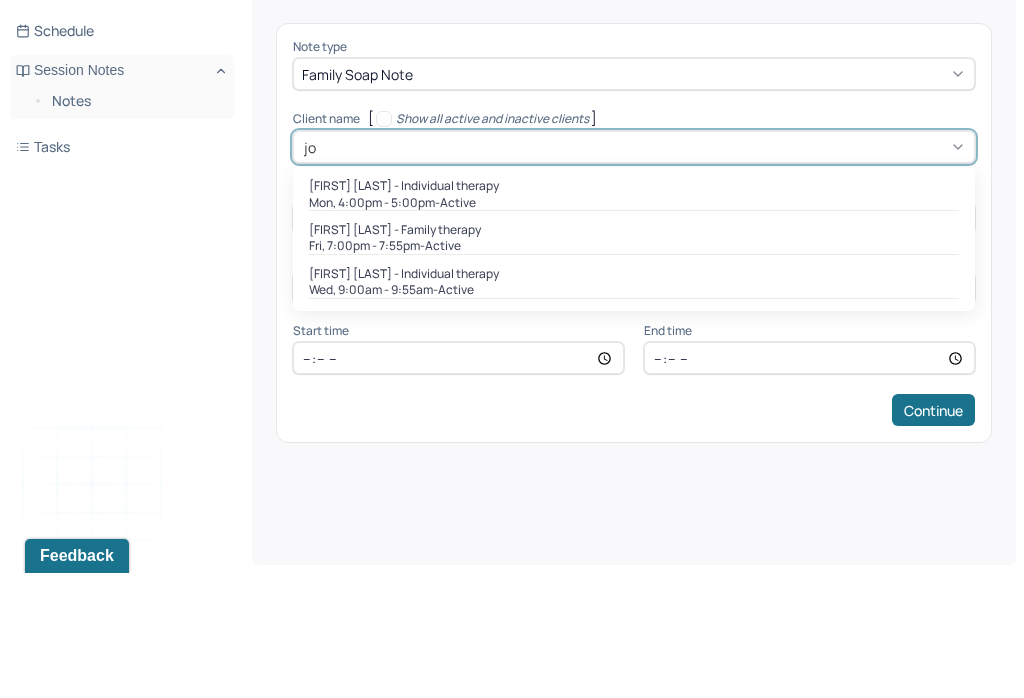 click on "Fri, 7:00pm - 7:55pm  -  active" at bounding box center [634, 371] 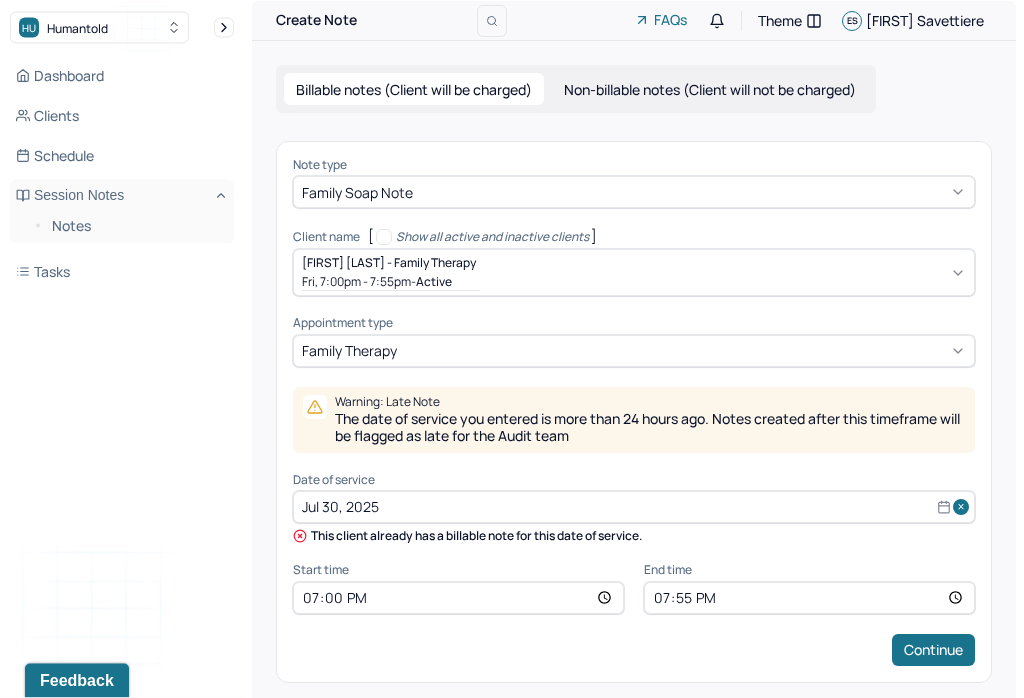 scroll, scrollTop: 17, scrollLeft: 0, axis: vertical 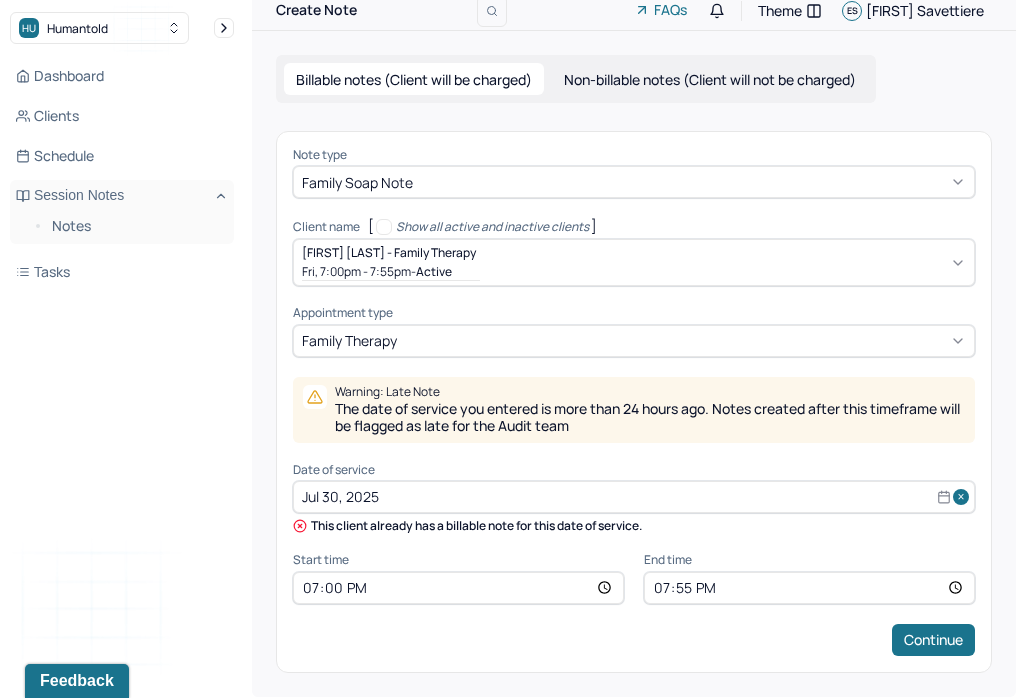 click on "Jul 30, 2025" at bounding box center (634, 497) 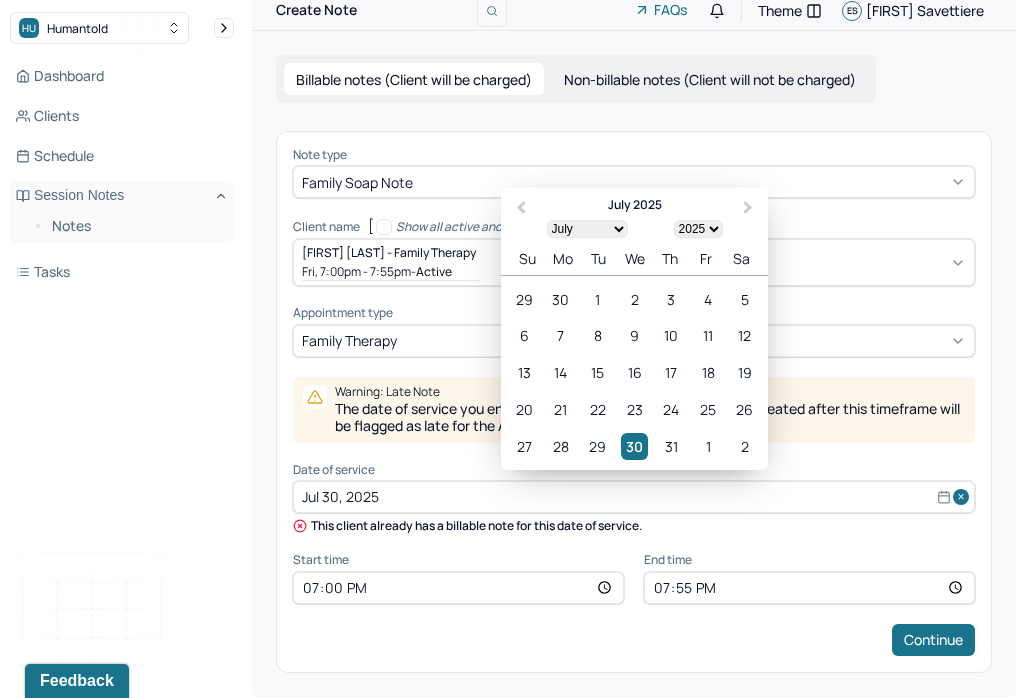 click on "Next Month" at bounding box center (748, 207) 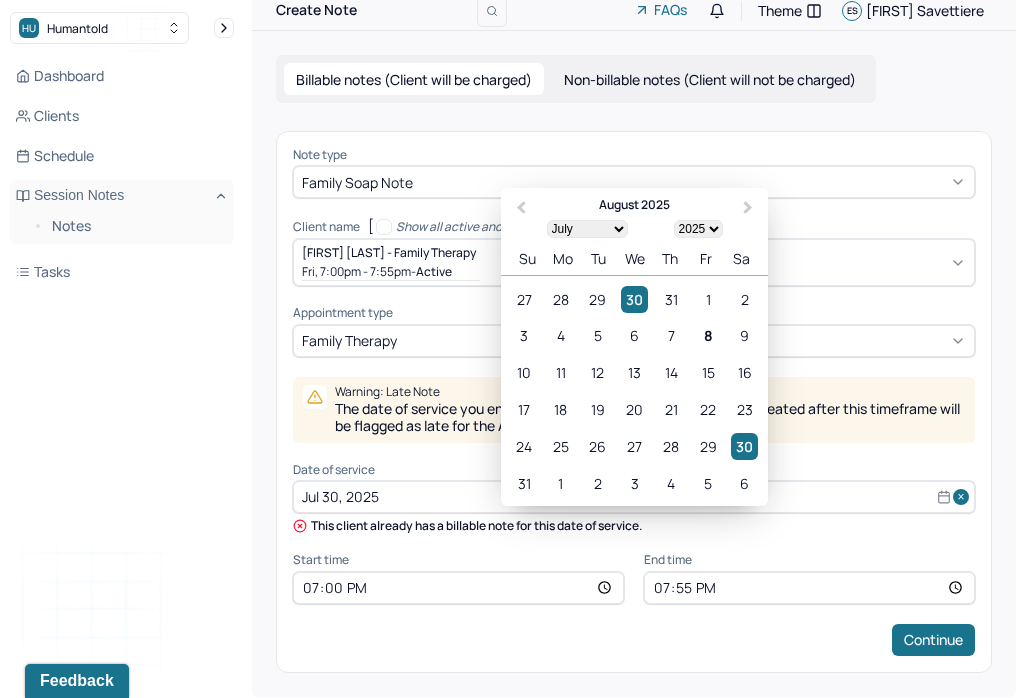 select on "7" 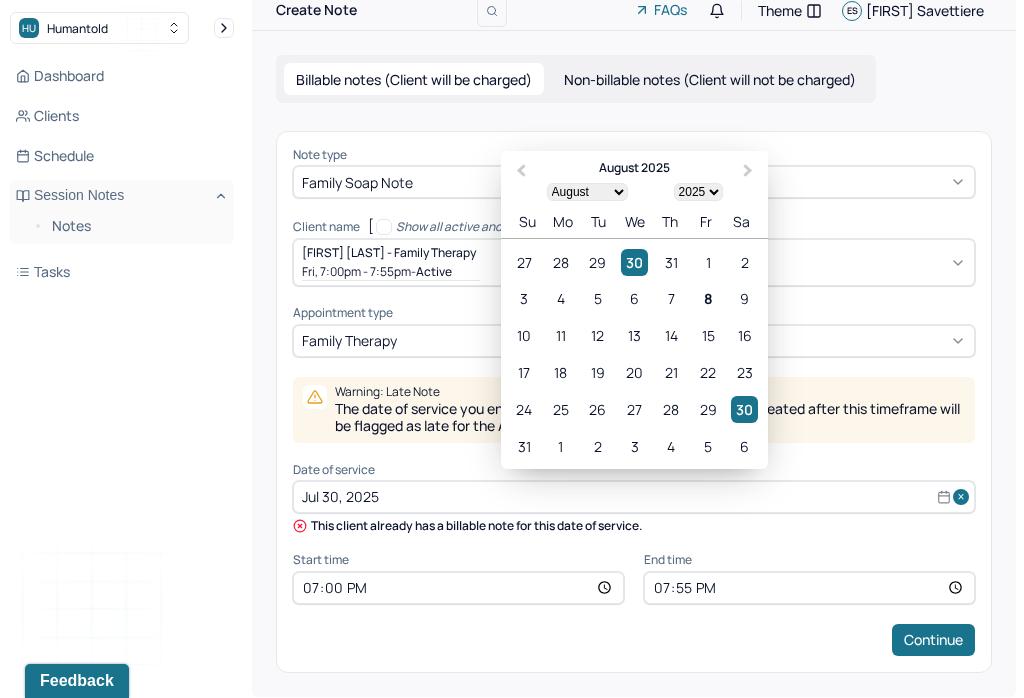 click on "7" at bounding box center [671, 298] 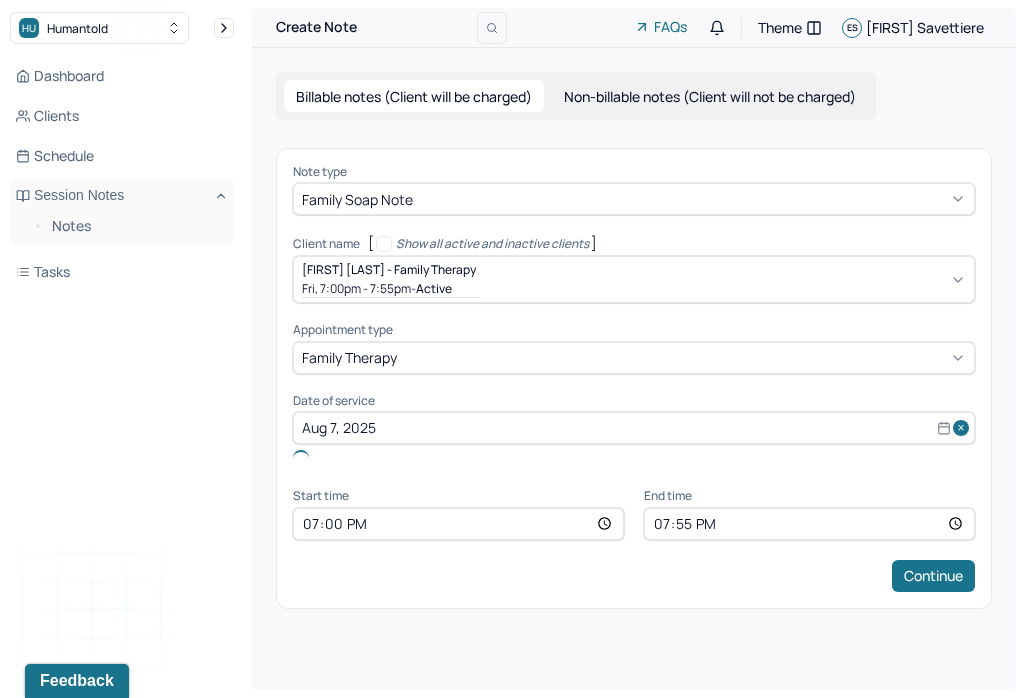 scroll, scrollTop: 0, scrollLeft: 0, axis: both 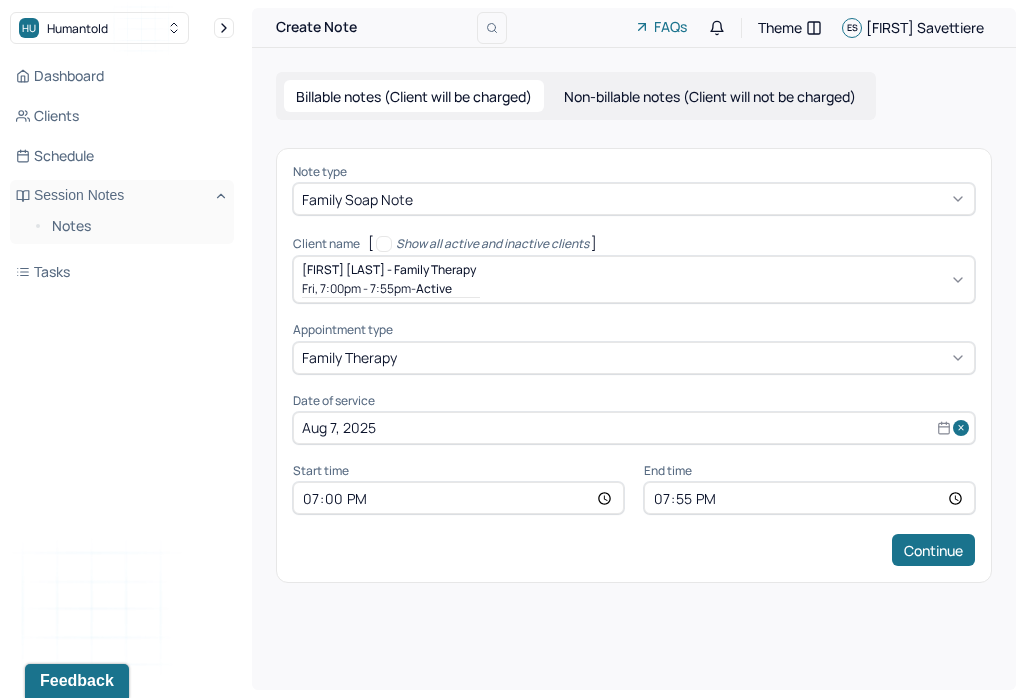 click on "19:00" at bounding box center [458, 498] 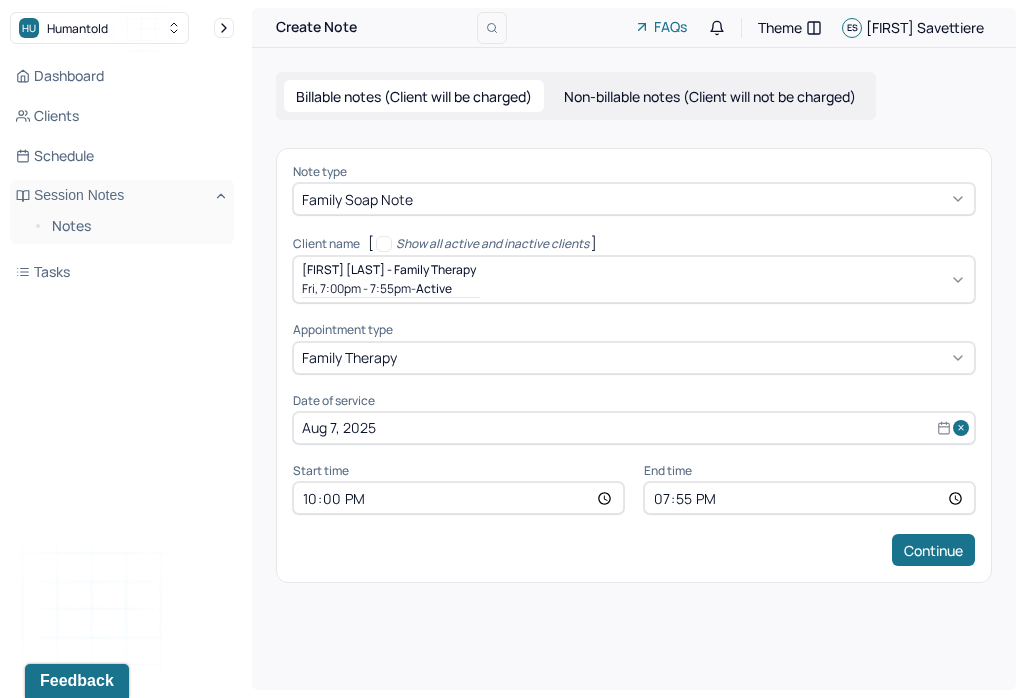 type on "10:00" 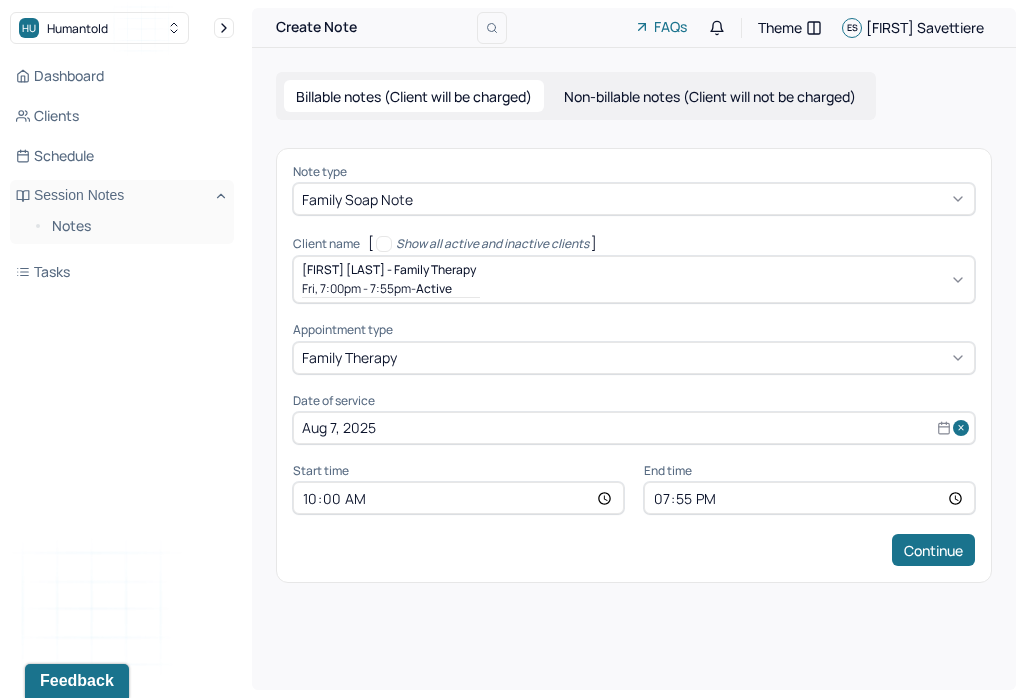 click on "19:55" at bounding box center [809, 498] 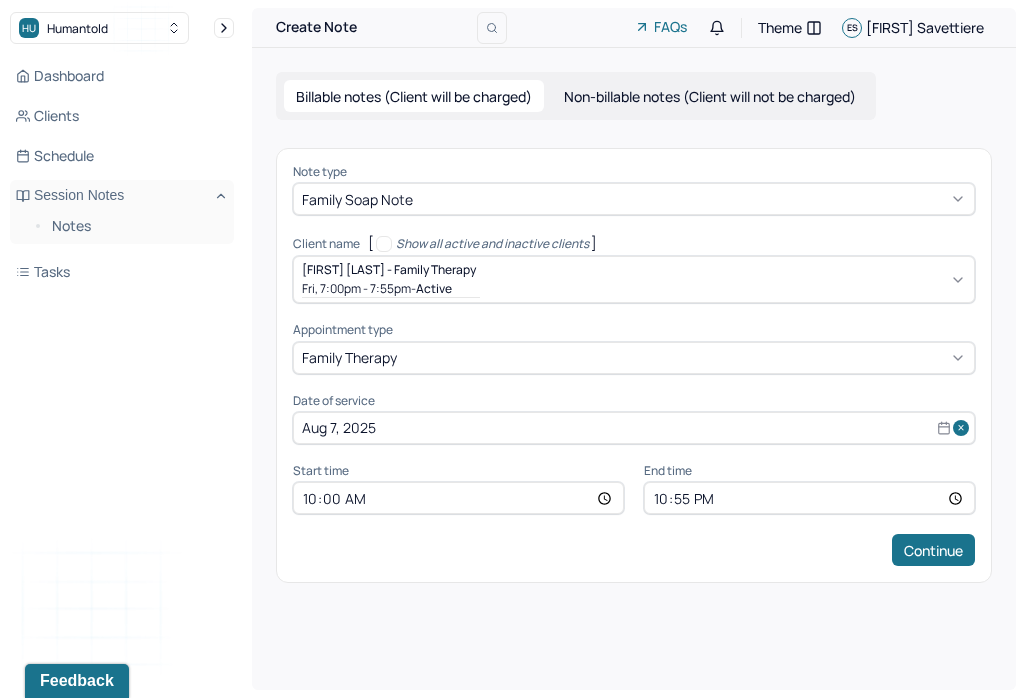 type on "10:55" 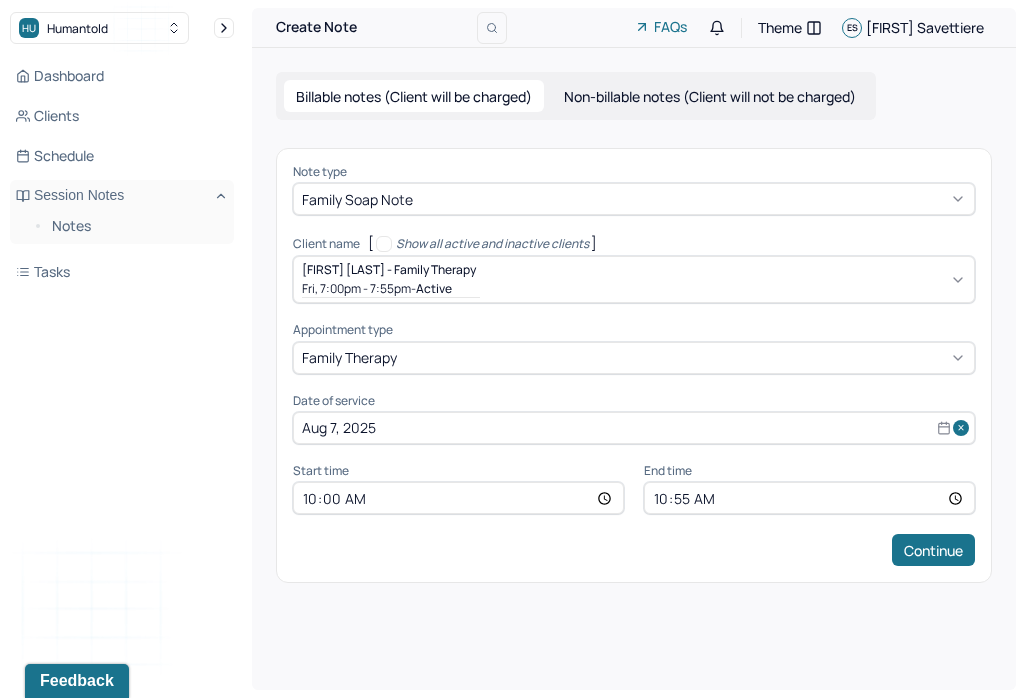 click on "Continue" at bounding box center (933, 550) 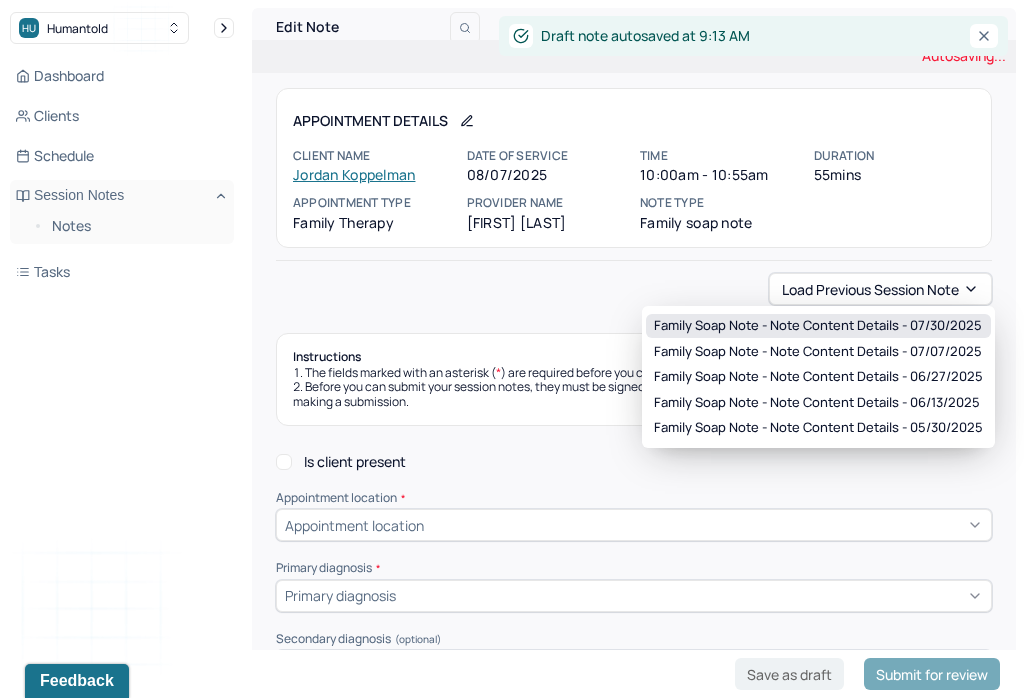 click on "Family soap note   - Note content Details -   07/30/2025" at bounding box center [818, 326] 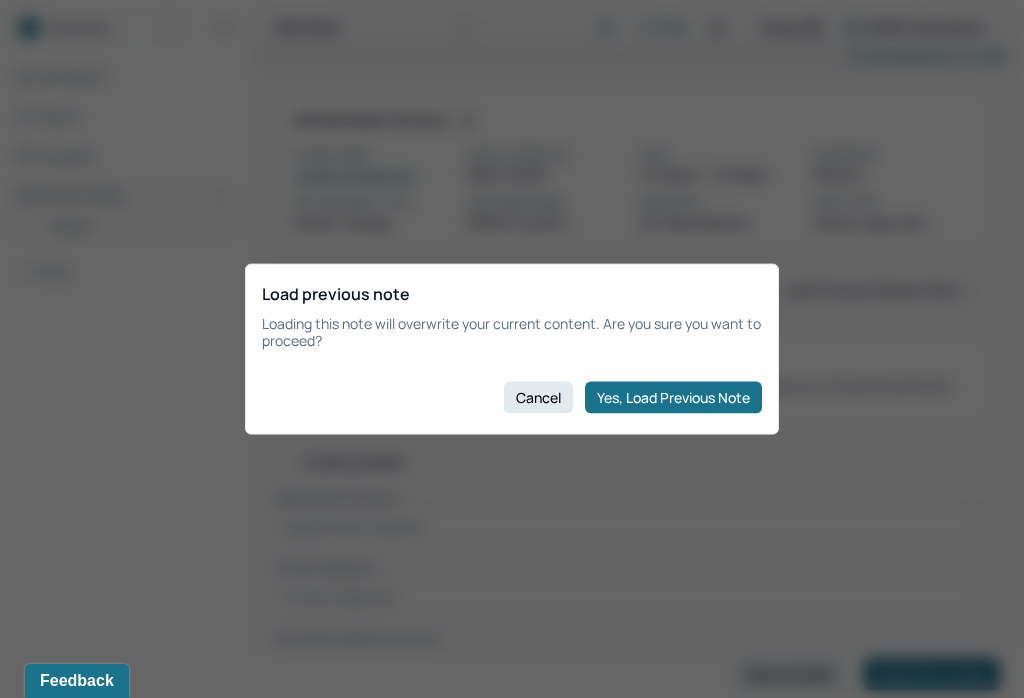 click on "Yes, Load Previous Note" at bounding box center [673, 397] 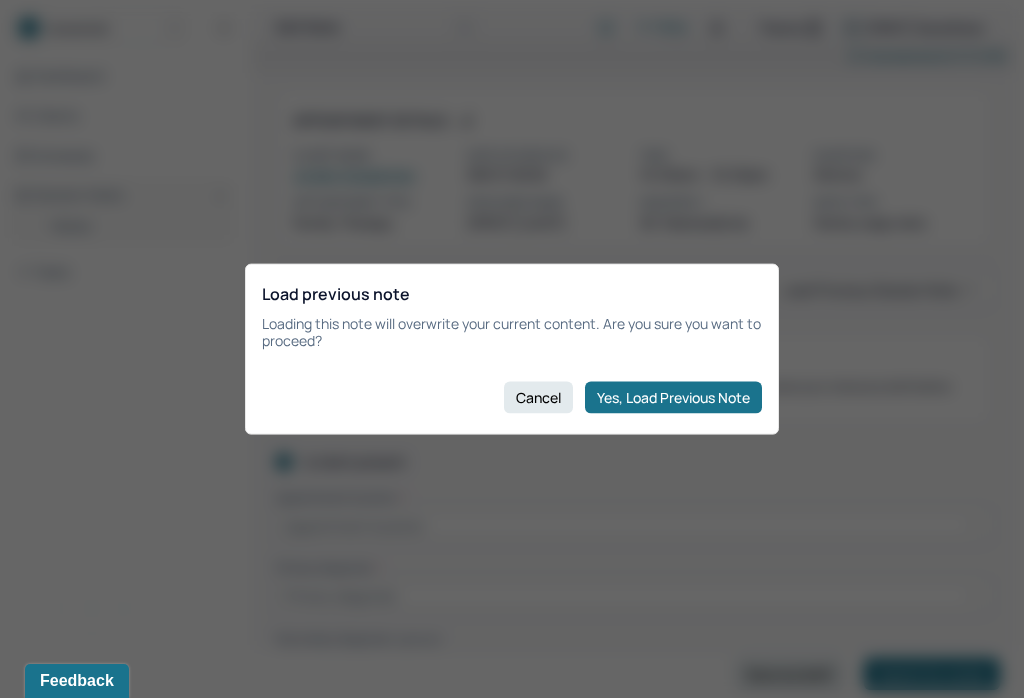 checkbox on "true" 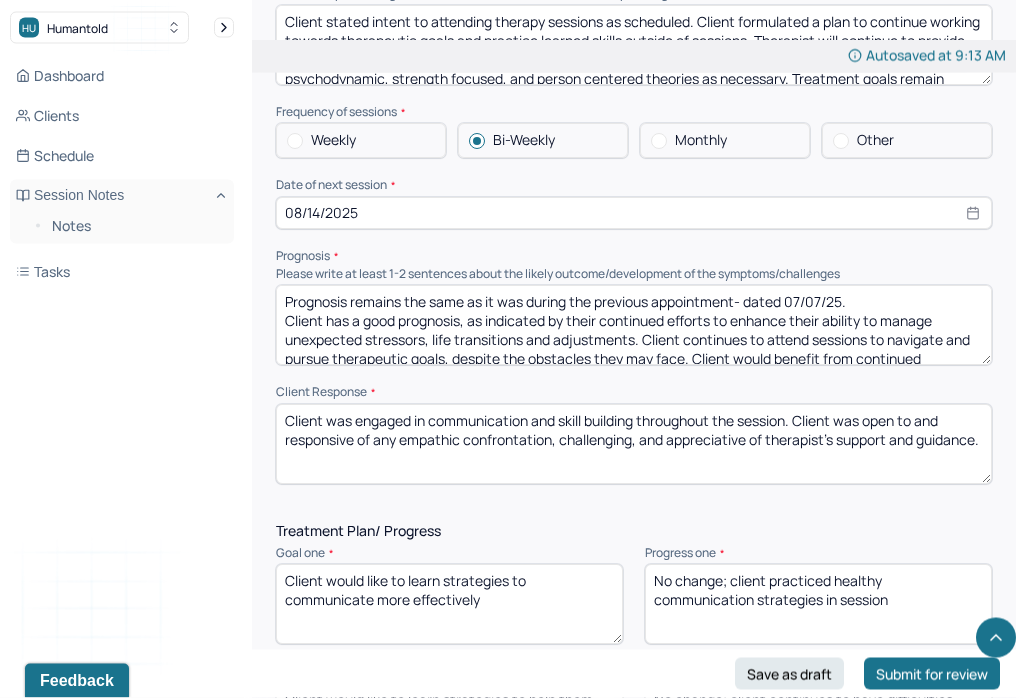 scroll, scrollTop: 2385, scrollLeft: 0, axis: vertical 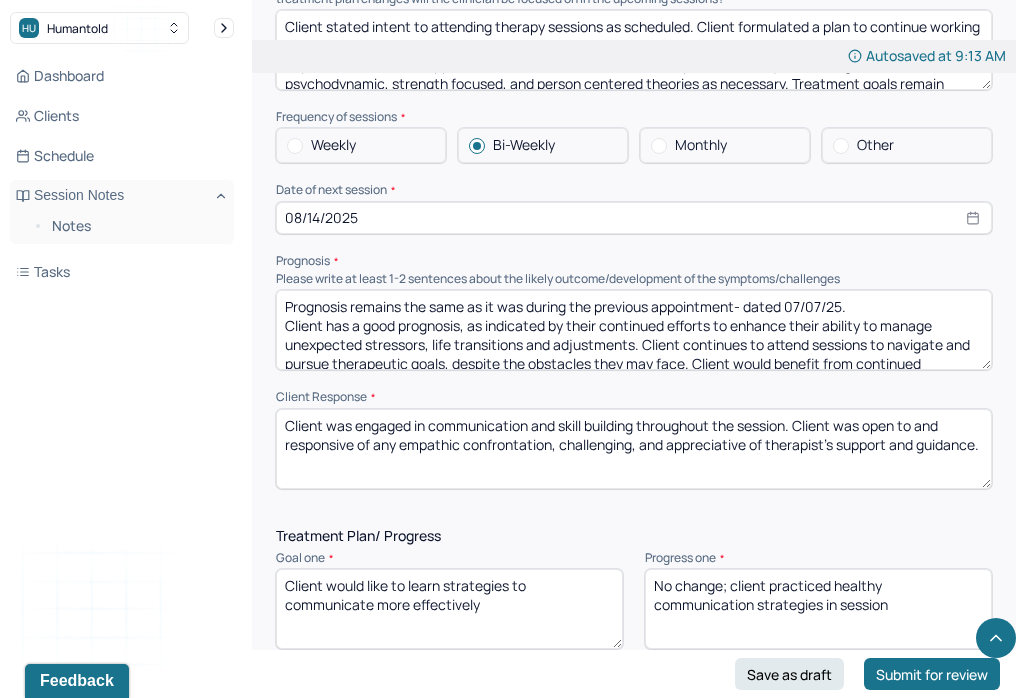 click on "Prognosis remains the same as it was during the previous appointment- dated 07/07/25.
Client has a good prognosis, as indicated by their continued efforts to enhance their ability to manage unexpected stressors, life transitions and adjustments. Client continues to attend sessions to navigate and pursue therapeutic goals, despite the obstacles they may face. Client would benefit from continued integration of CBT and Psychoeducation within sessions. Application of therapeutic insights and interventions explored in sessions and practiced into real life situations can enhance couples understanding of factors that often yield maladaptive responses as well as their ability to exercise symptom management." at bounding box center (634, 330) 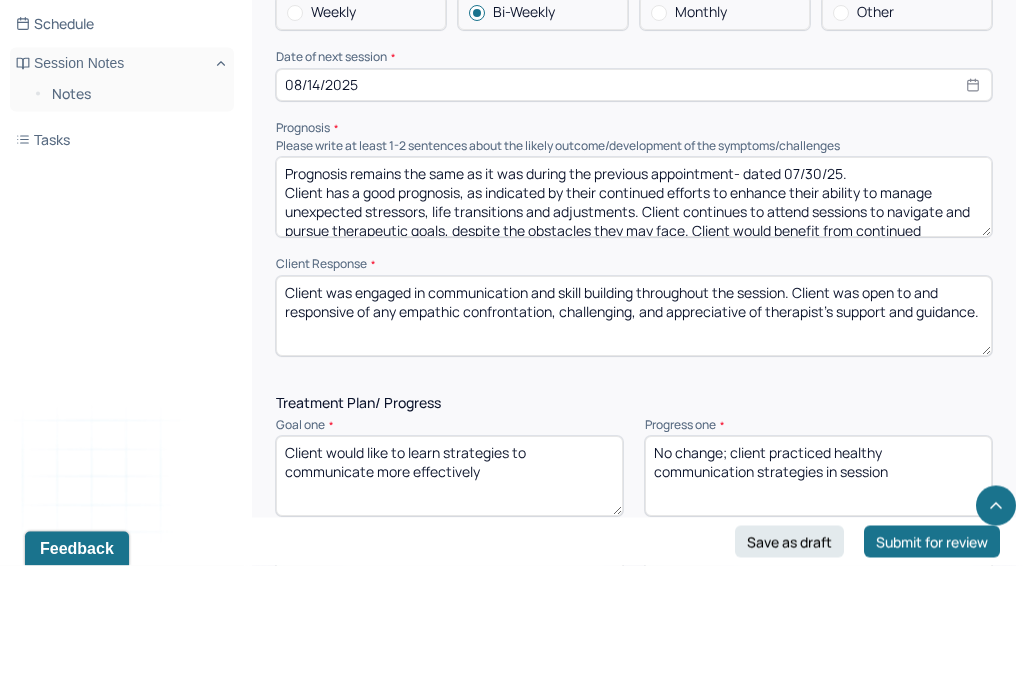 scroll, scrollTop: 2518, scrollLeft: 0, axis: vertical 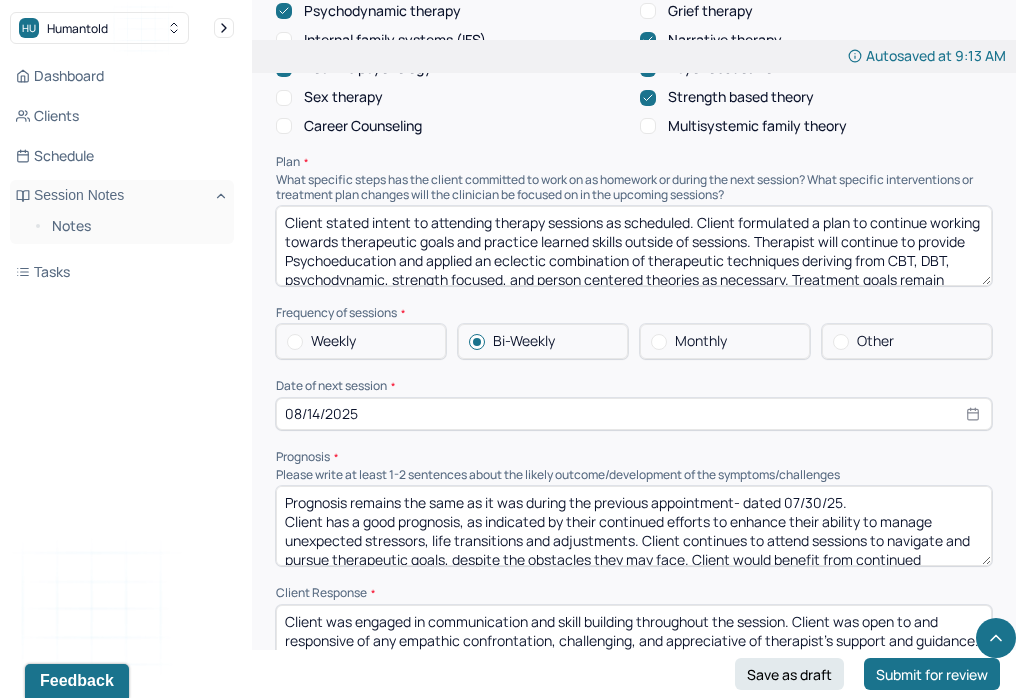 type on "Prognosis remains the same as it was during the previous appointment- dated 07/30/25.
Client has a good prognosis, as indicated by their continued efforts to enhance their ability to manage unexpected stressors, life transitions and adjustments. Client continues to attend sessions to navigate and pursue therapeutic goals, despite the obstacles they may face. Client would benefit from continued integration of CBT and Psychoeducation within sessions. Application of therapeutic insights and interventions explored in sessions and practiced into real life situations can enhance couples understanding of factors that often yield maladaptive responses as well as their ability to exercise symptom management." 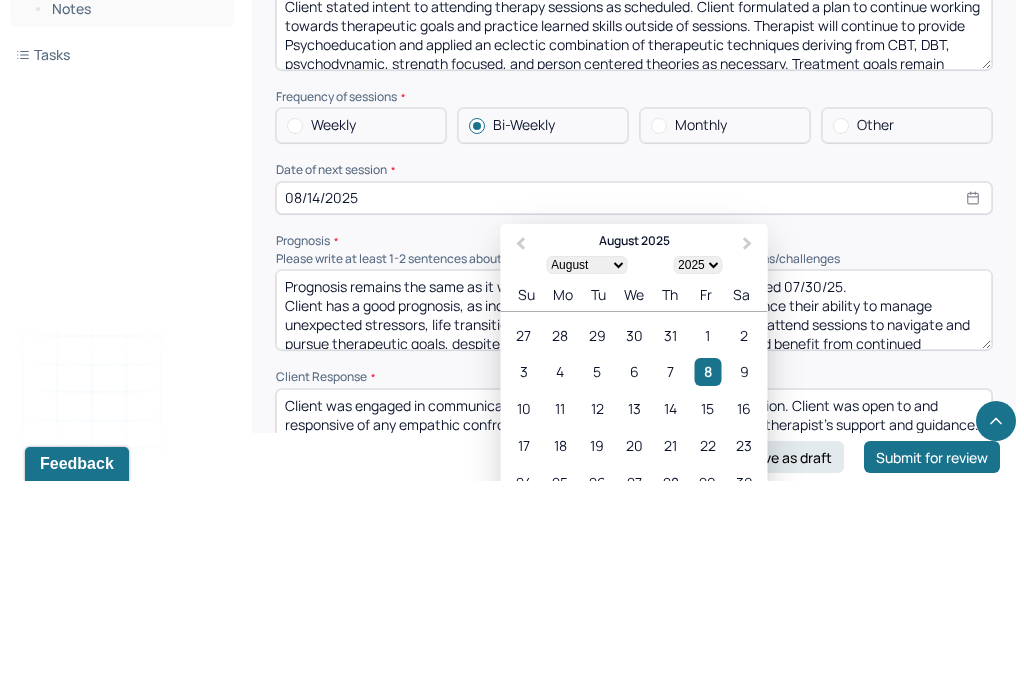 scroll, scrollTop: 2406, scrollLeft: 0, axis: vertical 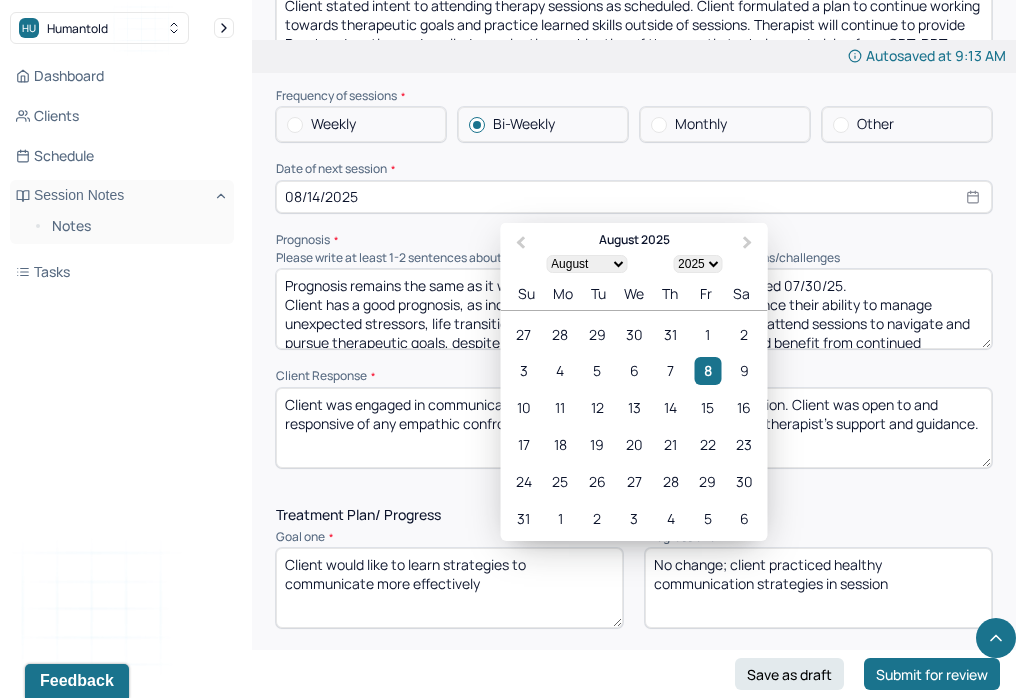 click on "22" at bounding box center [707, 444] 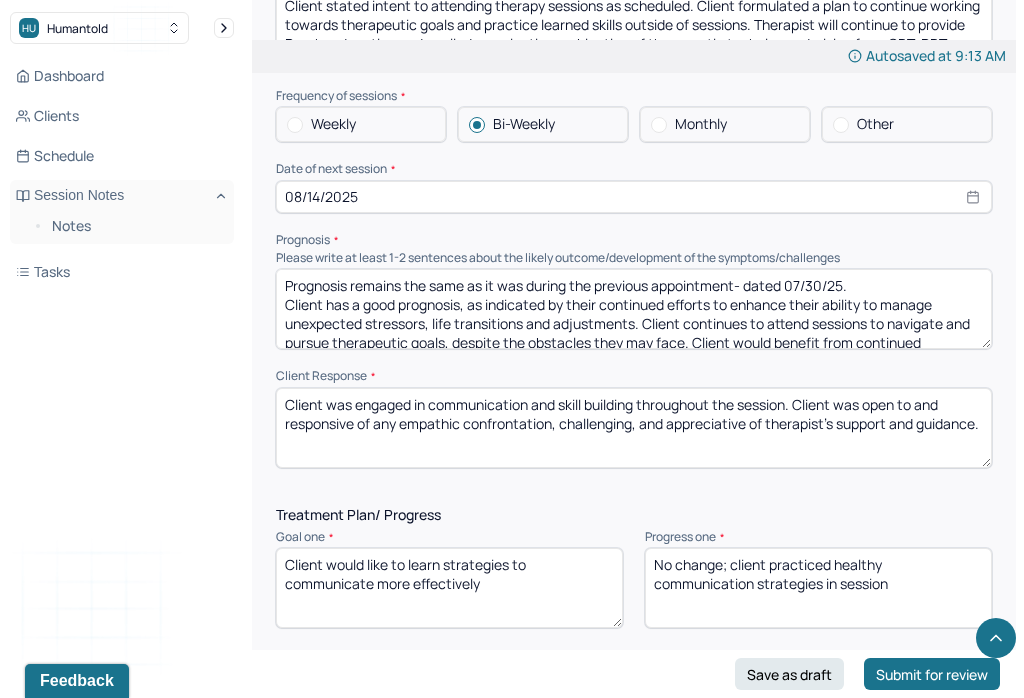 type on "08/22/2025" 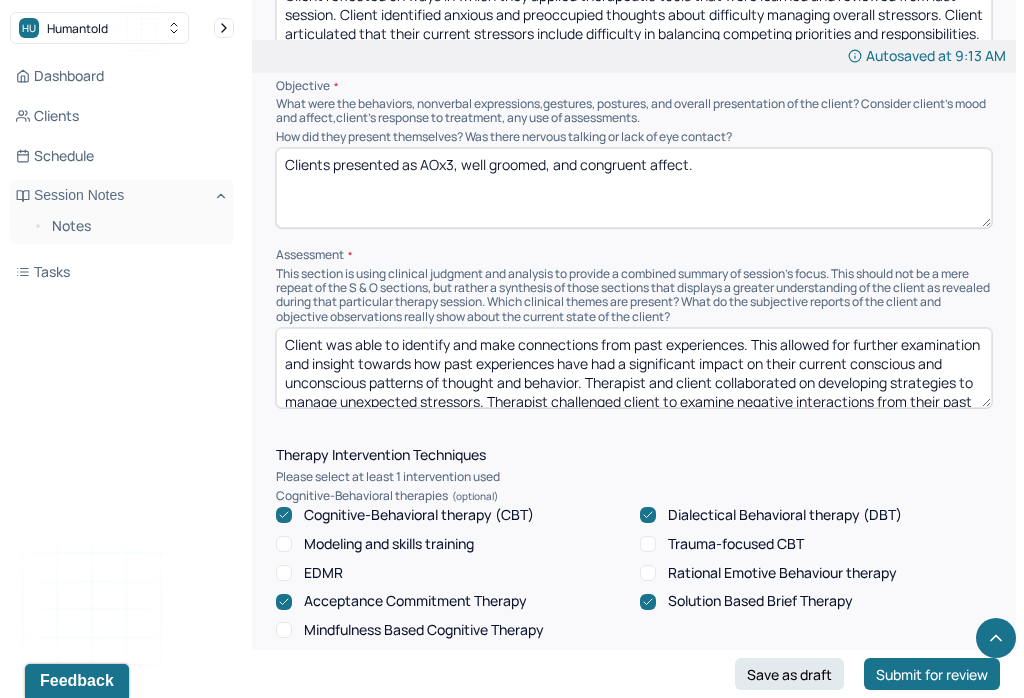 scroll, scrollTop: 1371, scrollLeft: 0, axis: vertical 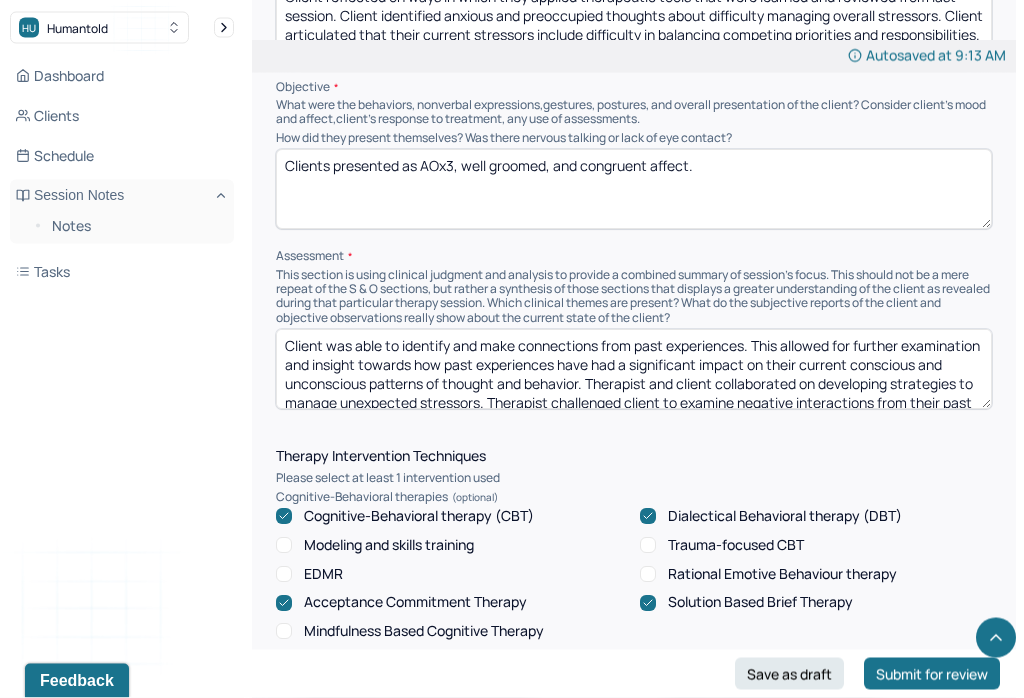 click on "Client was able to identify and make connections from past experiences. This allowed for further examination and insight towards how past experiences have had a significant impact on their current conscious and unconscious patterns of thought and behavior. Therapist and client collaborated on developing strategies to manage unexpected stressors. Therapist challenged client to examine negative interactions from their past to help guide client towards a better understanding of their emotional landscape." at bounding box center [634, 370] 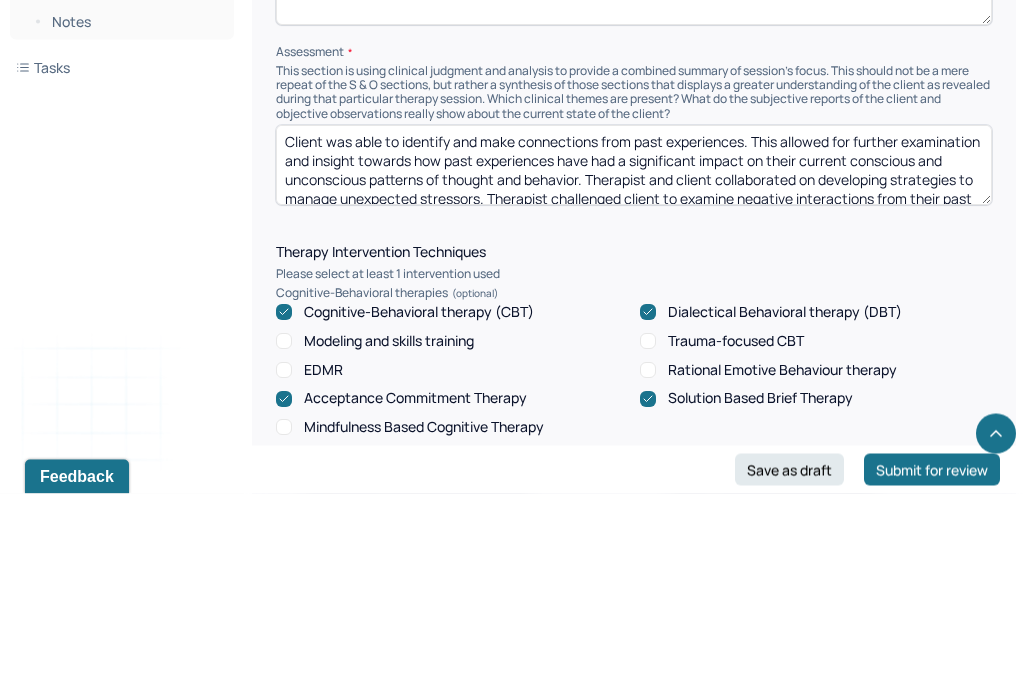 click on "Client was able to identify and make connections from past experiences. This allowed for further examination and insight towards how past experiences have had a significant impact on their current conscious and unconscious patterns of thought and behavior. Therapist and client collaborated on developing strategies to manage unexpected stressors. Therapist challenged client to examine negative interactions from their past to help guide client towards a better understanding of their emotional landscape." at bounding box center [634, 370] 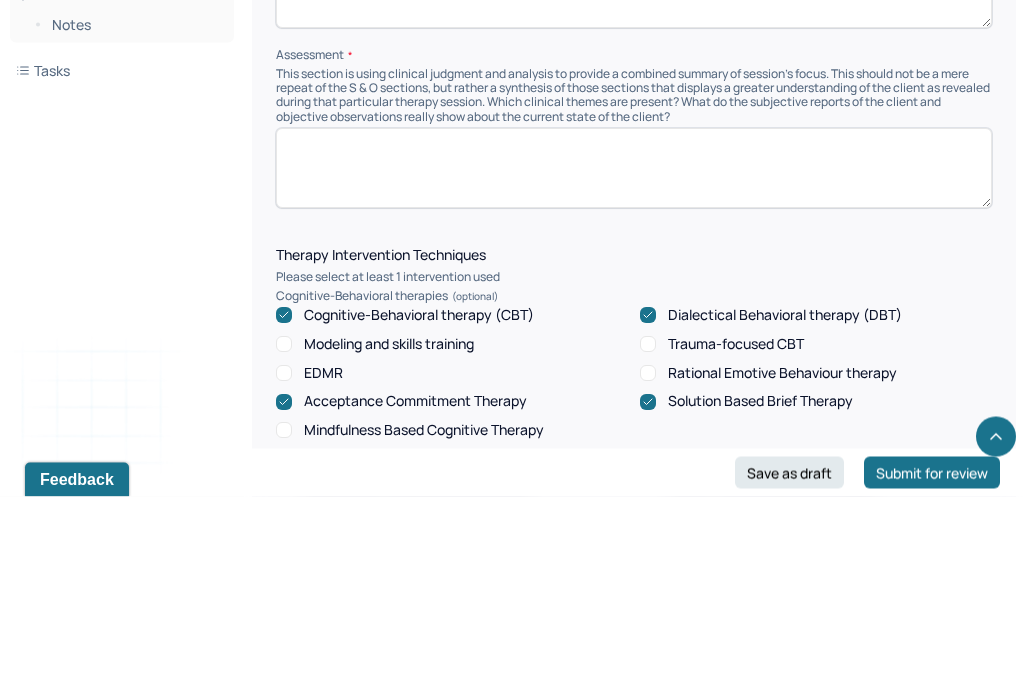 click at bounding box center (634, 370) 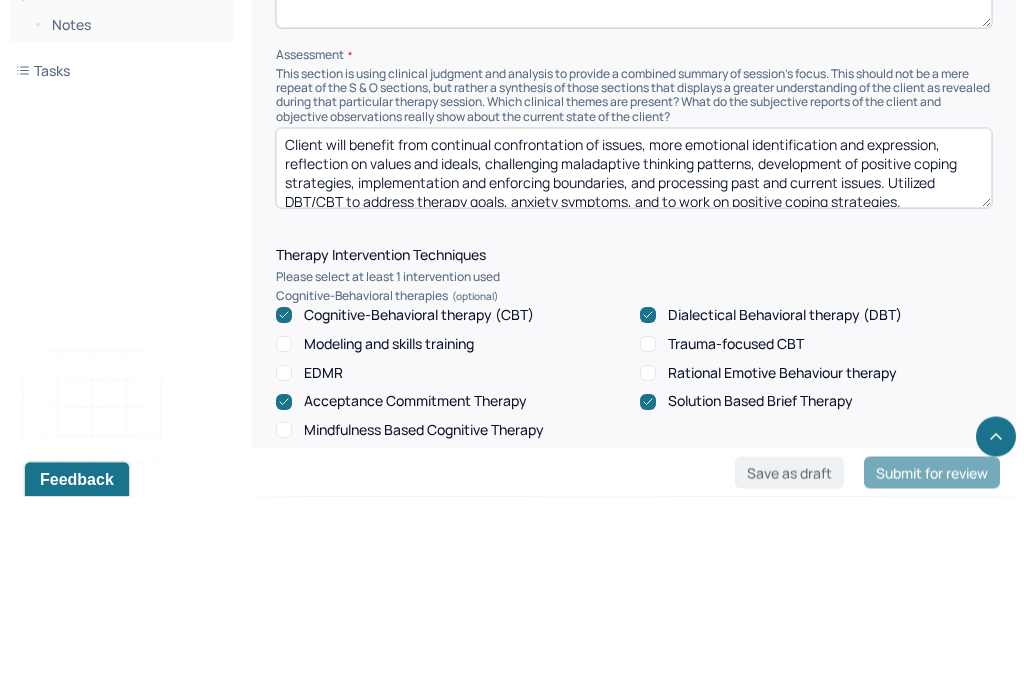 scroll, scrollTop: 0, scrollLeft: 0, axis: both 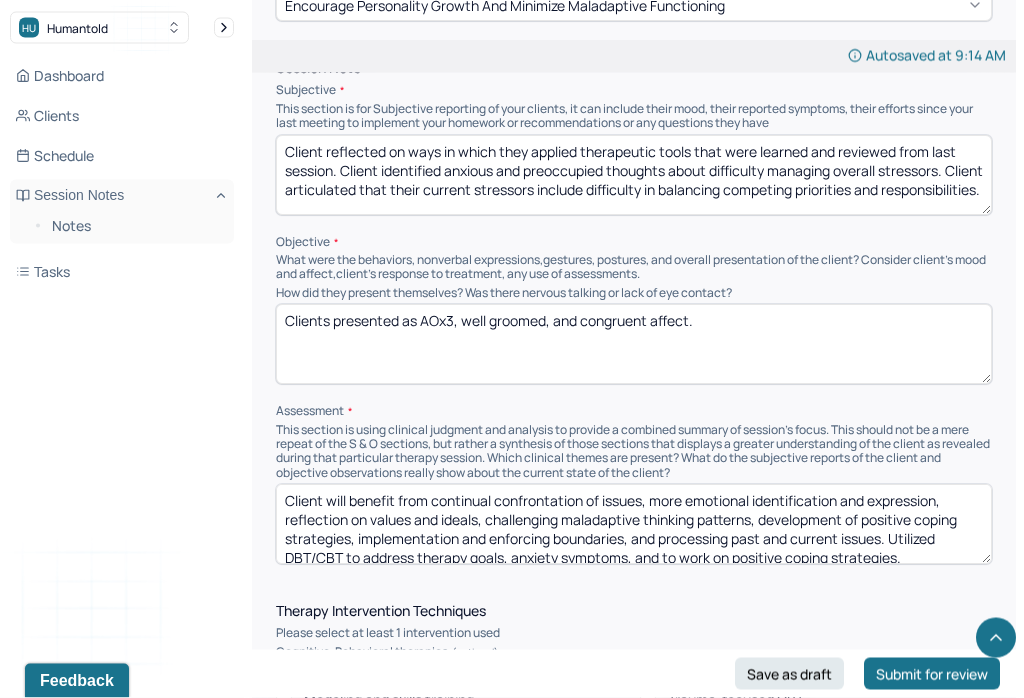 type on "Client will benefit from continual confrontation of issues, more emotional identification and expression, reflection on values and ideals, challenging maladaptive thinking patterns, development of positive coping strategies, implementation and enforcing boundaries, and processing past and current issues. Utilized DBT/CBT to address therapy goals, anxiety symptoms, and to work on positive coping strategies." 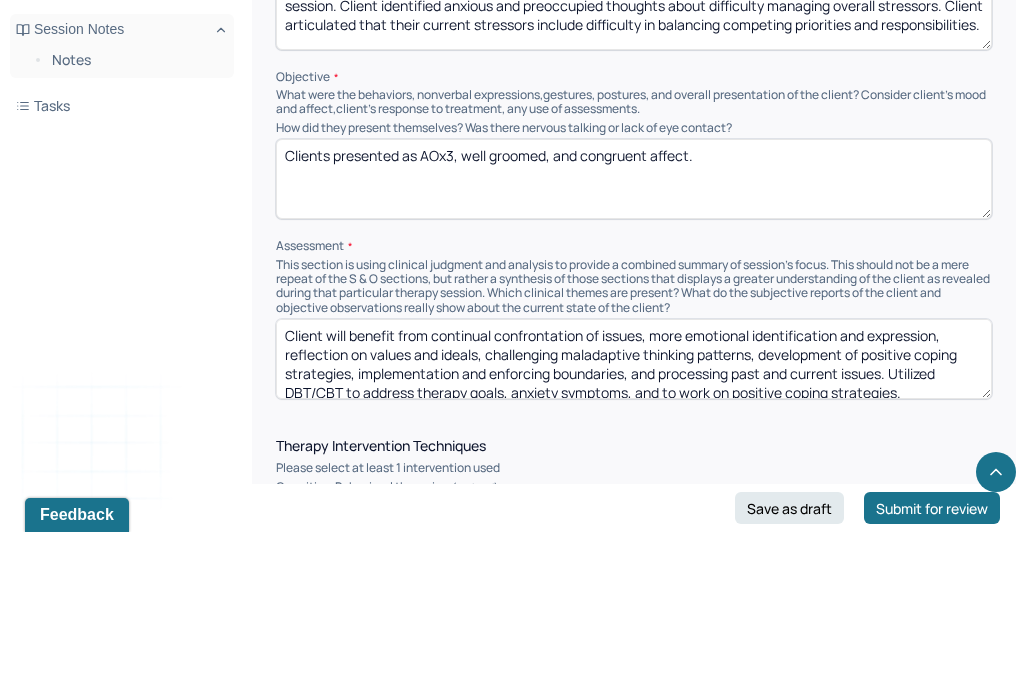 click on "Clients presented as AOx3, well groomed, and congruent affect." at bounding box center (634, 345) 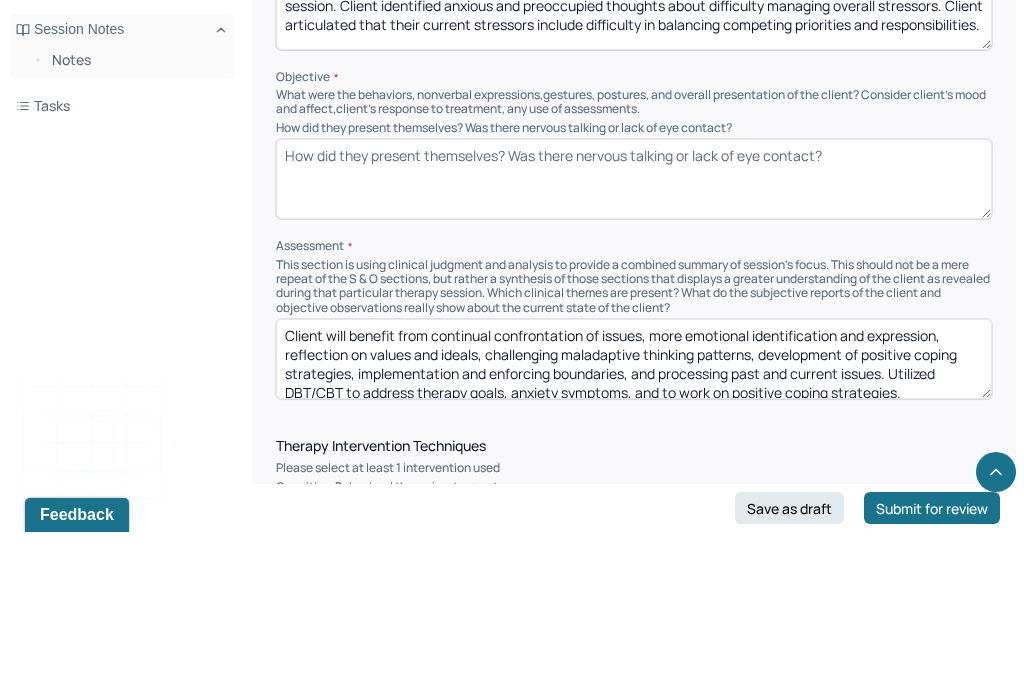 click on "Clients presented as AOx3, well groomed, and congruent affect." at bounding box center [634, 345] 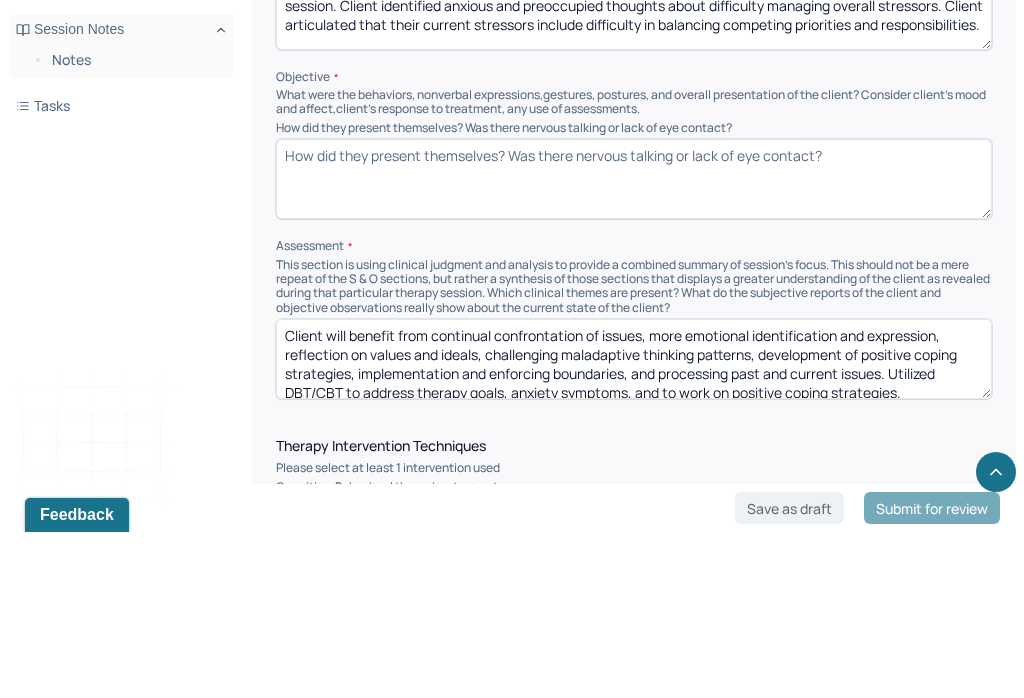 paste on "* Client presented as AOx3, well groomed, and pleasant. Client demonstrated the capacity for challenging their cognitive distortions and ability to identify/explore emotions with the support and guidance of the therapist. Client embraced the presence of reflective listening and unconditional positive regard provided by the therapist." 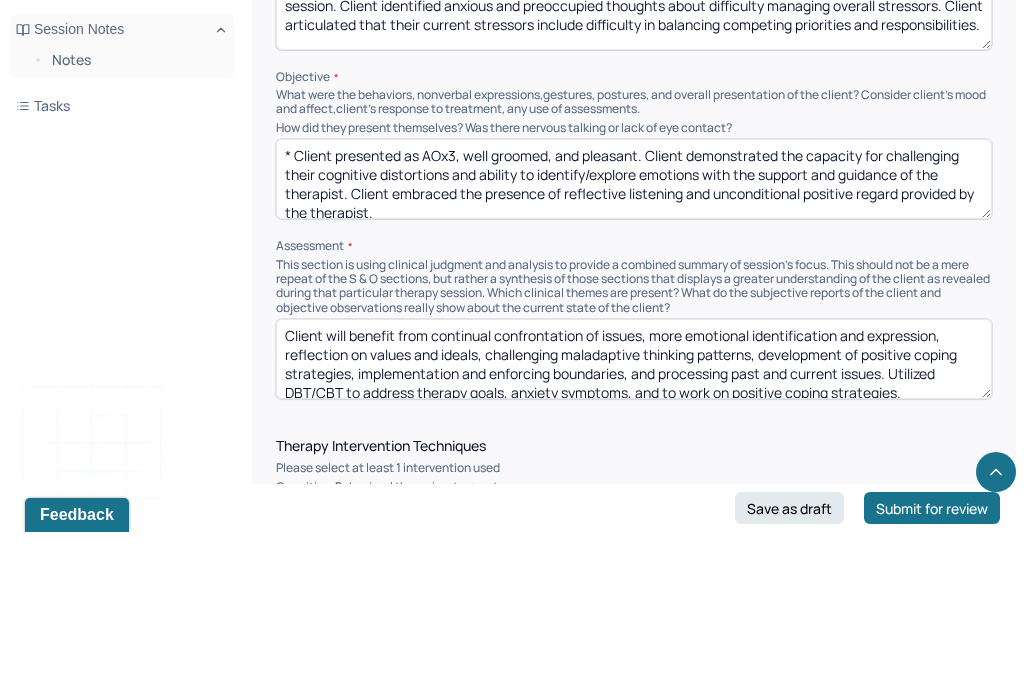 scroll, scrollTop: 8, scrollLeft: 0, axis: vertical 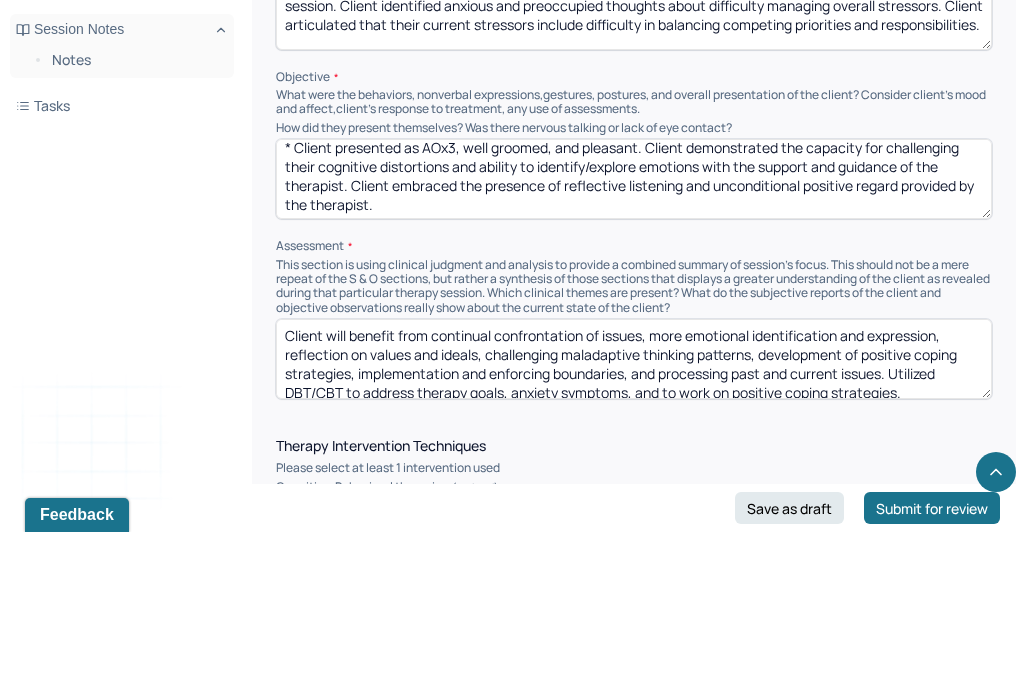 click on "* Client presented as AOx3, well groomed, and pleasant. Client demonstrated the capacity for challenging their cognitive distortions and ability to identify/explore emotions with the support and guidance of the therapist. Client embraced the presence of reflective listening and unconditional positive regard provided by the therapist." at bounding box center [634, 345] 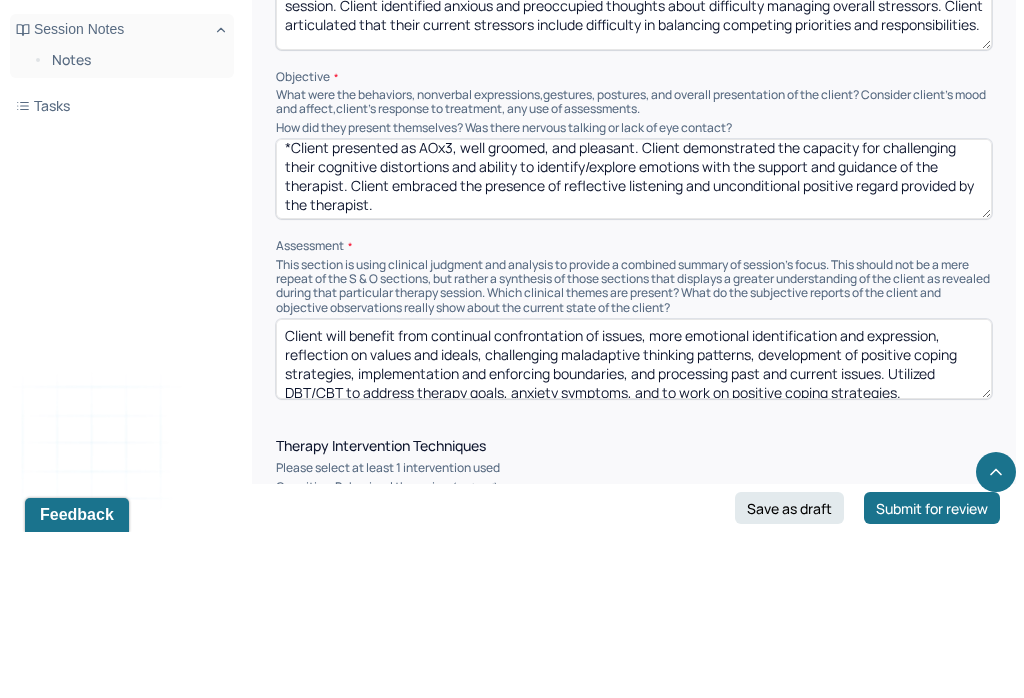 scroll, scrollTop: 5, scrollLeft: 0, axis: vertical 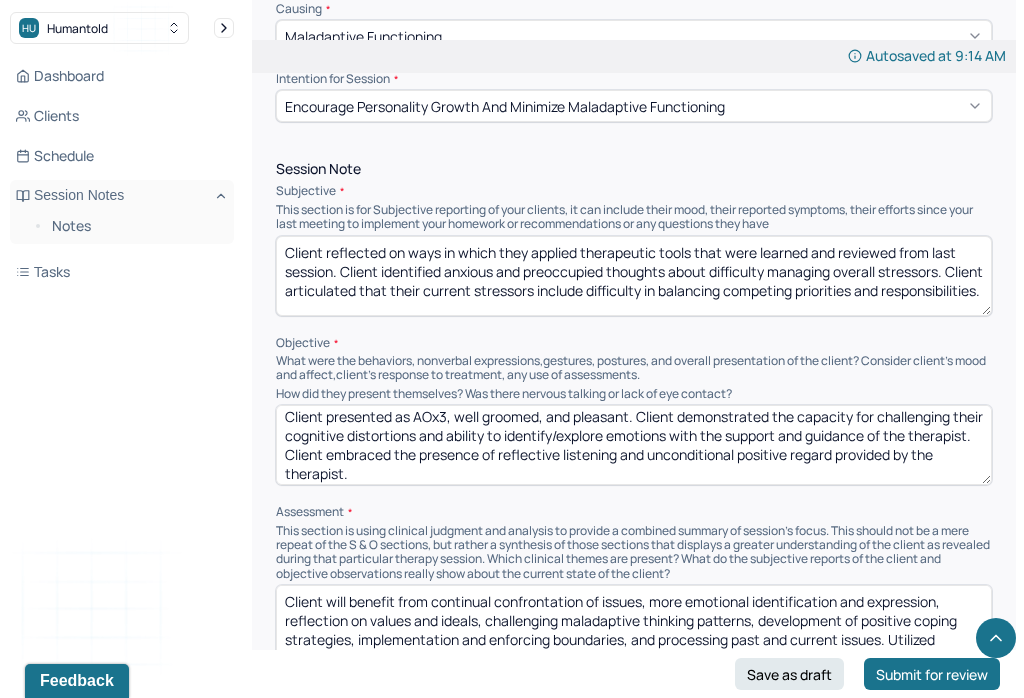 type on "Client presented as AOx3, well groomed, and pleasant. Client demonstrated the capacity for challenging their cognitive distortions and ability to identify/explore emotions with the support and guidance of the therapist. Client embraced the presence of reflective listening and unconditional positive regard provided by the therapist." 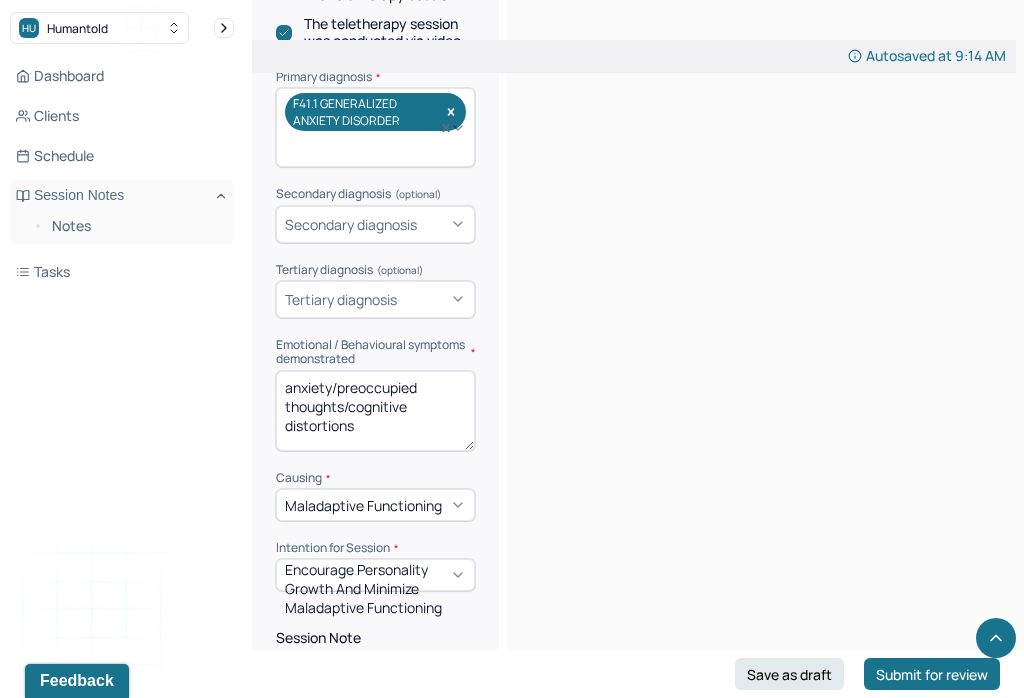 scroll, scrollTop: 0, scrollLeft: 0, axis: both 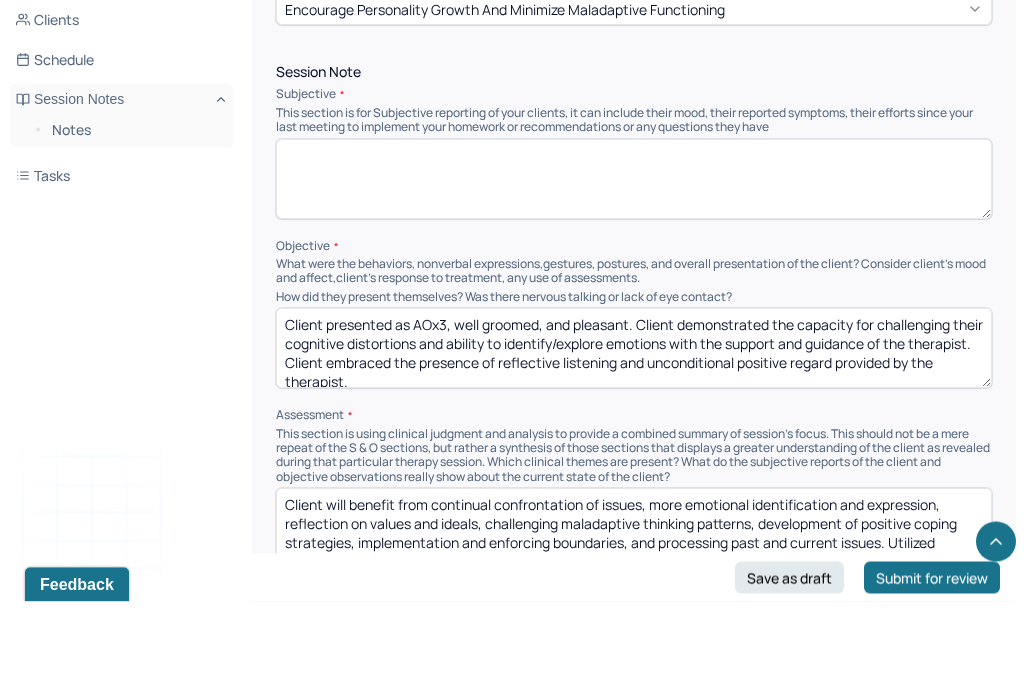 click at bounding box center [634, 276] 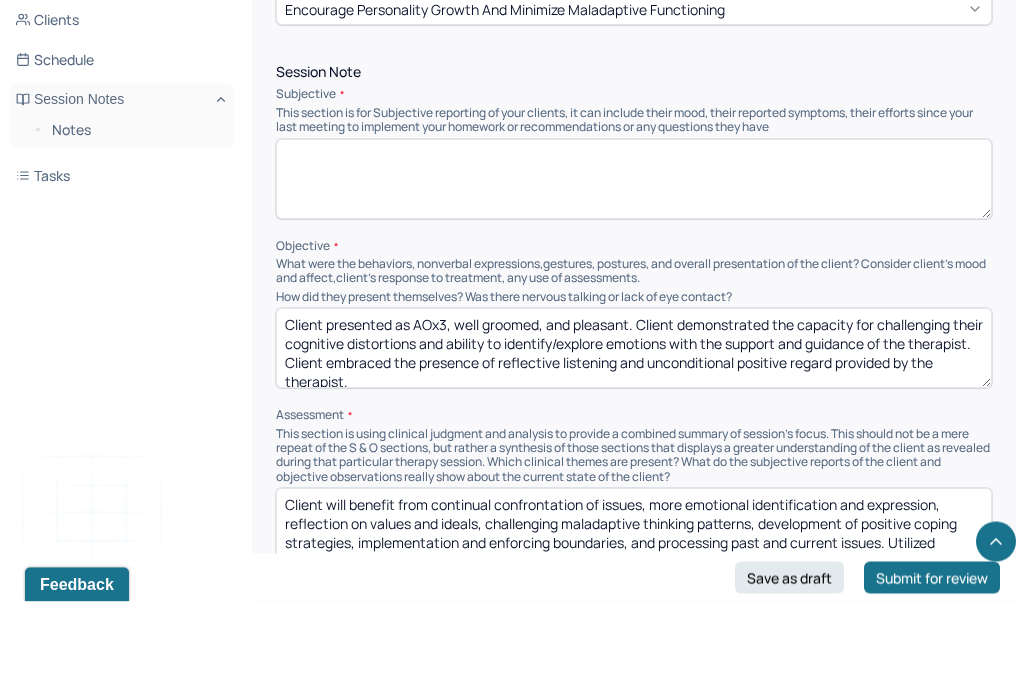 paste on "Client reported ability to be vulnerable with others, despite high levels of discomfort. Client reported that vulnerability exacerbates their anxiety and feelings of self doubt. Client verbalized hesitation and lack of trust, that in turn influences their ability to connect with others and express their unmet needs." 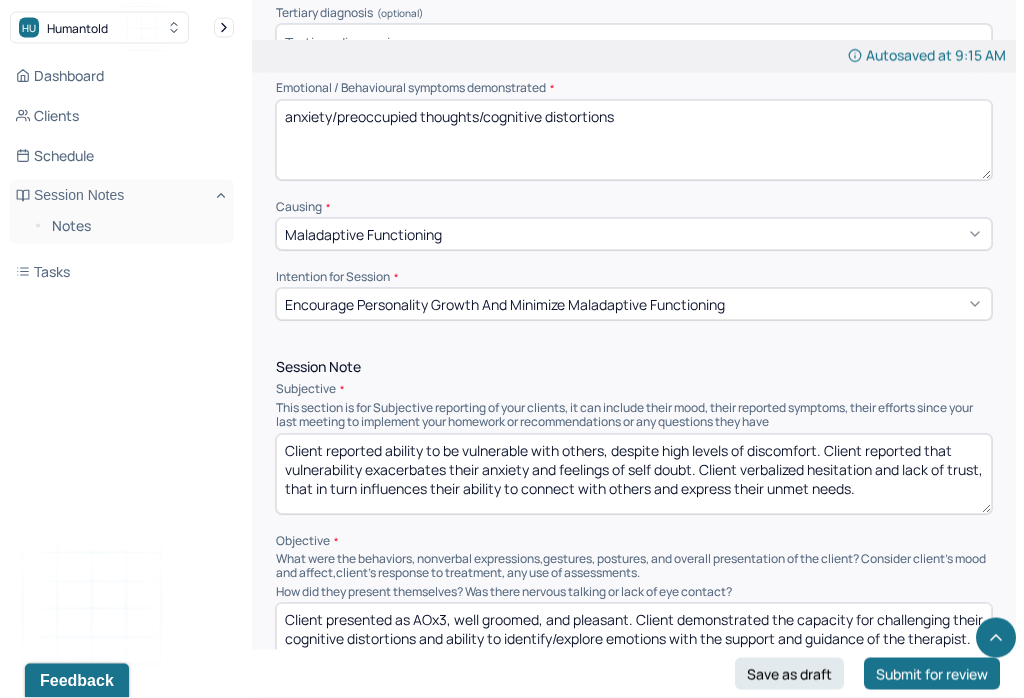 scroll, scrollTop: 769, scrollLeft: 0, axis: vertical 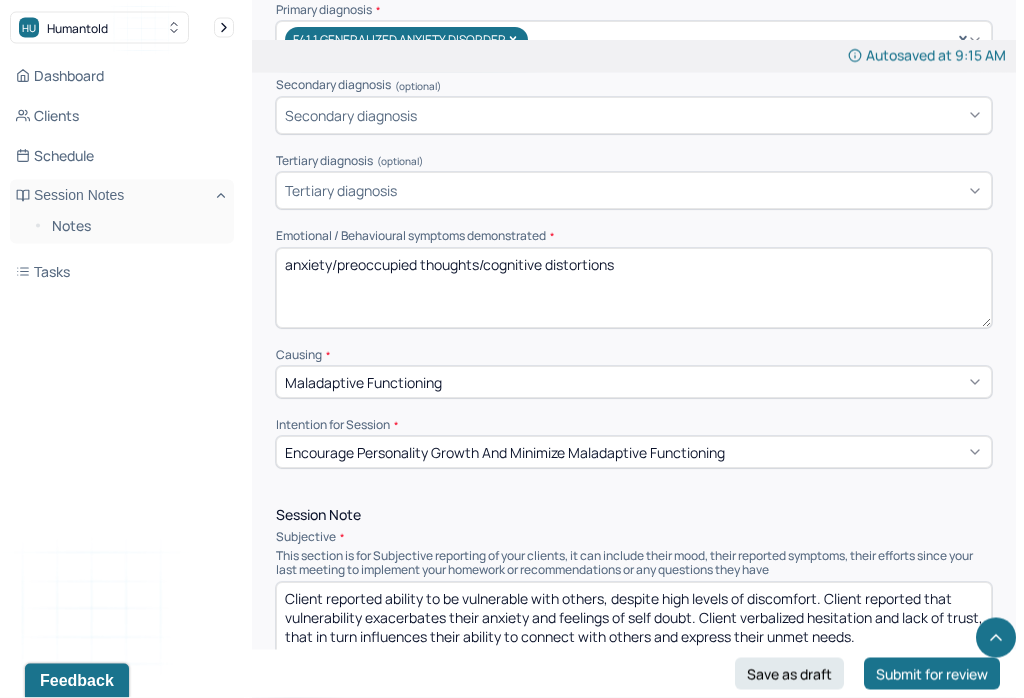 type on "Client reported ability to be vulnerable with others, despite high levels of discomfort. Client reported that vulnerability exacerbates their anxiety and feelings of self doubt. Client verbalized hesitation and lack of trust, that in turn influences their ability to connect with others and express their unmet needs." 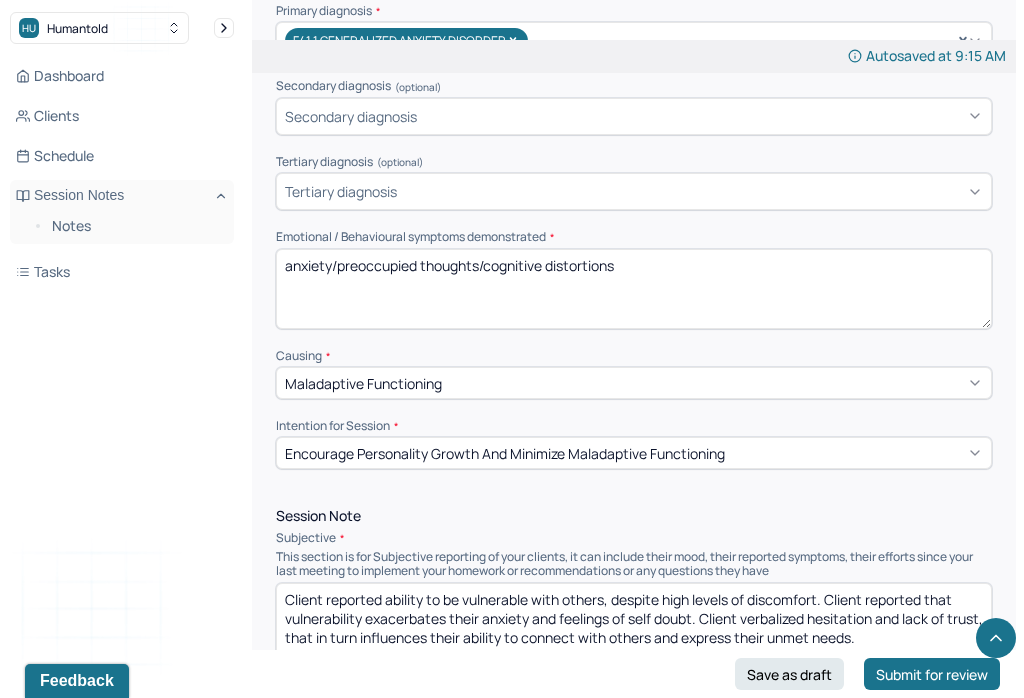 click on "anxiety/preoccupied thoughts/cognitive distortions" at bounding box center [634, 289] 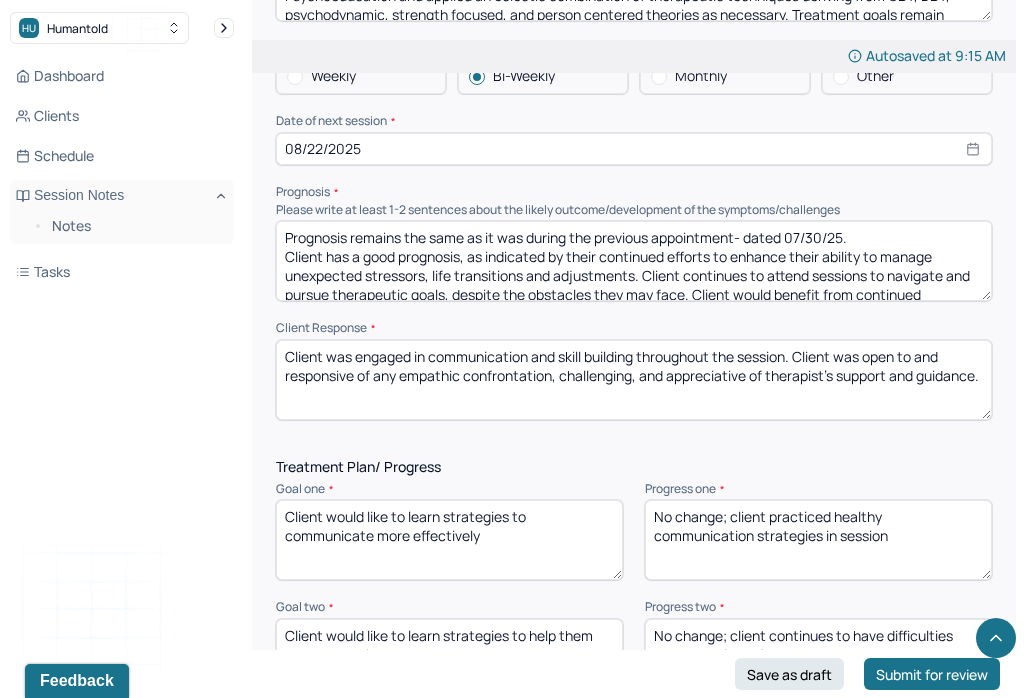 scroll, scrollTop: 2496, scrollLeft: 0, axis: vertical 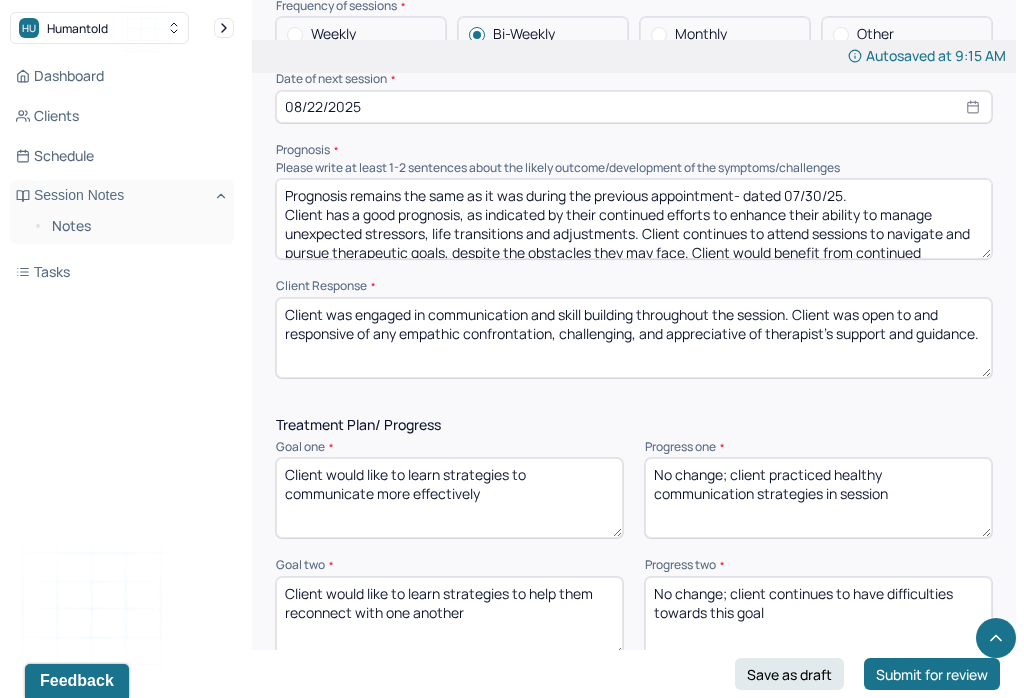type on "anxiety/preoccupied thoughts/vulnerable" 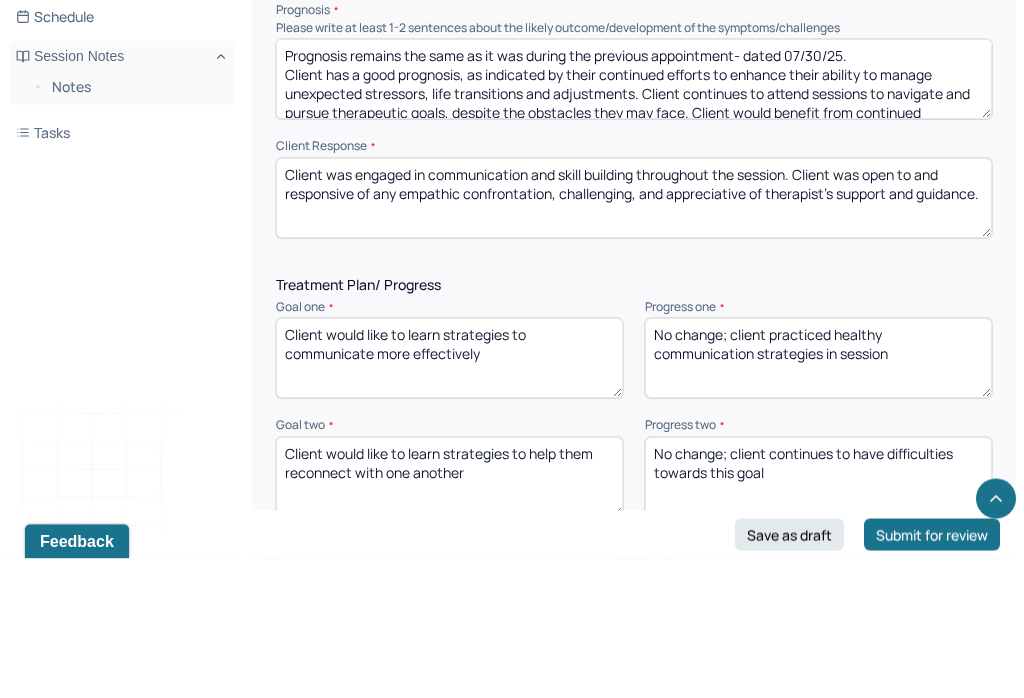 click on "Client was engaged in communication and skill building throughout the session. Client was open to and responsive of any empathic confrontation, challenging, and appreciative of therapist’s support and guidance." at bounding box center [634, 338] 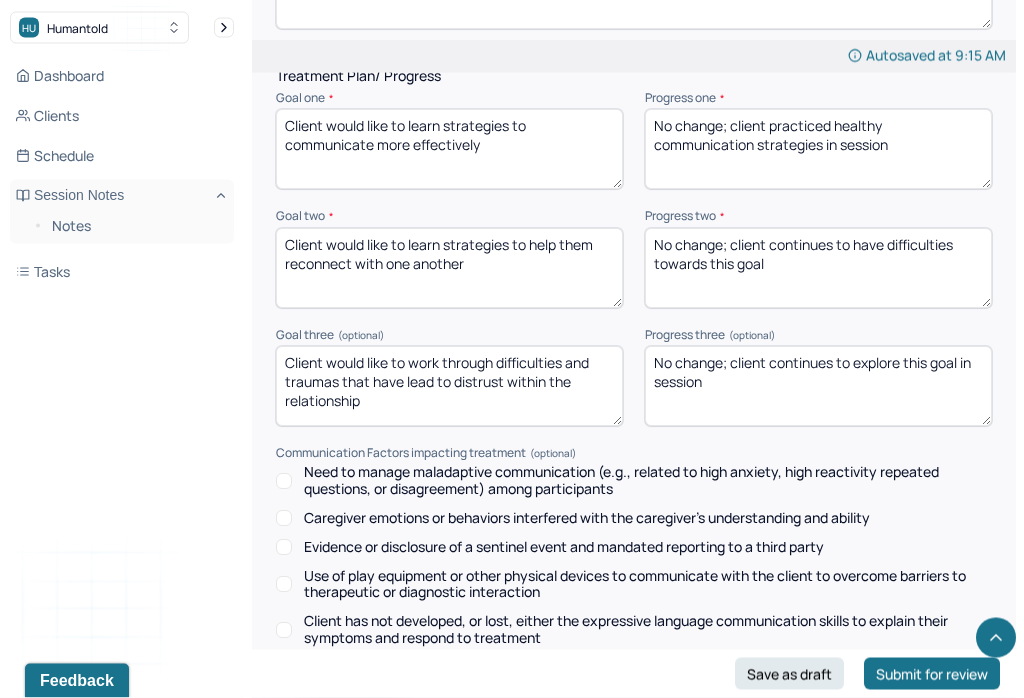 scroll, scrollTop: 2846, scrollLeft: 0, axis: vertical 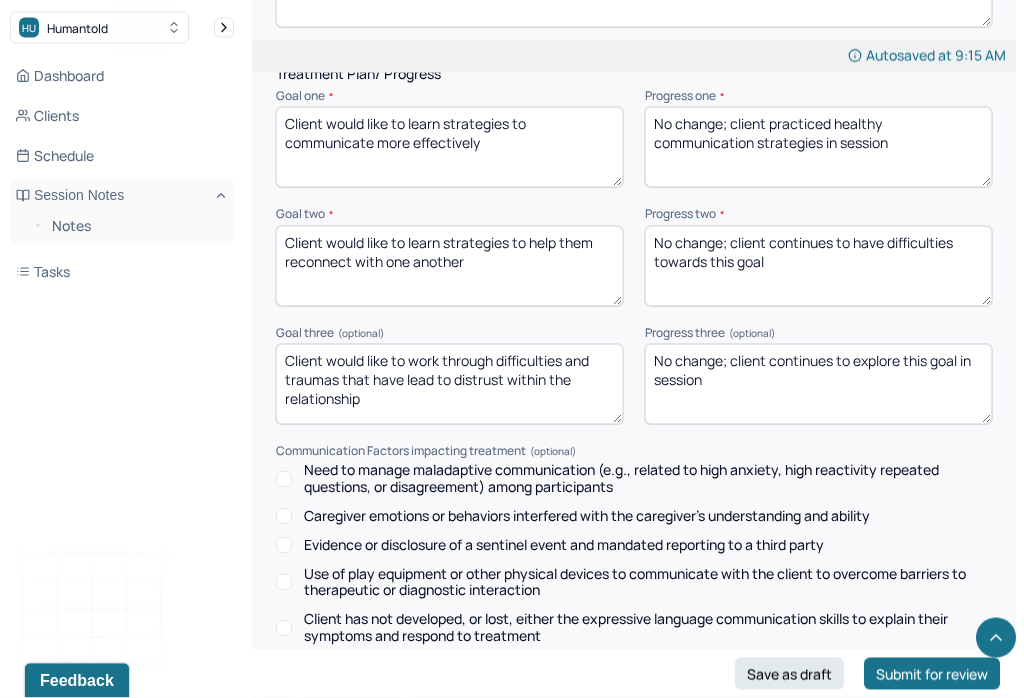 type on "Client was engaged in communication and skill building throughout the session." 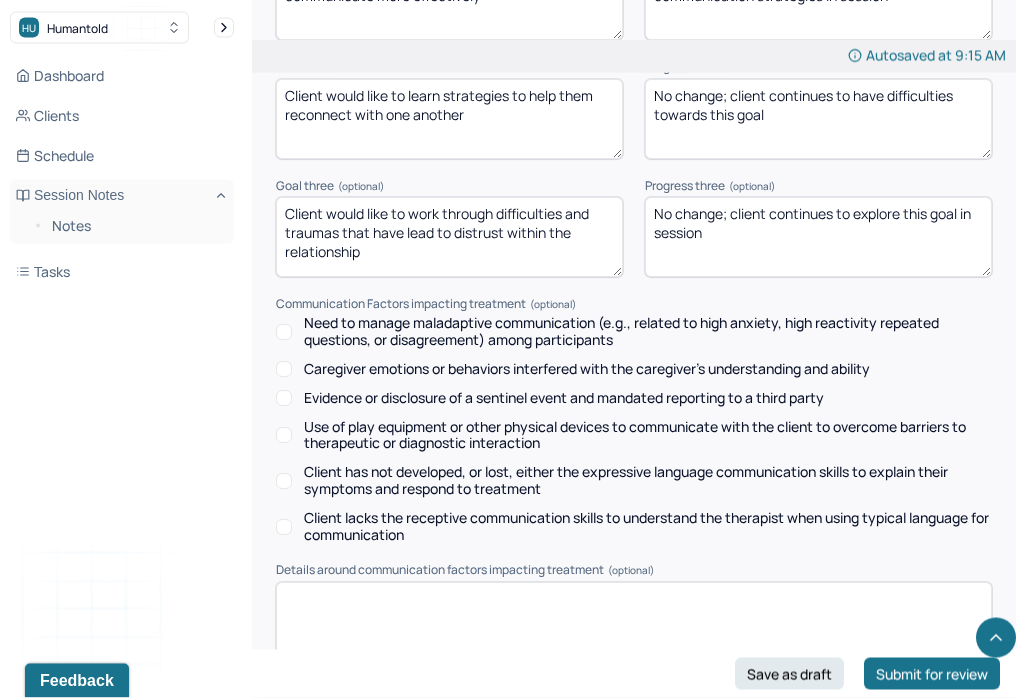 scroll, scrollTop: 3094, scrollLeft: 0, axis: vertical 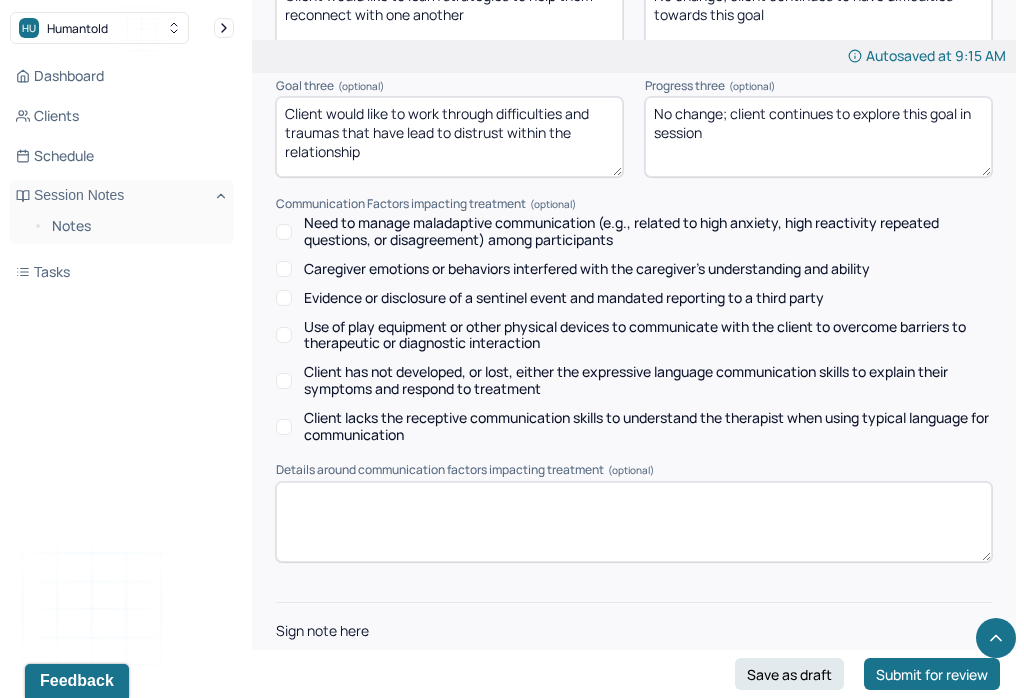click at bounding box center (634, 686) 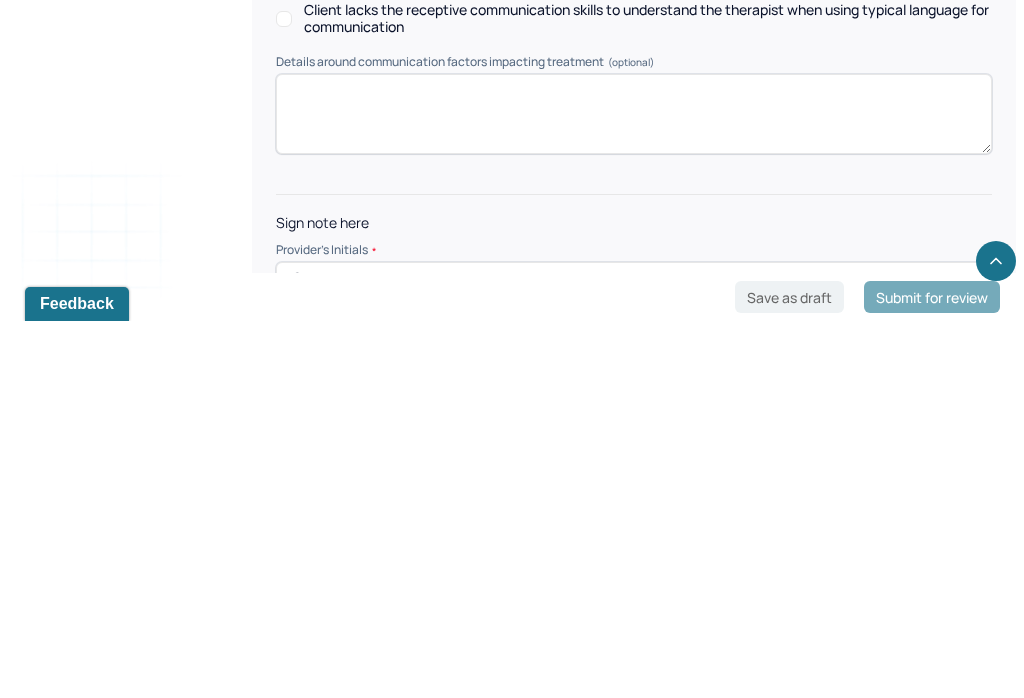 scroll, scrollTop: 3094, scrollLeft: 0, axis: vertical 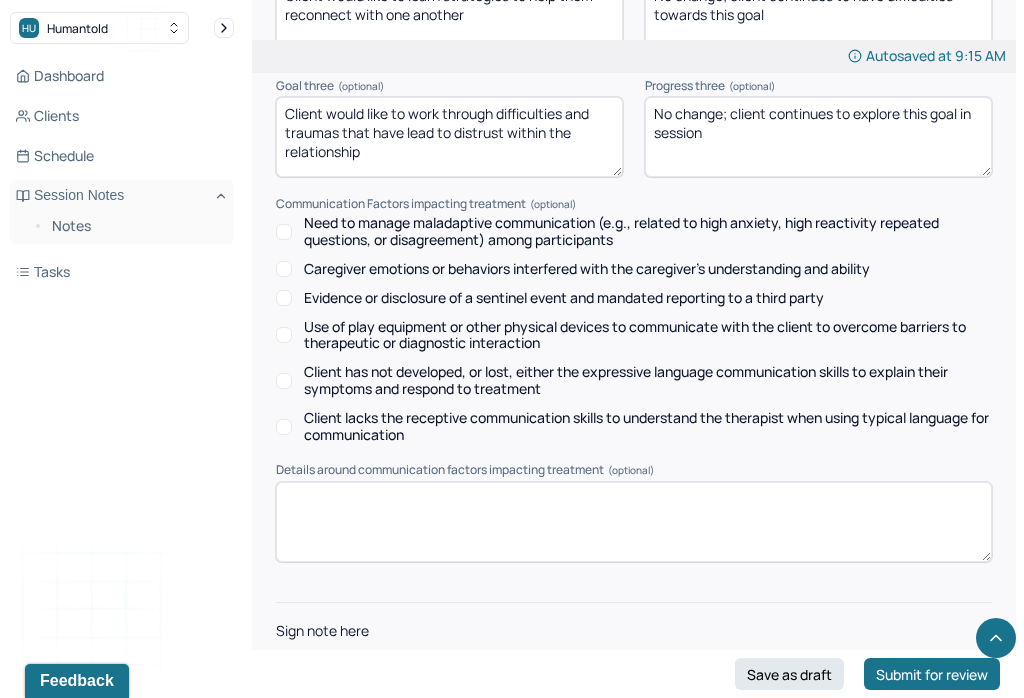 type on "ES" 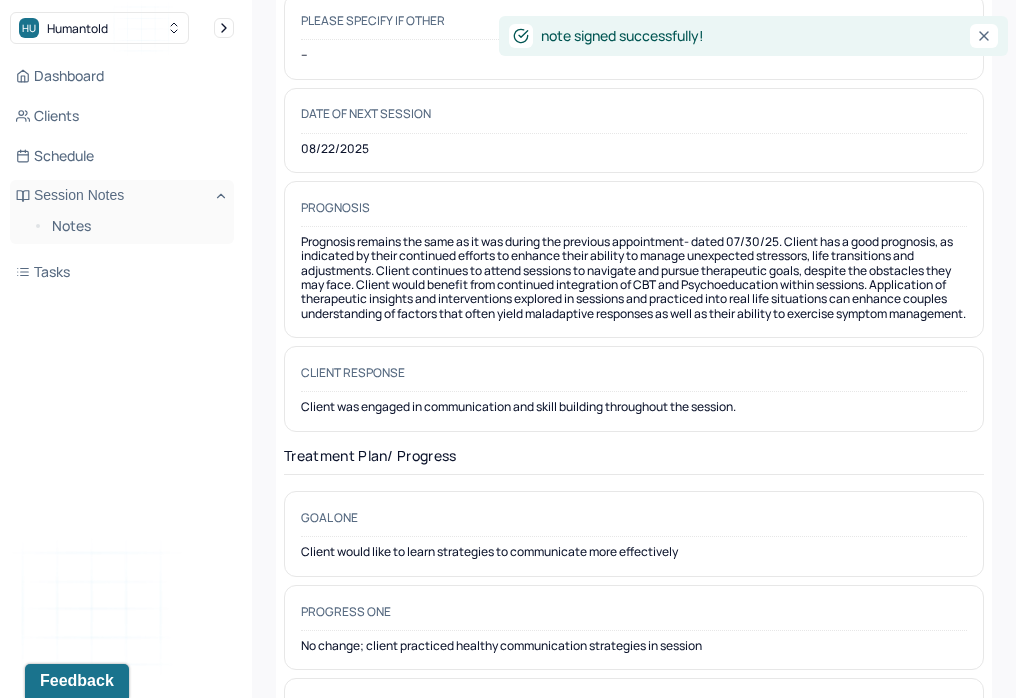 scroll, scrollTop: 0, scrollLeft: 0, axis: both 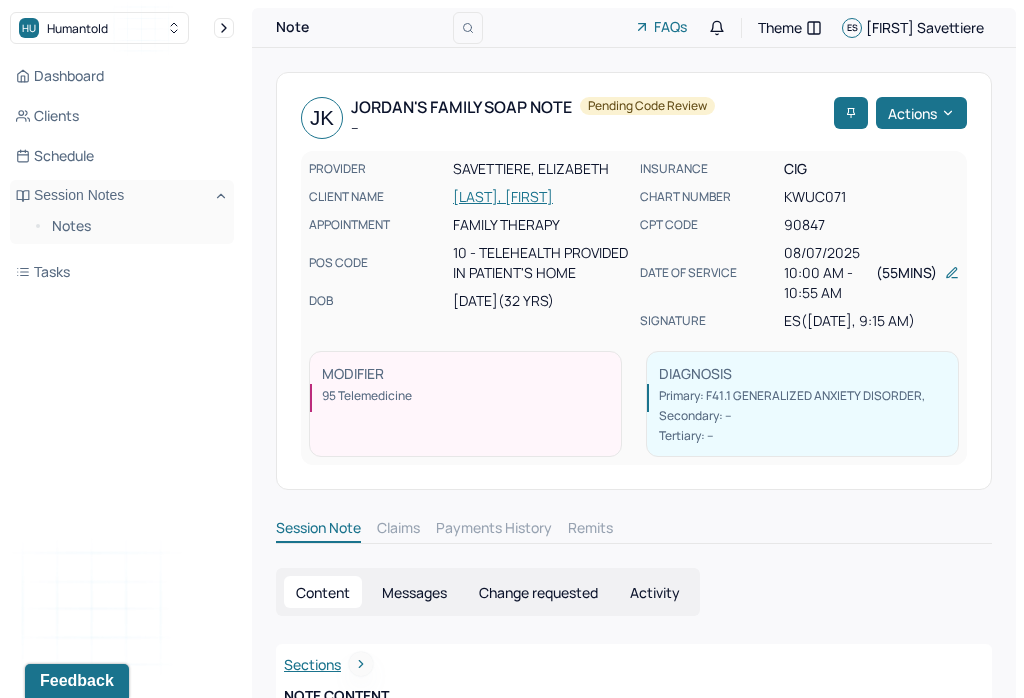 click on "Notes" at bounding box center (135, 226) 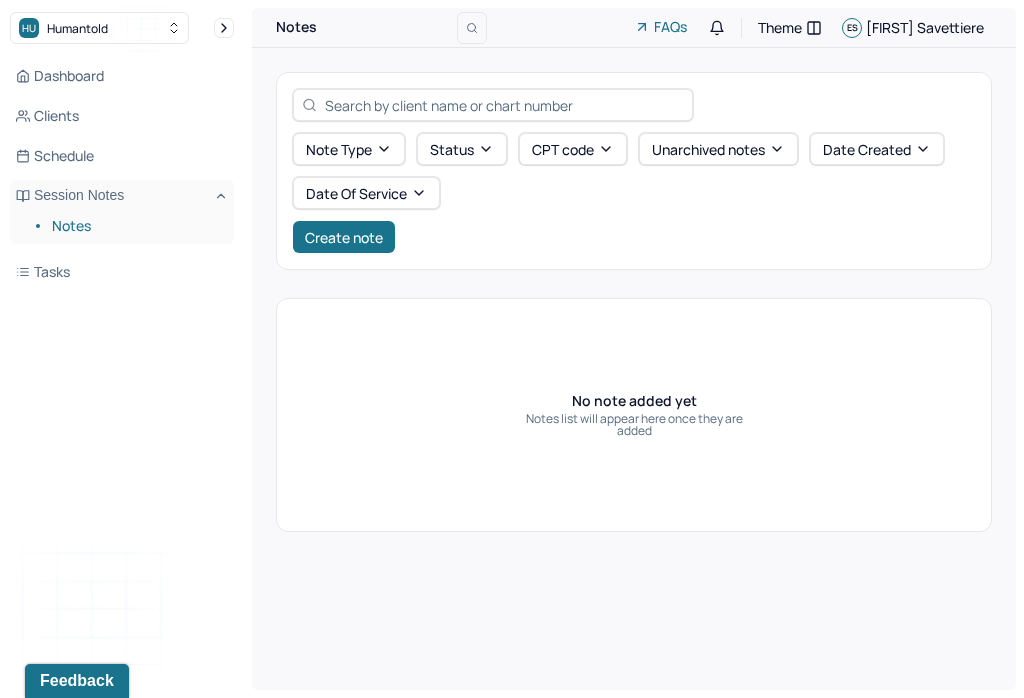 click on "Create note" at bounding box center (344, 237) 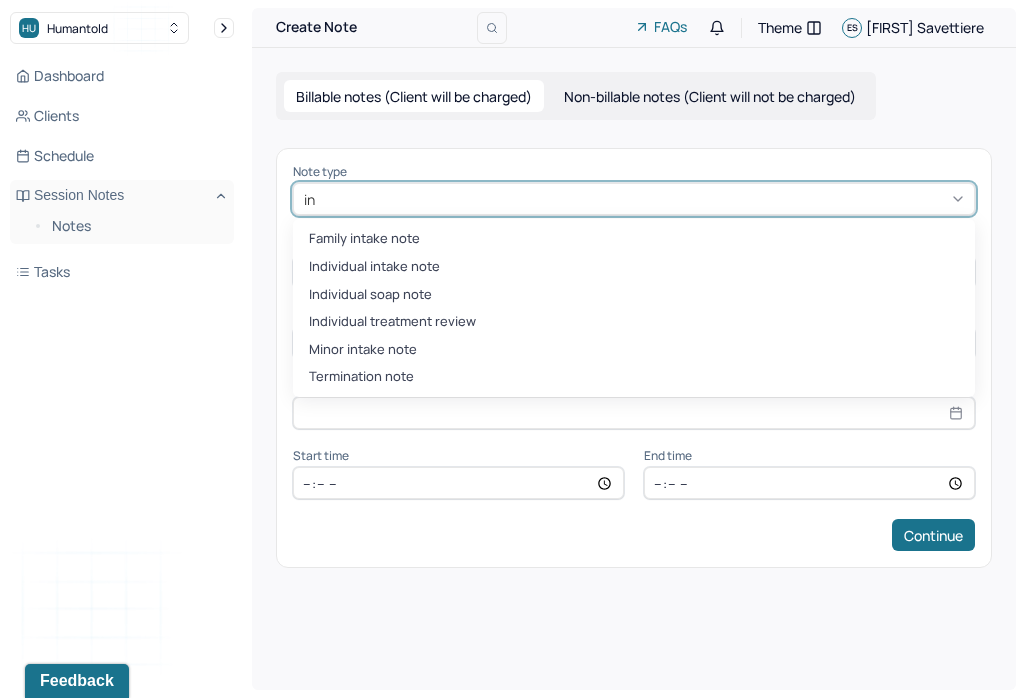 click on "Individual soap note" at bounding box center [634, 295] 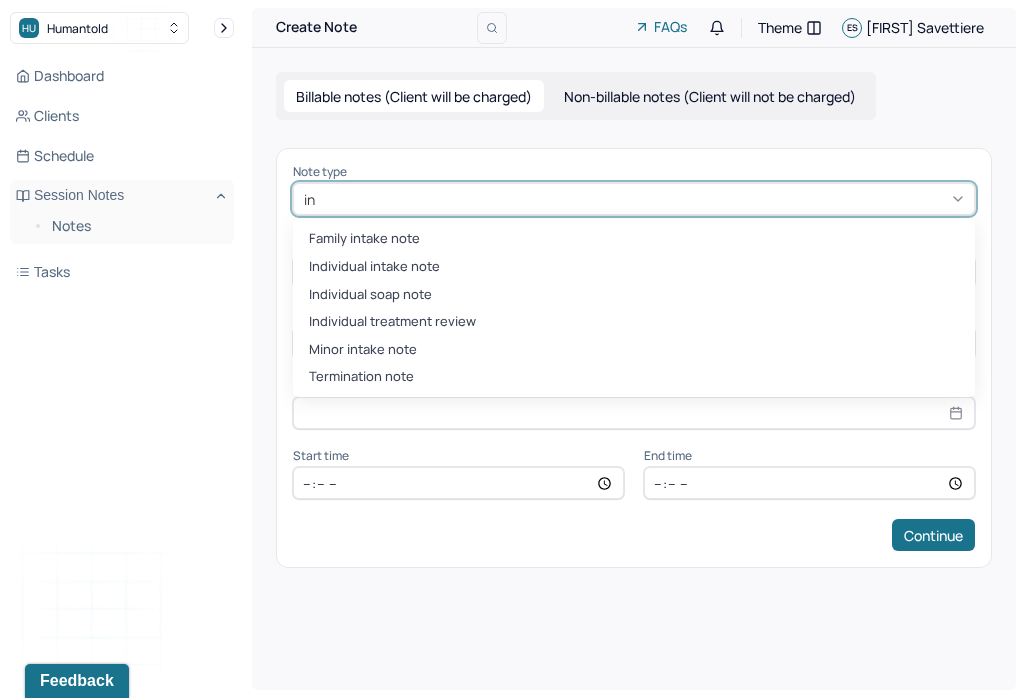type on "in" 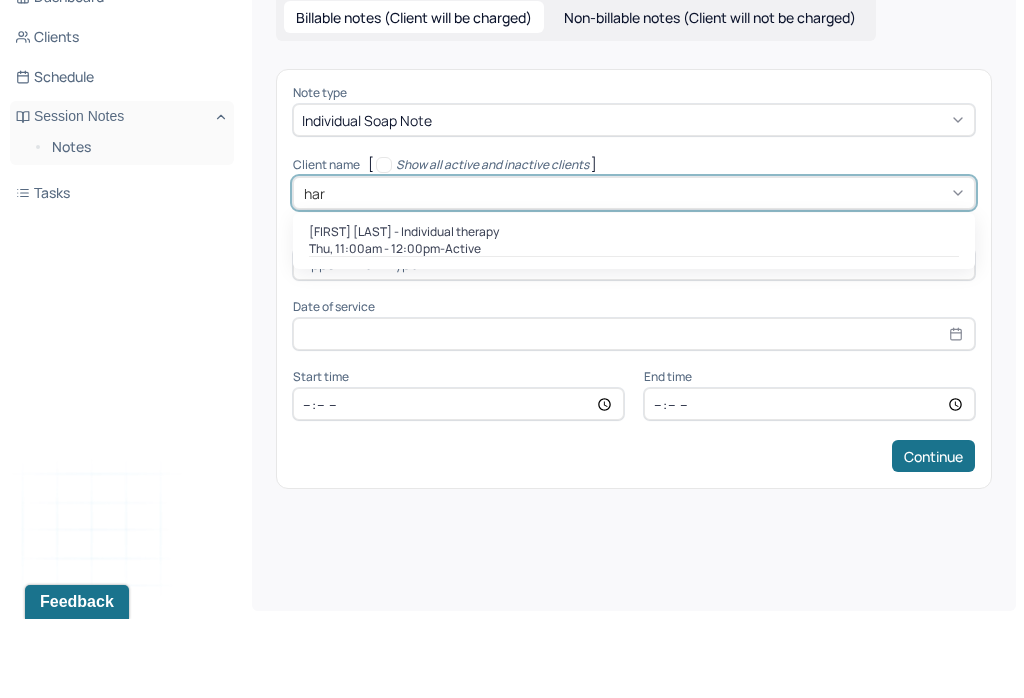 click on "Thu, 11:00am - 12:00pm  -  active" at bounding box center [634, 328] 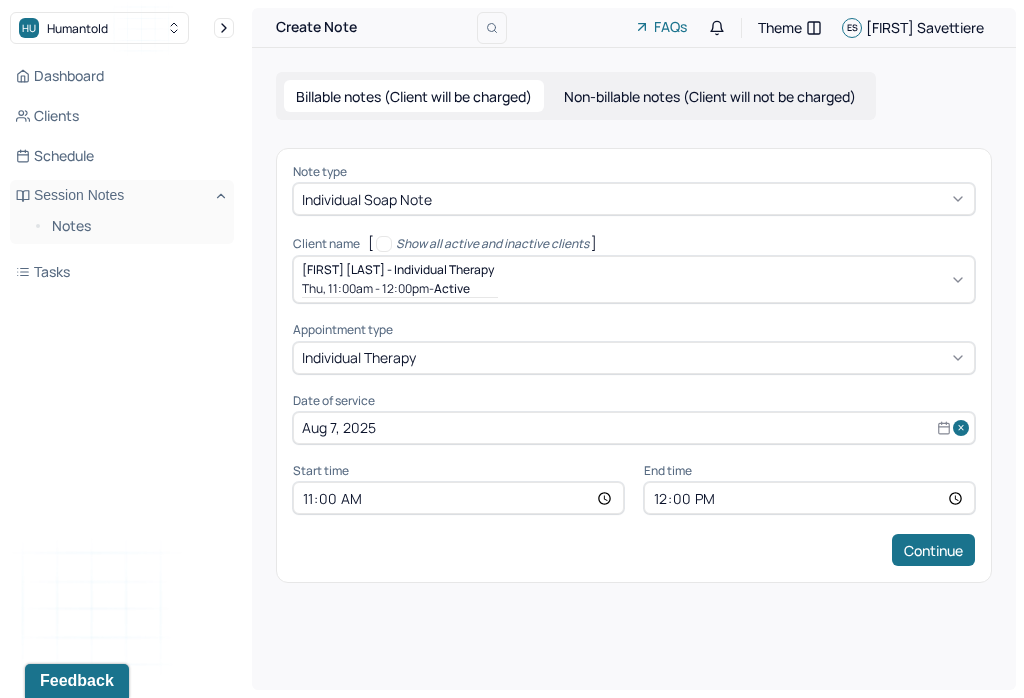 click on "12:00" at bounding box center (809, 498) 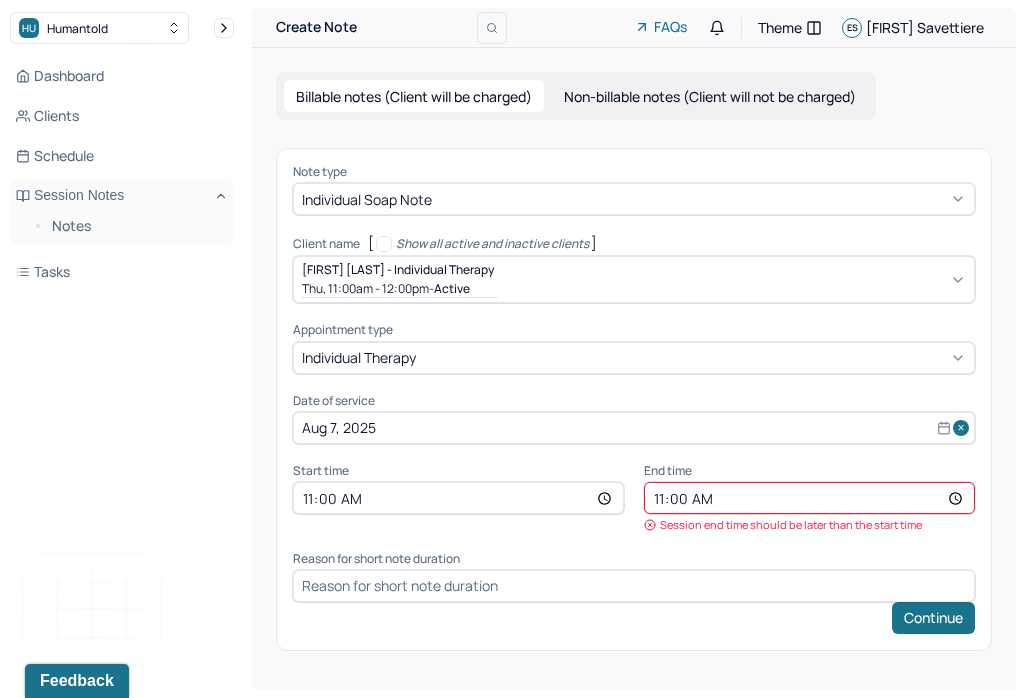 type on "11:55" 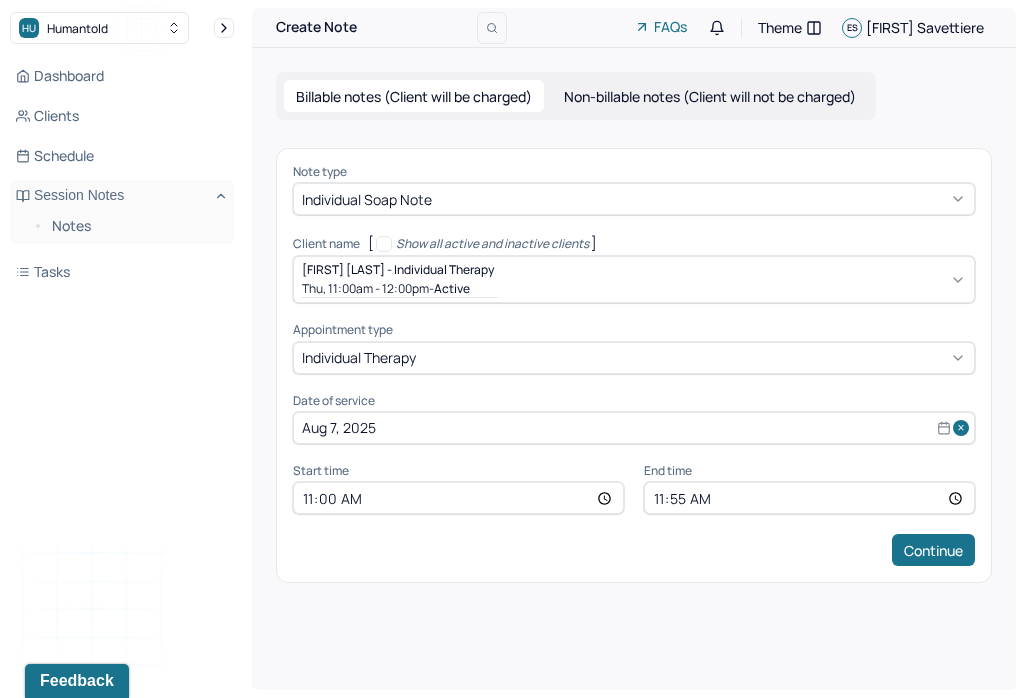 click on "Continue" at bounding box center [933, 550] 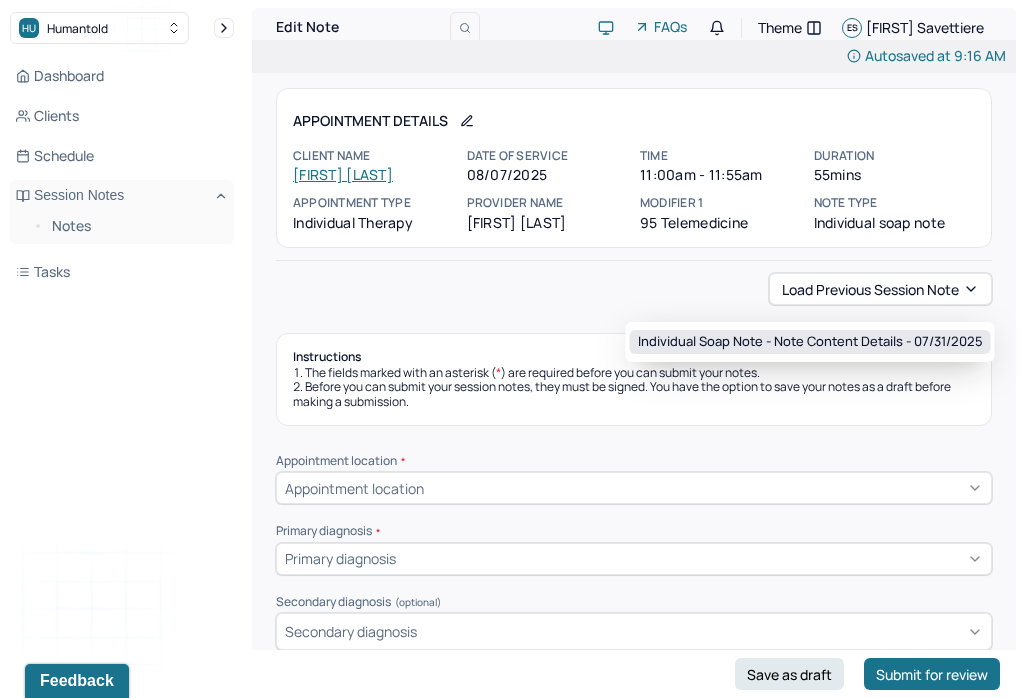 click on "Individual soap note   - Note content Details -   07/31/2025" at bounding box center (810, 342) 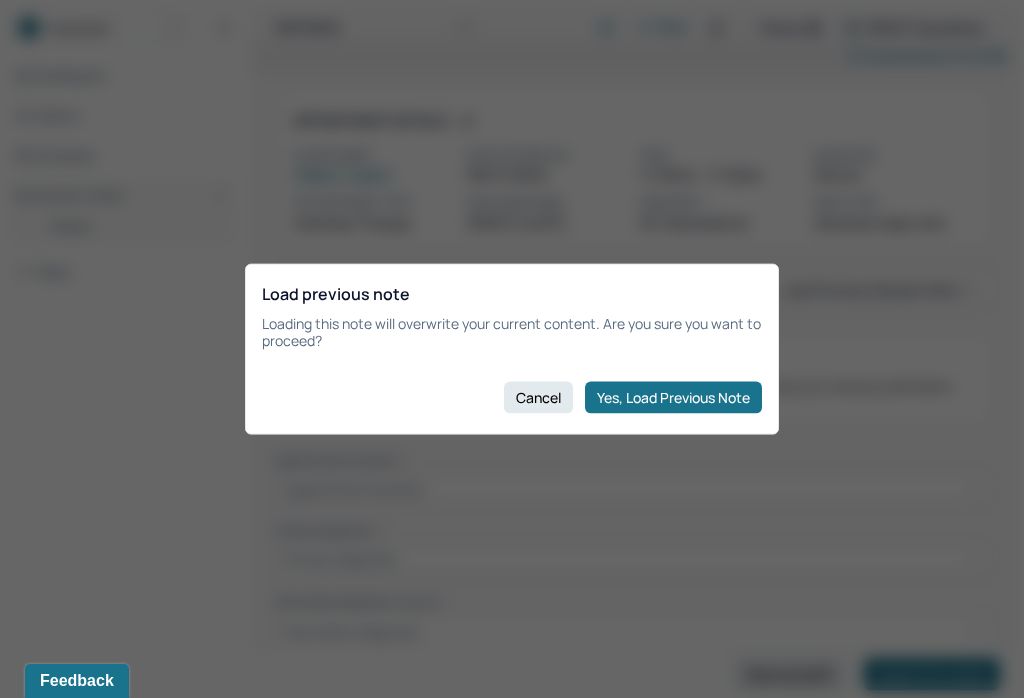 click on "Yes, Load Previous Note" at bounding box center [673, 397] 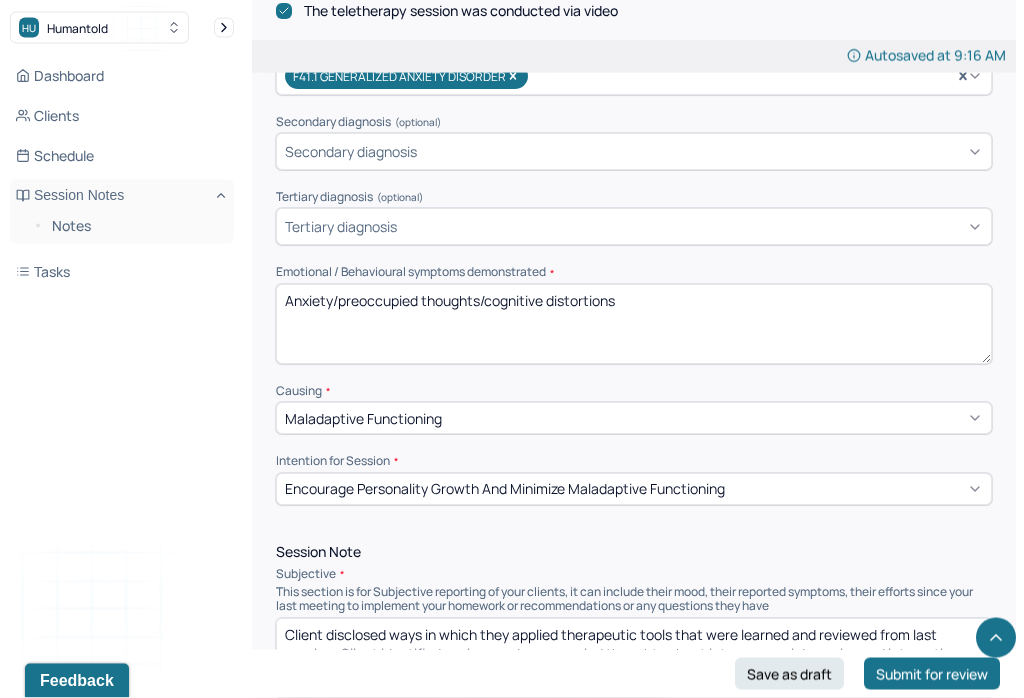 scroll, scrollTop: 709, scrollLeft: 0, axis: vertical 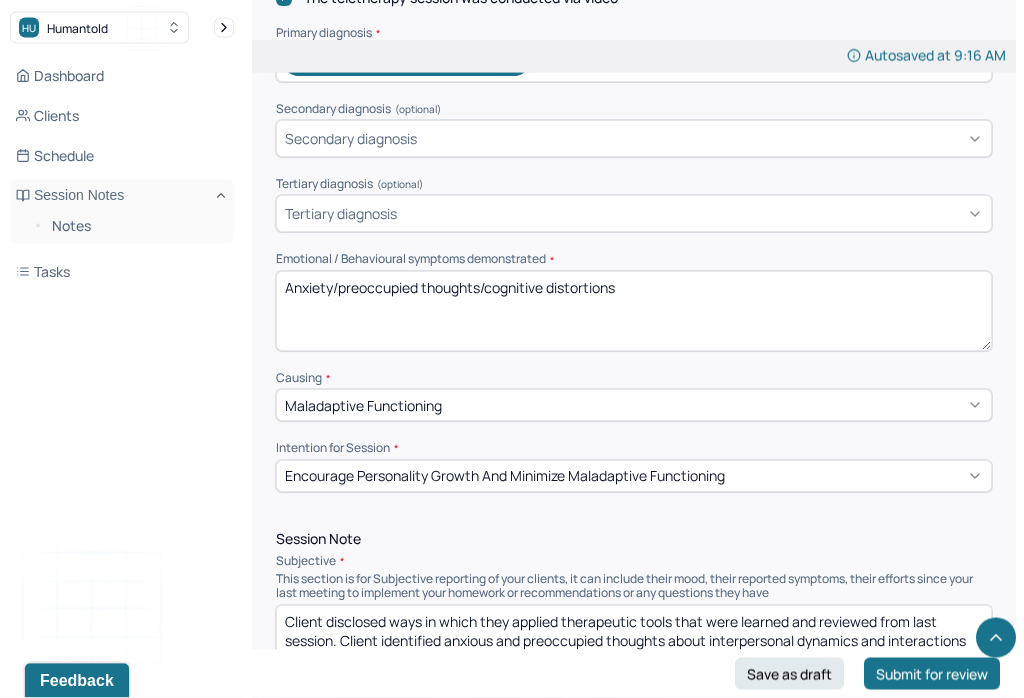 click on "Anxiety/preoccupied thoughts/cognitive distortions" at bounding box center [634, 312] 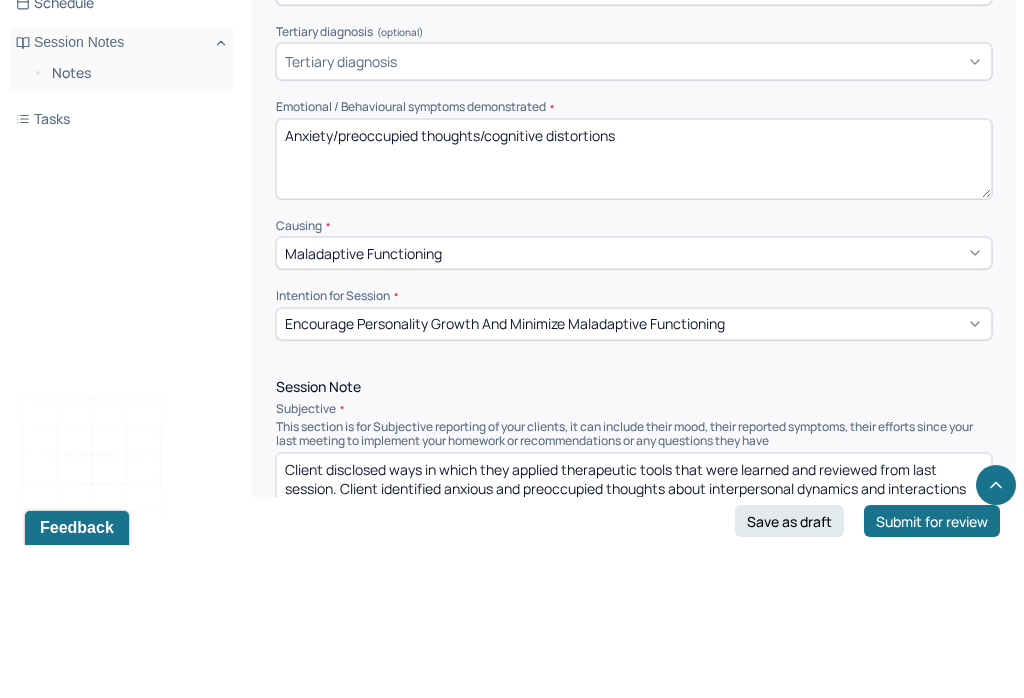 click on "Anxiety/preoccupied thoughts/cognitive distortions" at bounding box center [634, 312] 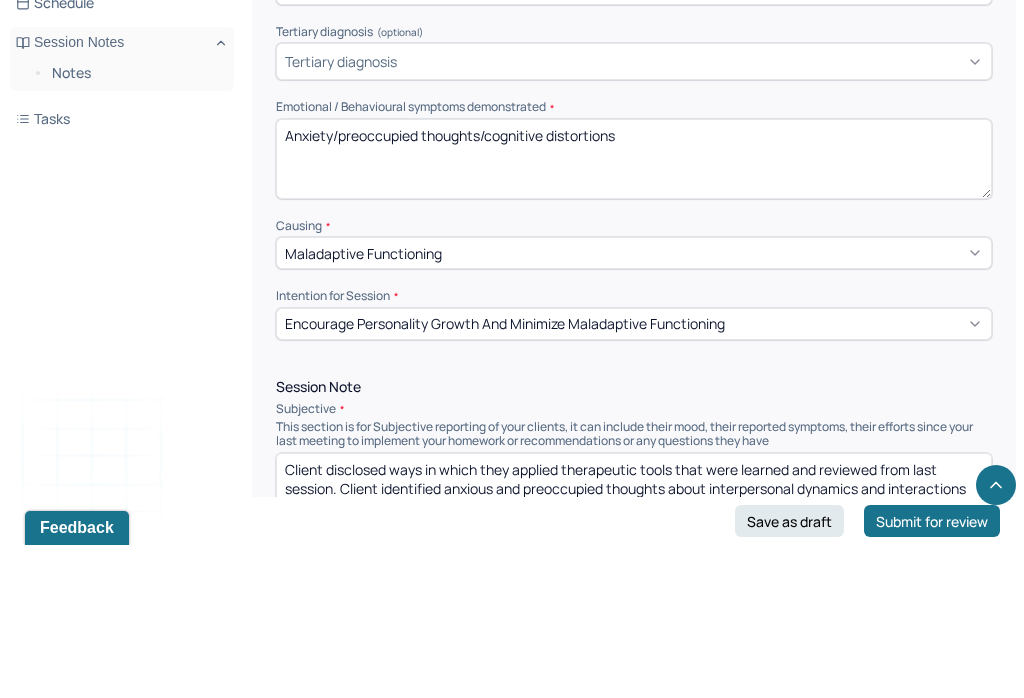 click on "Anxiety/preoccupied thoughts/cognitive distortions" at bounding box center (634, 312) 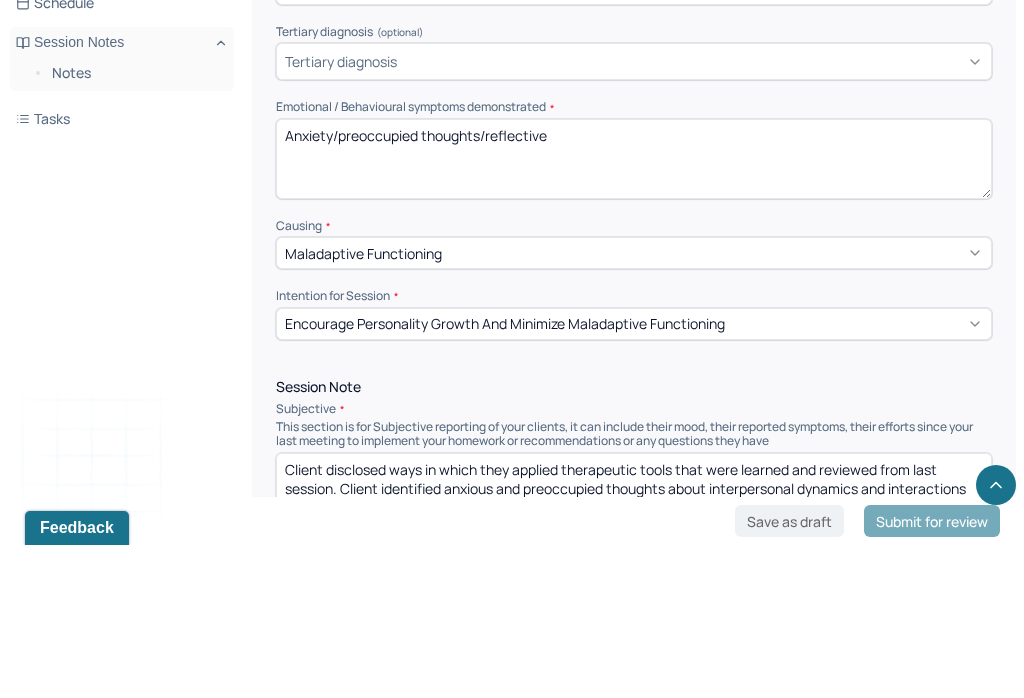 scroll, scrollTop: 863, scrollLeft: 0, axis: vertical 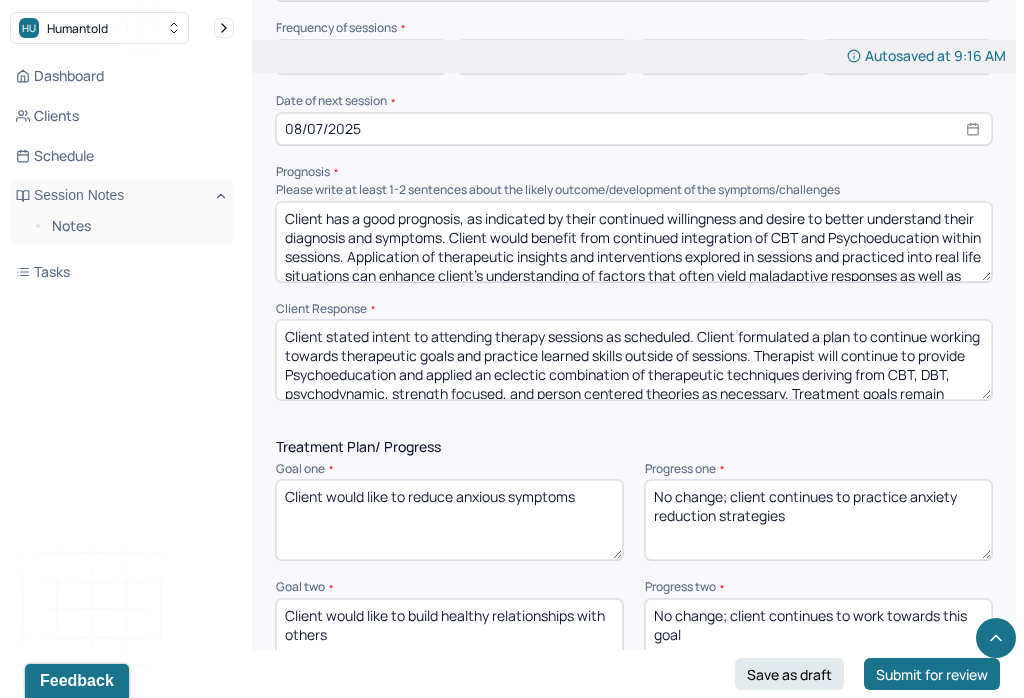 type on "Anxiety/preoccupied thoughts/reflective" 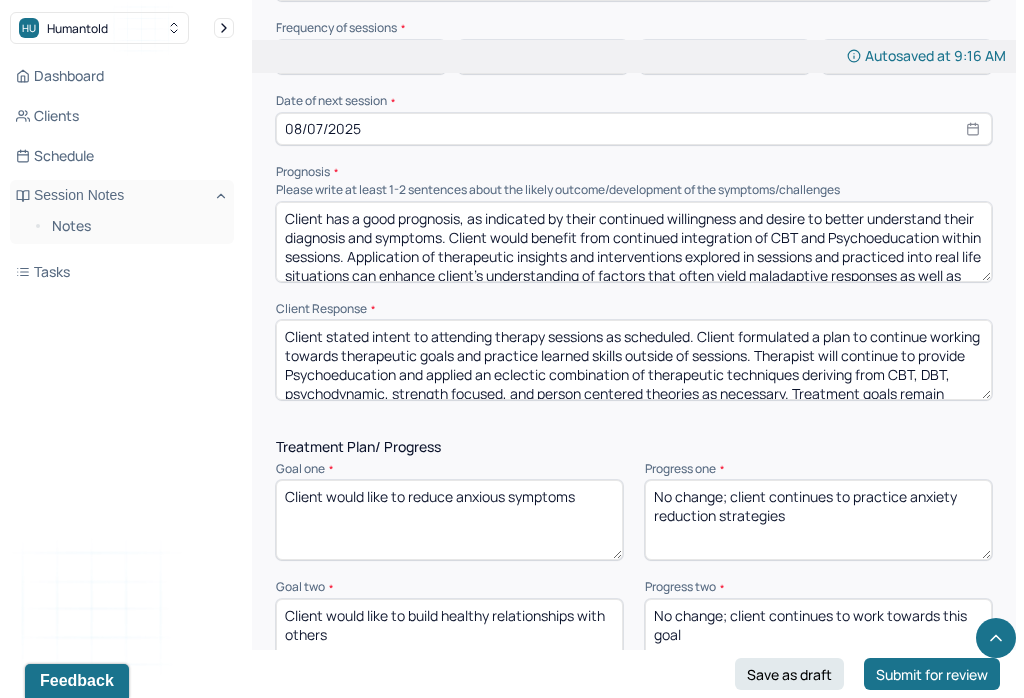 scroll, scrollTop: 2305, scrollLeft: 0, axis: vertical 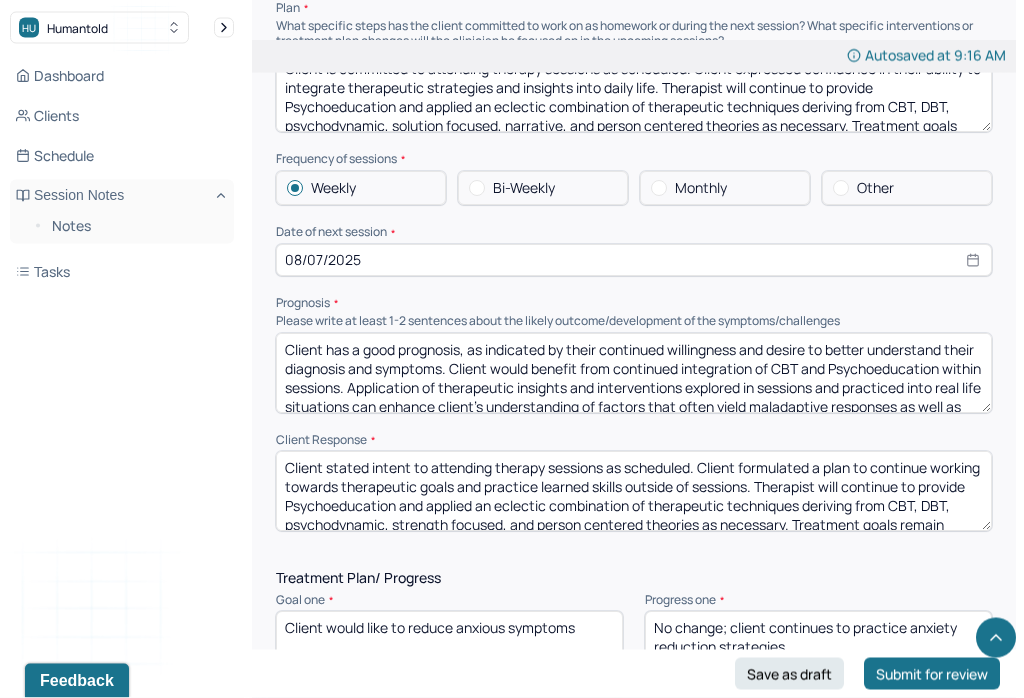click on "Client has a good prognosis, as indicated by their continued willingness and desire to better understand their diagnosis and symptoms. Client would benefit from continued integration of CBT and Psychoeducation within sessions. Application of therapeutic insights and interventions explored in sessions and practiced into real life situations can enhance client’s understanding of factors that often yield maladaptive responses as well as their ability to exercise symptom management." at bounding box center [634, 374] 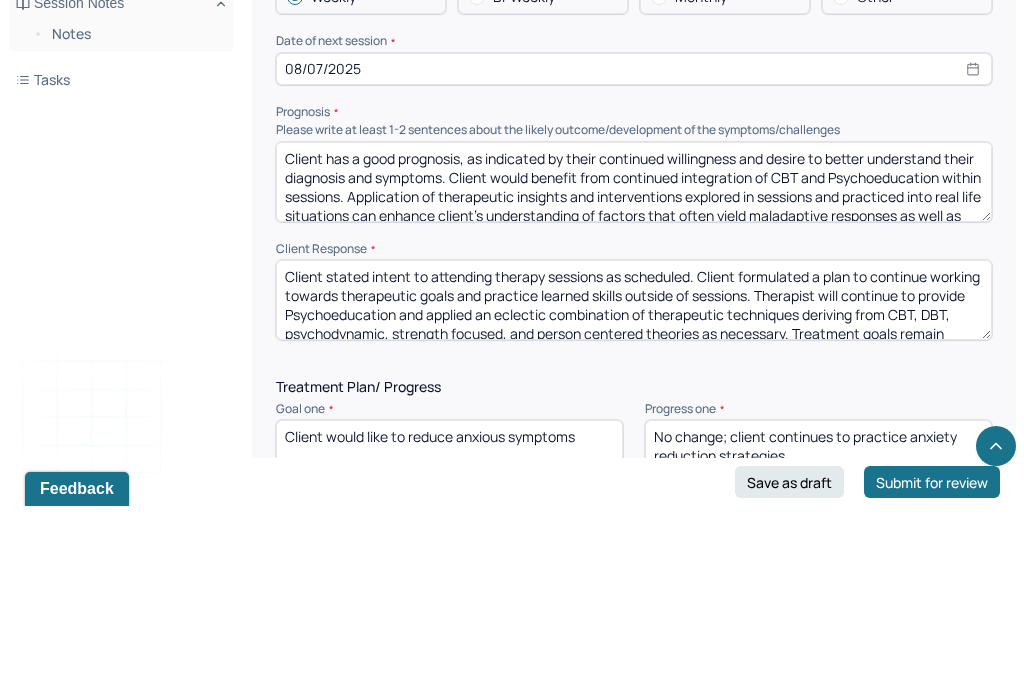 click on "Client has a good prognosis, as indicated by their continued willingness and desire to better understand their diagnosis and symptoms. Client would benefit from continued integration of CBT and Psychoeducation within sessions. Application of therapeutic insights and interventions explored in sessions and practiced into real life situations can enhance client’s understanding of factors that often yield maladaptive responses as well as their ability to exercise symptom management." at bounding box center [634, 374] 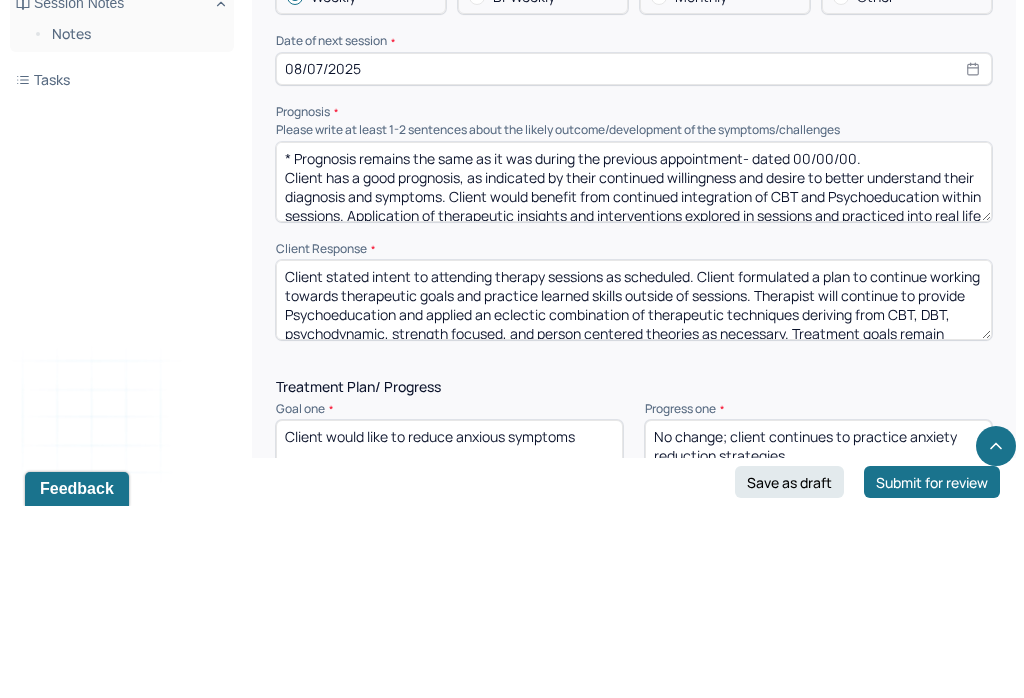 click on "Client has a good prognosis, as indicated by their continued willingness and desire to better understand their diagnosis and symptoms. Client would benefit from continued integration of CBT and Psychoeducation within sessions. Application of therapeutic insights and interventions explored in sessions and practiced into real life situations can enhance client’s understanding of factors that often yield maladaptive responses as well as their ability to exercise symptom management." at bounding box center (634, 374) 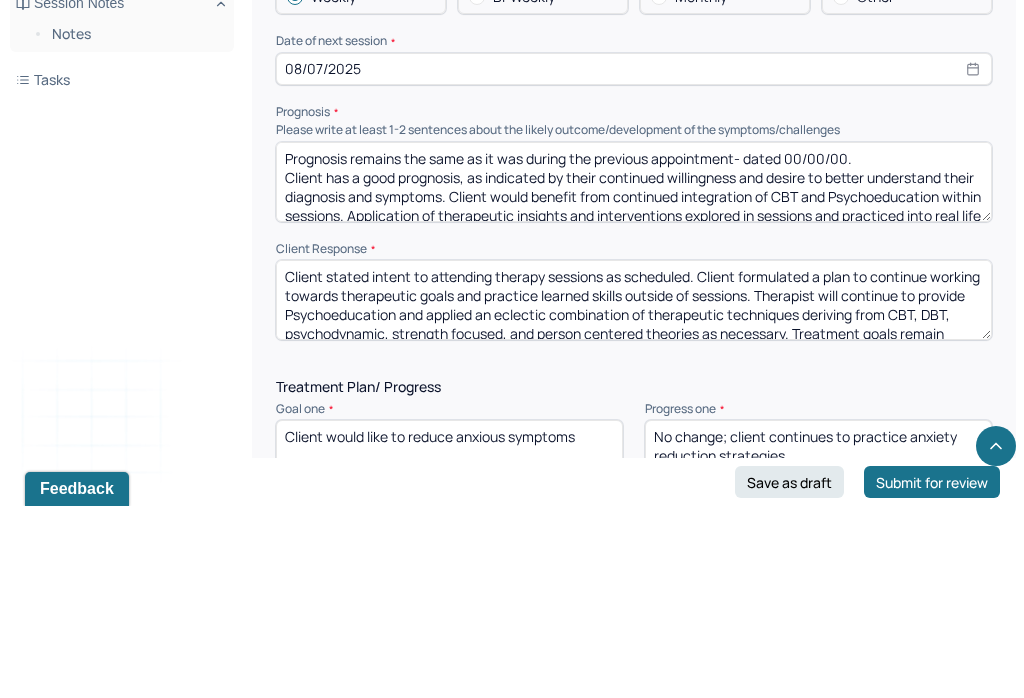 click on "* Prognosis remains the same as it was during the previous appointment- dated 00/00/00.
Client has a good prognosis, as indicated by their continued willingness and desire to better understand their diagnosis and symptoms. Client would benefit from continued integration of CBT and Psychoeducation within sessions. Application of therapeutic insights and interventions explored in sessions and practiced into real life situations can enhance client’s understanding of factors that often yield maladaptive responses as well as their ability to exercise symptom management." at bounding box center [634, 374] 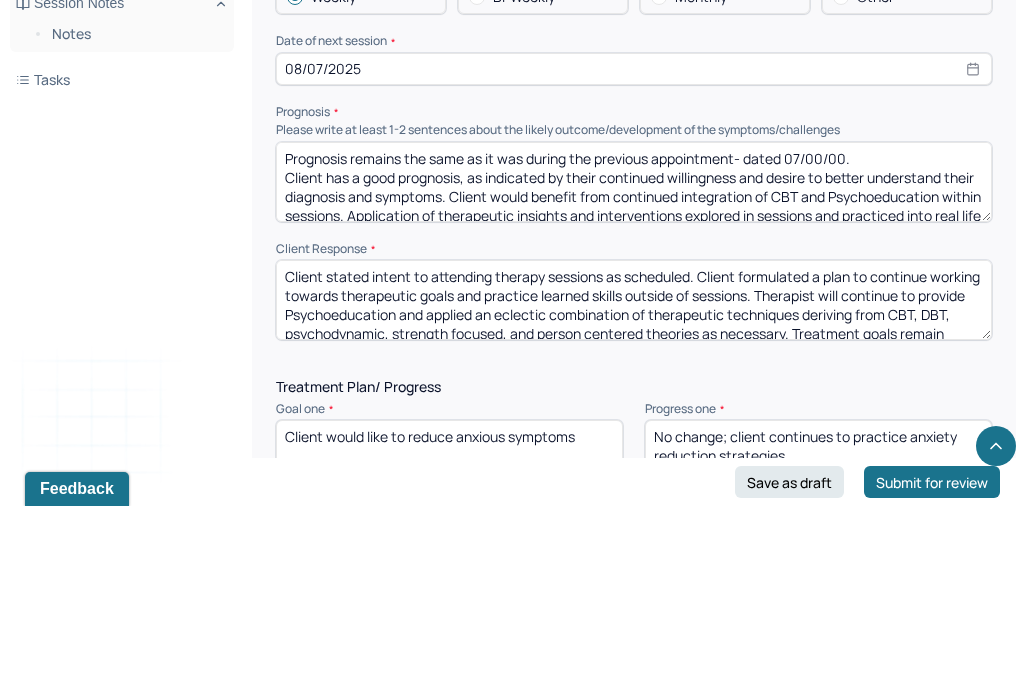 click on "* Prognosis remains the same as it was during the previous appointment- dated 00/00/00.
Client has a good prognosis, as indicated by their continued willingness and desire to better understand their diagnosis and symptoms. Client would benefit from continued integration of CBT and Psychoeducation within sessions. Application of therapeutic insights and interventions explored in sessions and practiced into real life situations can enhance client’s understanding of factors that often yield maladaptive responses as well as their ability to exercise symptom management." at bounding box center [634, 374] 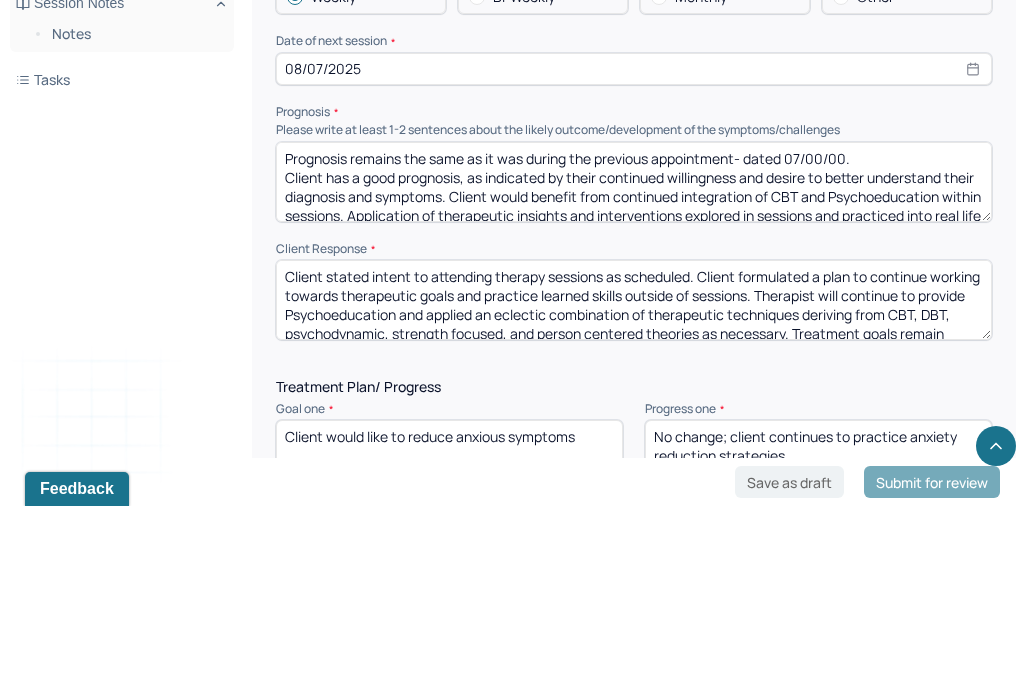 click on "* Prognosis remains the same as it was during the previous appointment- dated 00/00/00.
Client has a good prognosis, as indicated by their continued willingness and desire to better understand their diagnosis and symptoms. Client would benefit from continued integration of CBT and Psychoeducation within sessions. Application of therapeutic insights and interventions explored in sessions and practiced into real life situations can enhance client’s understanding of factors that often yield maladaptive responses as well as their ability to exercise symptom management." at bounding box center (634, 374) 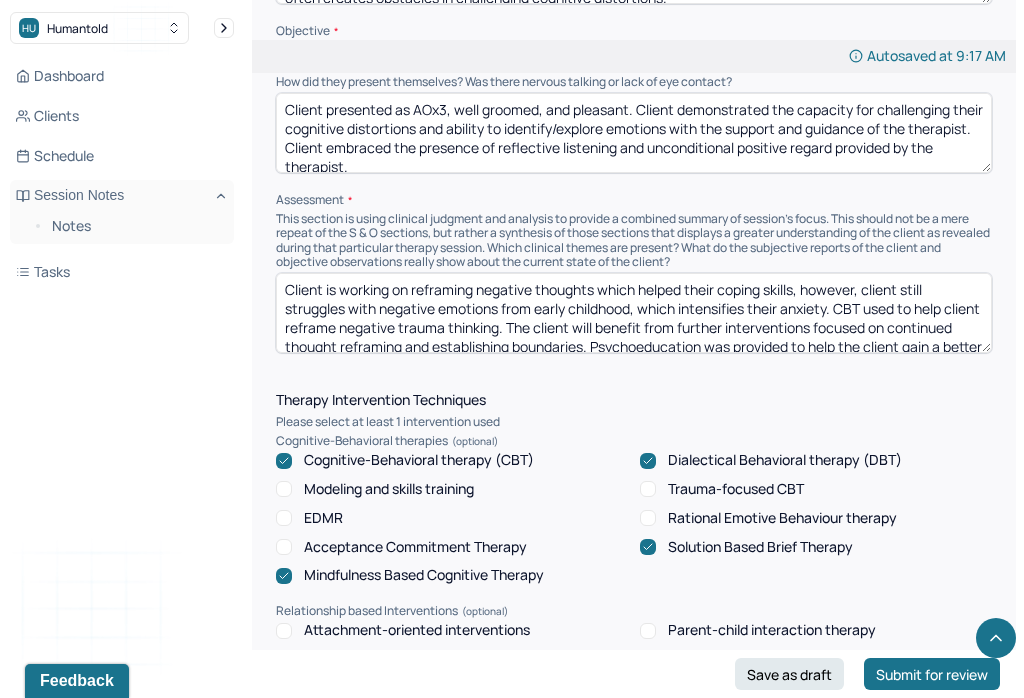 scroll, scrollTop: 1387, scrollLeft: 0, axis: vertical 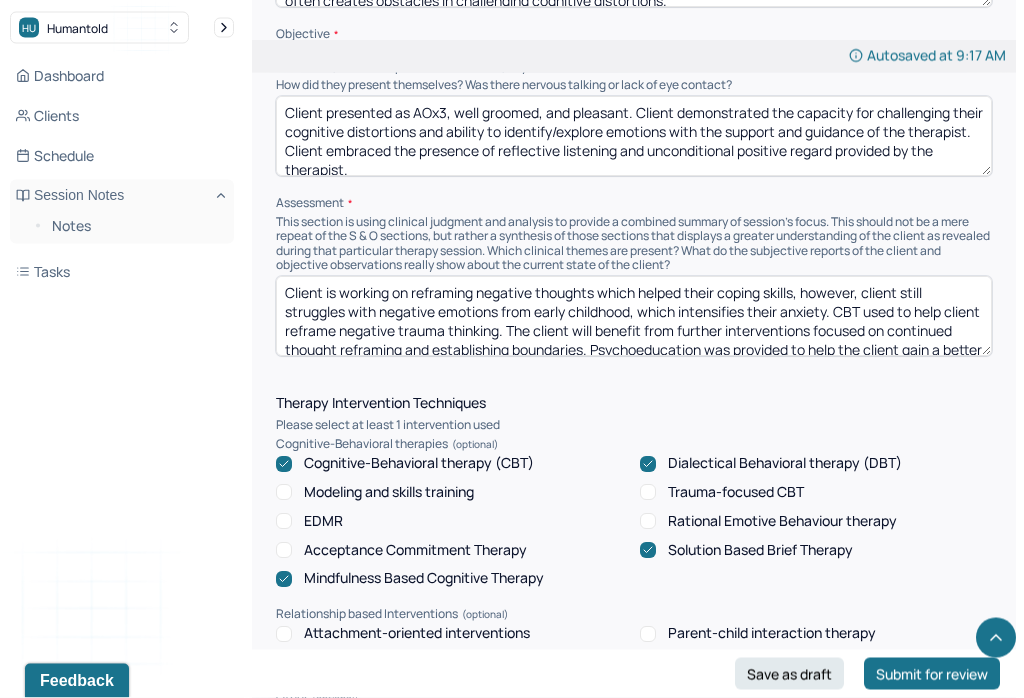 type on "Prognosis remains the same as it was during the previous appointment- dated 07/31/25.
Client has a good prognosis, as indicated by their continued willingness and desire to better understand their diagnosis and symptoms. Client would benefit from continued integration of CBT and Psychoeducation within sessions. Application of therapeutic insights and interventions explored in sessions and practiced into real life situations can enhance client’s understanding of factors that often yield maladaptive responses as well as their ability to exercise symptom management." 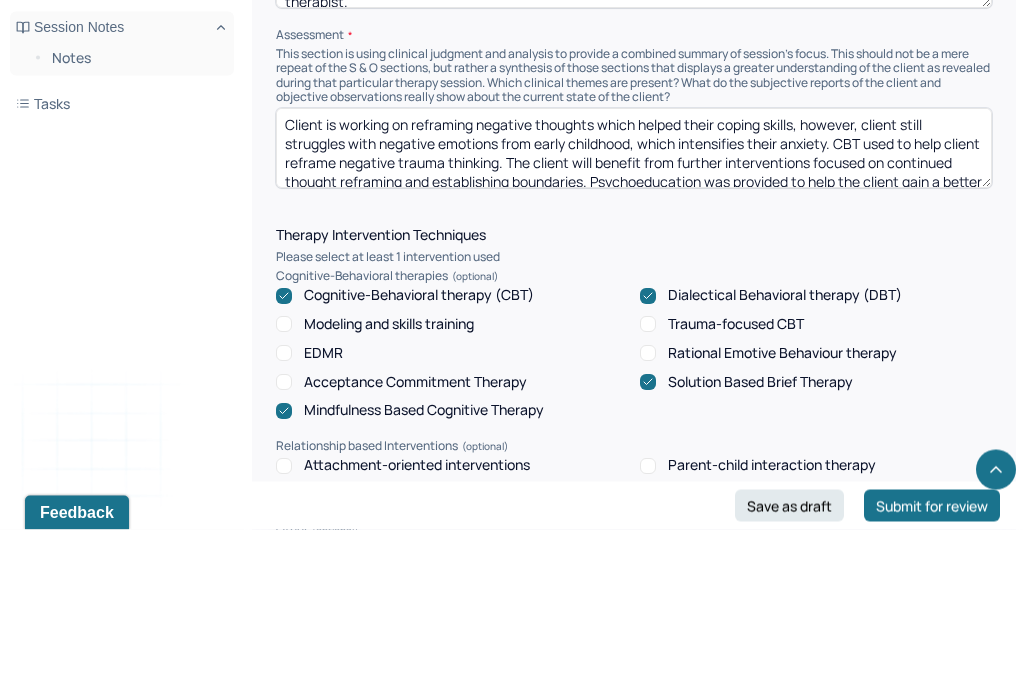 click on "Client is working on reframing negative thoughts which helped their coping skills, however, client still struggles with negative emotions from early childhood, which intensifies their anxiety. CBT used to help client reframe negative trauma thinking. The client will benefit from further interventions focused on continued thought reframing and establishing boundaries. Psychoeducation was provided to help the client gain a better understanding of their symptoms, its triggers, and coping strategies." at bounding box center [634, 317] 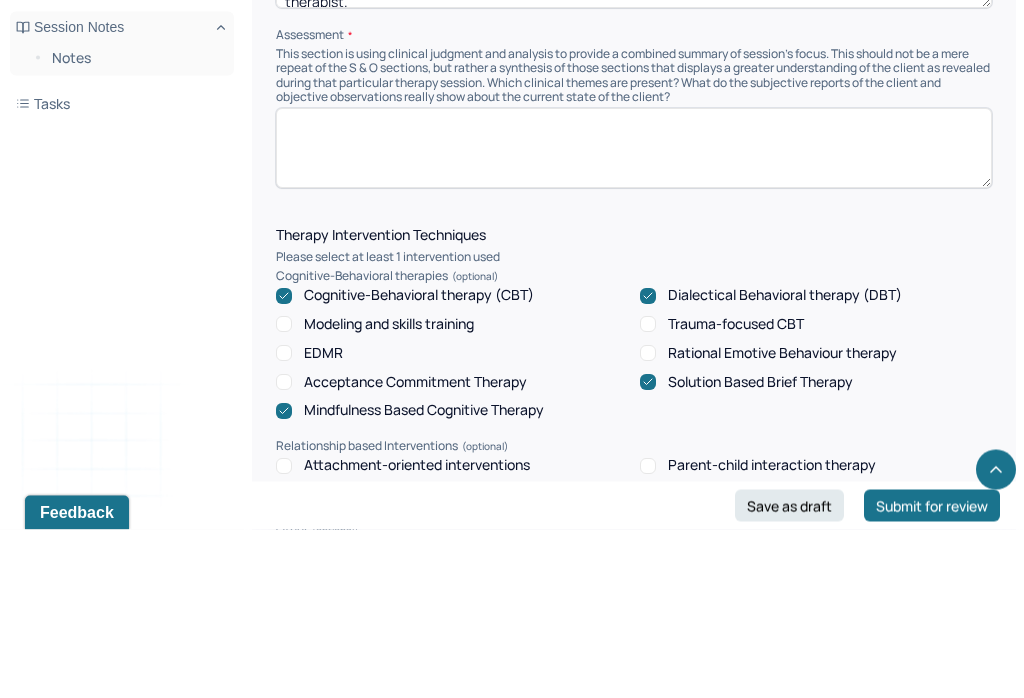 scroll, scrollTop: 1556, scrollLeft: 0, axis: vertical 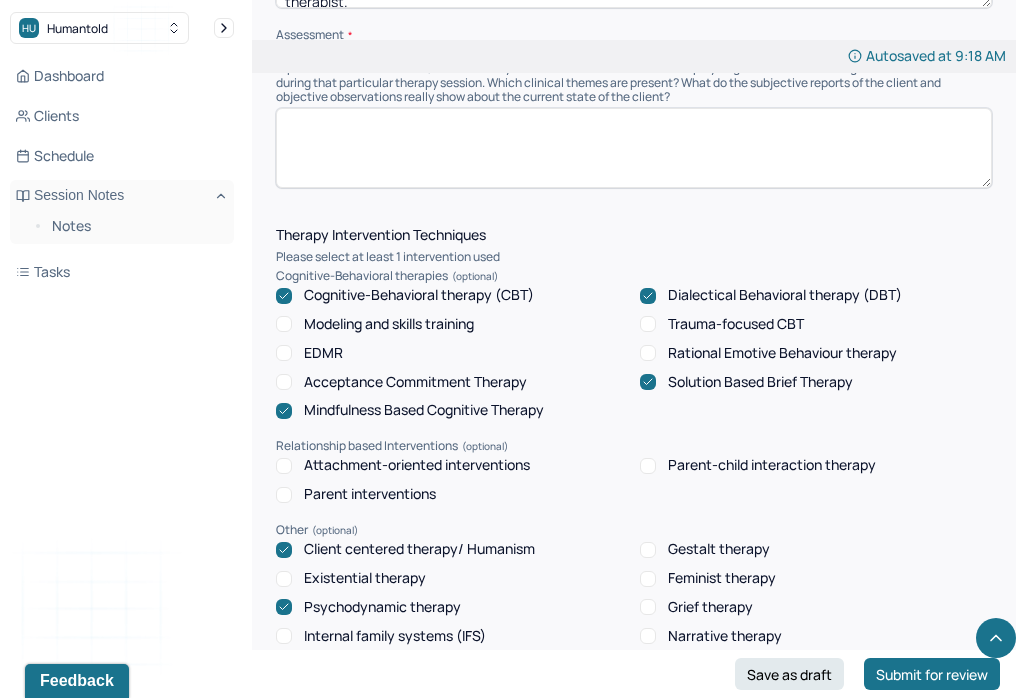 click on "HU Humantold Dashboard Clients Schedule Session Notes Notes Tasks ES Elizabeth   Savettiere provider Logout Edit Note  FAQs Theme ES Elizabeth   Savettiere Autosaved at 9:18 AM Appointment Details Client name [FIRST] [LAST] Date of service 08/07/2025 Time 11:00am - 11:55am Duration 55mins Appointment type individual therapy Provider name Elizabeth Savettiere Modifier 1 95 Telemedicine Note type Individual soap note Instructions The fields marked with an asterisk ( * ) are required before you can submit your notes. Before you can submit your session notes, they must be signed. You have the option to save your notes as a draft before making a submission. Appointment location * Teletherapy Client Teletherapy Location here Home Office Other Provider Teletherapy Location Home Office Other Consent was received for the teletherapy session The teletherapy session was conducted via video Primary diagnosis * F41.1 GENERALIZED ANXIETY DISORDER * * *" at bounding box center (512, 345) 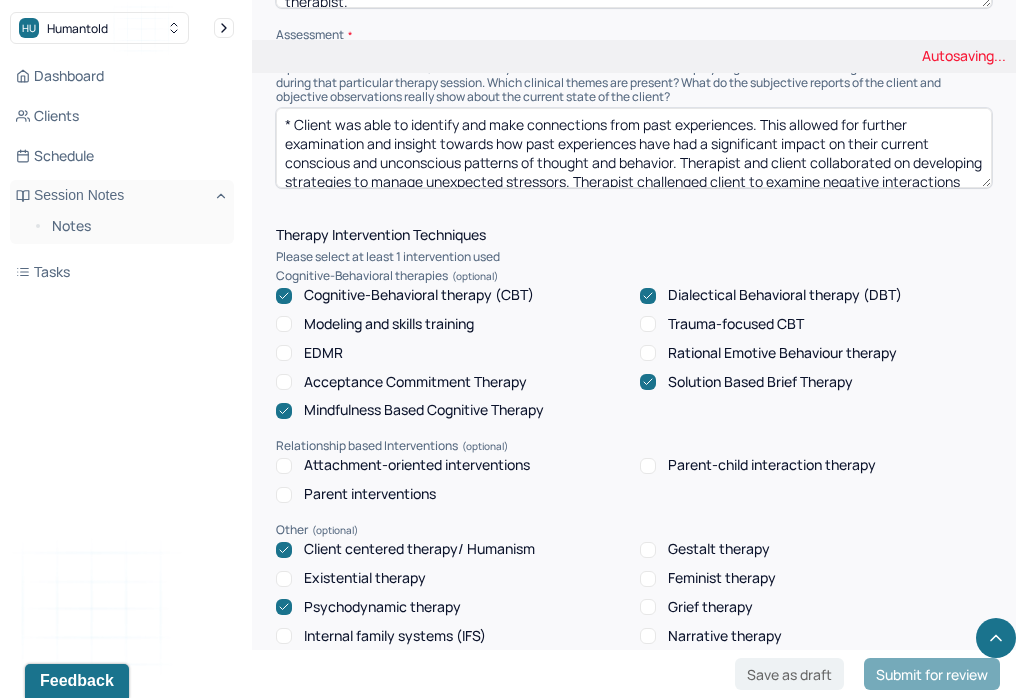 scroll, scrollTop: 0, scrollLeft: 0, axis: both 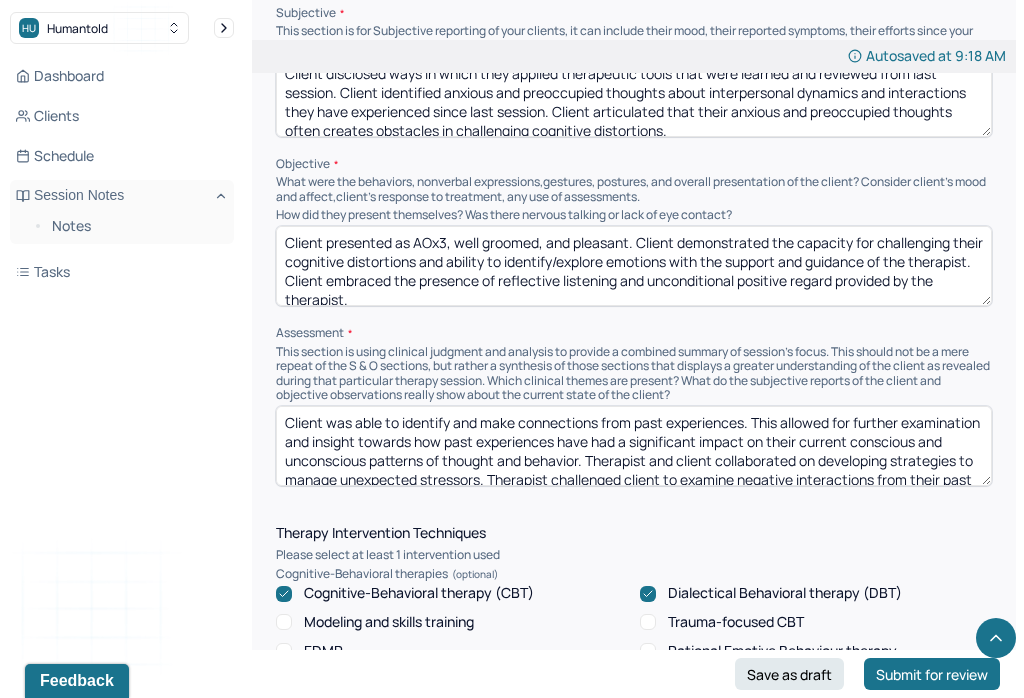 type on "Client was able to identify and make connections from past experiences. This allowed for further examination and insight towards how past experiences have had a significant impact on their current conscious and unconscious patterns of thought and behavior. Therapist and client collaborated on developing strategies to manage unexpected stressors. Therapist challenged client to examine negative interactions from their past to help guide client towards a better understanding of their emotional landscape." 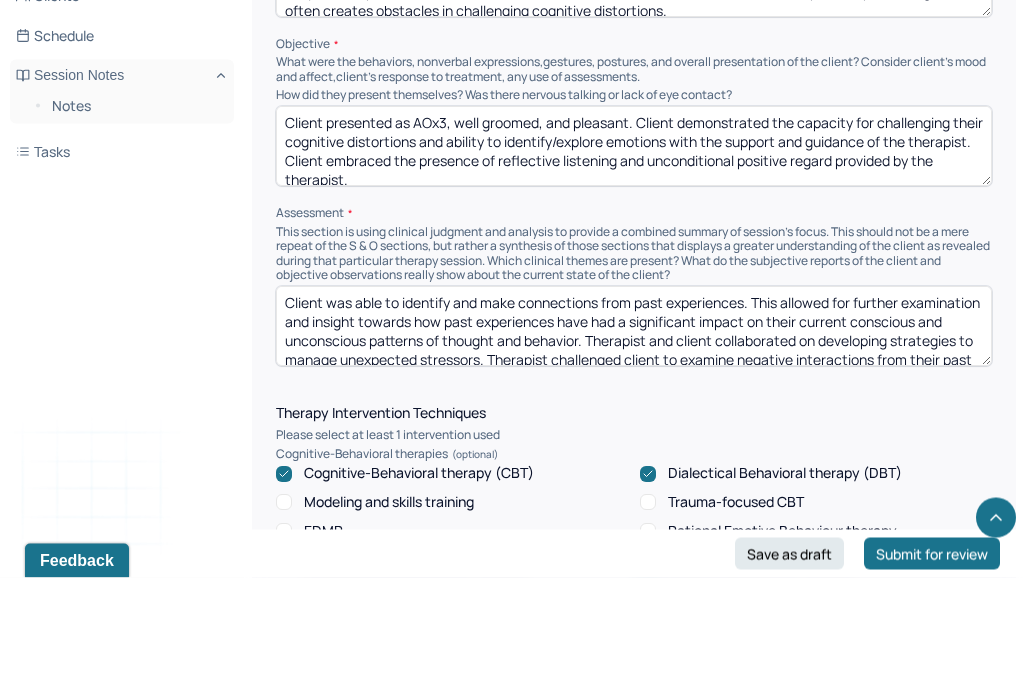 click on "Client presented as AOx3, well groomed, and pleasant. Client demonstrated the capacity for challenging their cognitive distortions and ability to identify/explore emotions with the support and guidance of the therapist. Client embraced the presence of reflective listening and unconditional positive regard provided by the therapist." at bounding box center (634, 267) 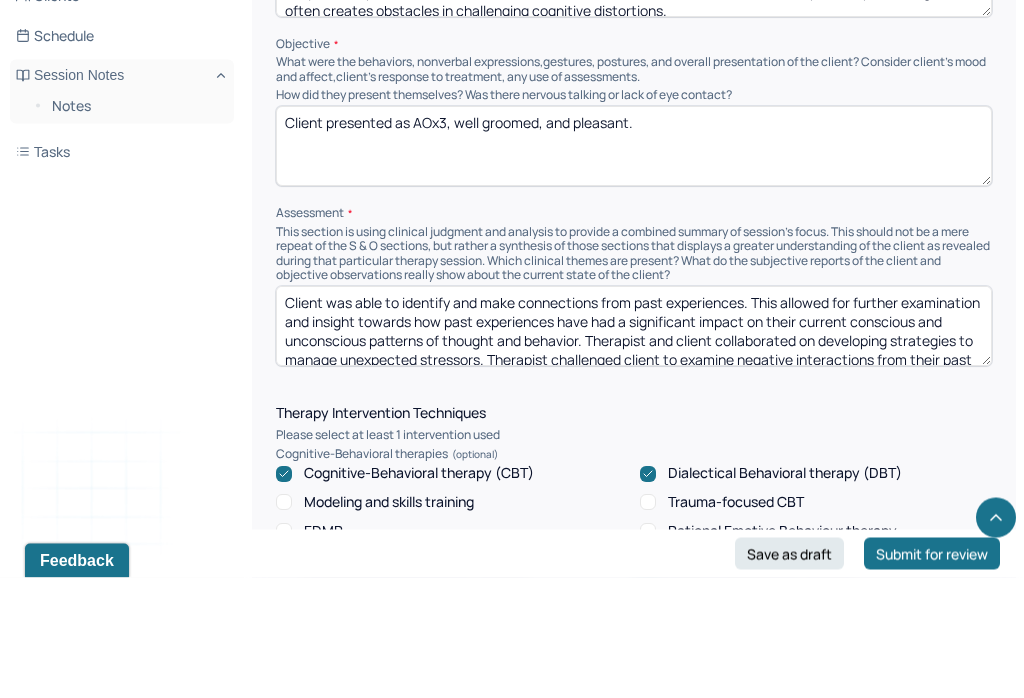 scroll, scrollTop: 0, scrollLeft: 0, axis: both 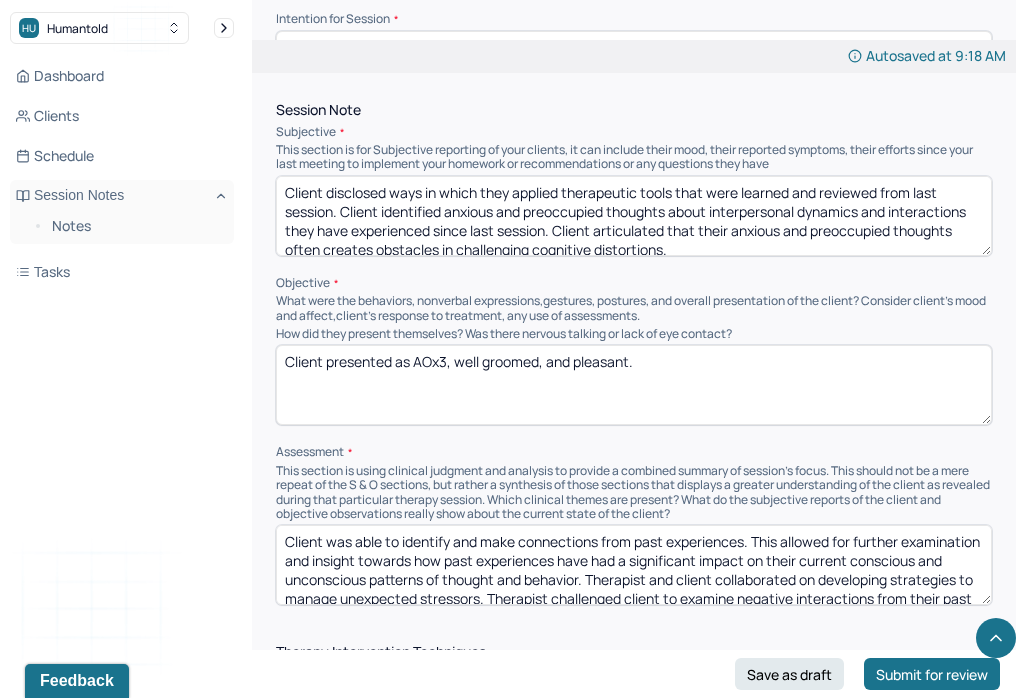 type on "Client presented as AOx3, well groomed, and pleasant." 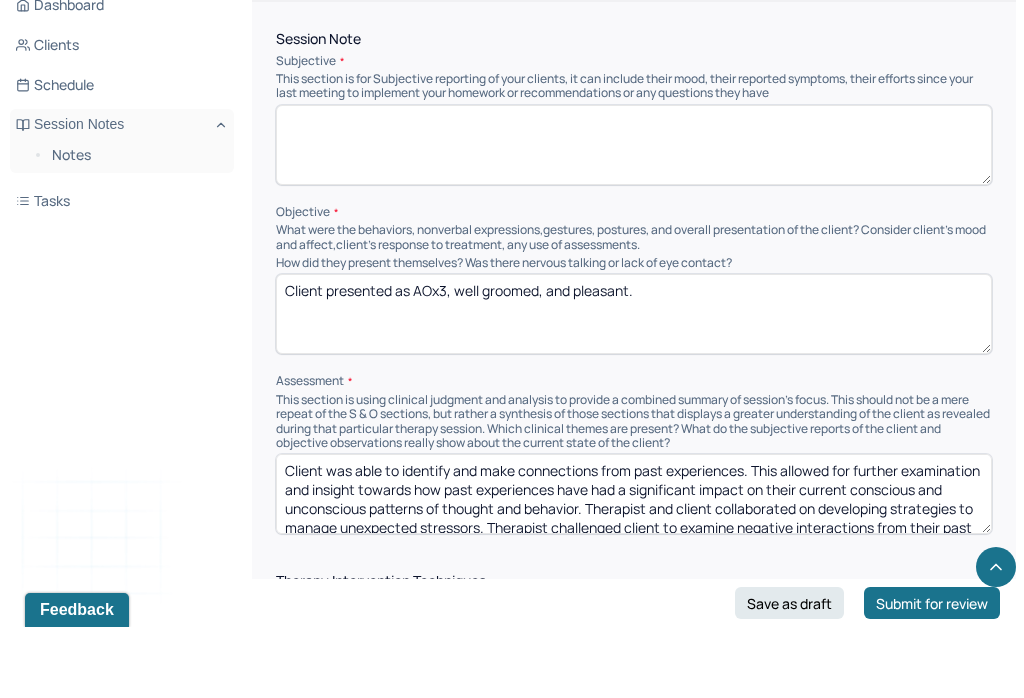 click at bounding box center (634, 216) 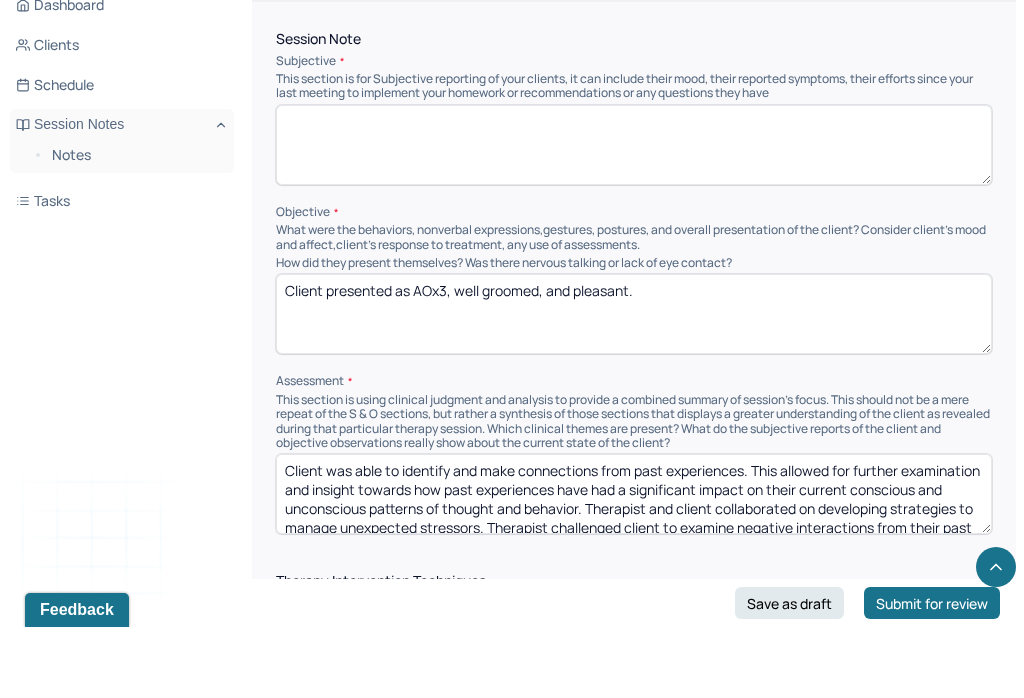 paste on "Client openly processed their anxieties with Therapist. Client continues to engage in developing new coping skills to address maladaptive patterns of behavior and rumination of negative thoughts. Client explored core beliefs that influence current patterns of thought and behavior." 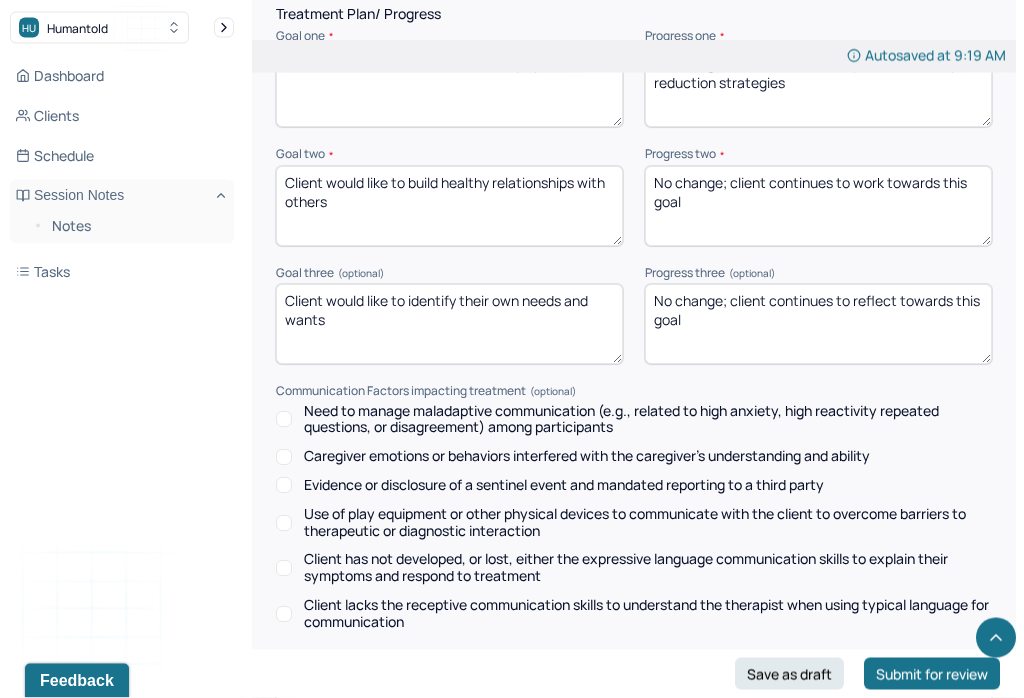 scroll, scrollTop: 3074, scrollLeft: 0, axis: vertical 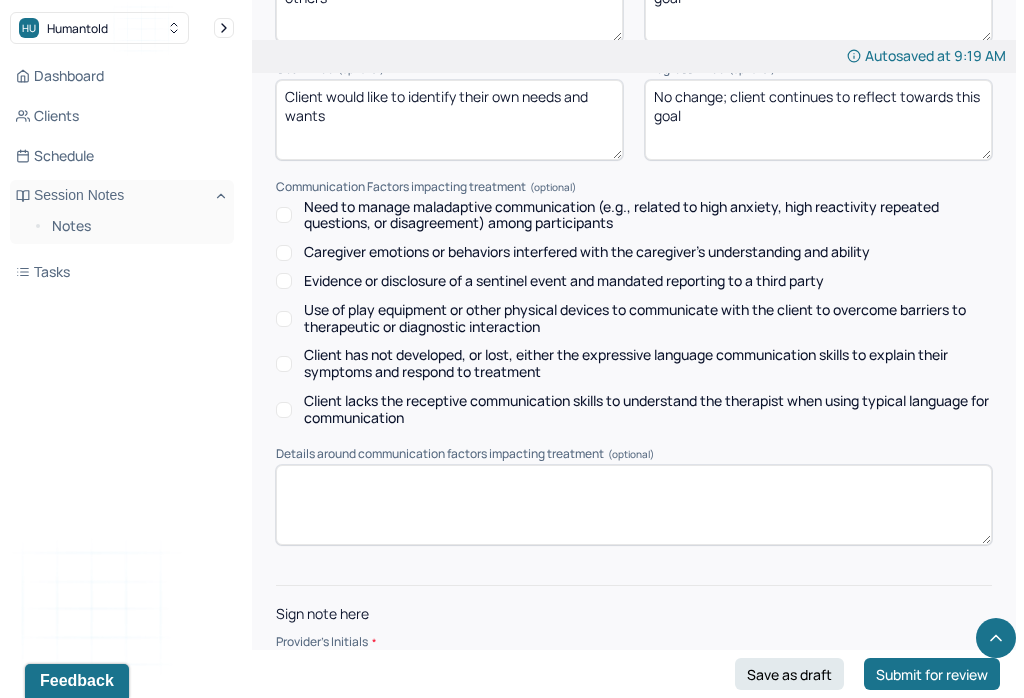 type on "Client openly processed their anxieties with Therapist. Client continues to engage in developing new coping skills to address maladaptive patterns of behavior and rumination of negative thoughts. Client explored core beliefs that influence current patterns of thought and behavior." 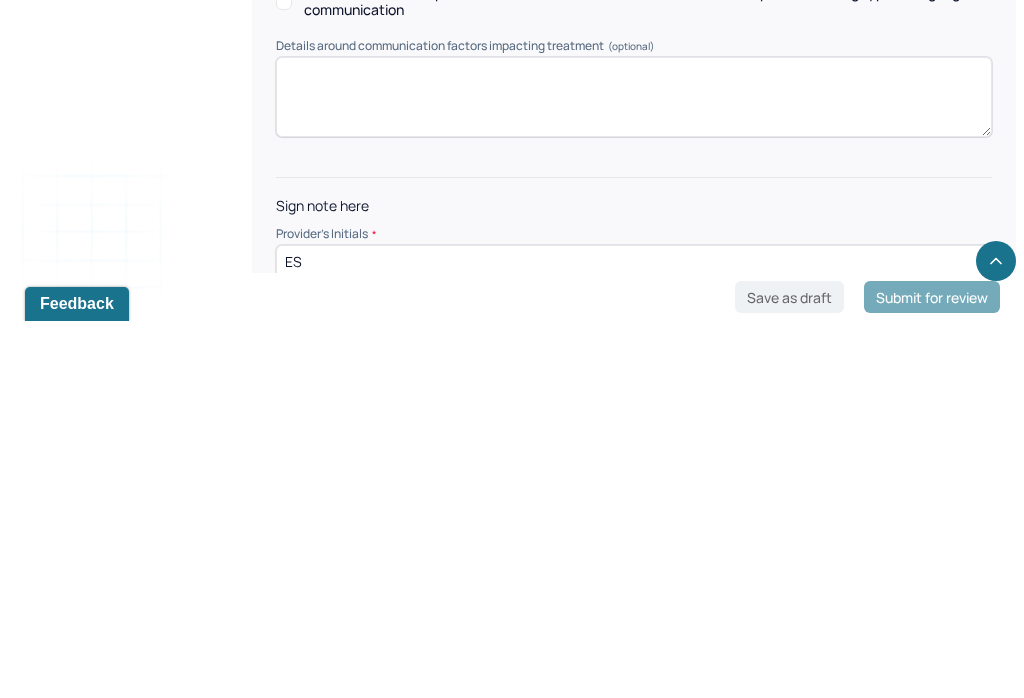 scroll, scrollTop: 3074, scrollLeft: 0, axis: vertical 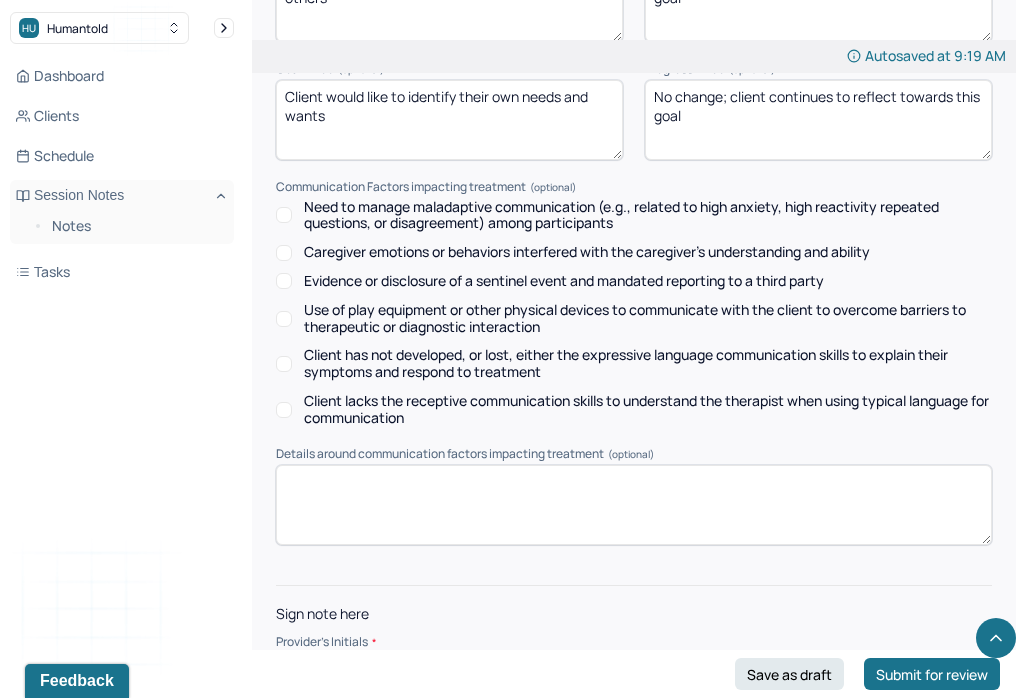 type on "ES" 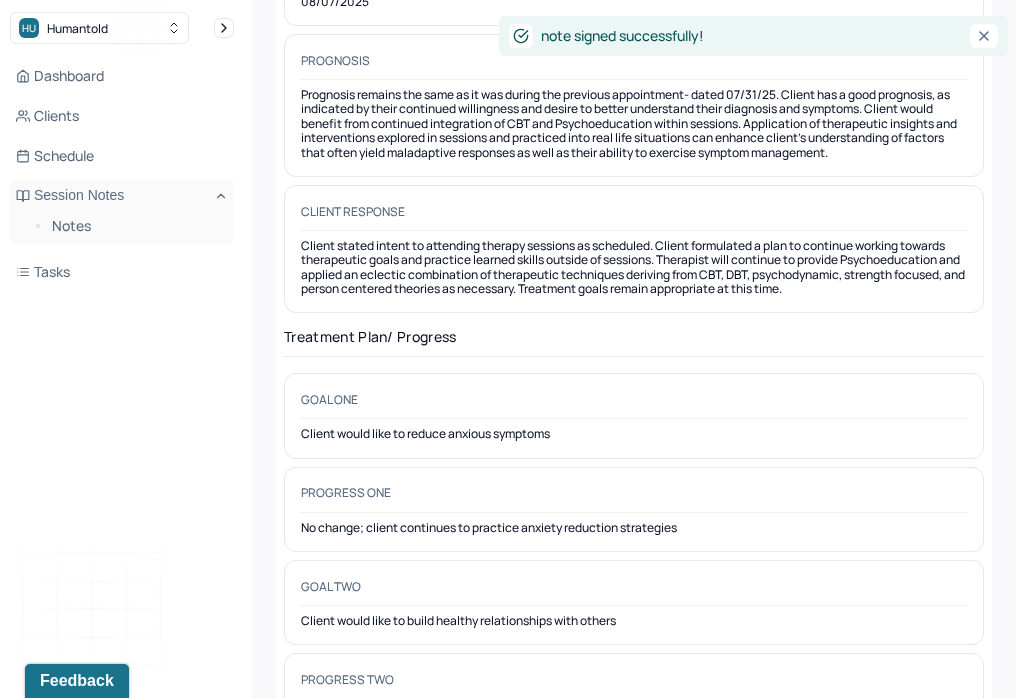 scroll, scrollTop: 0, scrollLeft: 0, axis: both 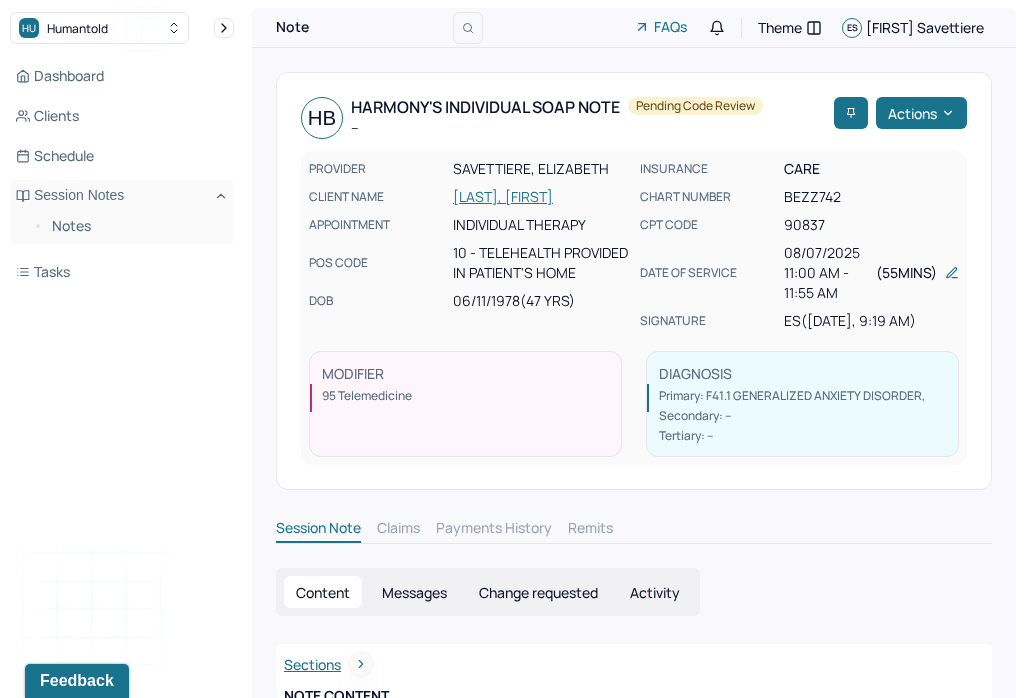 click on "Notes" at bounding box center (135, 226) 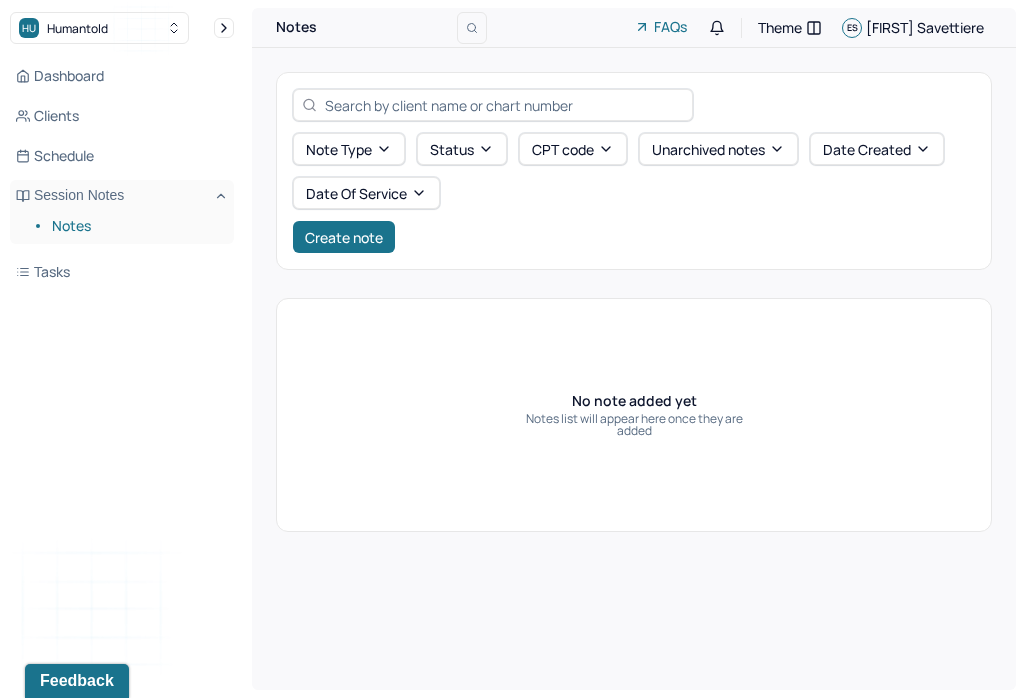 click on "Create note" at bounding box center [344, 237] 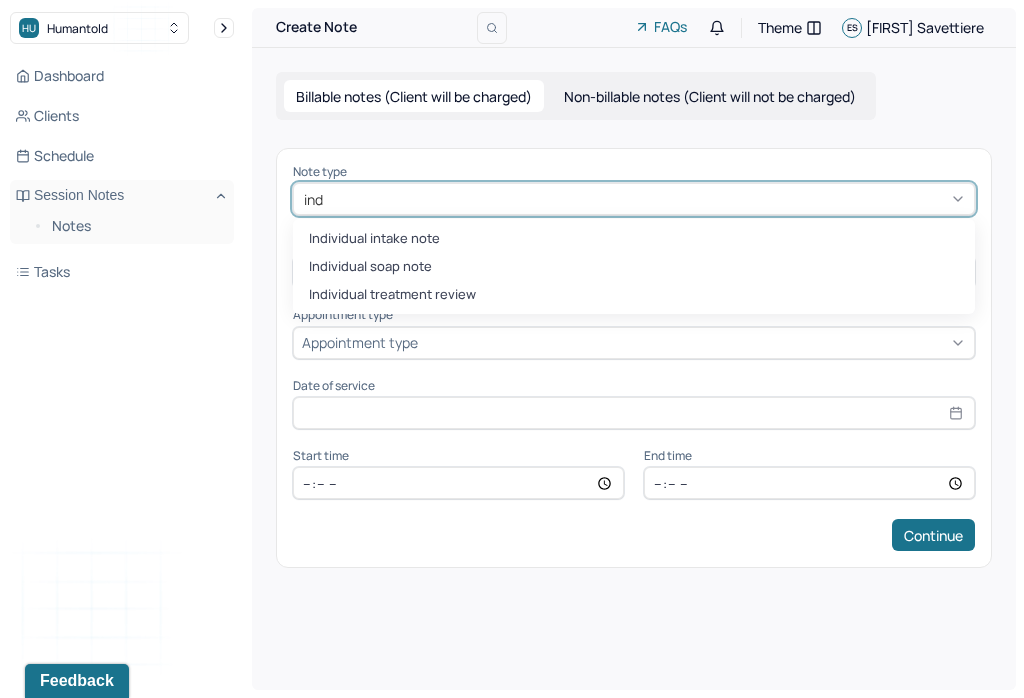 click on "Individual soap note" at bounding box center [634, 267] 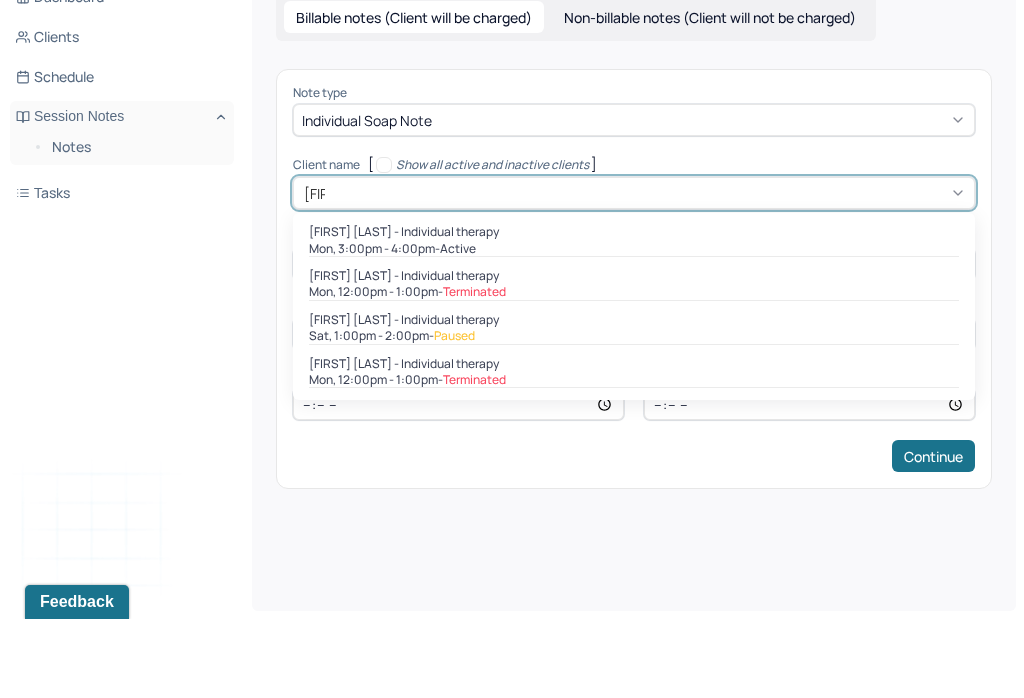 click on "[FIRST] [LAST] - Individual therapy" at bounding box center [404, 311] 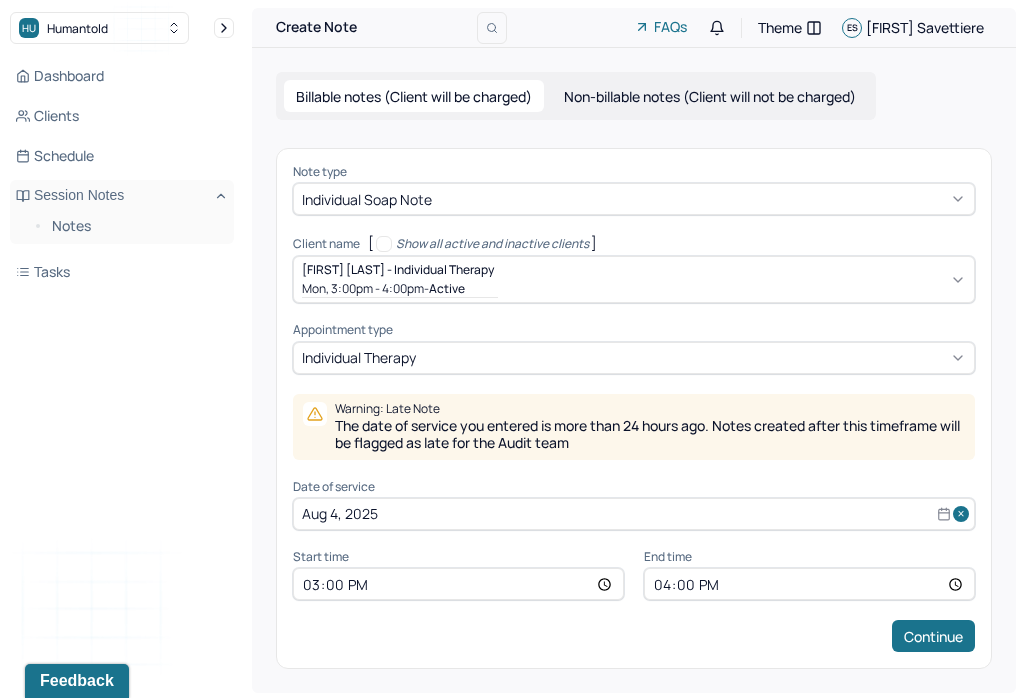 click on "Aug 4, 2025" at bounding box center (634, 514) 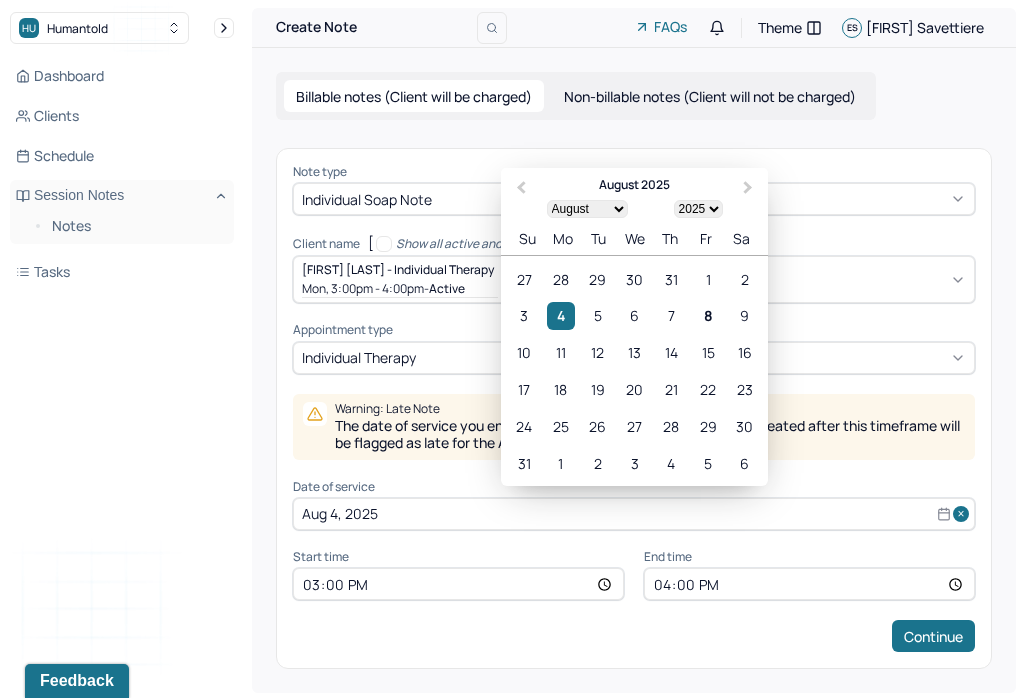 click on "7" at bounding box center [671, 315] 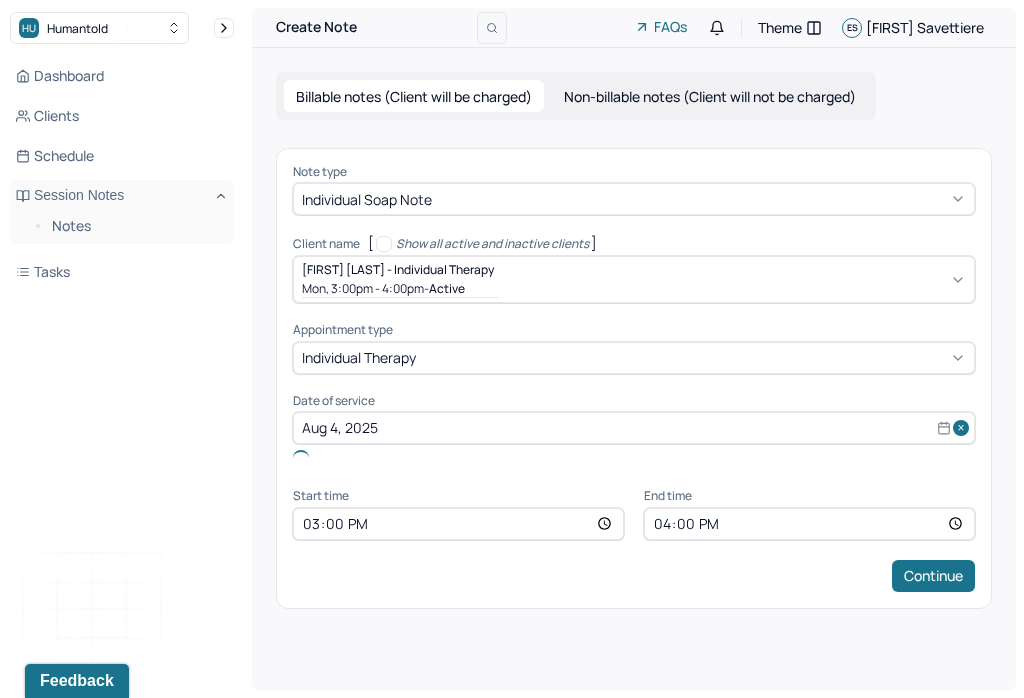 type on "Aug 7, 2025" 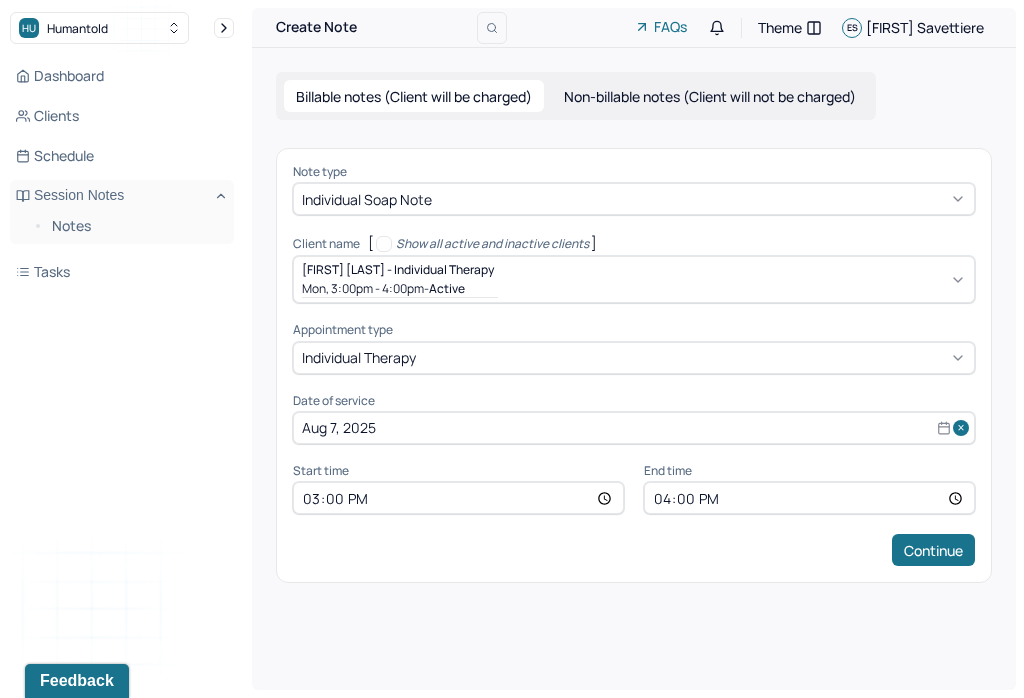 click on "15:00" at bounding box center [458, 498] 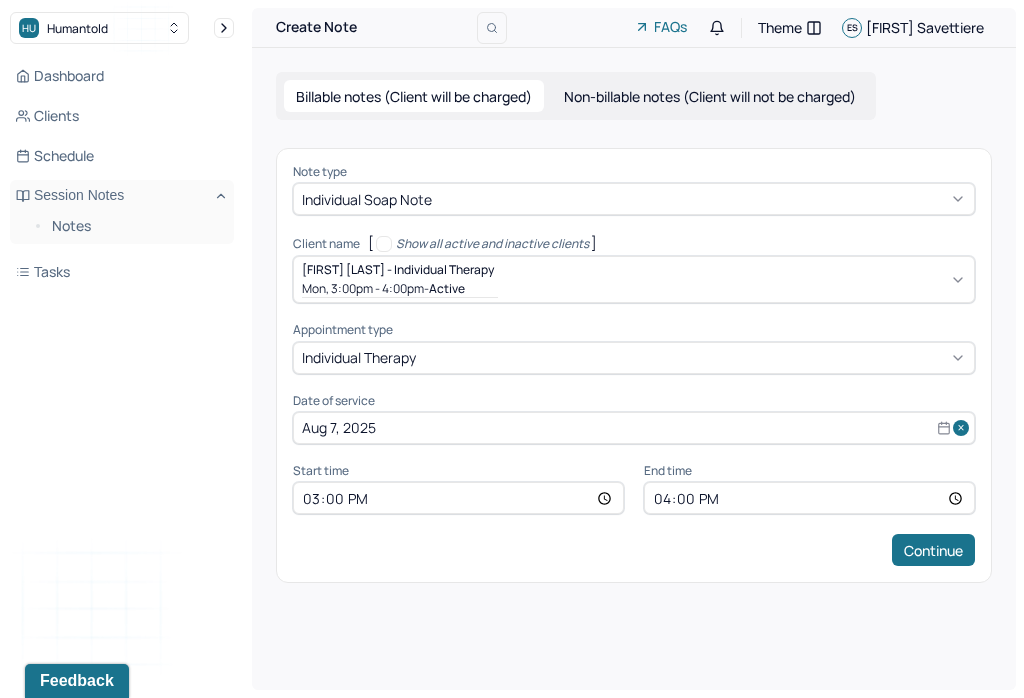 type on "12:00" 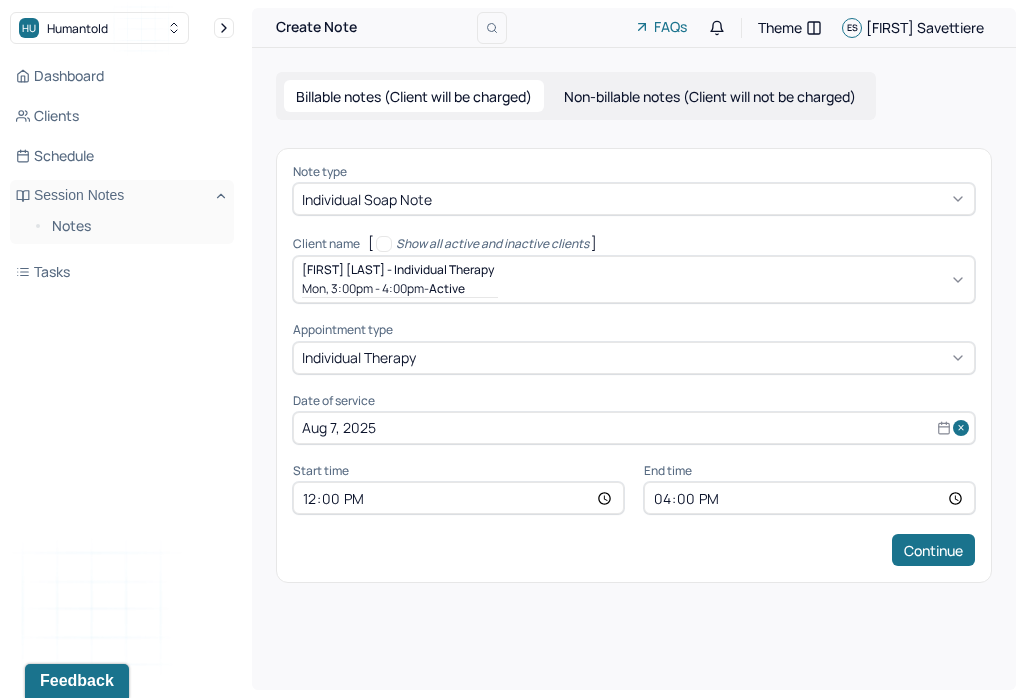 click on "16:00" at bounding box center (809, 498) 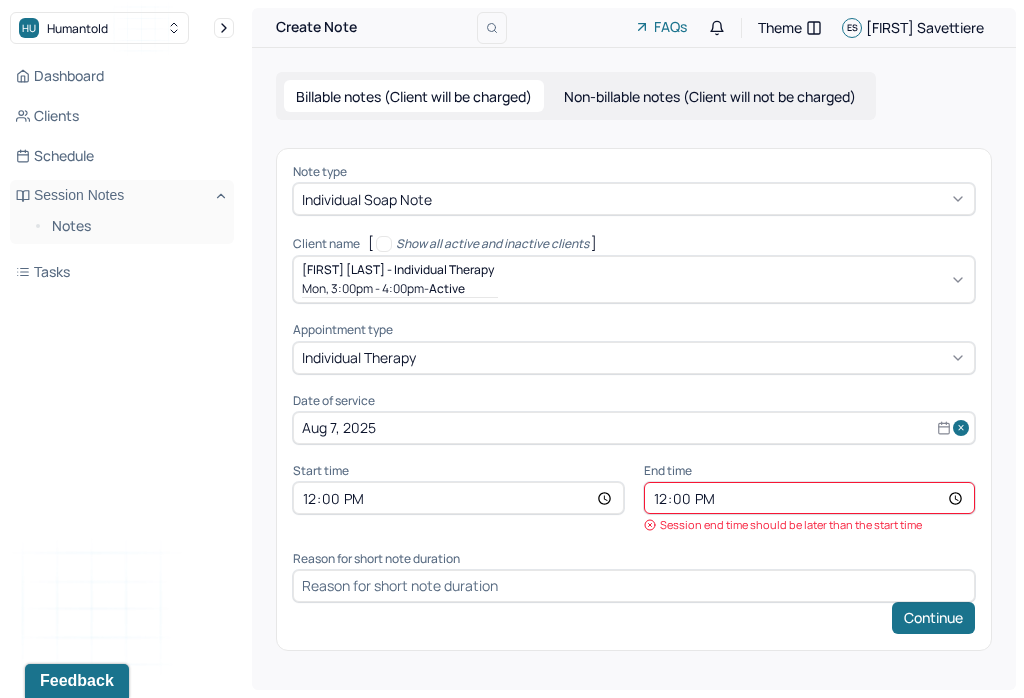 type on "12:55" 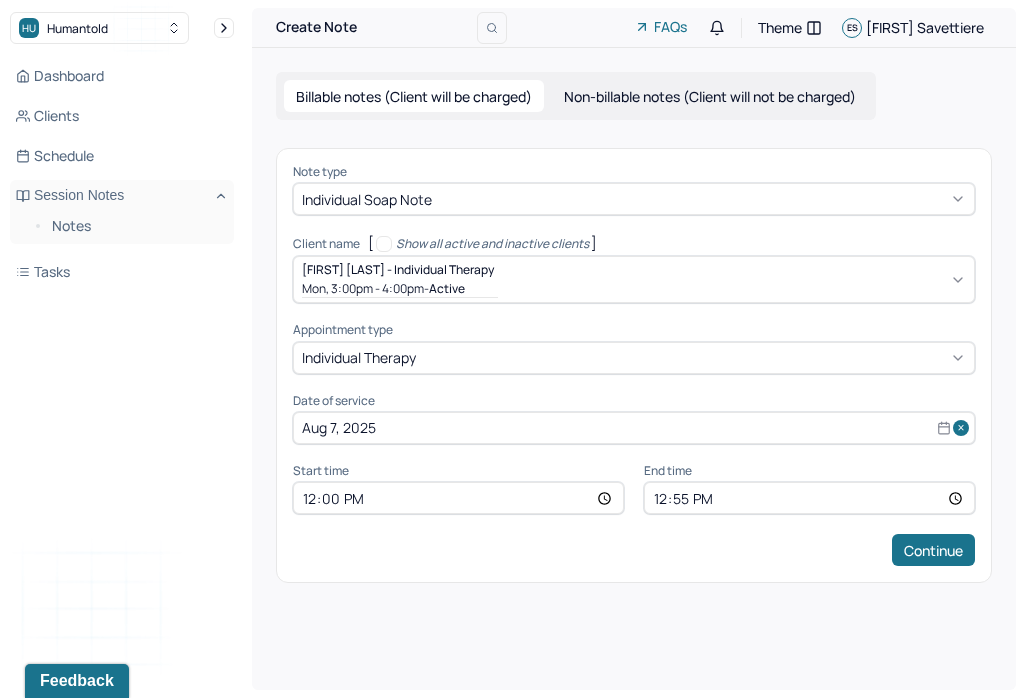 click on "Continue" at bounding box center (933, 550) 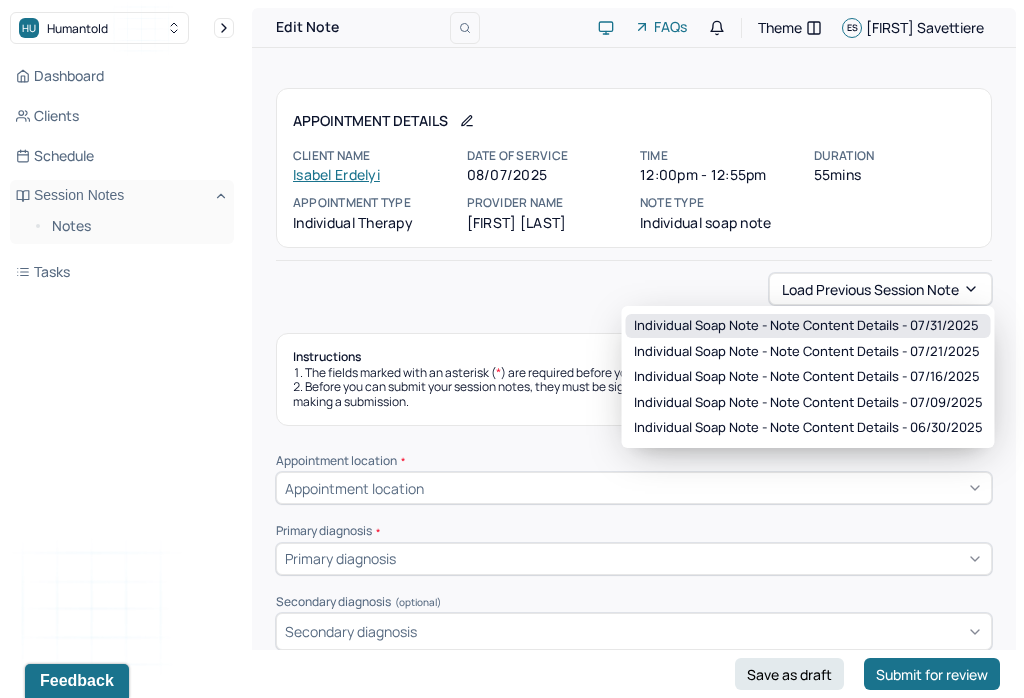 click on "Individual soap note   - Note content Details -   07/31/2025" at bounding box center (806, 326) 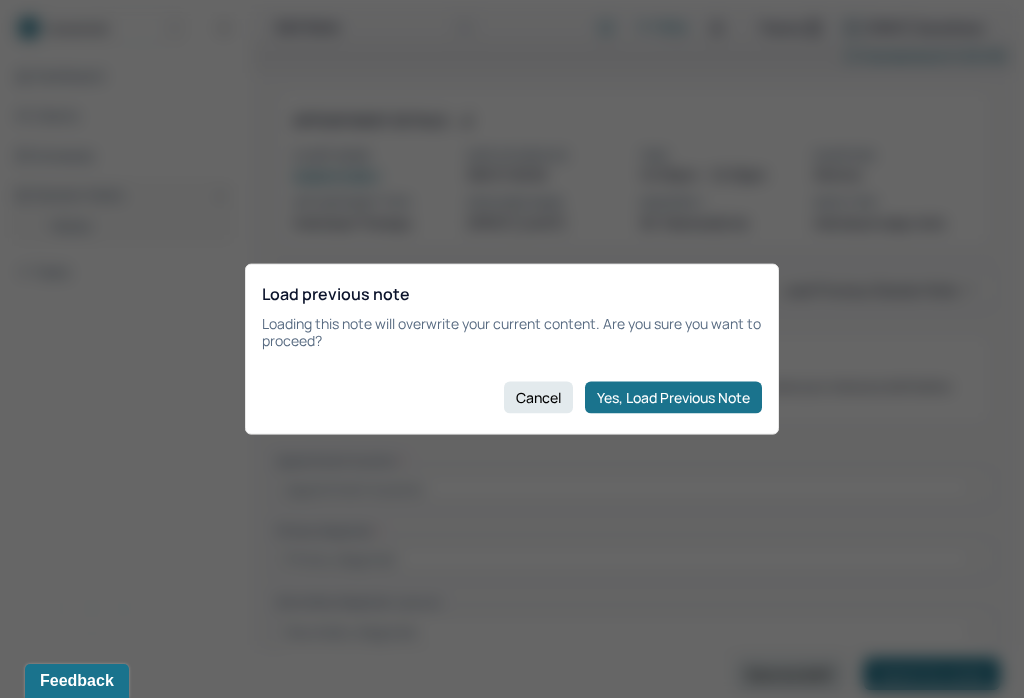 click on "Yes, Load Previous Note" at bounding box center [673, 397] 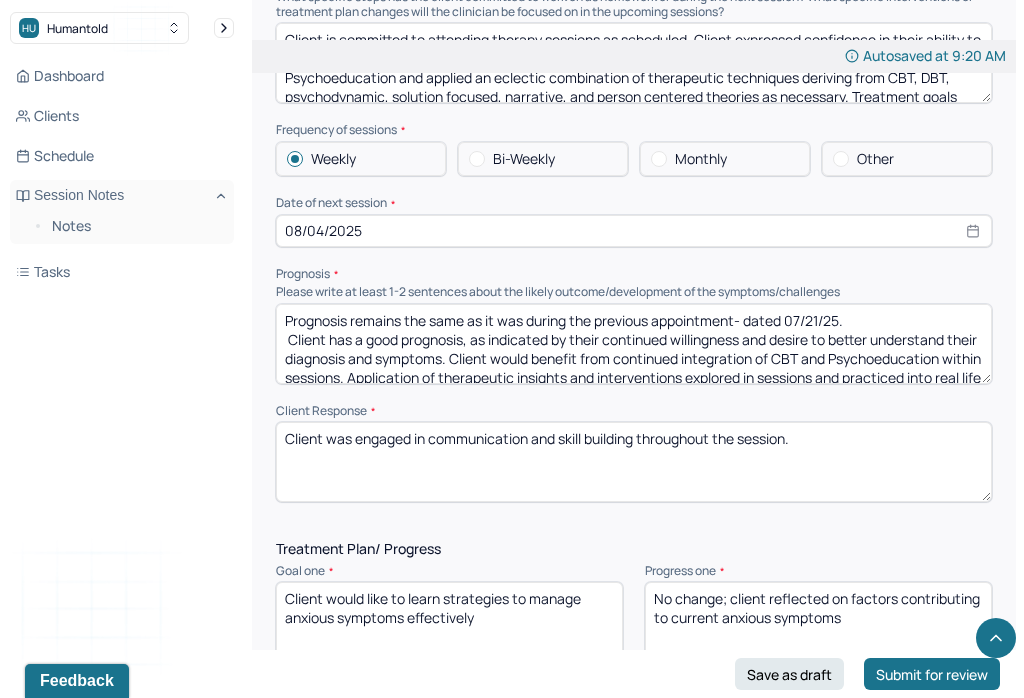 scroll, scrollTop: 2338, scrollLeft: 0, axis: vertical 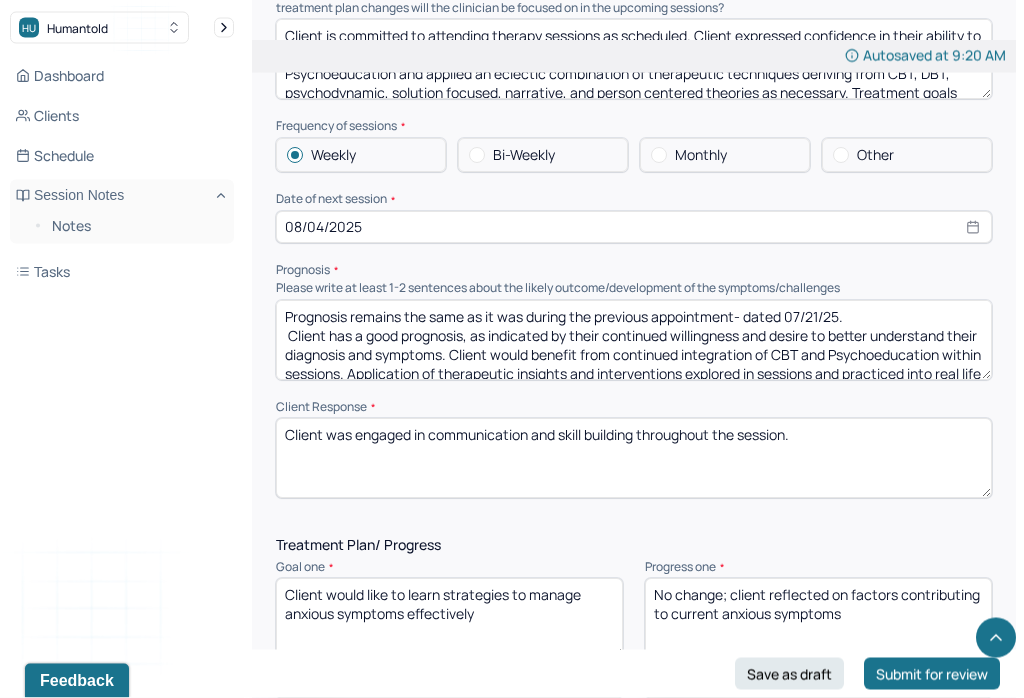 click on "Prognosis remains the same as it was during the previous appointment- dated 07/21/25.
Client has a good prognosis, as indicated by their continued willingness and desire to better understand their diagnosis and symptoms. Client would benefit from continued integration of CBT and Psychoeducation within sessions. Application of therapeutic insights and interventions explored in sessions and practiced into real life situations can enhance client’s understanding of factors that often yield maladaptive responses as well as their ability to exercise symptom management." at bounding box center [634, 341] 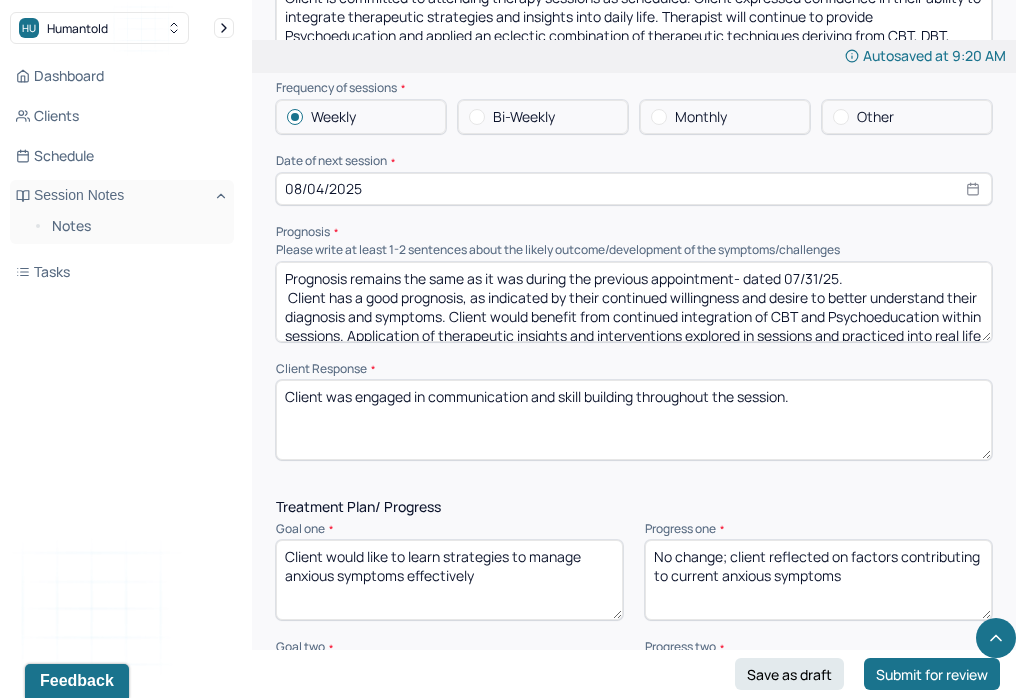 scroll, scrollTop: 2374, scrollLeft: 0, axis: vertical 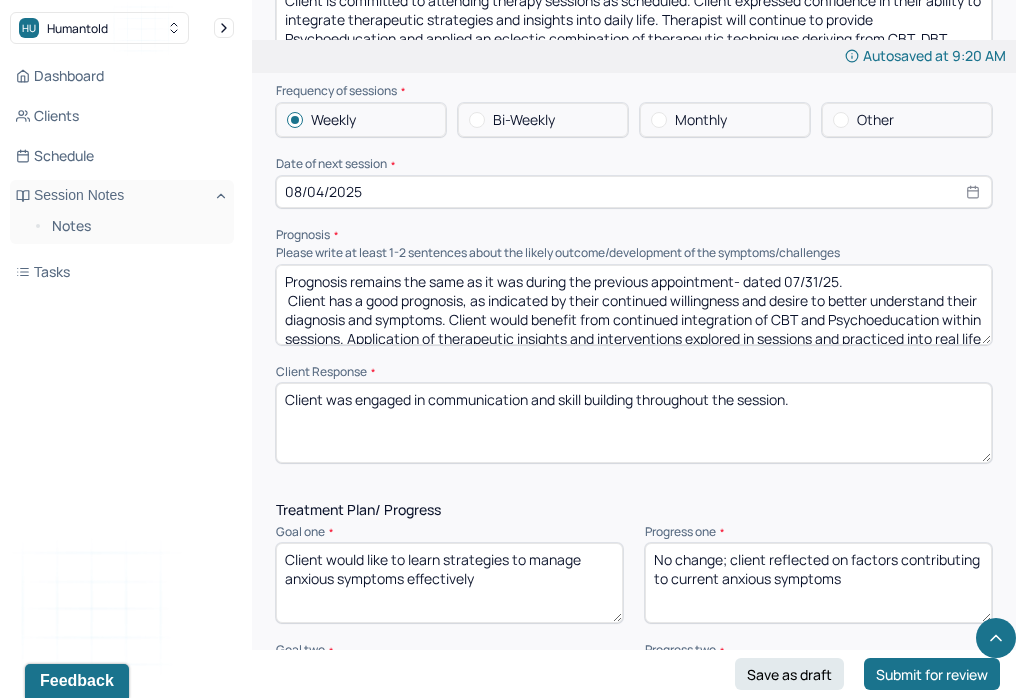 type on "Prognosis remains the same as it was during the previous appointment- dated 07/31/25.
Client has a good prognosis, as indicated by their continued willingness and desire to better understand their diagnosis and symptoms. Client would benefit from continued integration of CBT and Psychoeducation within sessions. Application of therapeutic insights and interventions explored in sessions and practiced into real life situations can enhance client’s understanding of factors that often yield maladaptive responses as well as their ability to exercise symptom management." 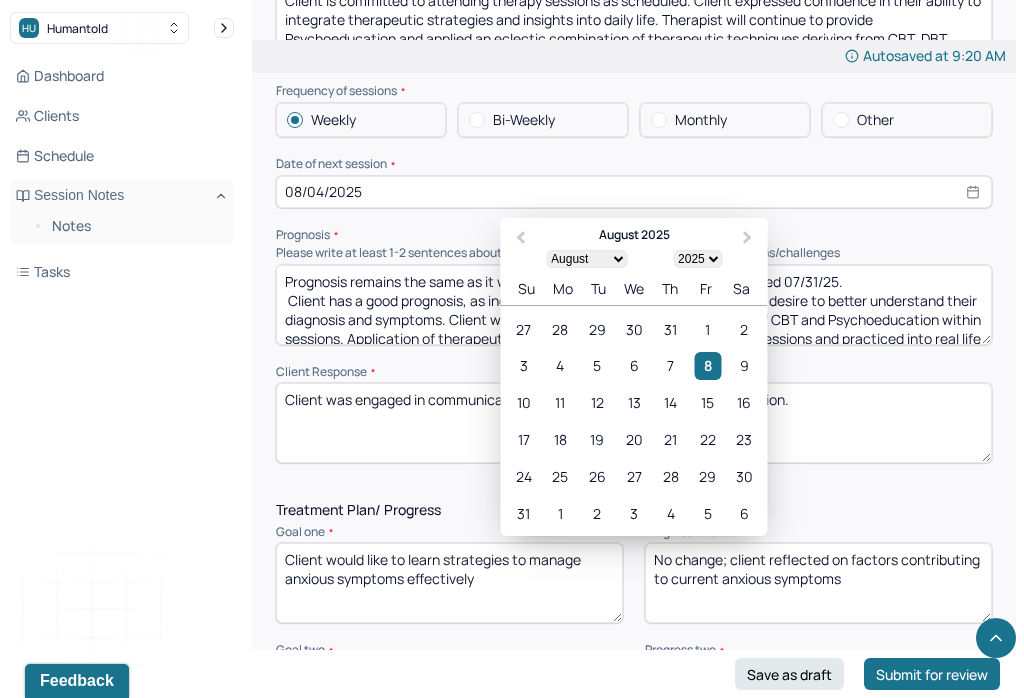 click on "11" at bounding box center (560, 402) 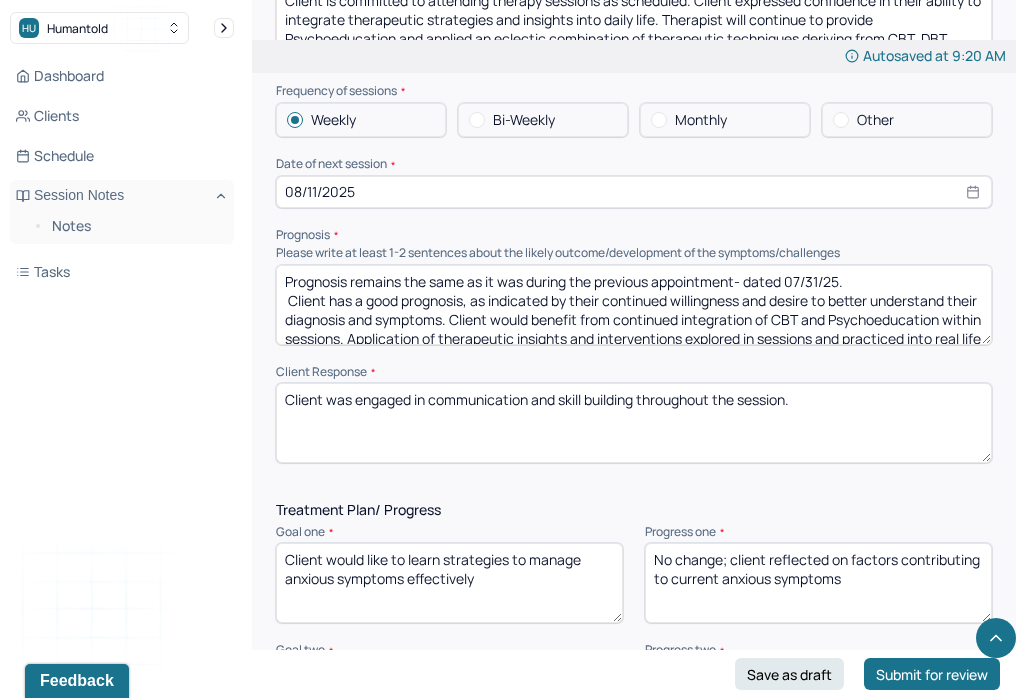 scroll, scrollTop: 1572, scrollLeft: 0, axis: vertical 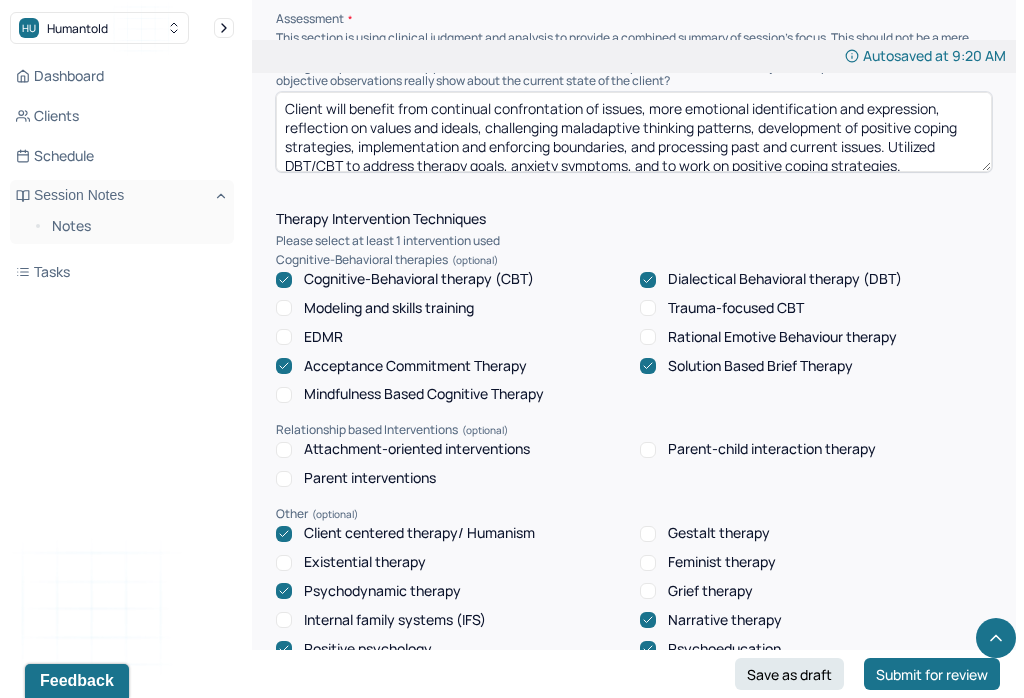 type on "08/11/2025" 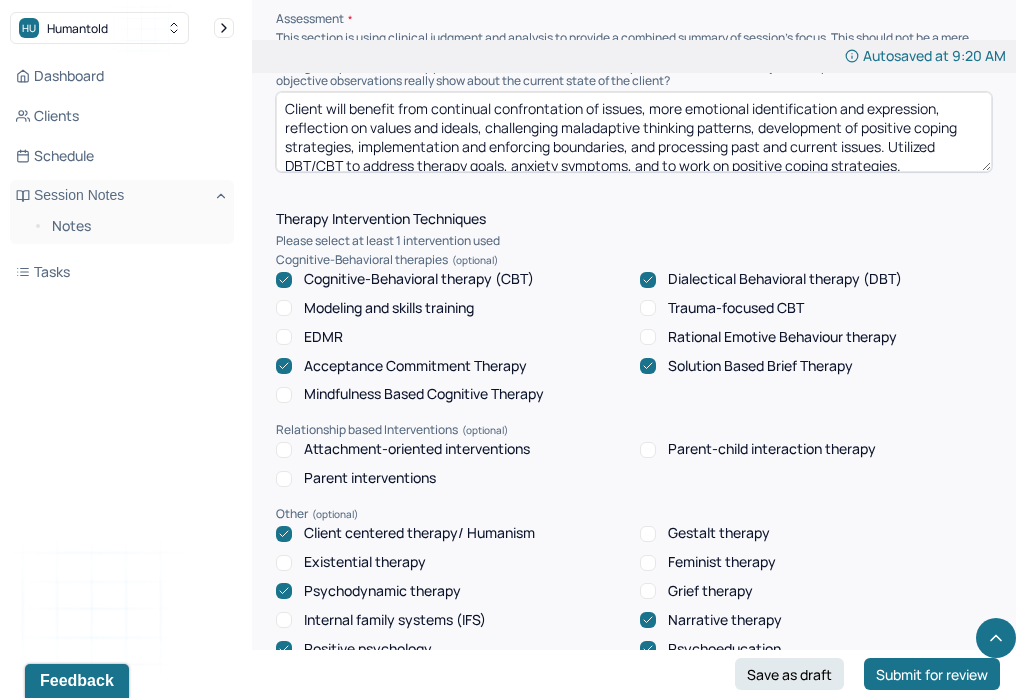 scroll, scrollTop: 2166, scrollLeft: 0, axis: vertical 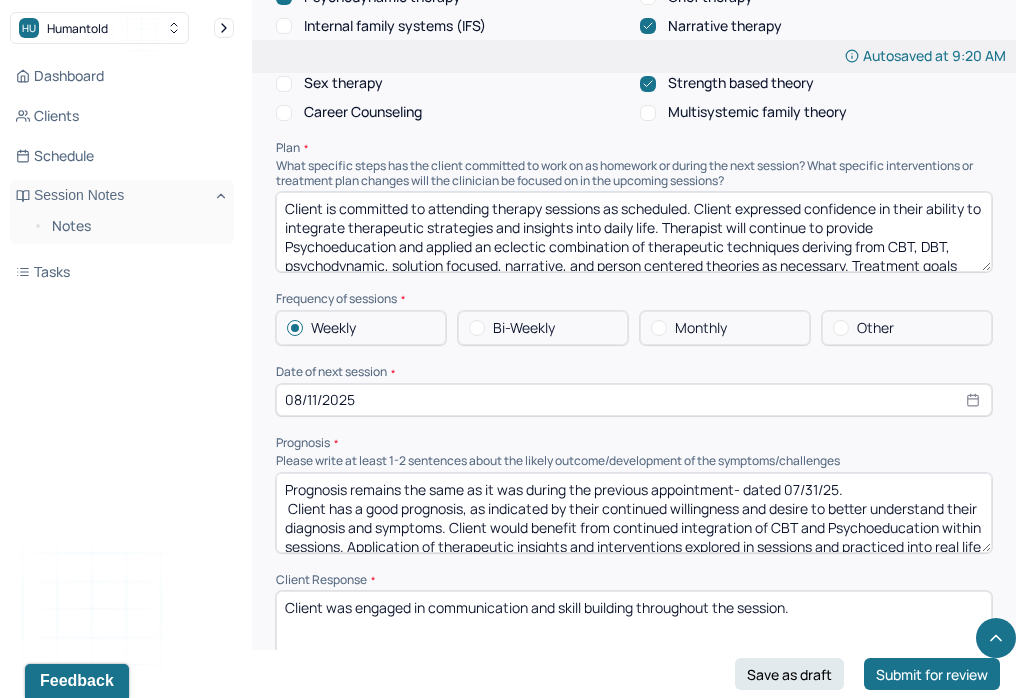 click on "Client was engaged in communication and skill building throughout the session." at bounding box center (634, 631) 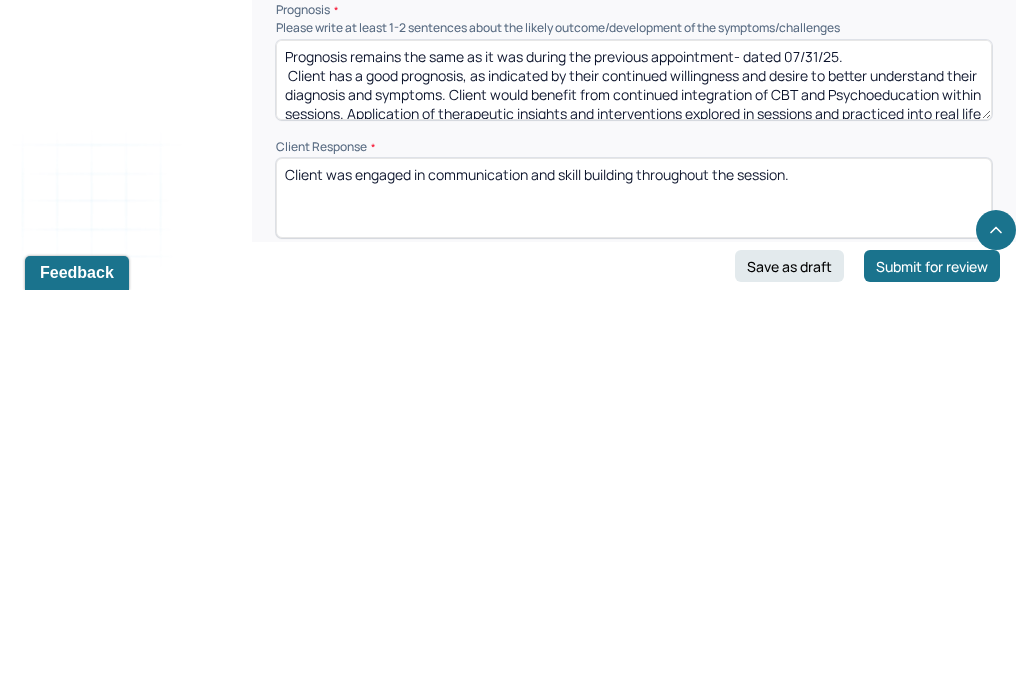 click on "Client was engaged in communication and skill building throughout the session." at bounding box center [634, 606] 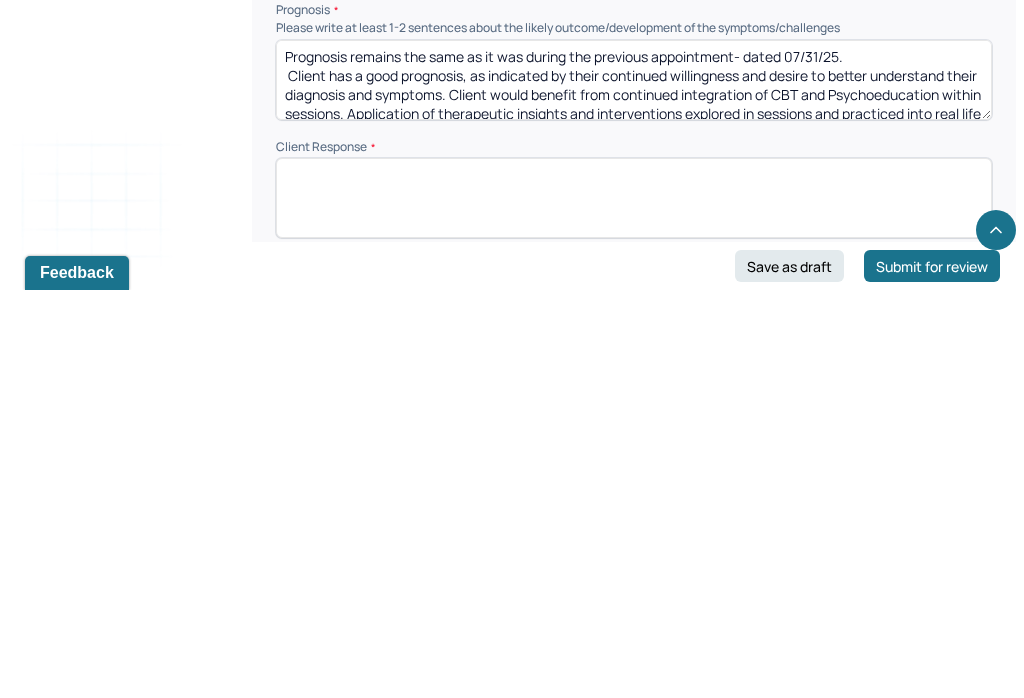 click on "Client was engaged in communication and skill building throughout the session." at bounding box center [634, 606] 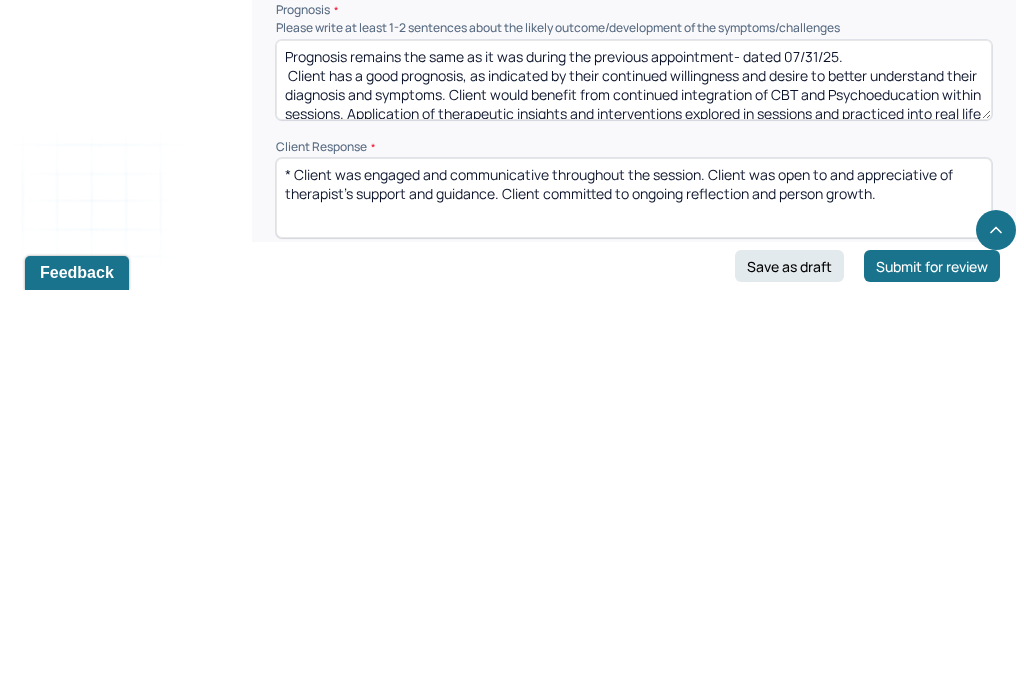 click on "* Client was engaged and communicative throughout the session. Client was open to and appreciative of therapist’s support and guidance. Client committed to ongoing reflection and person growth." at bounding box center [634, 606] 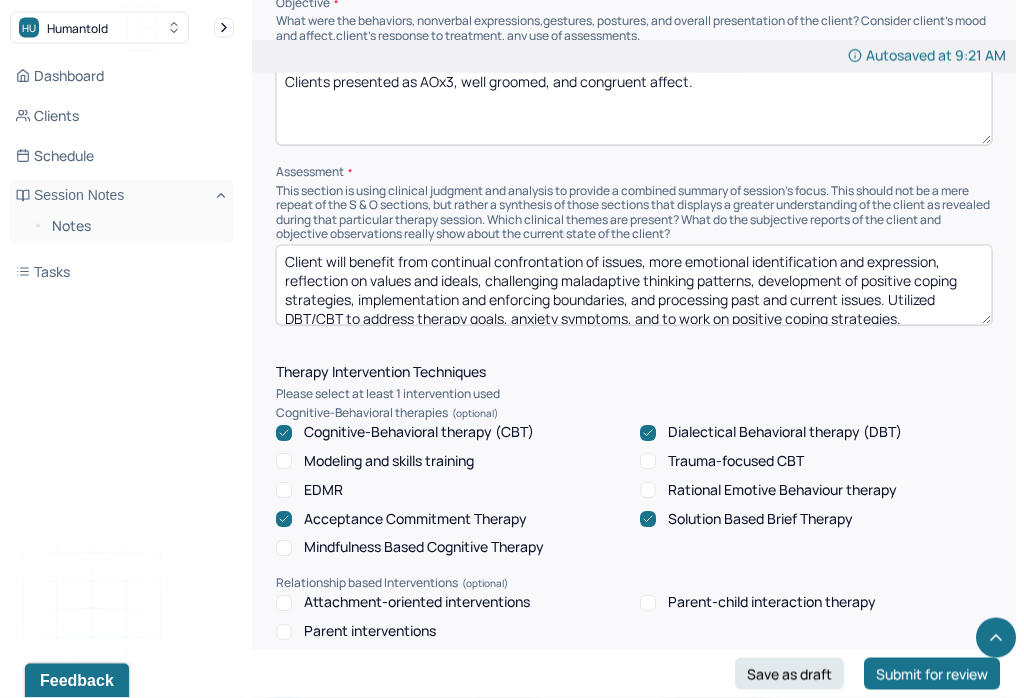 scroll, scrollTop: 1417, scrollLeft: 0, axis: vertical 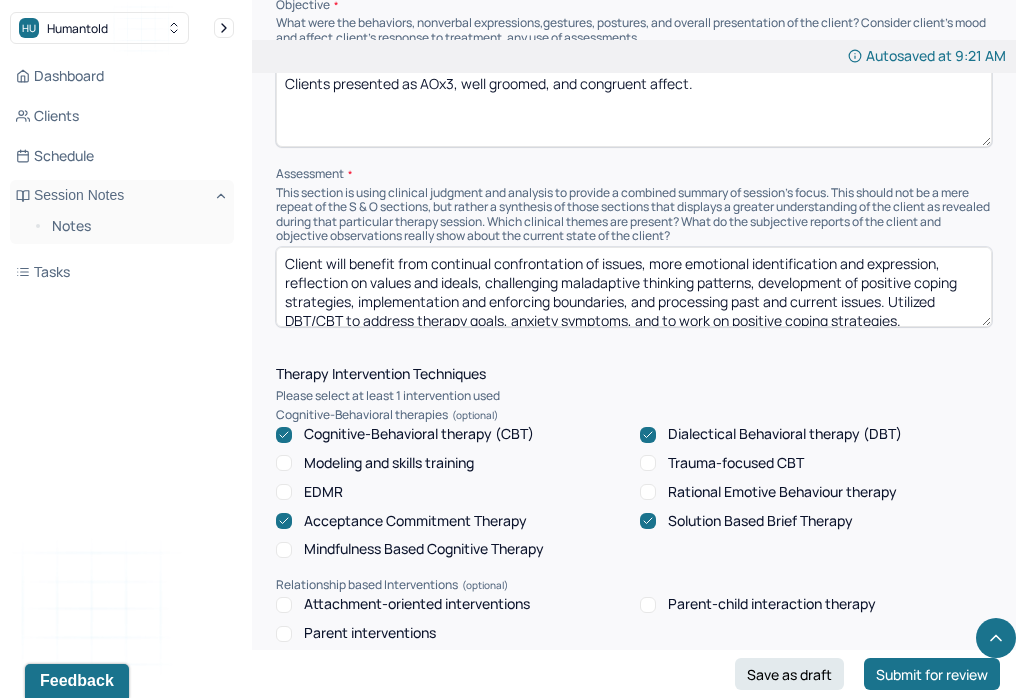 type on "Client was engaged and communicative throughout the session. Client was open to and appreciative of therapist’s support and guidance. Client committed to ongoing reflection and person growth." 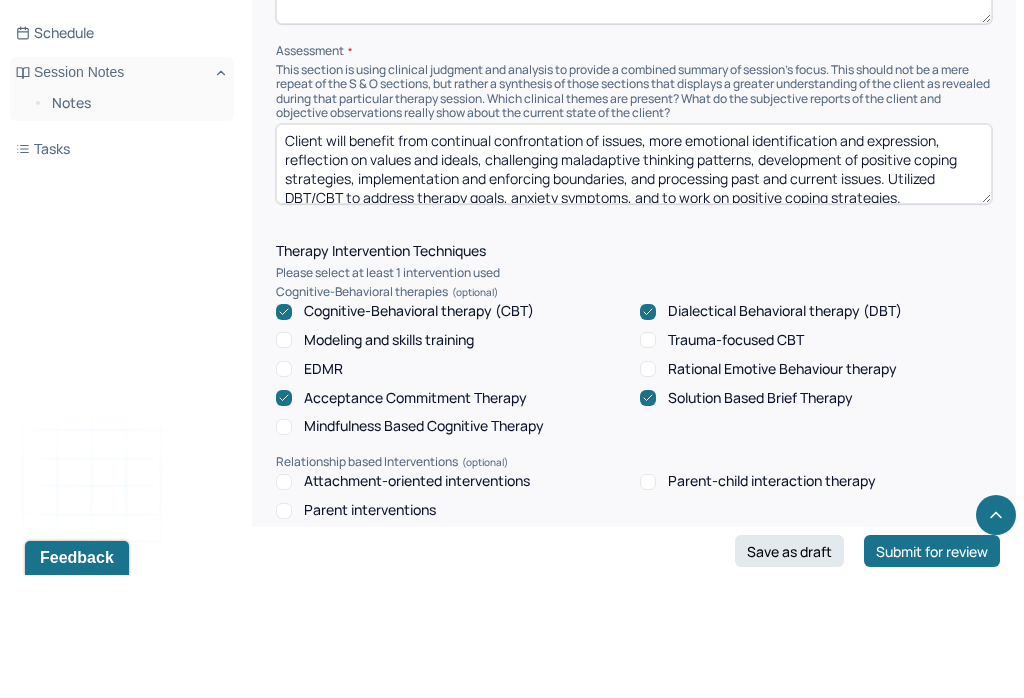 click on "Client will benefit from continual confrontation of issues, more emotional identification and expression, reflection on values and ideals, challenging maladaptive thinking patterns, development of positive coping strategies, implementation and enforcing boundaries, and processing past and current issues. Utilized DBT/CBT to address therapy goals, anxiety symptoms, and to work on positive coping strategies." at bounding box center (634, 287) 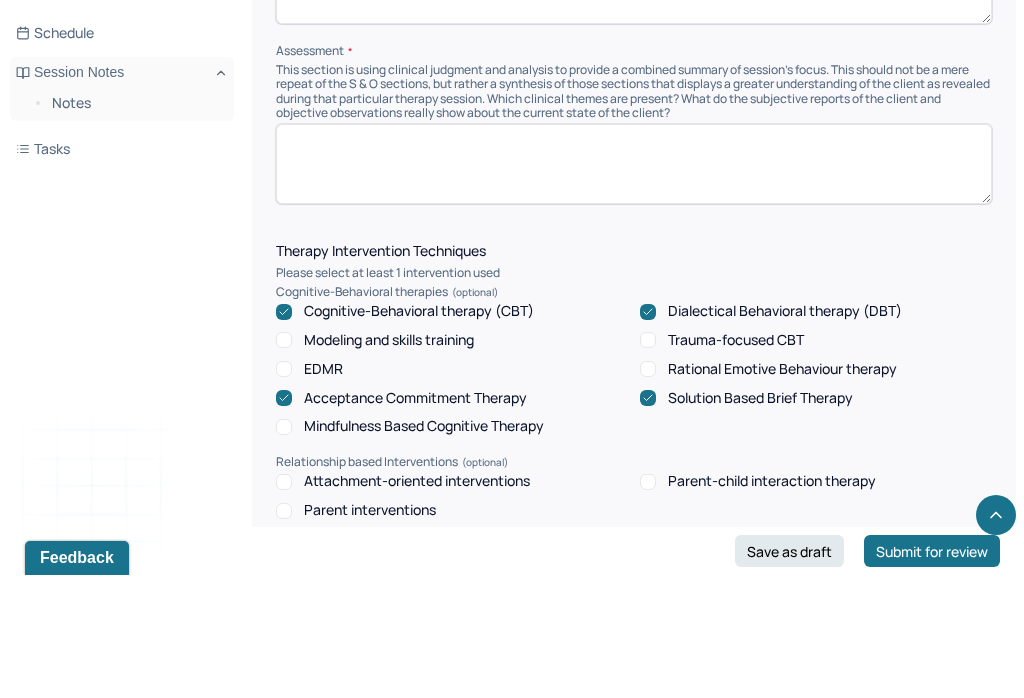 scroll, scrollTop: 0, scrollLeft: 0, axis: both 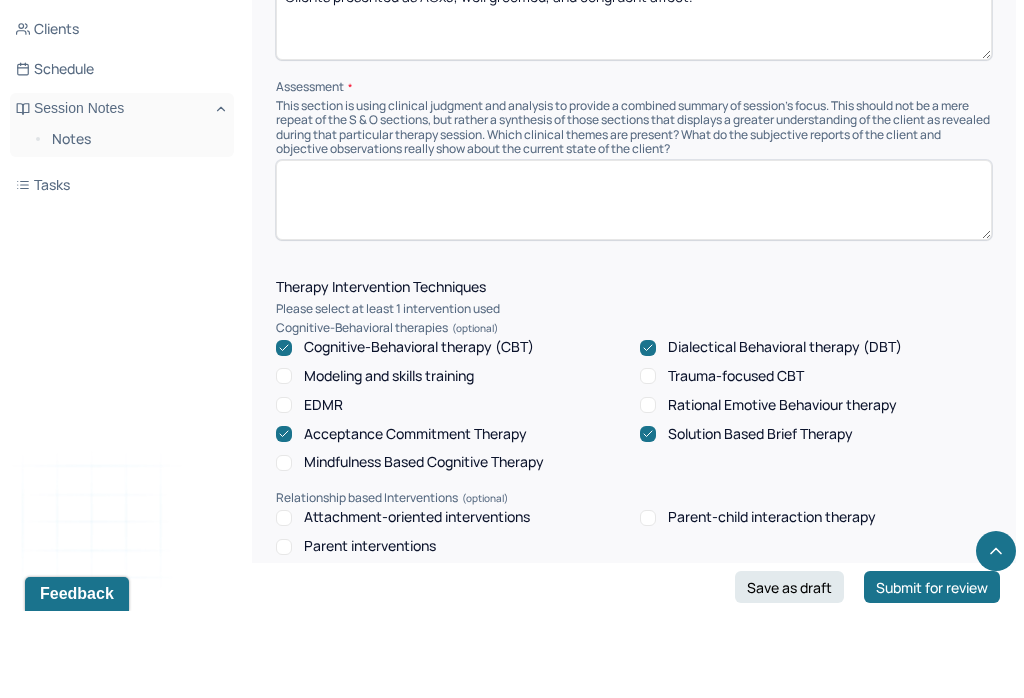 paste on "* Client was engaged and communicative throughout the session. Client was open to and appreciative of therapist’s support and guidance. Client committed to ongoing reflection and person growth." 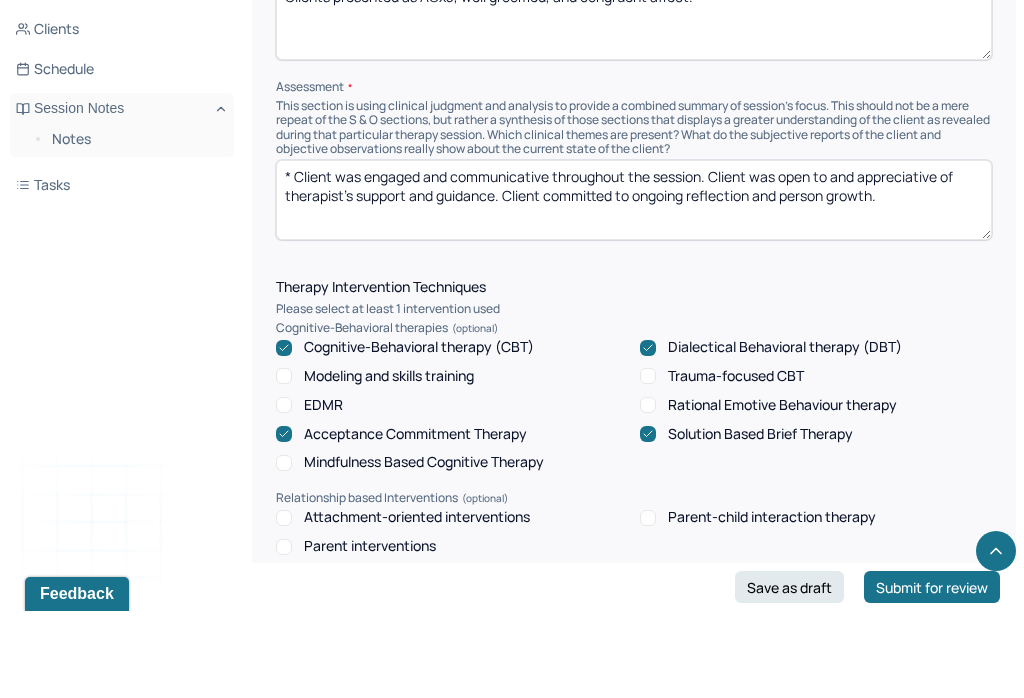 click on "* Client was engaged and communicative throughout the session. Client was open to and appreciative of therapist’s support and guidance. Client committed to ongoing reflection and person growth." at bounding box center (634, 287) 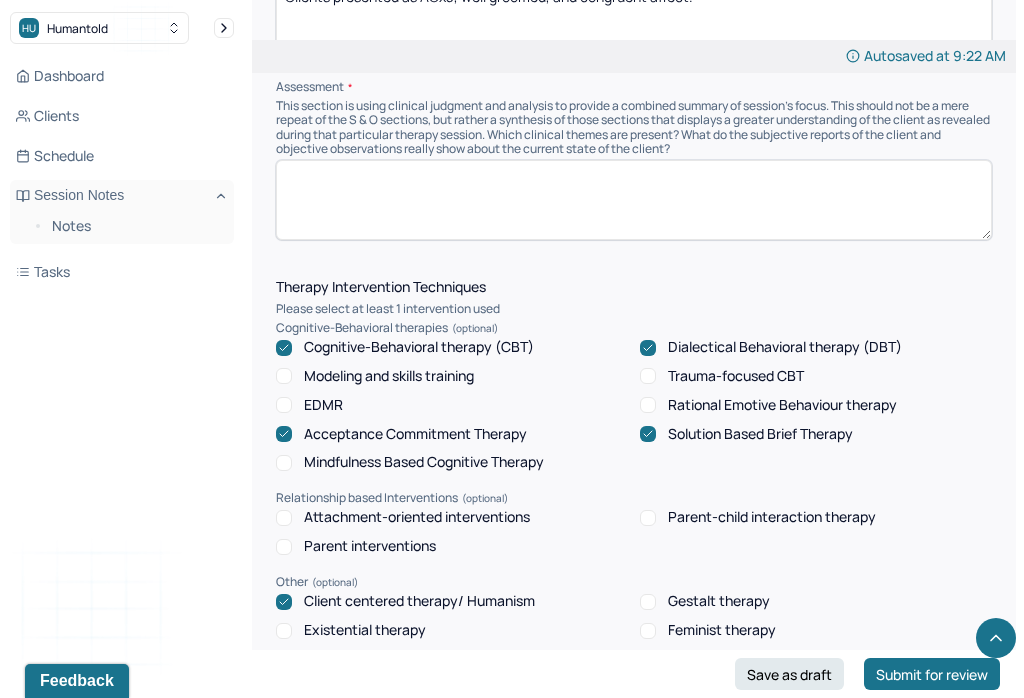 scroll, scrollTop: 1417, scrollLeft: 0, axis: vertical 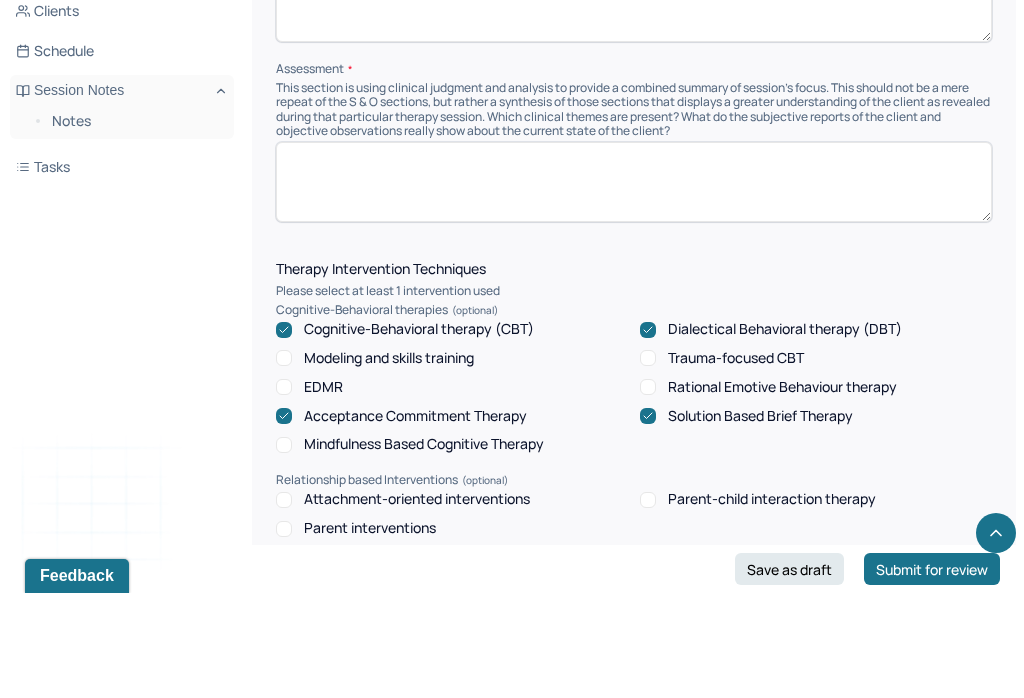 click at bounding box center (634, 287) 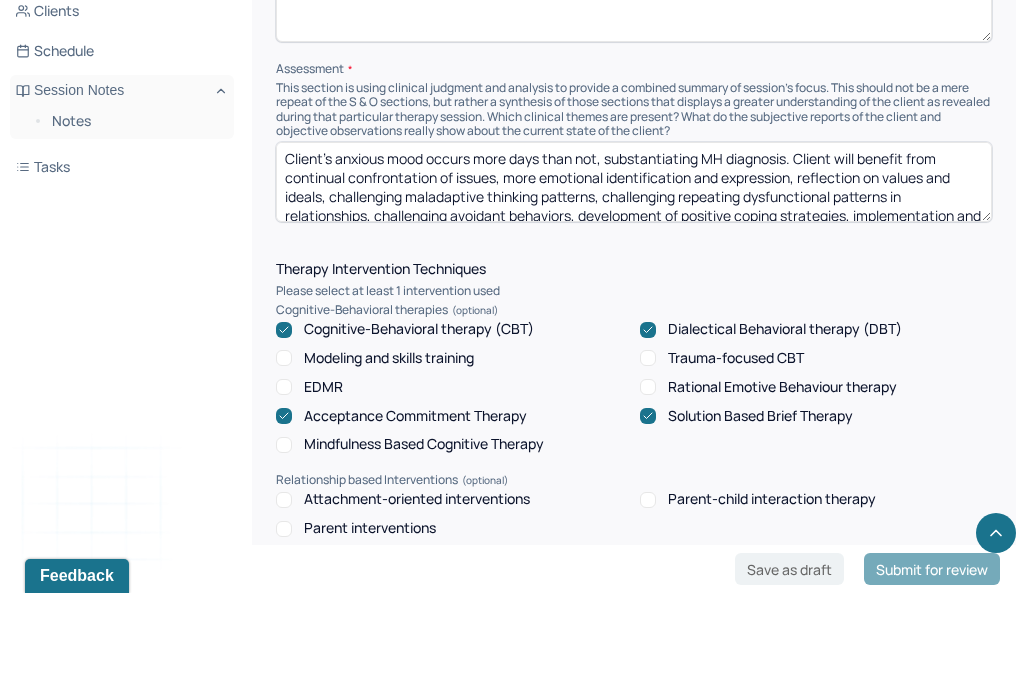 scroll, scrollTop: 0, scrollLeft: 0, axis: both 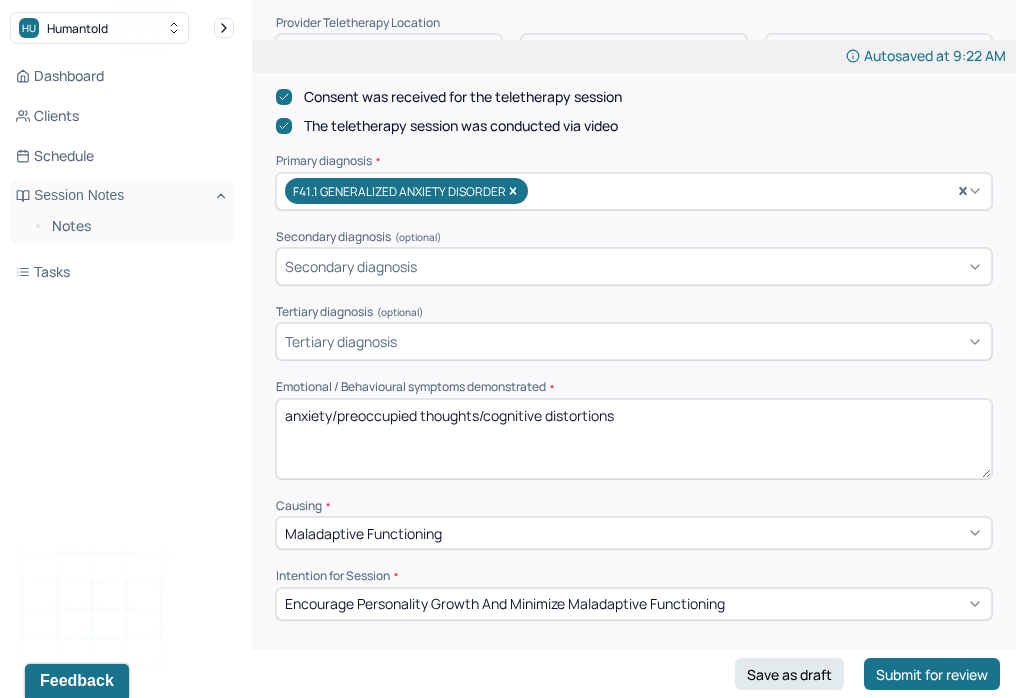 type on "Client’s anxious mood occurs more days than not, substantiating MH diagnosis. Client will benefit from continual confrontation of issues, more emotional identification and expression, reflection on values and ideals, challenging maladaptive thinking patterns, challenging repeating dysfunctional patterns in relationships, challenging avoidant behaviors, development of positive coping strategies, implementation and enforcing boundaries, and processing past and current issues. Utilized DBT/CBT to address therapy goals, anxiety symptoms, and to work on positive coping strategies." 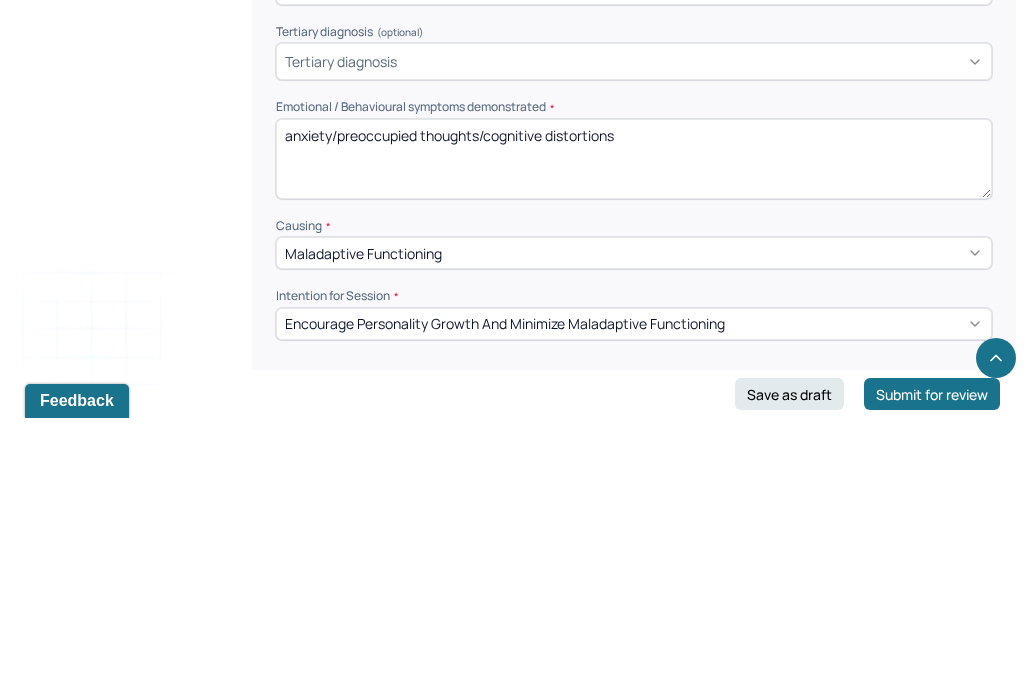 click on "anxiety/preoccupied thoughts/cognitive distortions" at bounding box center [634, 439] 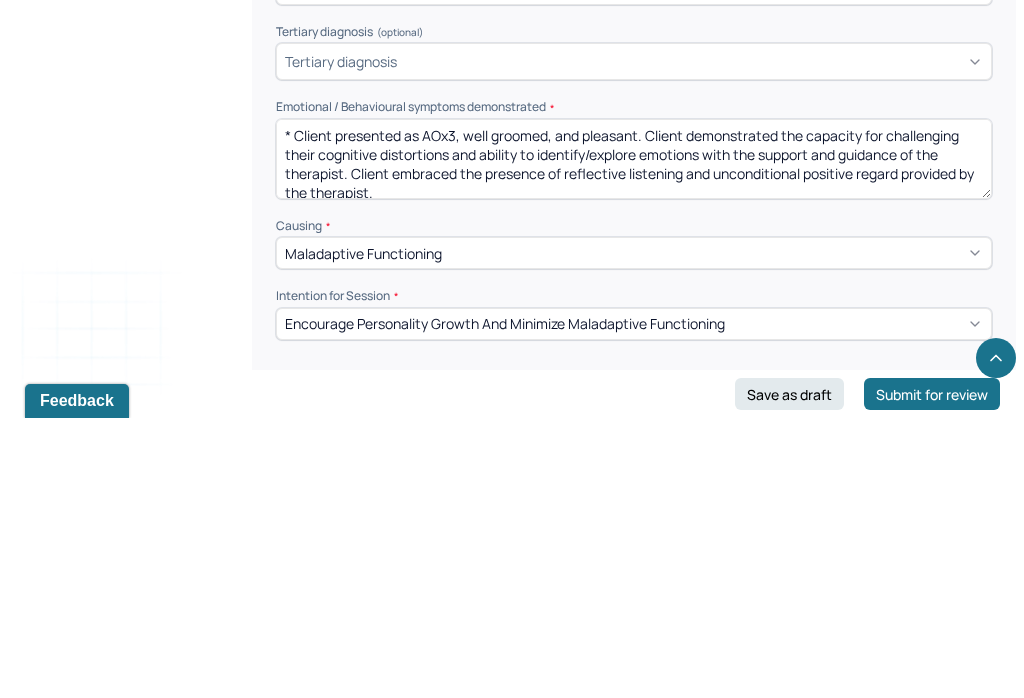 scroll, scrollTop: 8, scrollLeft: 0, axis: vertical 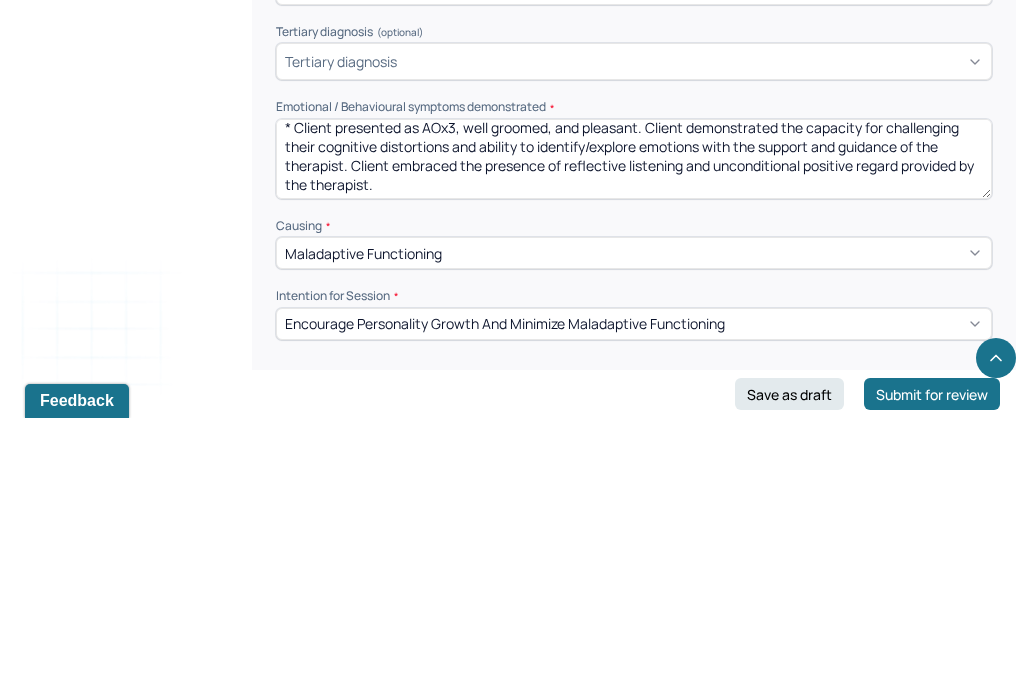 click on "* Client presented as AOx3, well groomed, and pleasant. Client demonstrated the capacity for challenging their cognitive distortions and ability to identify/explore emotions with the support and guidance of the therapist. Client embraced the presence of reflective listening and unconditional positive regard provided by the therapist." at bounding box center [634, 439] 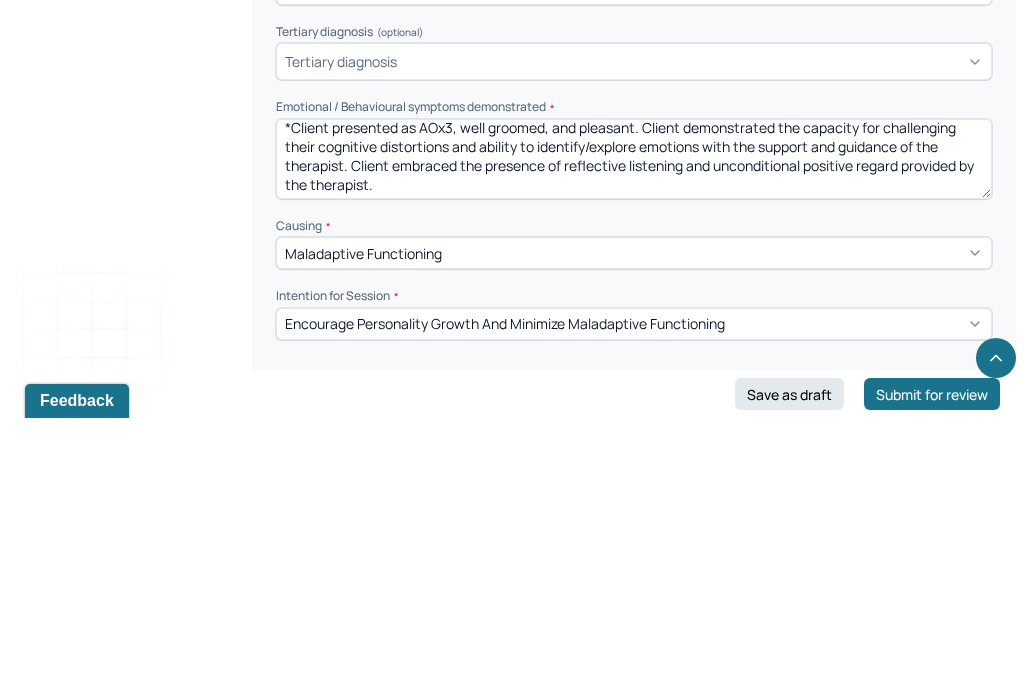 type on "Client presented as AOx3, well groomed, and pleasant. Client demonstrated the capacity for challenging their cognitive distortions and ability to identify/explore emotions with the support and guidance of the therapist. Client embraced the presence of reflective listening and unconditional positive regard provided by the therapist." 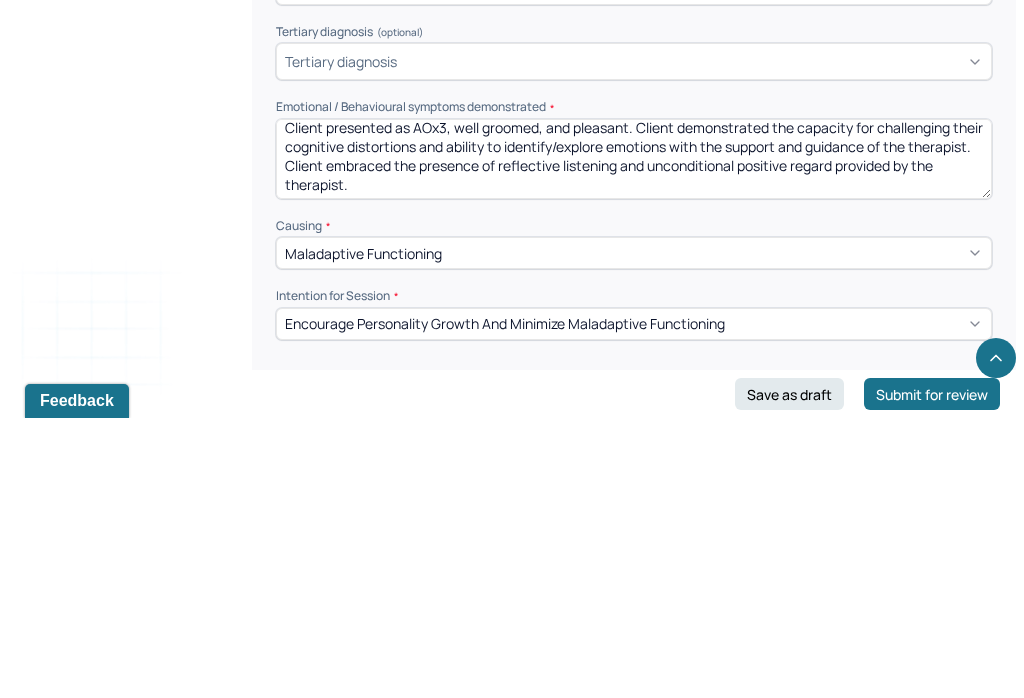scroll, scrollTop: 5, scrollLeft: 0, axis: vertical 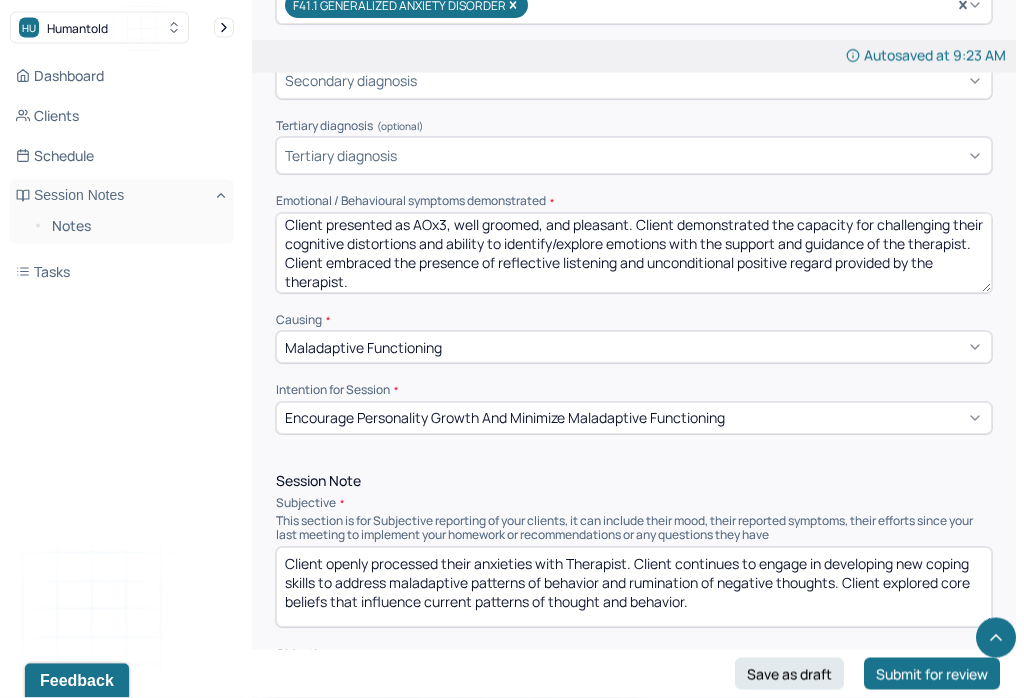 click on "Client presented as AOx3, well groomed, and pleasant. Client demonstrated the capacity for challenging their cognitive distortions and ability to identify/explore emotions with the support and guidance of the therapist. Client embraced the presence of reflective listening and unconditional positive regard provided by the therapist." at bounding box center [634, 254] 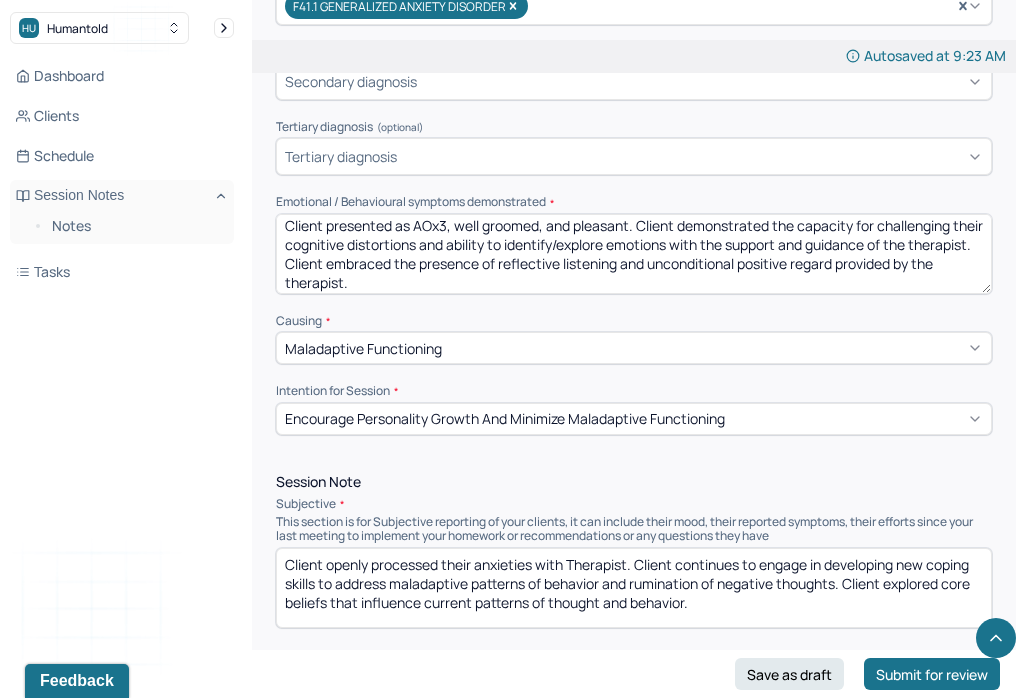click on "Client presented as AOx3, well groomed, and pleasant. Client demonstrated the capacity for challenging their cognitive distortions and ability to identify/explore emotions with the support and guidance of the therapist. Client embraced the presence of reflective listening and unconditional positive regard provided by the therapist." at bounding box center [634, 254] 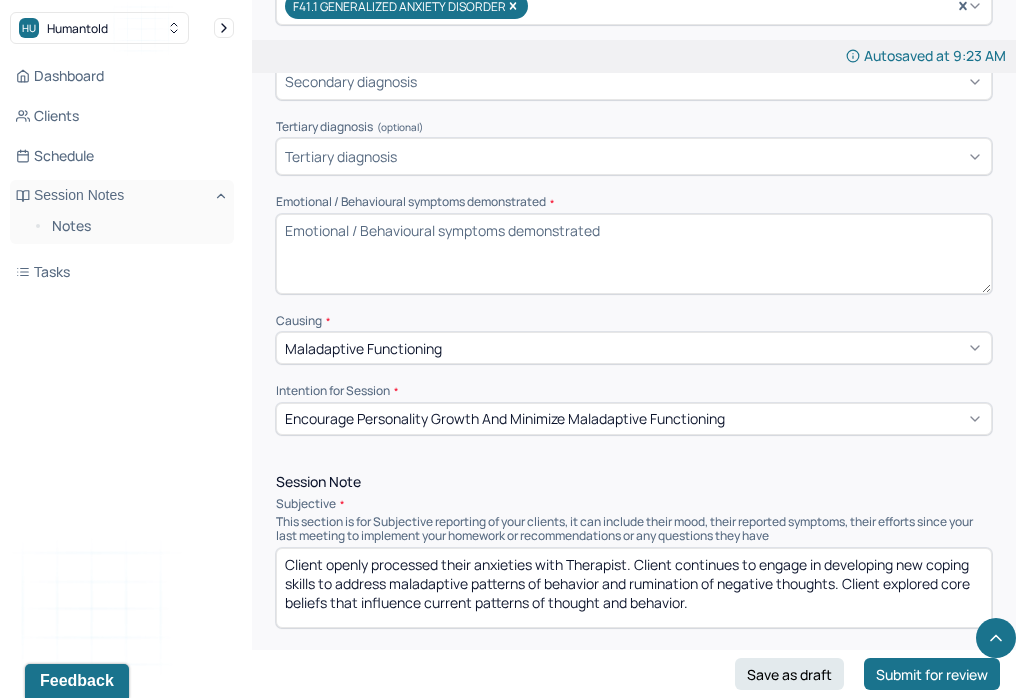 scroll, scrollTop: 0, scrollLeft: 0, axis: both 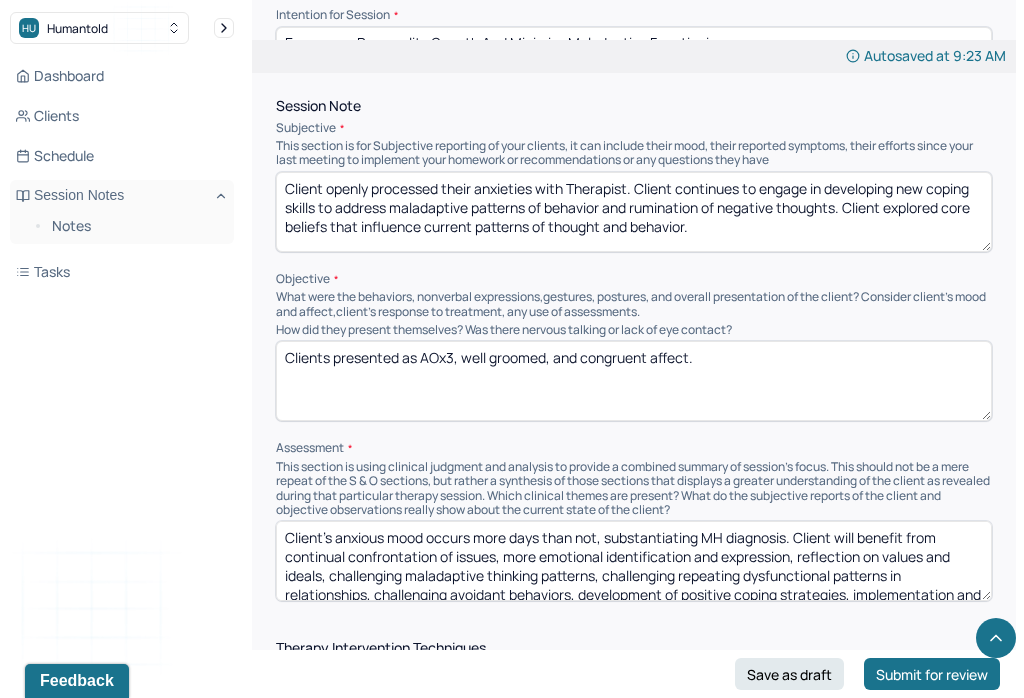 type 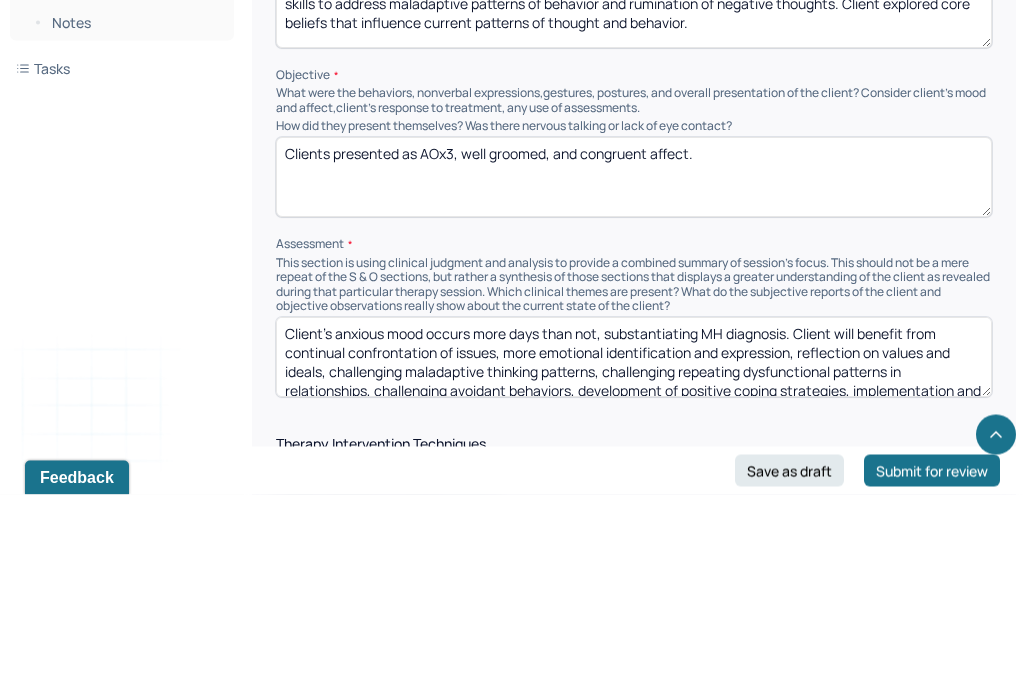 click on "Clients presented as AOx3, well groomed, and congruent affect." at bounding box center [634, 381] 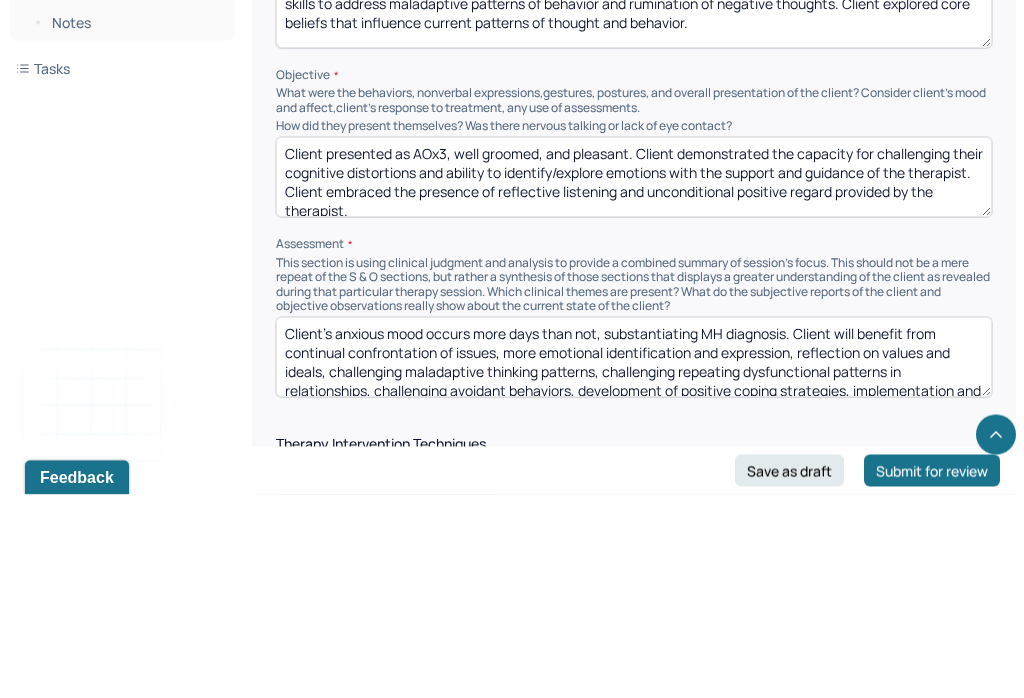 scroll, scrollTop: 8, scrollLeft: 0, axis: vertical 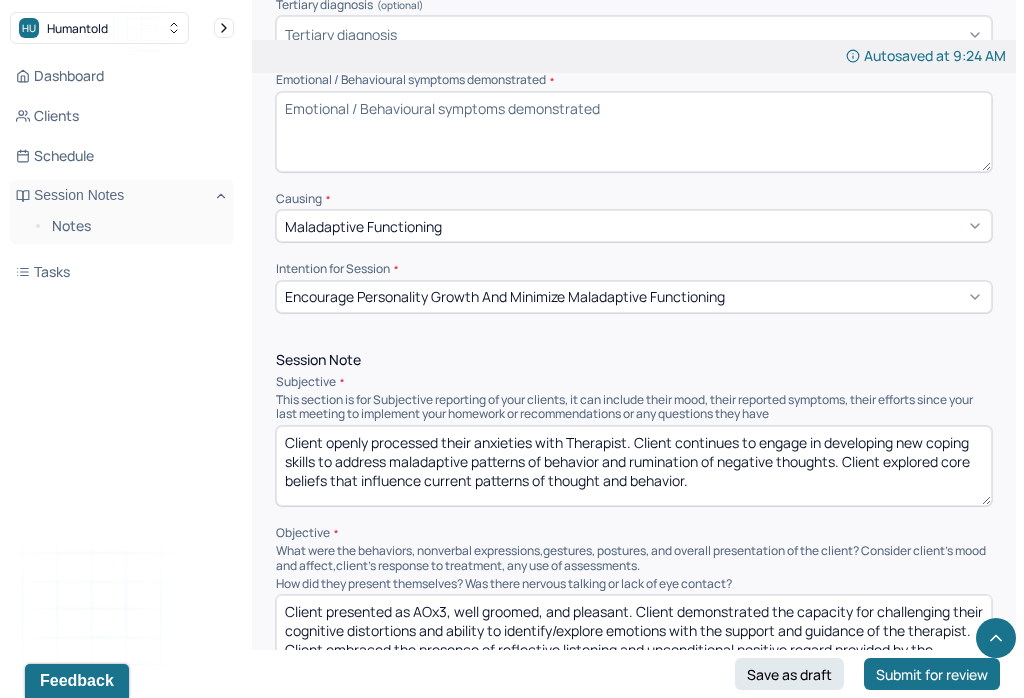 type on "Client presented as AOx3, well groomed, and pleasant. Client demonstrated the capacity for challenging their cognitive distortions and ability to identify/explore emotions with the support and guidance of the therapist. Client embraced the presence of reflective listening and unconditional positive regard provided by the therapist." 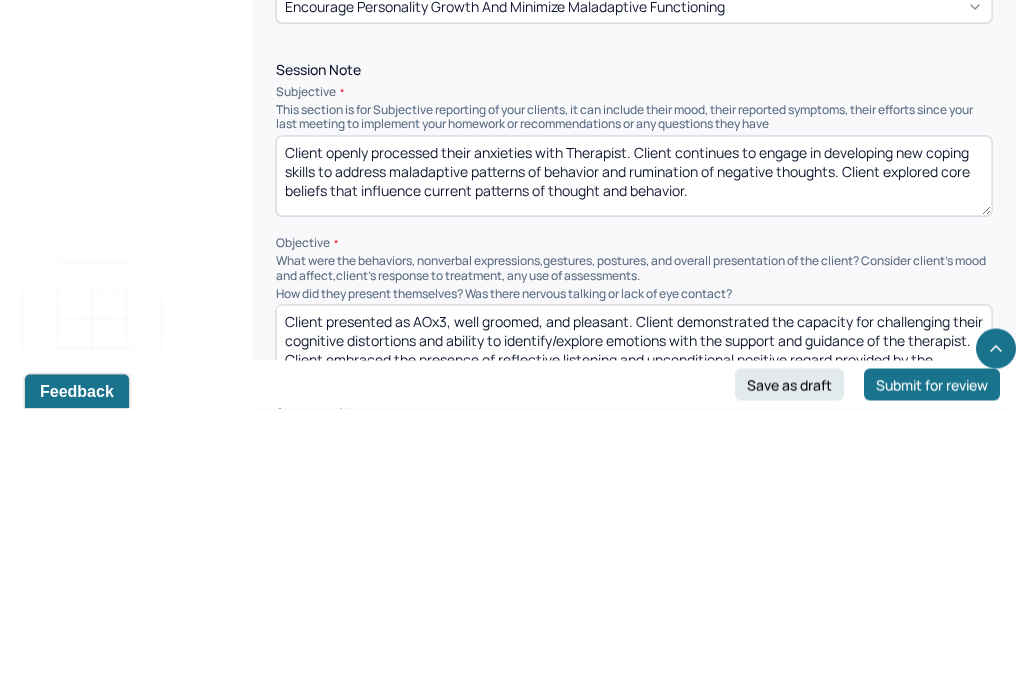 click on "Client openly processed their anxieties with Therapist. Client continues to engage in developing new coping skills to address maladaptive patterns of behavior and rumination of negative thoughts. Client explored core beliefs that influence current patterns of thought and behavior." at bounding box center (634, 466) 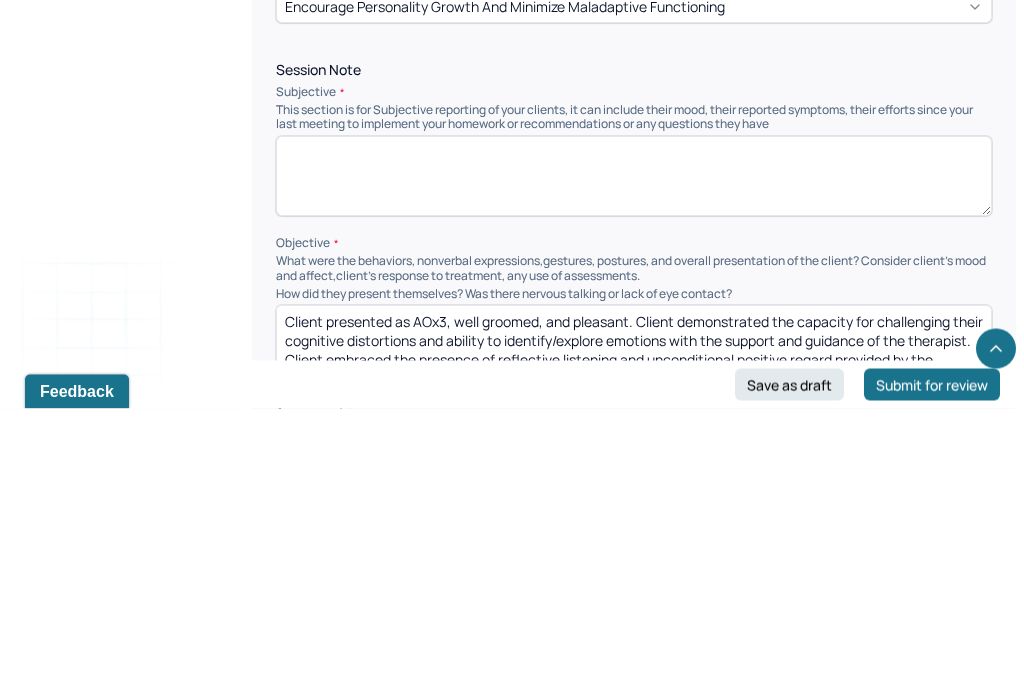 click on "Client openly processed their anxieties with Therapist. Client continues to engage in developing new coping skills to address maladaptive patterns of behavior and rumination of negative thoughts. Client explored core beliefs that influence current patterns of thought and behavior." at bounding box center (634, 466) 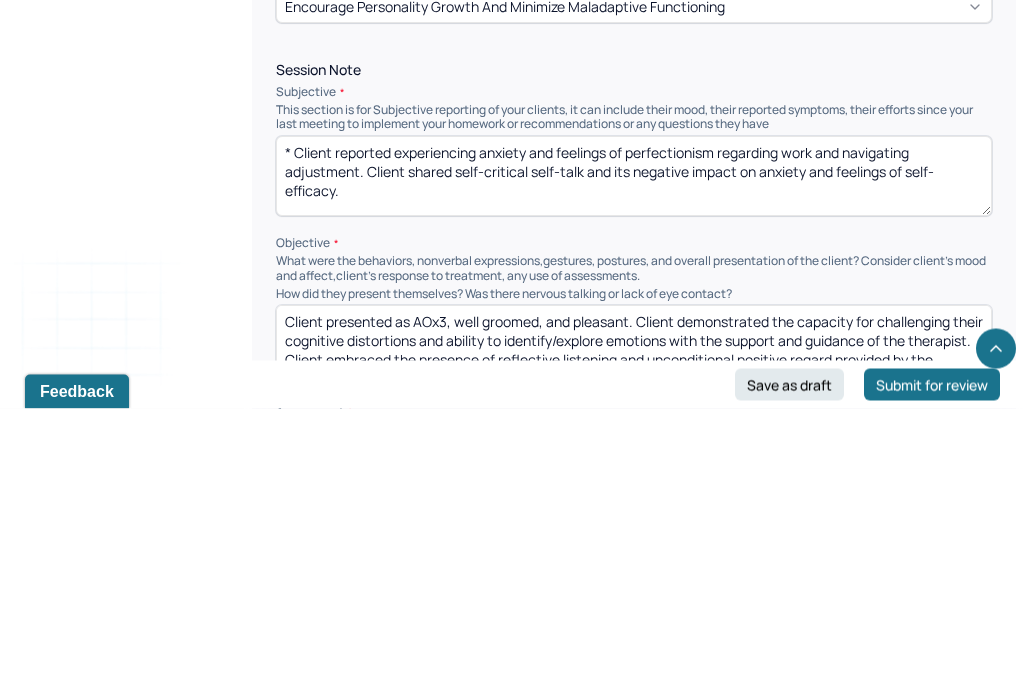 click on "* Client reported experiencing anxiety and feelings of perfectionism regarding work and navigating adjustment. Client shared self-critical self-talk and its negative impact on anxiety and feelings of self-efficacy." at bounding box center [634, 466] 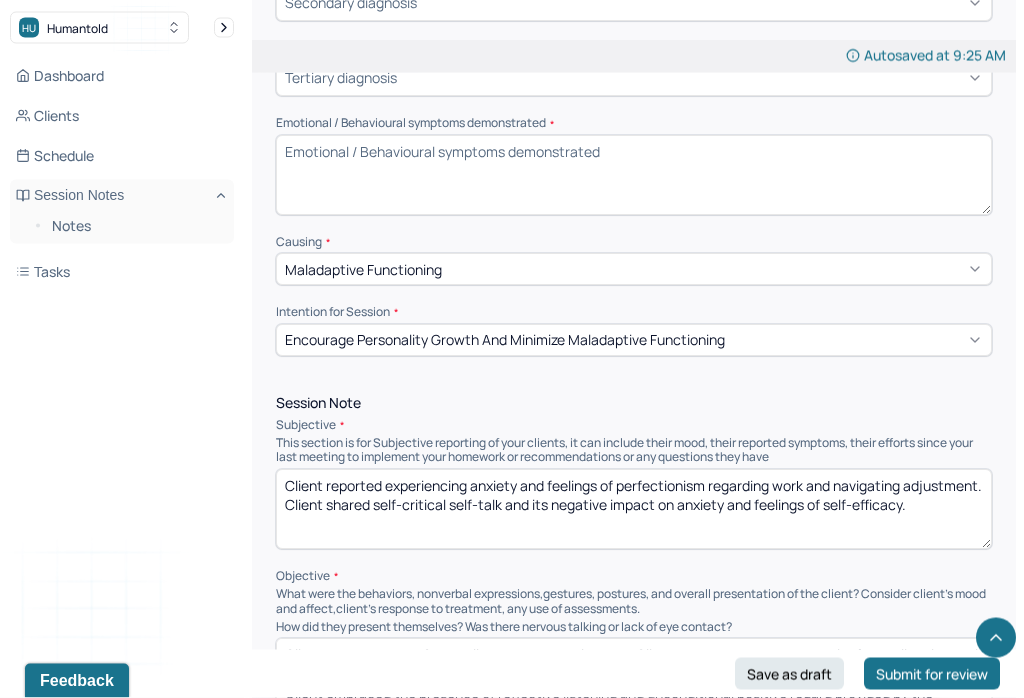 scroll, scrollTop: 826, scrollLeft: 0, axis: vertical 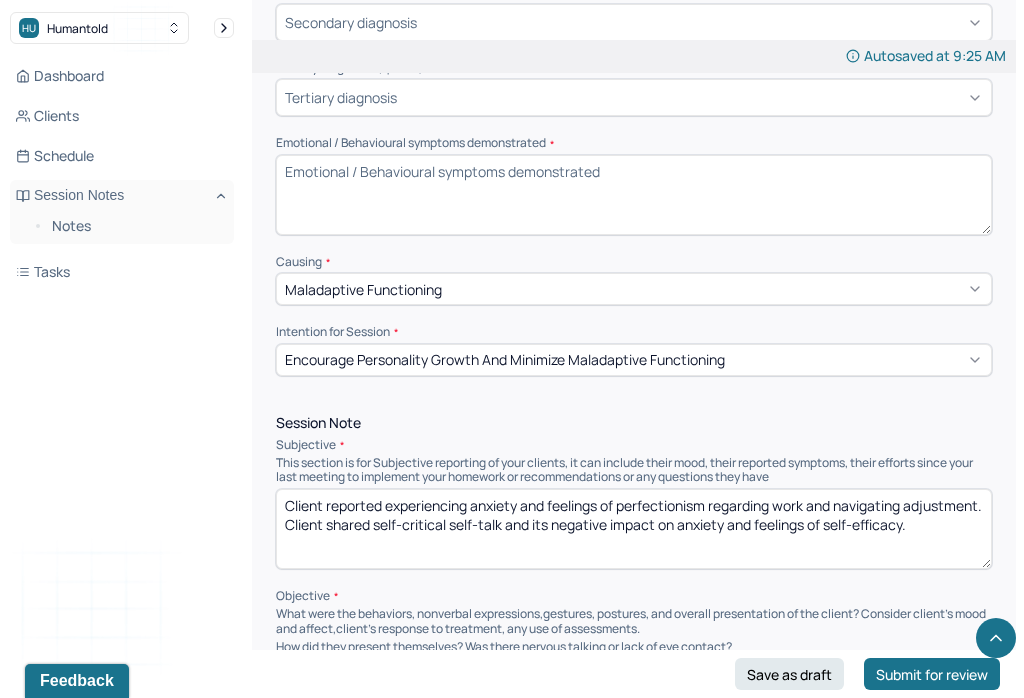 type on "Client reported experiencing anxiety and feelings of perfectionism regarding work and navigating adjustment. Client shared self-critical self-talk and its negative impact on anxiety and feelings of self-efficacy." 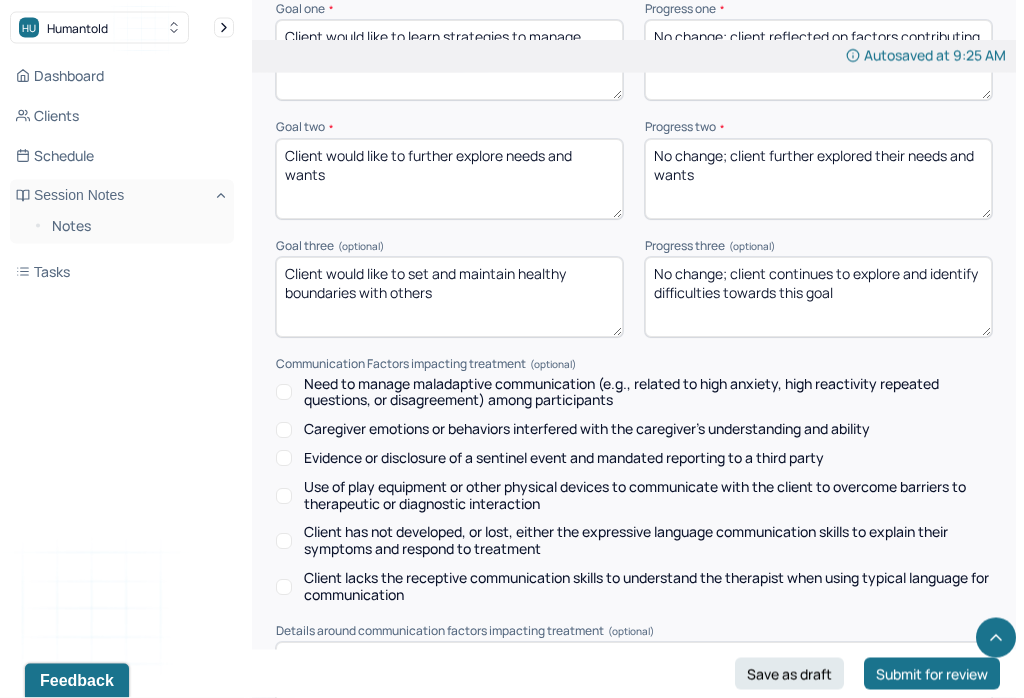 scroll, scrollTop: 3058, scrollLeft: 0, axis: vertical 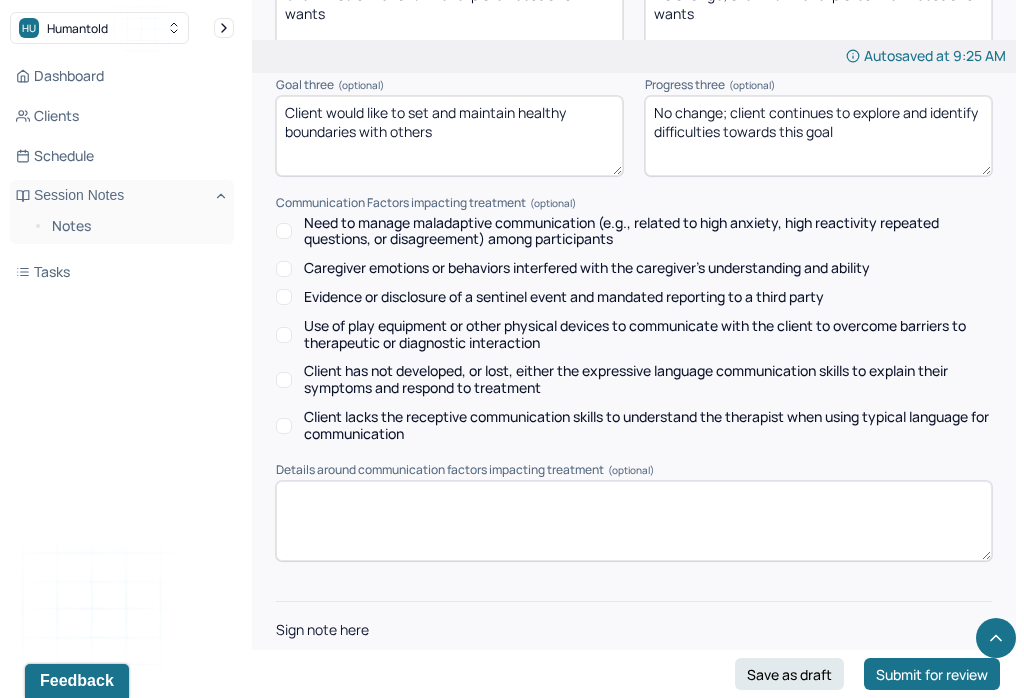 type on "Open/vulnerable/anxiety" 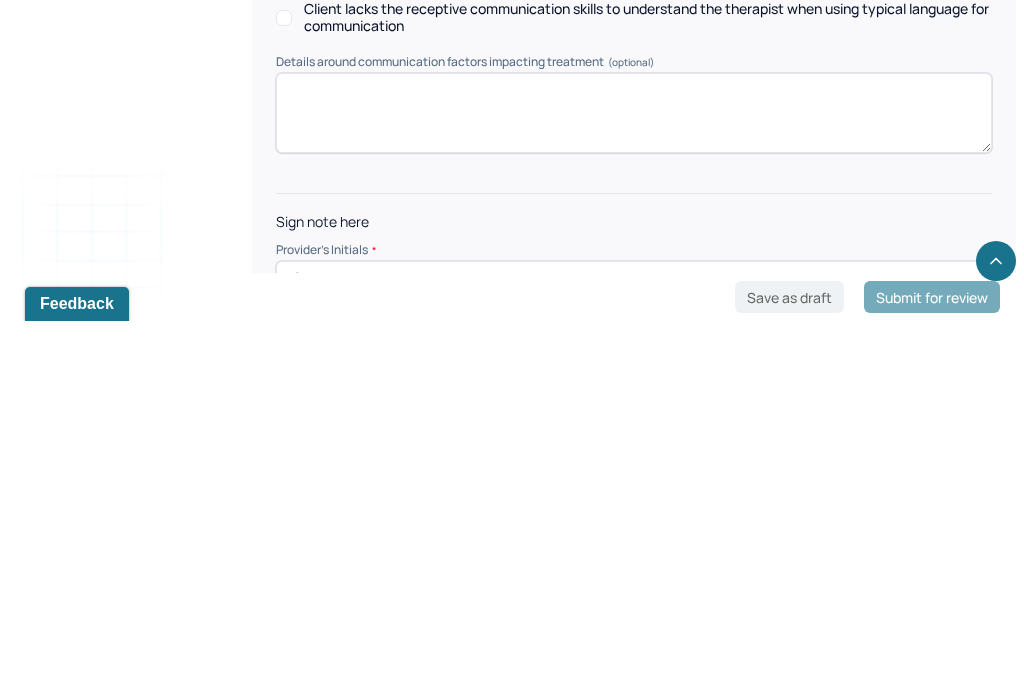 scroll, scrollTop: 3058, scrollLeft: 0, axis: vertical 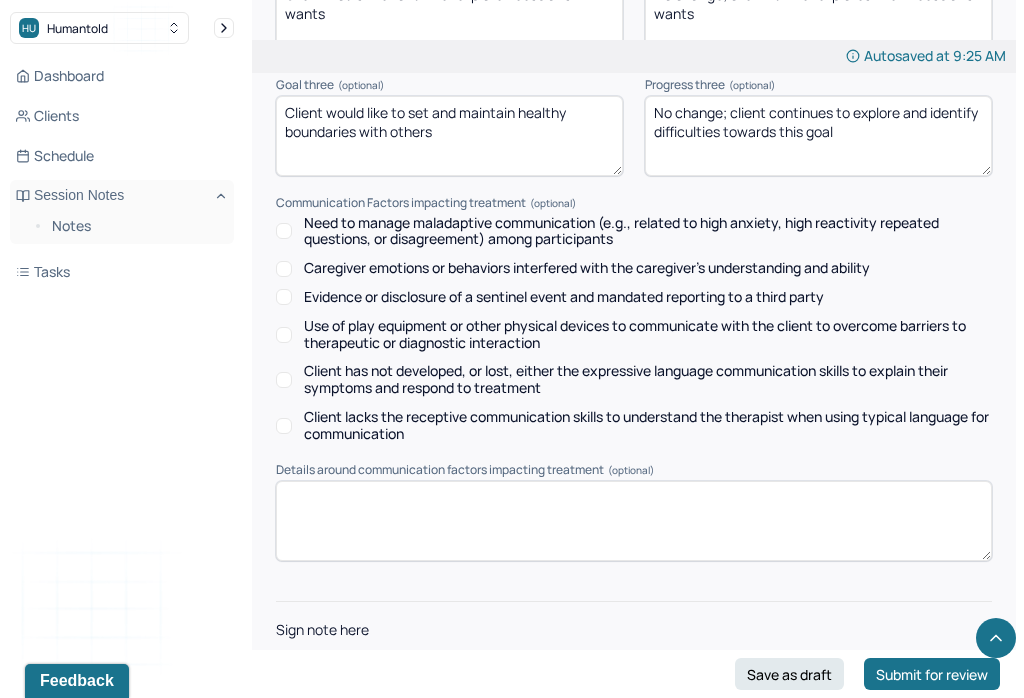 type on "ES" 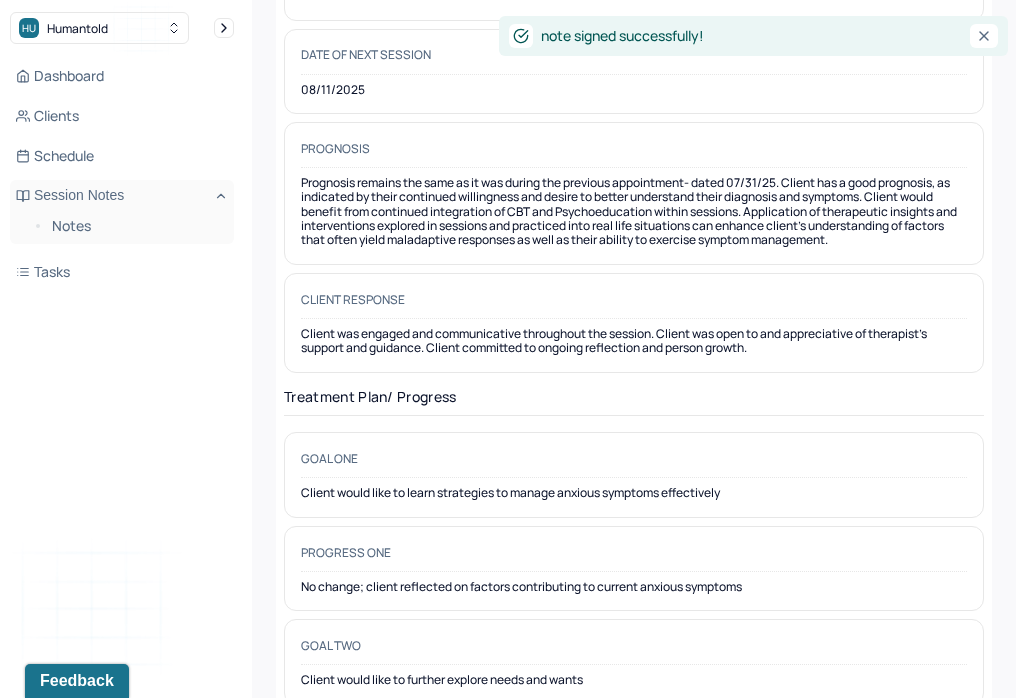 scroll, scrollTop: 0, scrollLeft: 0, axis: both 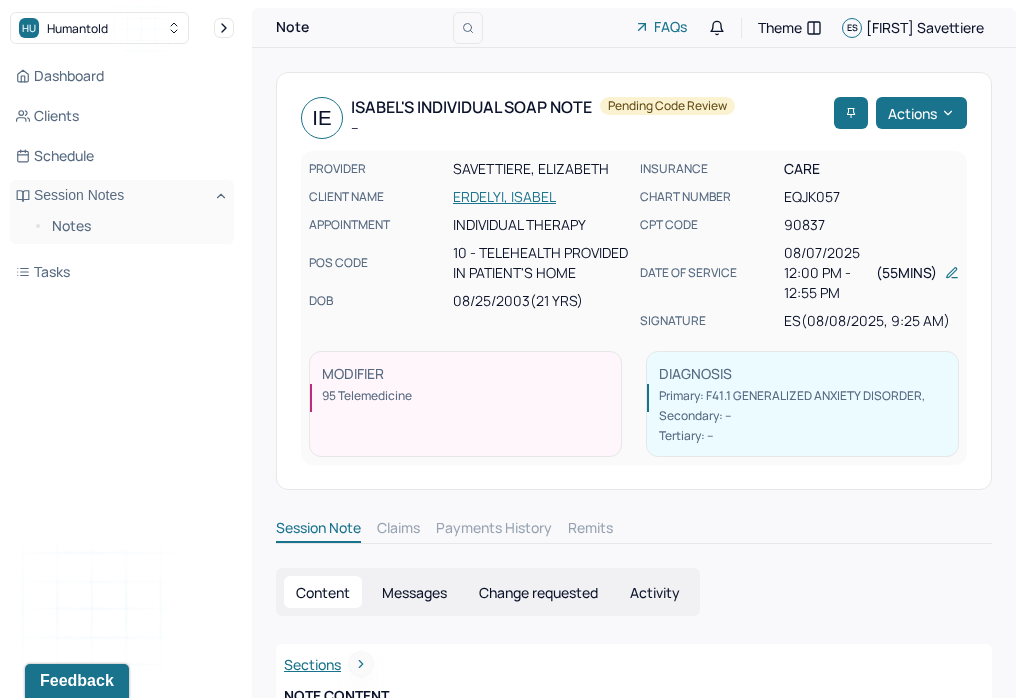click on "Notes" at bounding box center (135, 226) 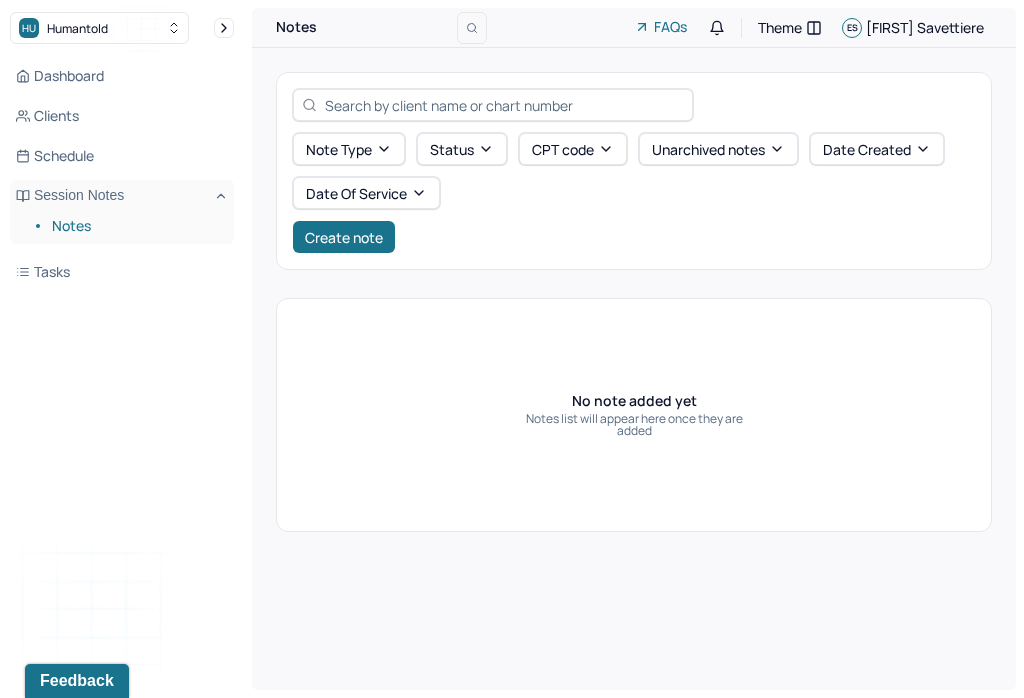 click on "Create note" at bounding box center (344, 237) 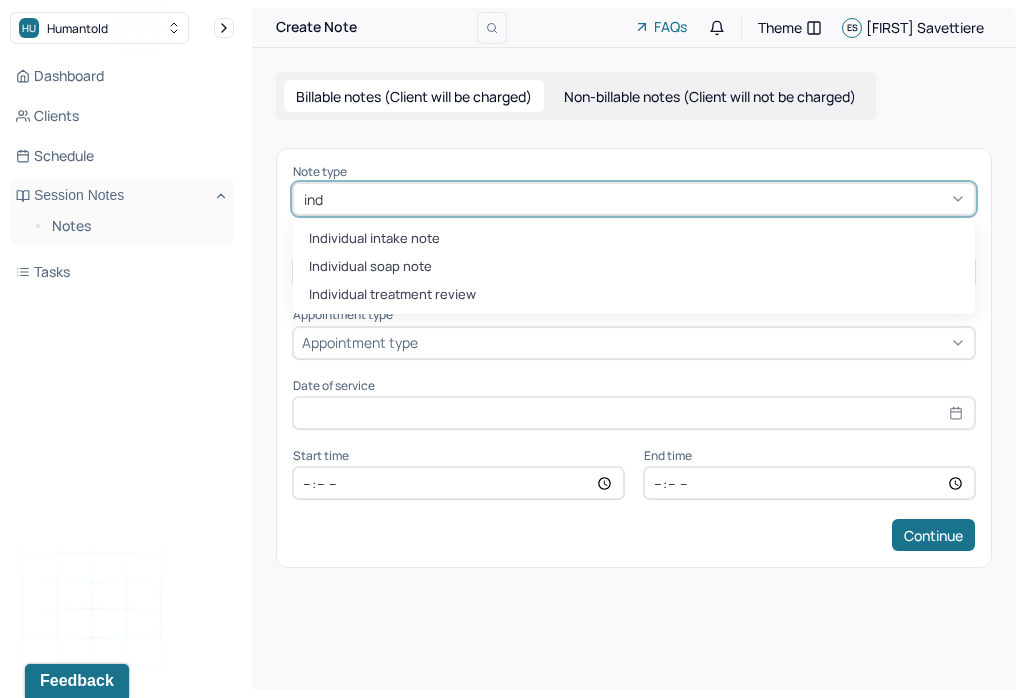 click on "Individual soap note" at bounding box center (634, 267) 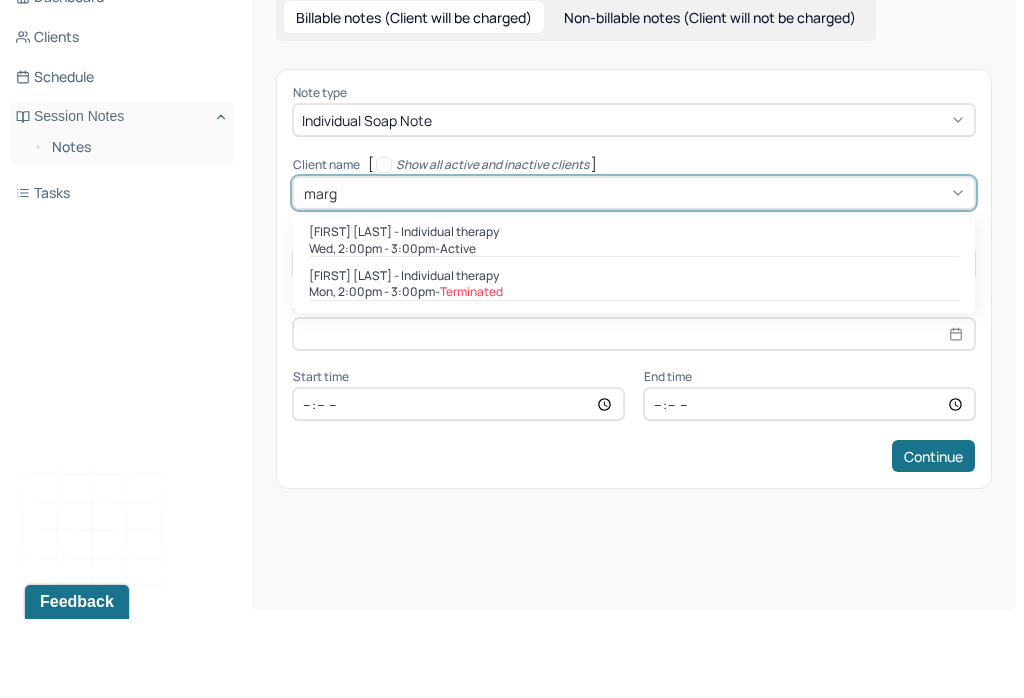 click on "[FIRST] [LAST] - Individual therapy" at bounding box center [404, 311] 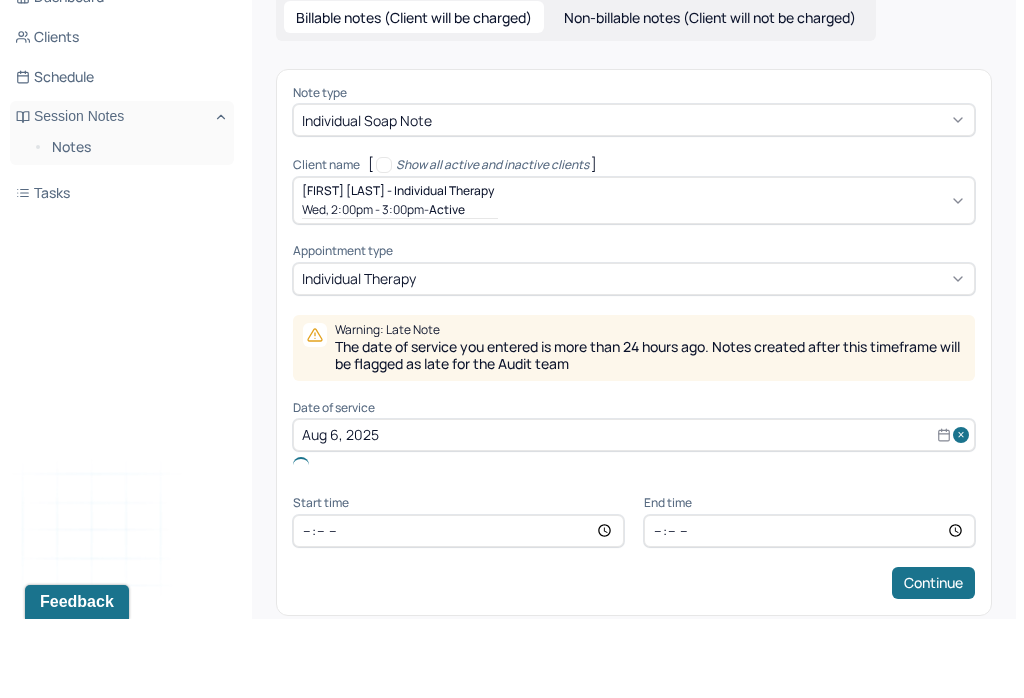 type 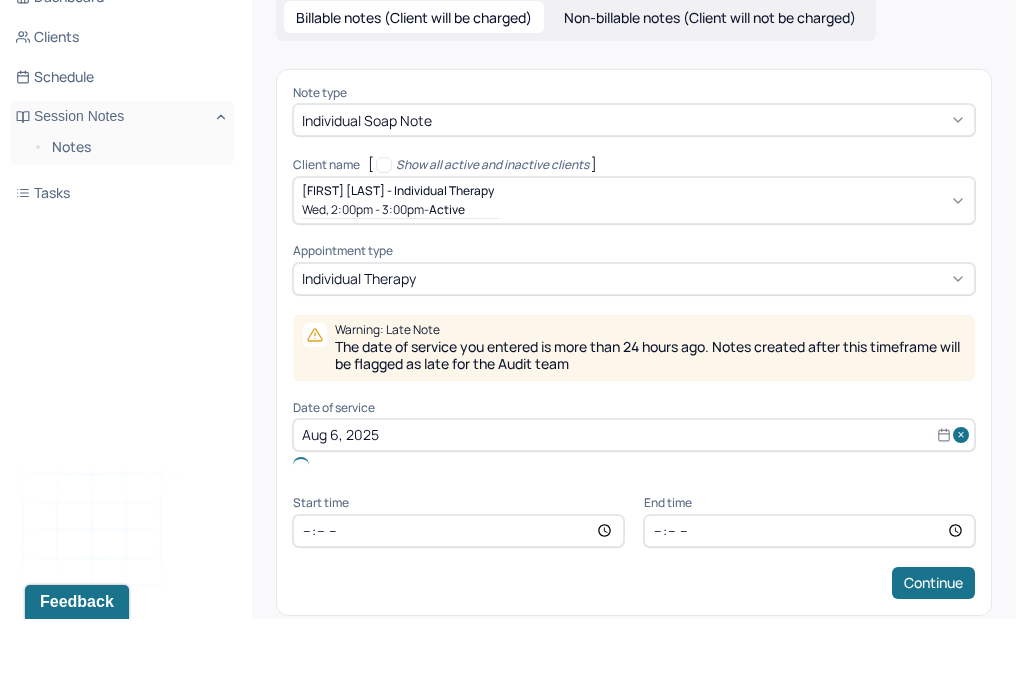 type on "Aug 6, 2025" 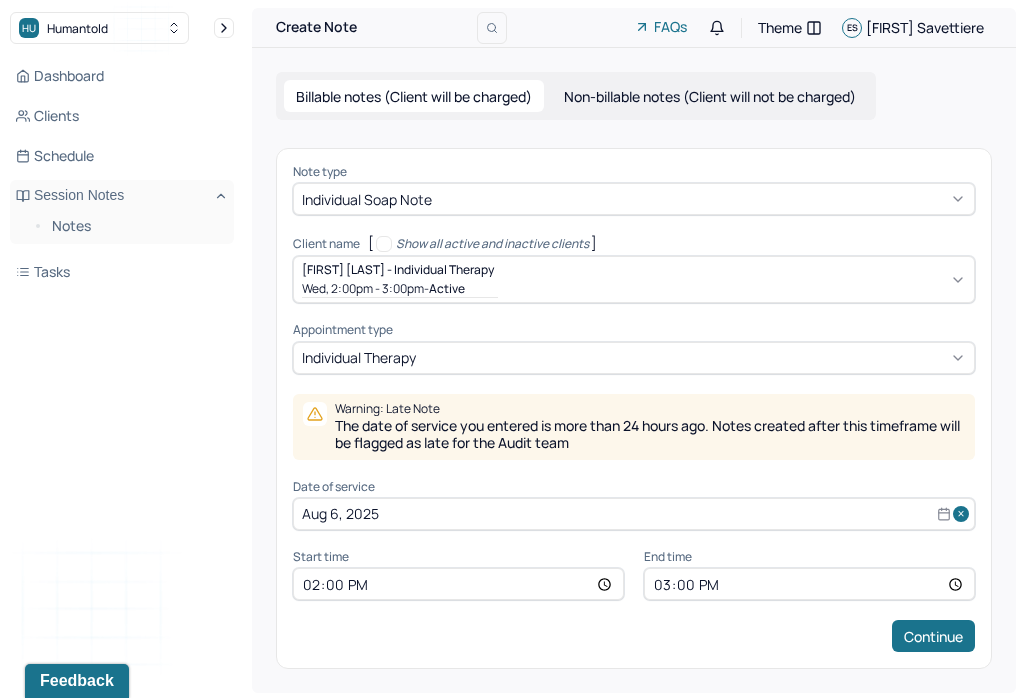 click on "Aug 6, 2025" at bounding box center [634, 514] 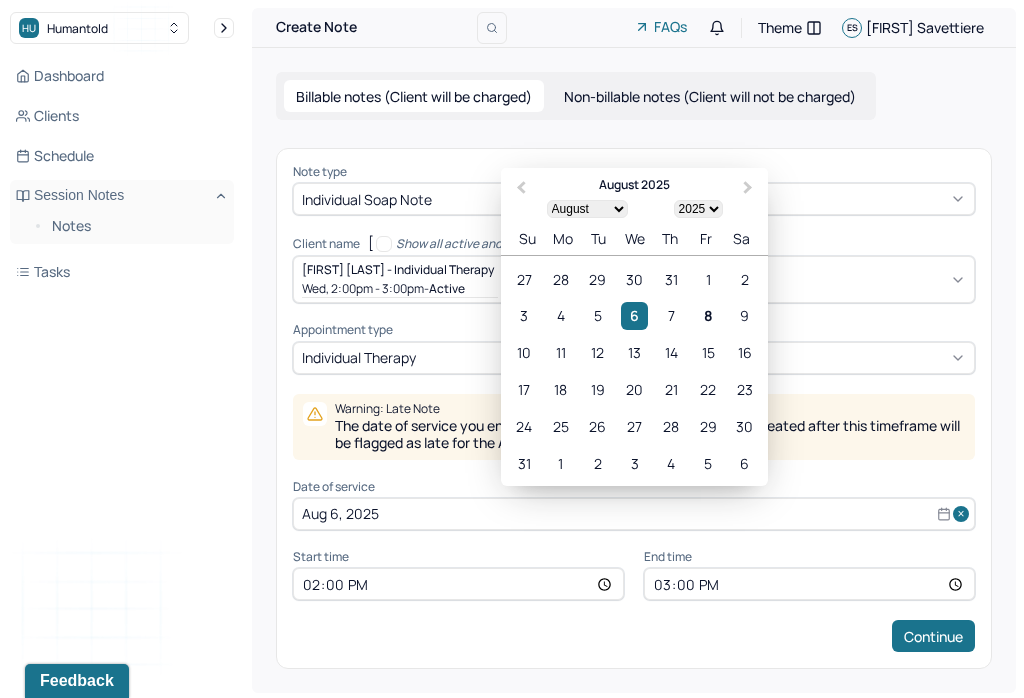 click on "7" at bounding box center [671, 315] 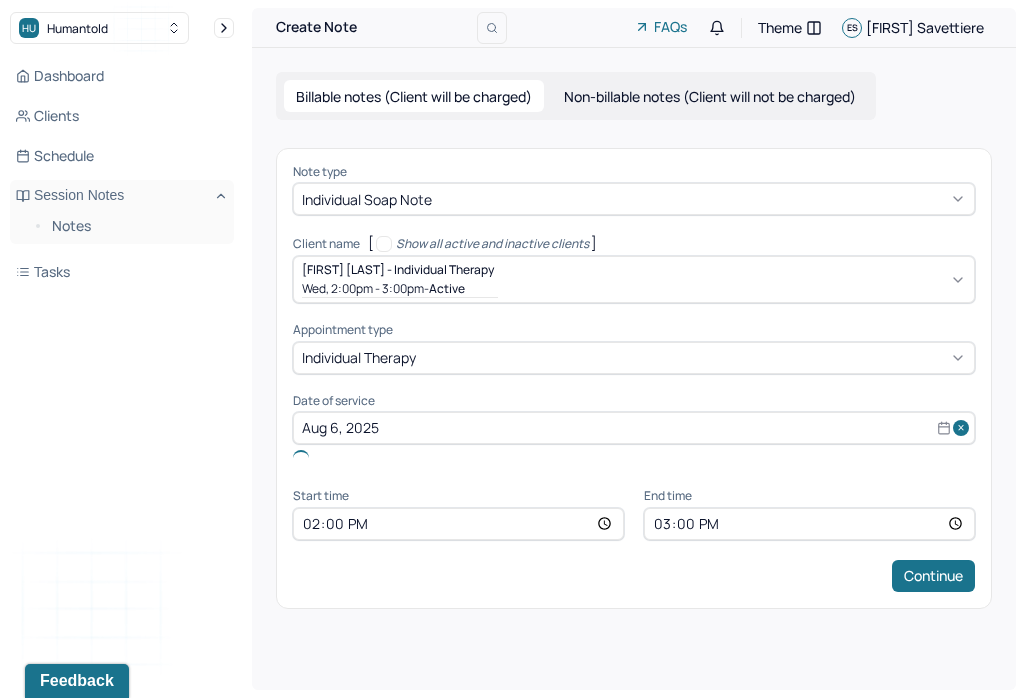 type on "Aug 7, 2025" 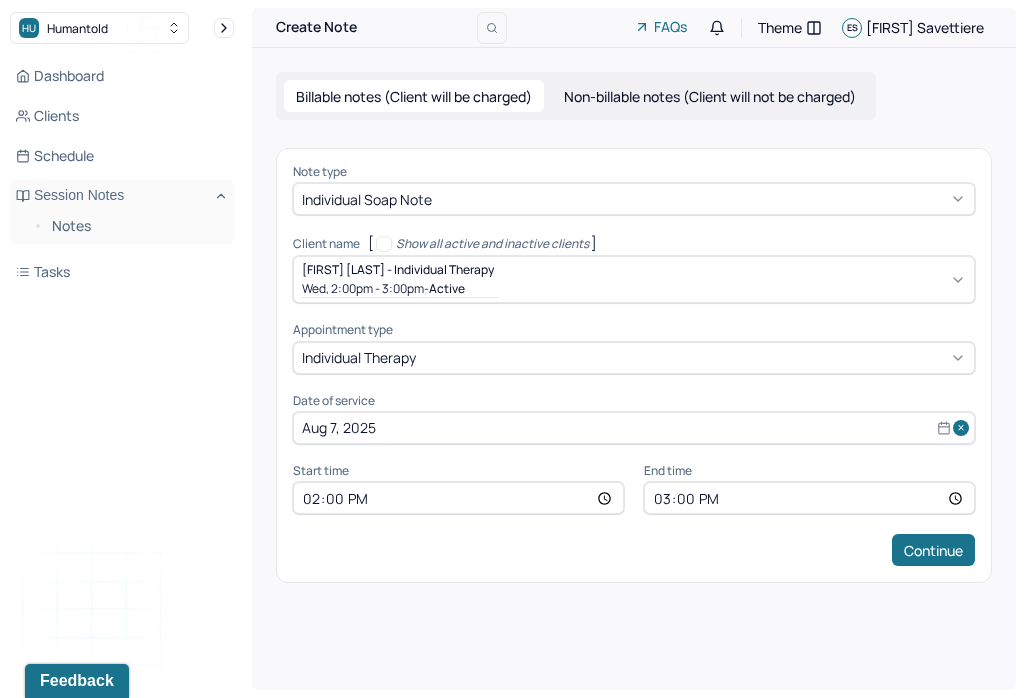 click on "14:00" at bounding box center [458, 498] 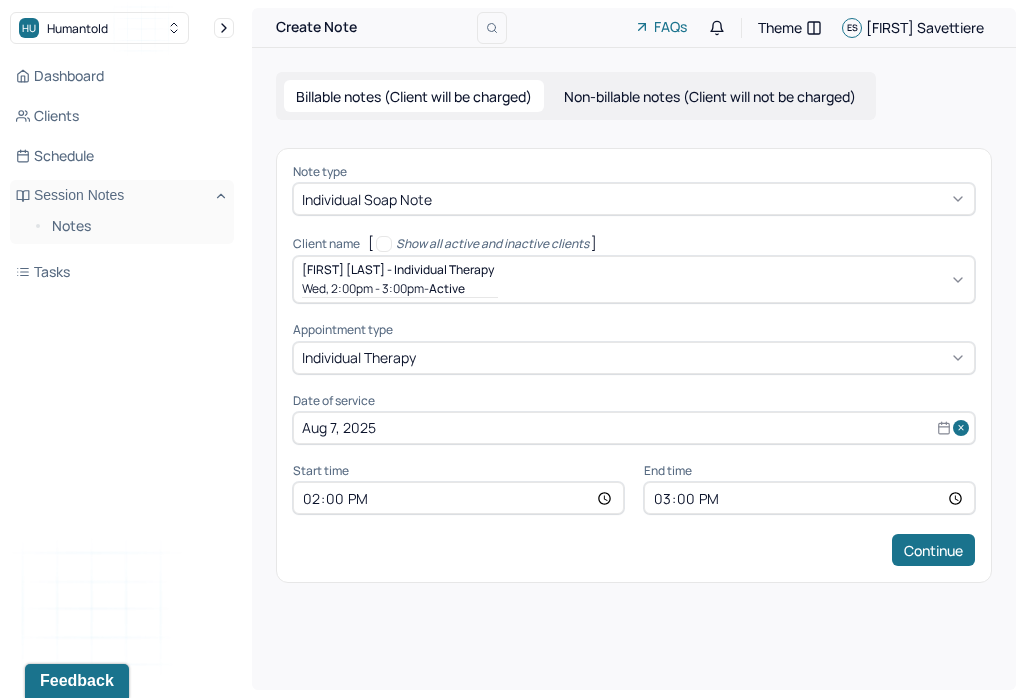 type on "13:00" 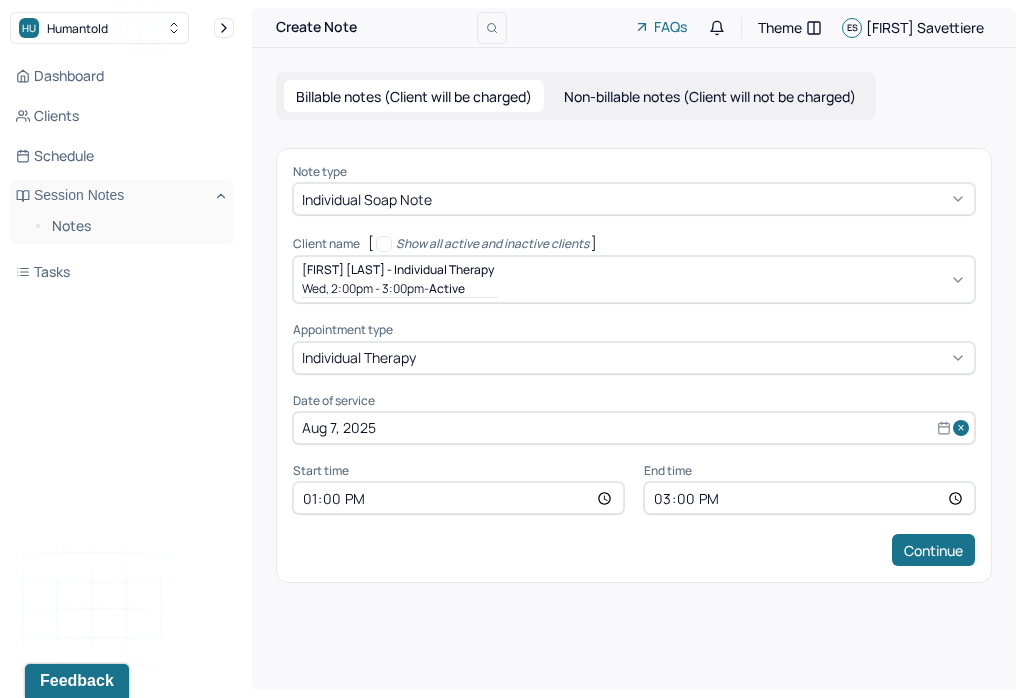 click on "15:00" at bounding box center (809, 498) 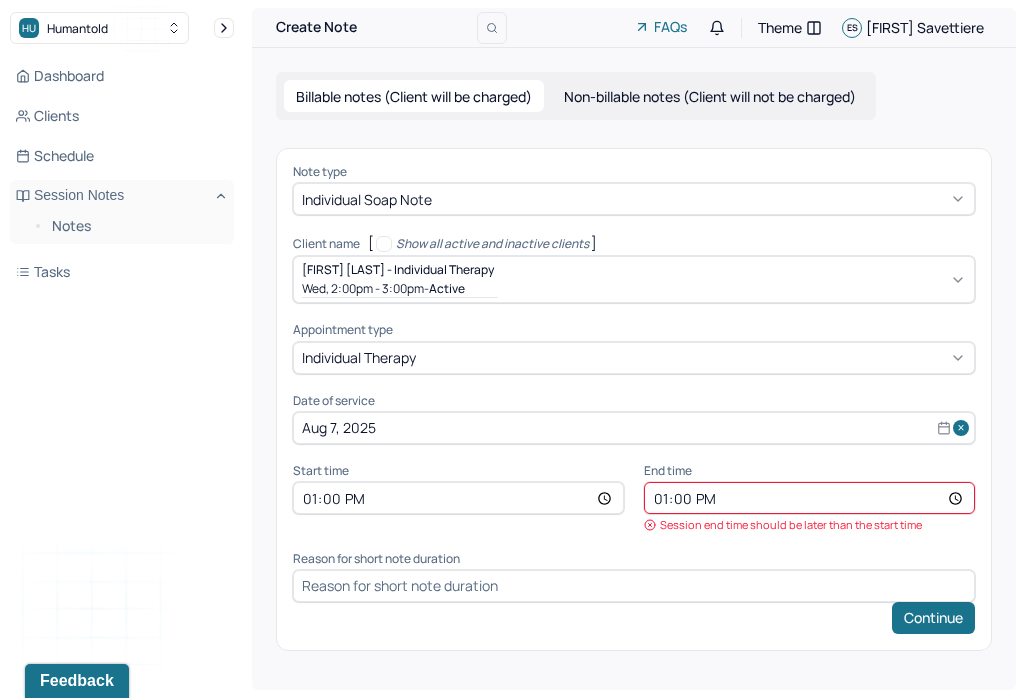 type on "13:55" 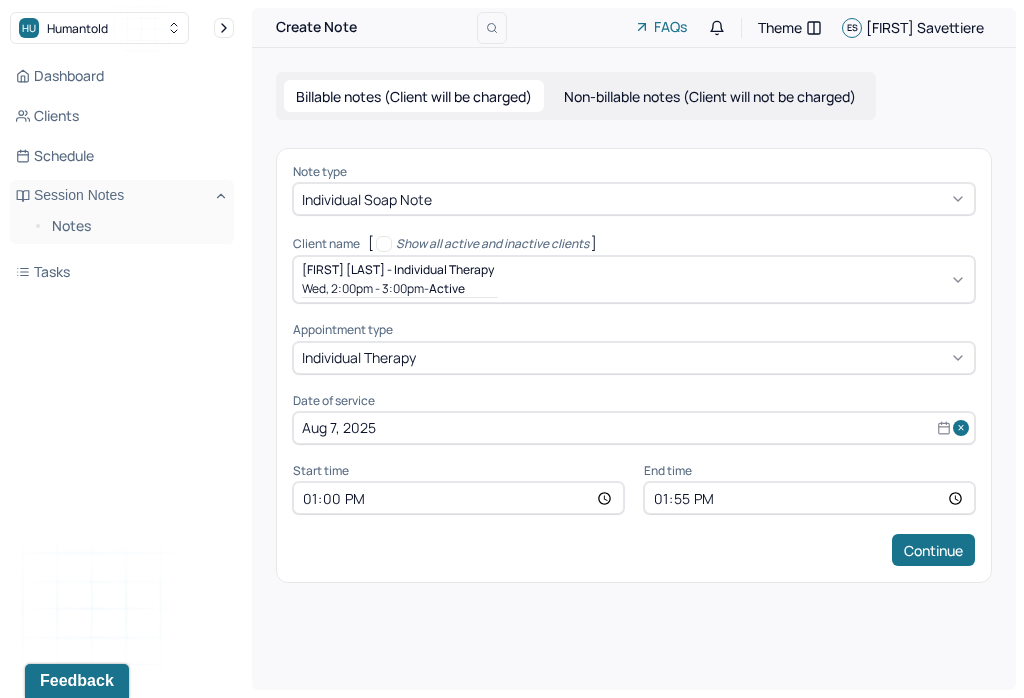 click on "Continue" at bounding box center [933, 550] 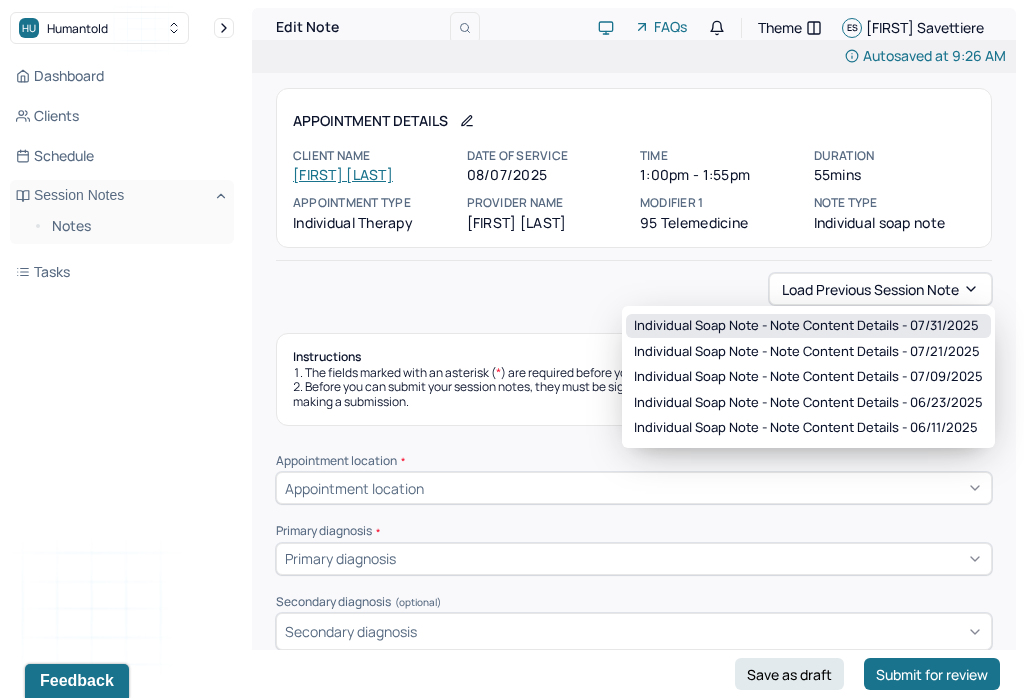 click on "Individual soap note   - Note content Details -   07/31/2025" at bounding box center [808, 326] 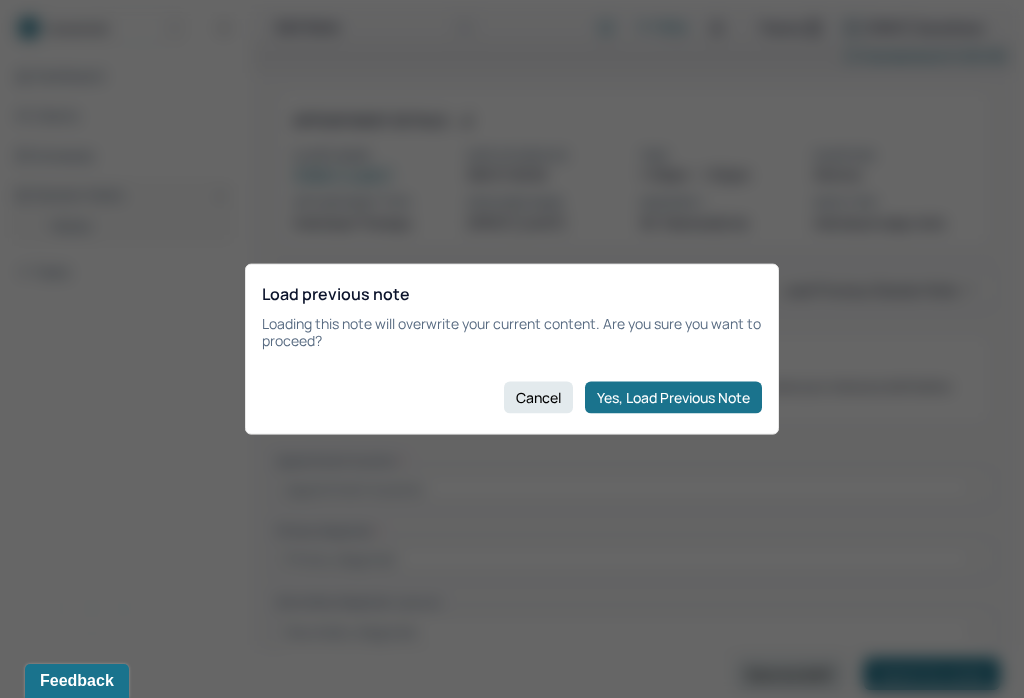 click on "Yes, Load Previous Note" at bounding box center [673, 397] 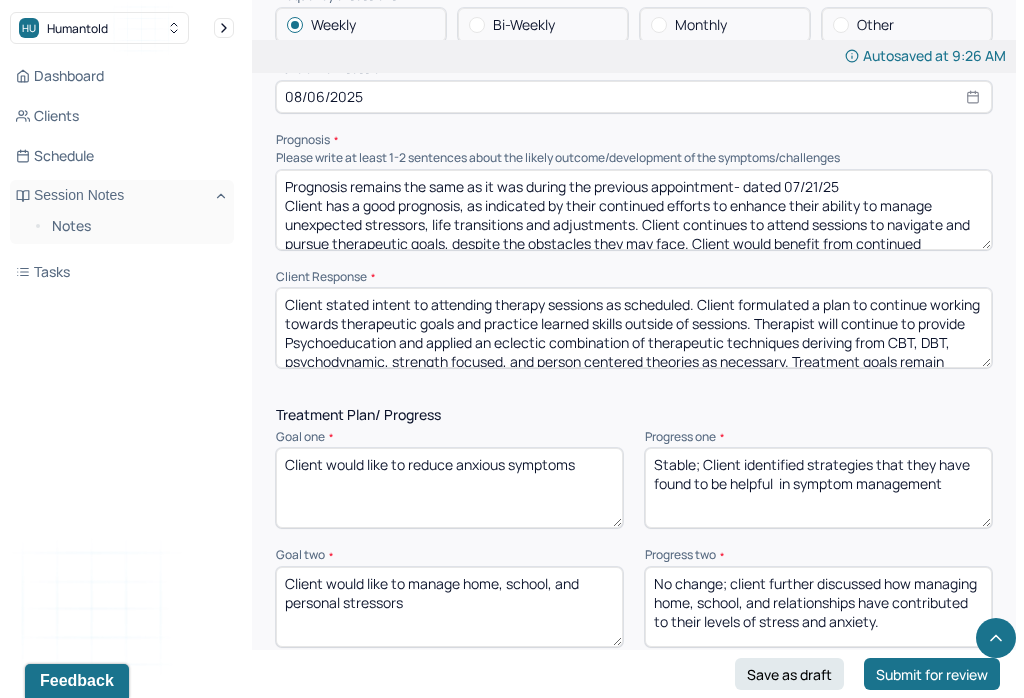 scroll, scrollTop: 2466, scrollLeft: 0, axis: vertical 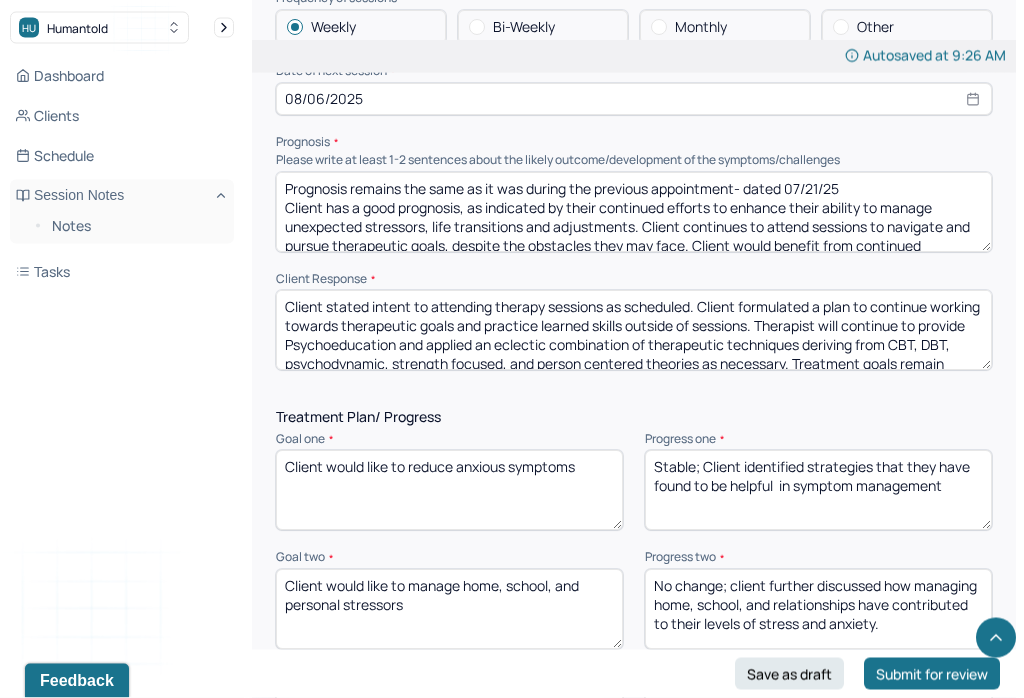 click on "Prognosis remains the same as it was during the previous appointment- dated 07/21/25
Client has a good prognosis, as indicated by their continued efforts to enhance their ability to manage unexpected stressors, life transitions and adjustments. Client continues to attend sessions to navigate and pursue therapeutic goals, despite the obstacles they may face. Client would benefit from continued integration of CBT and Psychoeducation within sessions. Application of therapeutic insights and interventions explored in sessions and practiced into real life situations can enhance client’s understanding of factors that often yield maladaptive responses as well as their ability to exercise symptom management." at bounding box center (634, 213) 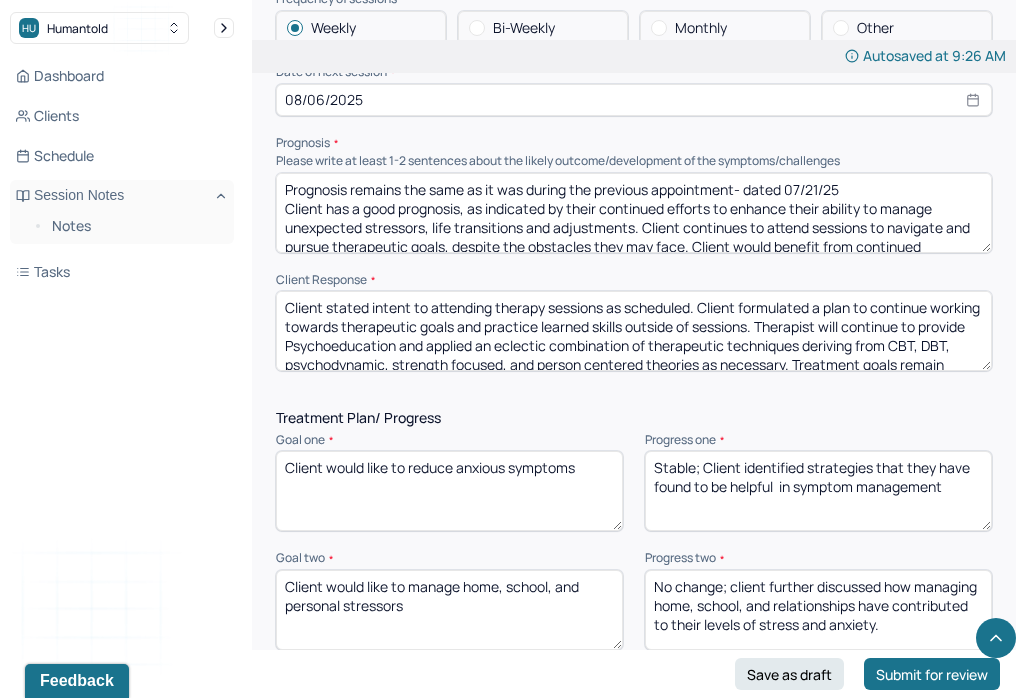 click on "Prognosis remains the same as it was during the previous appointment- dated 07/21/25
Client has a good prognosis, as indicated by their continued efforts to enhance their ability to manage unexpected stressors, life transitions and adjustments. Client continues to attend sessions to navigate and pursue therapeutic goals, despite the obstacles they may face. Client would benefit from continued integration of CBT and Psychoeducation within sessions. Application of therapeutic insights and interventions explored in sessions and practiced into real life situations can enhance client’s understanding of factors that often yield maladaptive responses as well as their ability to exercise symptom management." at bounding box center [634, 213] 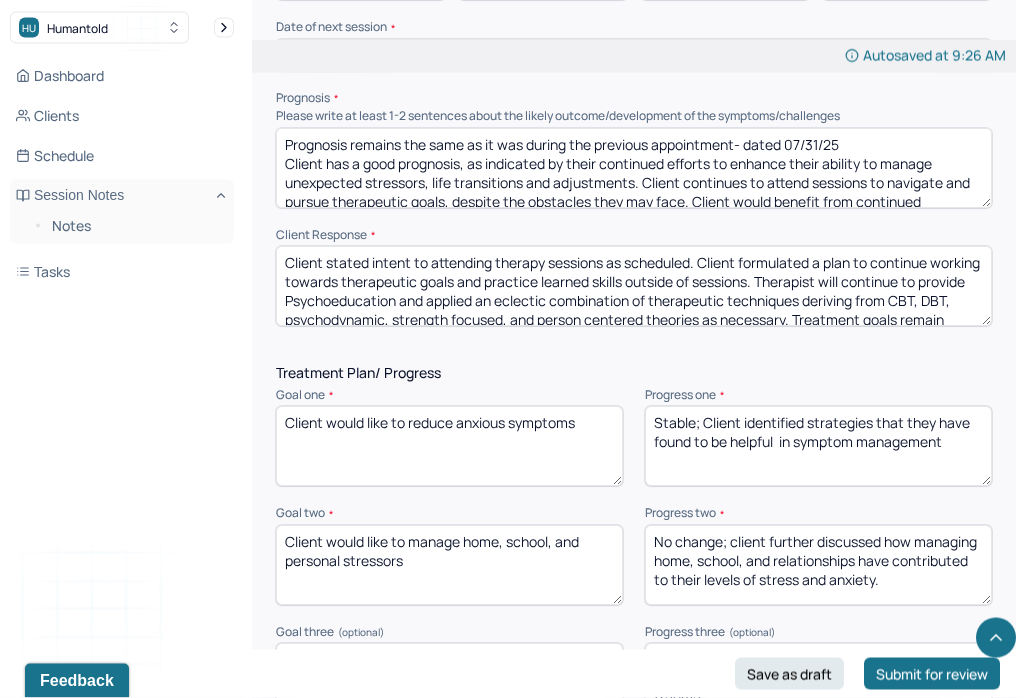 scroll, scrollTop: 2511, scrollLeft: 0, axis: vertical 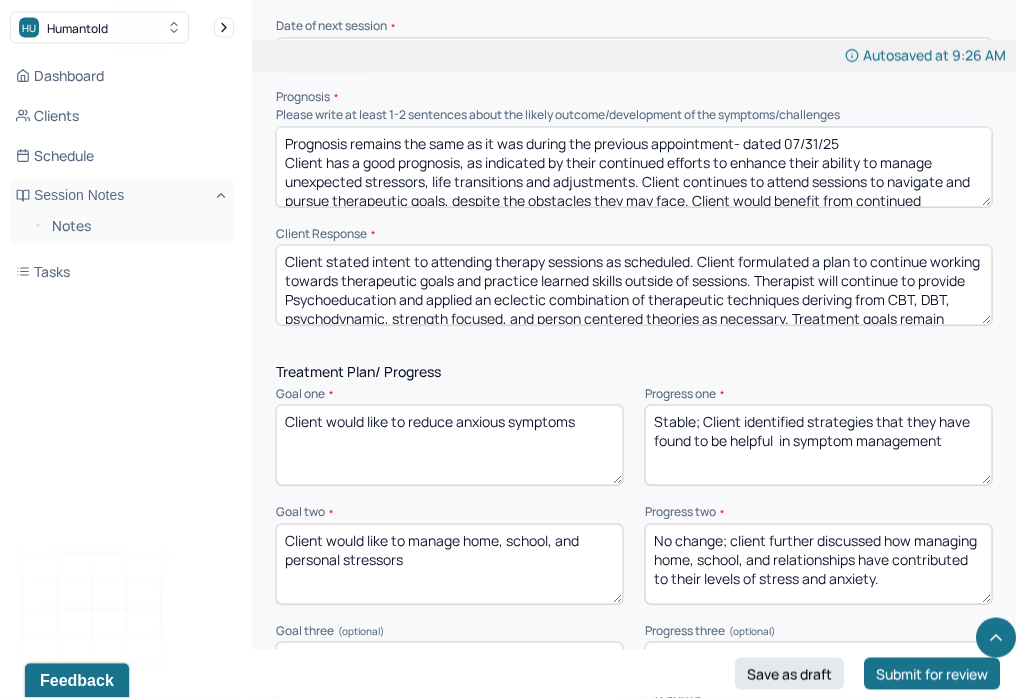 type on "Prognosis remains the same as it was during the previous appointment- dated 07/31/25
Client has a good prognosis, as indicated by their continued efforts to enhance their ability to manage unexpected stressors, life transitions and adjustments. Client continues to attend sessions to navigate and pursue therapeutic goals, despite the obstacles they may face. Client would benefit from continued integration of CBT and Psychoeducation within sessions. Application of therapeutic insights and interventions explored in sessions and practiced into real life situations can enhance client’s understanding of factors that often yield maladaptive responses as well as their ability to exercise symptom management." 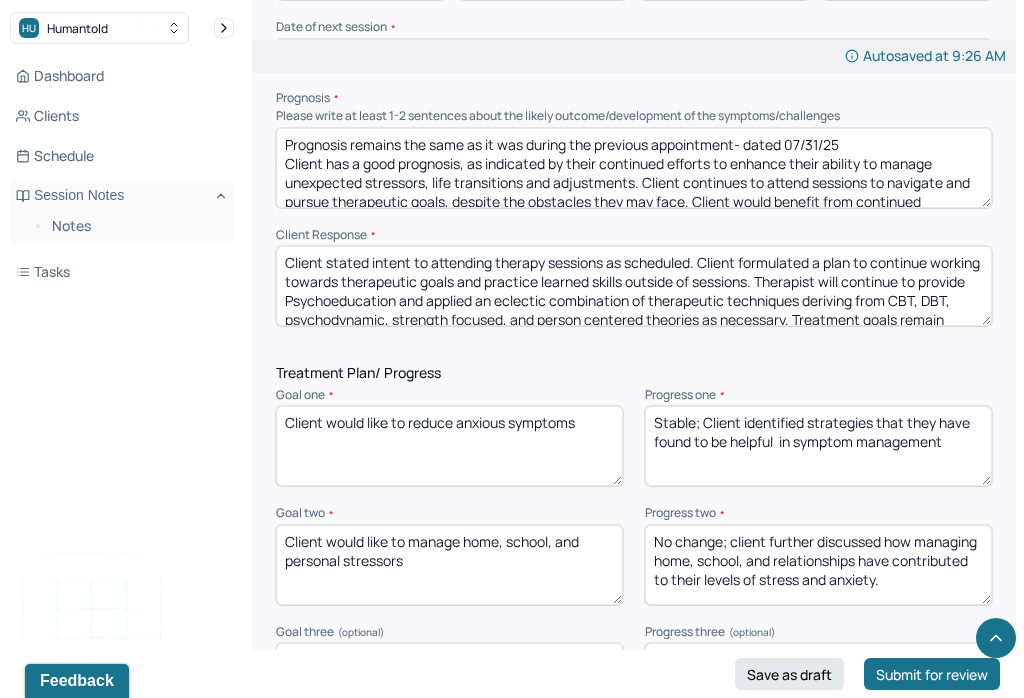 click on "Client stated intent to attending therapy sessions as scheduled. Client formulated a plan to continue working towards therapeutic goals and practice learned skills outside of sessions. Therapist will continue to provide Psychoeducation and applied an eclectic combination of therapeutic techniques deriving from CBT, DBT, psychodynamic, strength focused, and person centered theories as necessary. Treatment goals remain appropriate at this time." at bounding box center [634, 286] 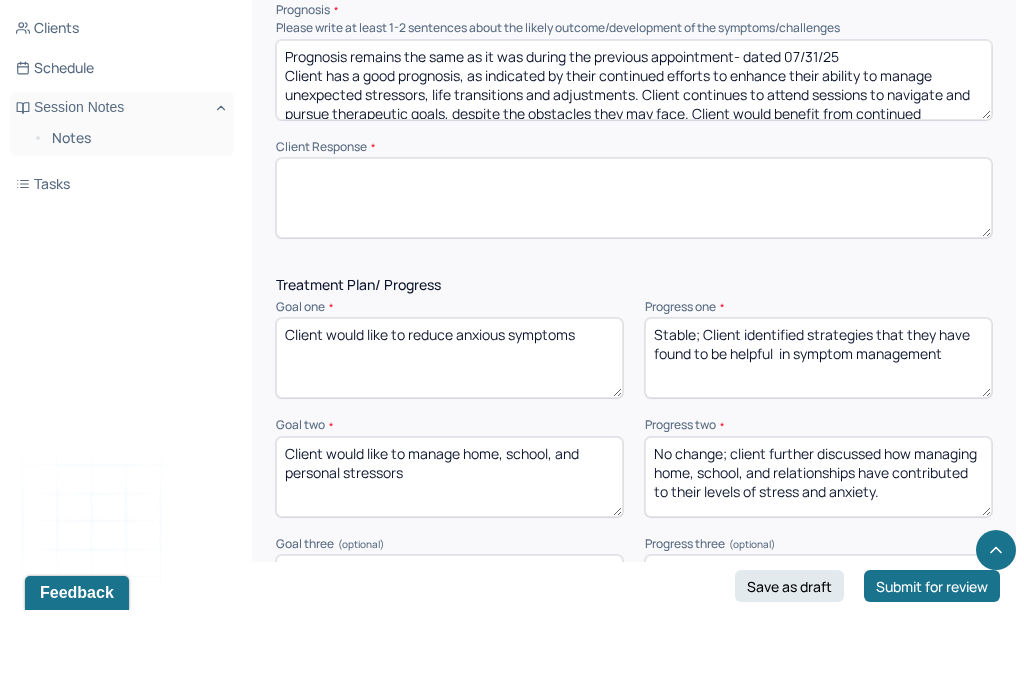 paste on "* Client was engaged in communication and skill building throughout the session. Client was open to and responsive of any empathic confrontation, challenging, and appreciative of therapist’s support and guidance." 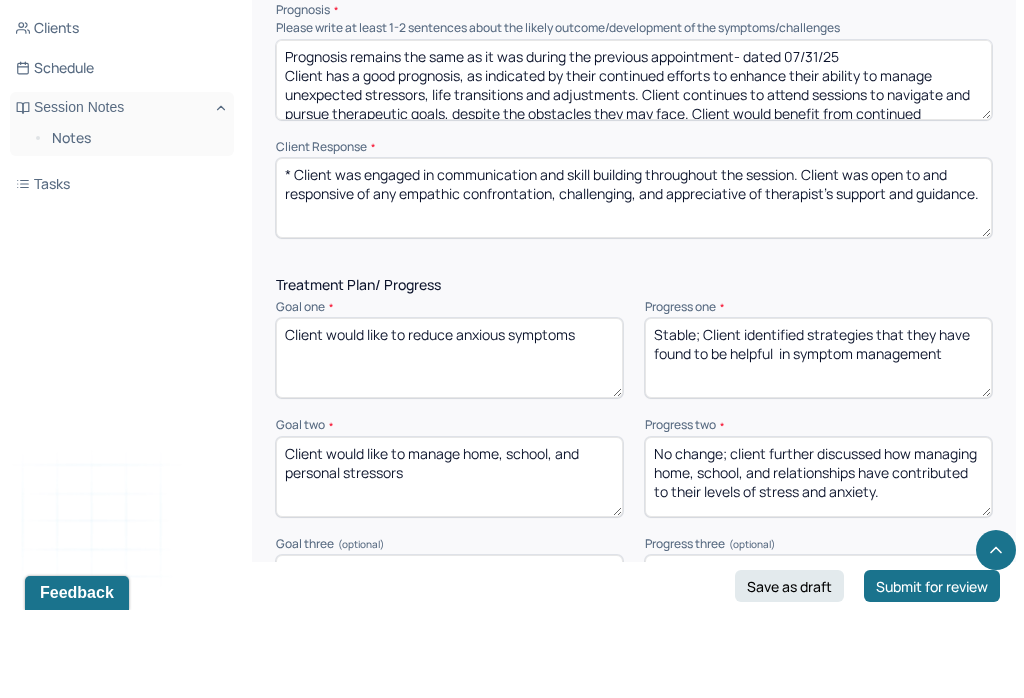 click on "* Client was engaged in communication and skill building throughout the session. Client was open to and responsive of any empathic confrontation, challenging, and appreciative of therapist’s support and guidance." at bounding box center [634, 286] 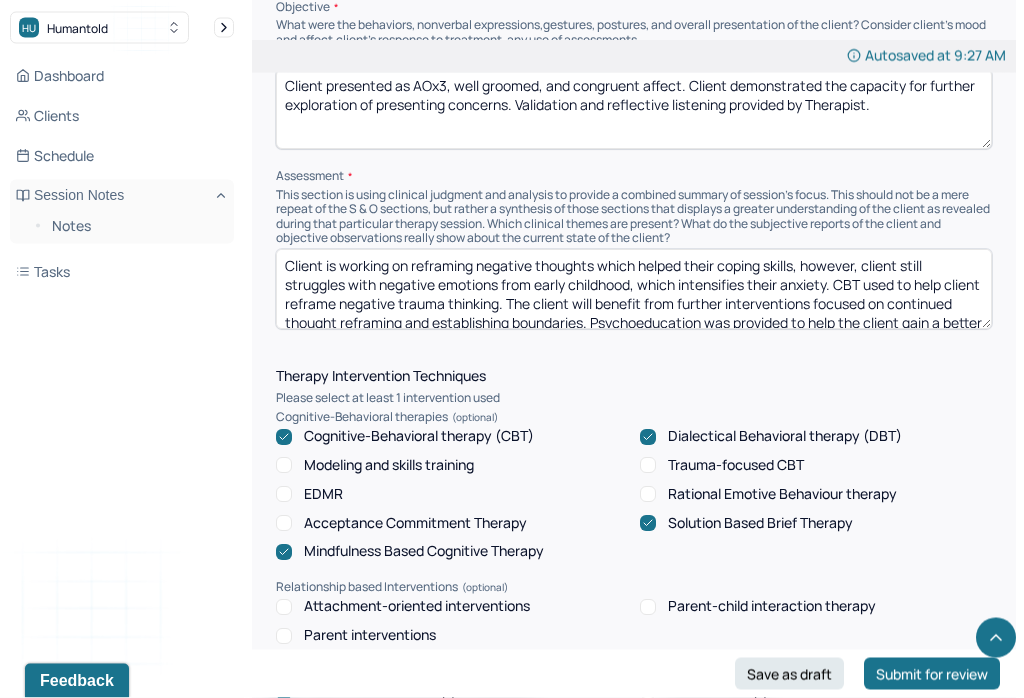 scroll, scrollTop: 1388, scrollLeft: 0, axis: vertical 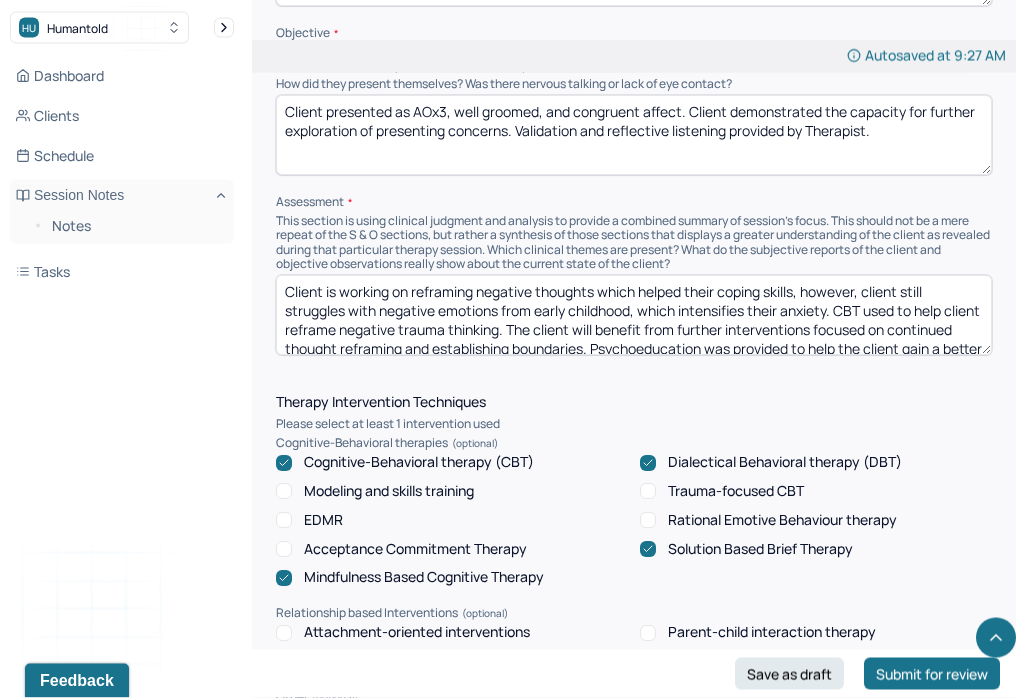 type on "Client was engaged in communication and skill building throughout the session. Client was open to and responsive of any empathic confrontation, challenging, and appreciative of therapist’s support and guidance." 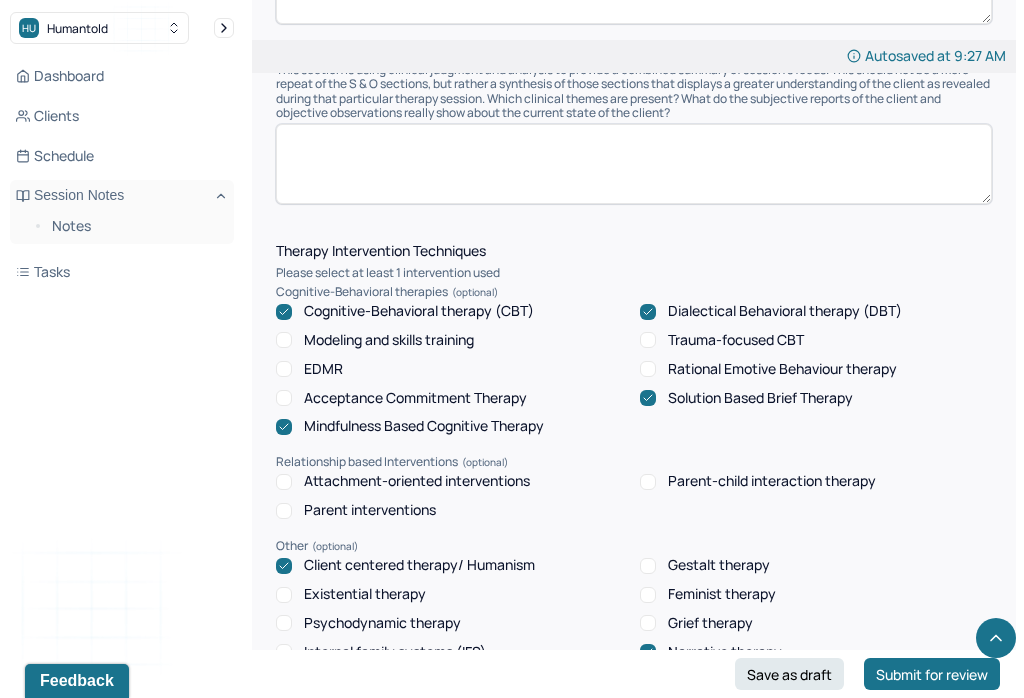 scroll, scrollTop: 1388, scrollLeft: 0, axis: vertical 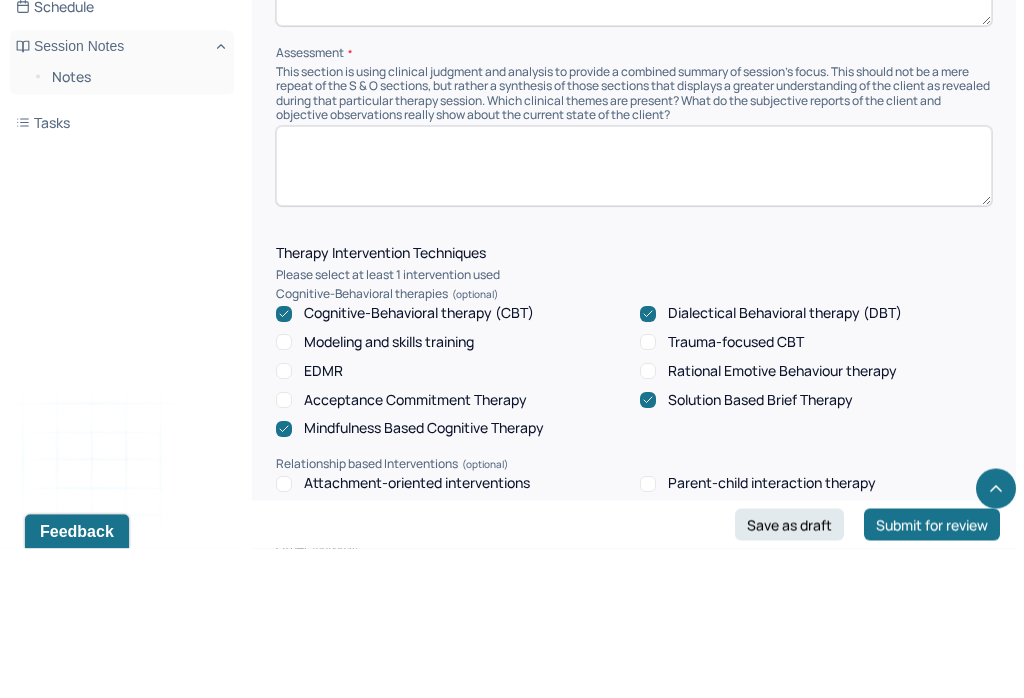 click at bounding box center (634, 316) 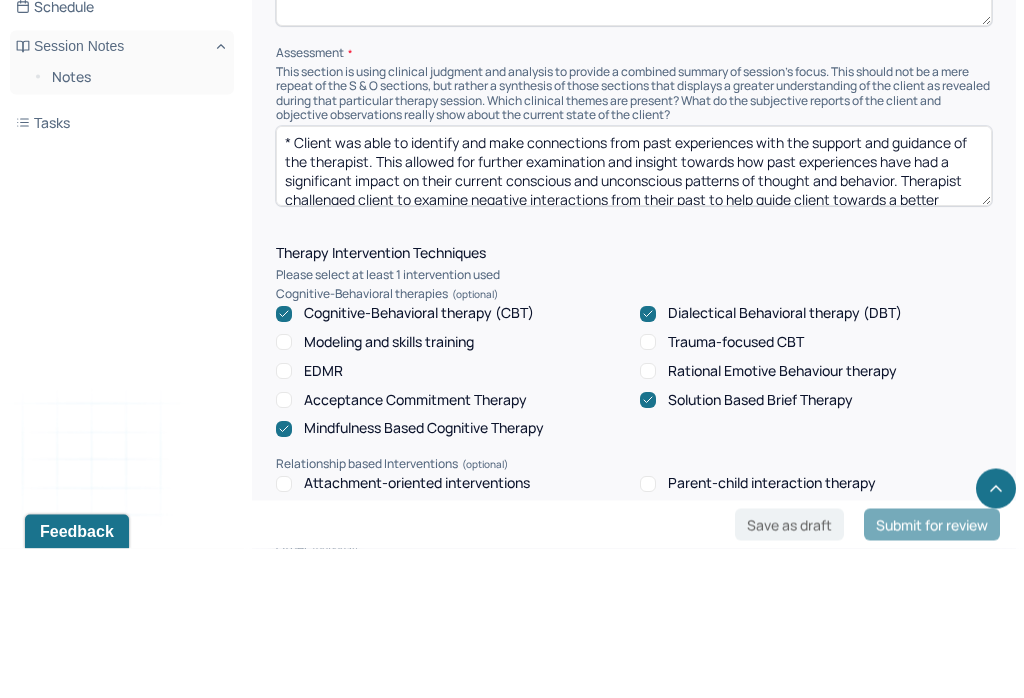 scroll, scrollTop: 0, scrollLeft: 0, axis: both 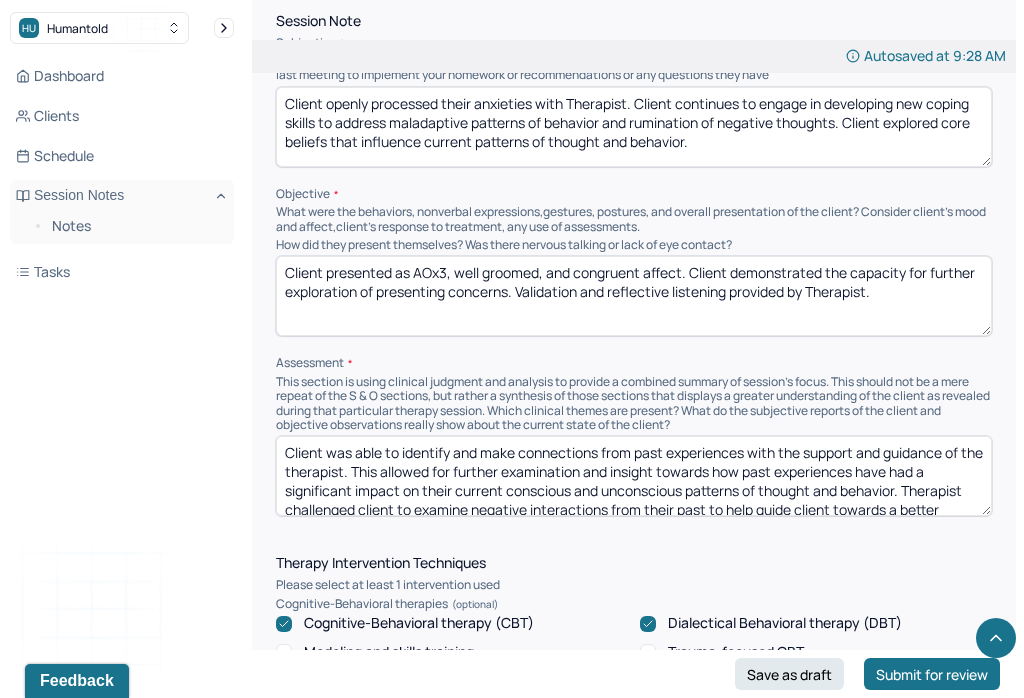 type on "Client was able to identify and make connections from past experiences with the support and guidance of the therapist. This allowed for further examination and insight towards how past experiences have had a significant impact on their current conscious and unconscious patterns of thought and behavior. Therapist challenged client to examine negative interactions from their past to help guide client towards a better understanding of their emotional landscape. Therapist and client collaborated on developing strategies to navigate times of change, stress, or uncertainty." 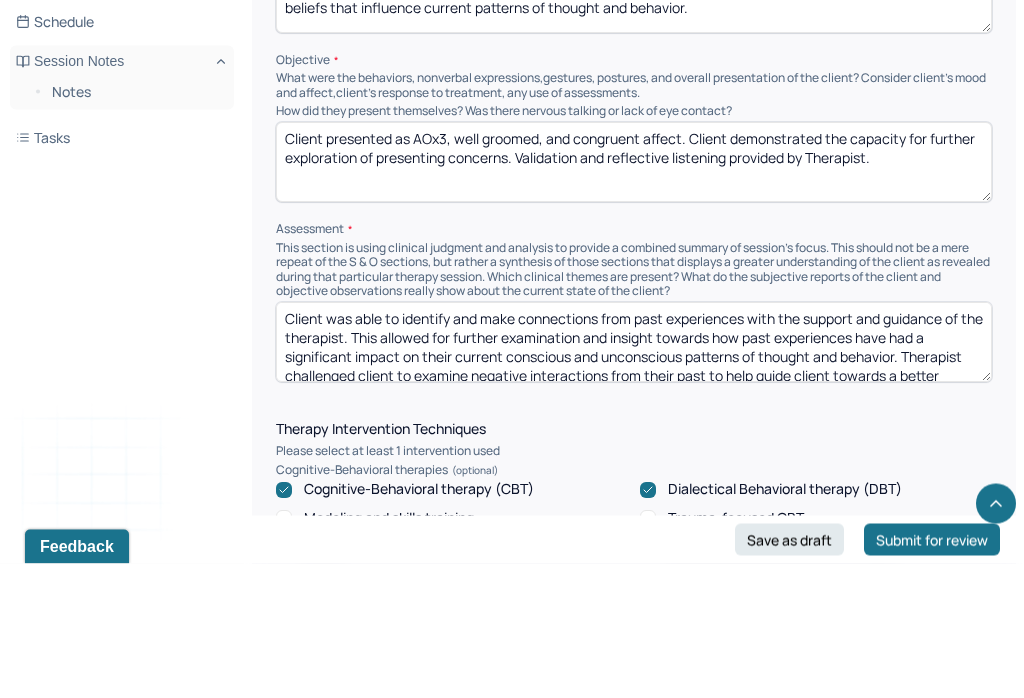 click on "Client presented as AOx3, well groomed, and congruent affect. Client demonstrated the capacity for further exploration of presenting concerns. Validation and reflective listening provided by Therapist." at bounding box center [634, 297] 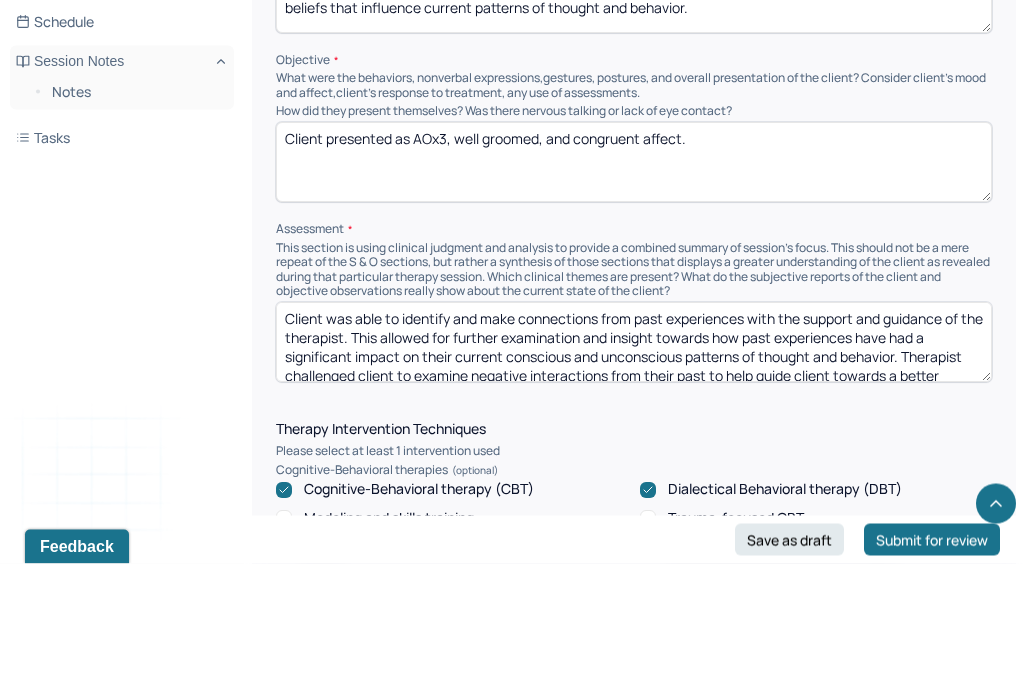 scroll, scrollTop: 1362, scrollLeft: 0, axis: vertical 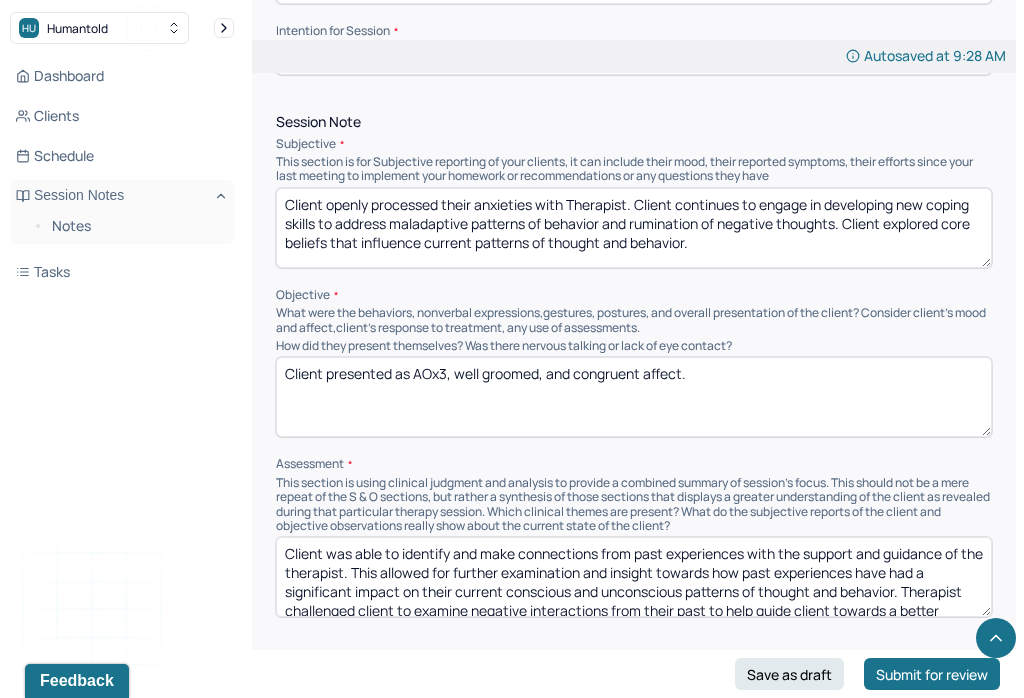 type on "Client presented as AOx3, well groomed, and congruent affect." 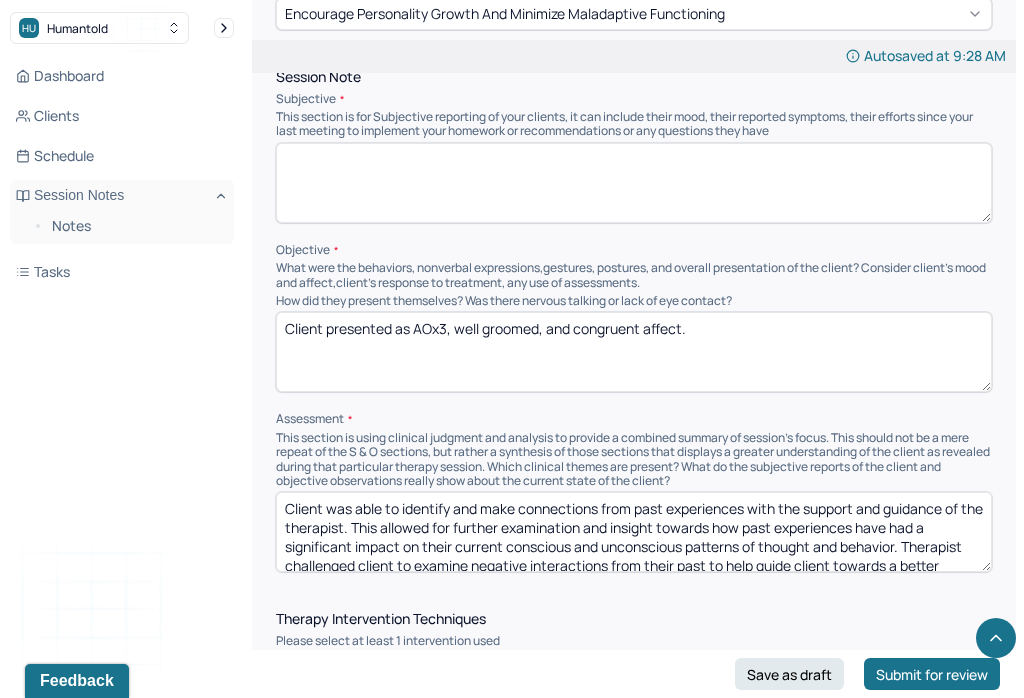 scroll, scrollTop: 585, scrollLeft: 0, axis: vertical 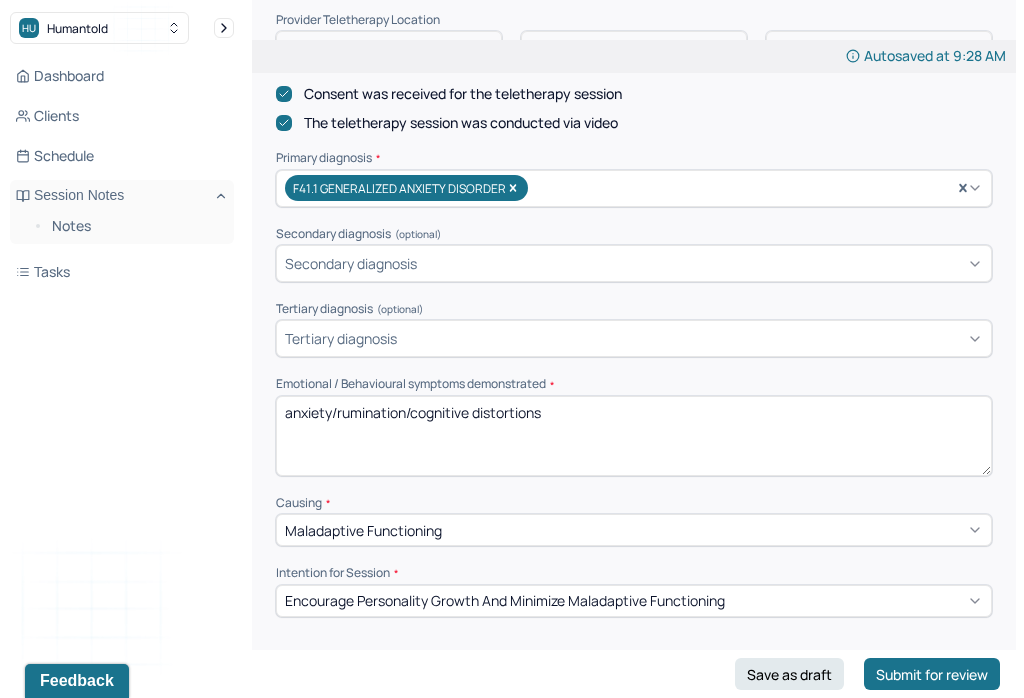 click on "anxiety/rumination/cognitive distortions" at bounding box center [634, 436] 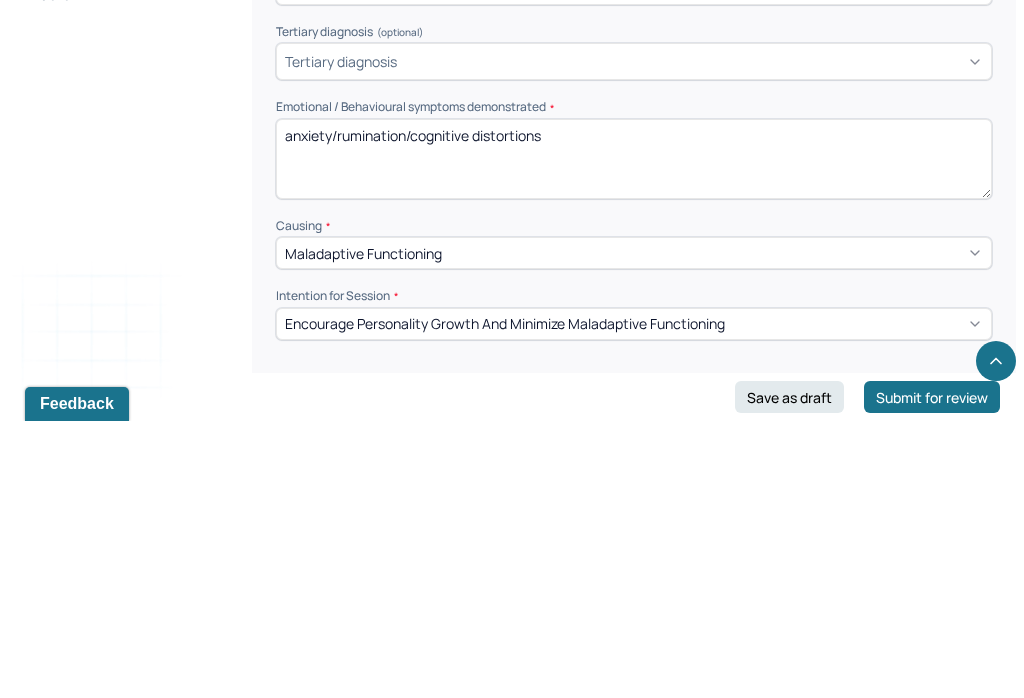 scroll, scrollTop: 862, scrollLeft: 0, axis: vertical 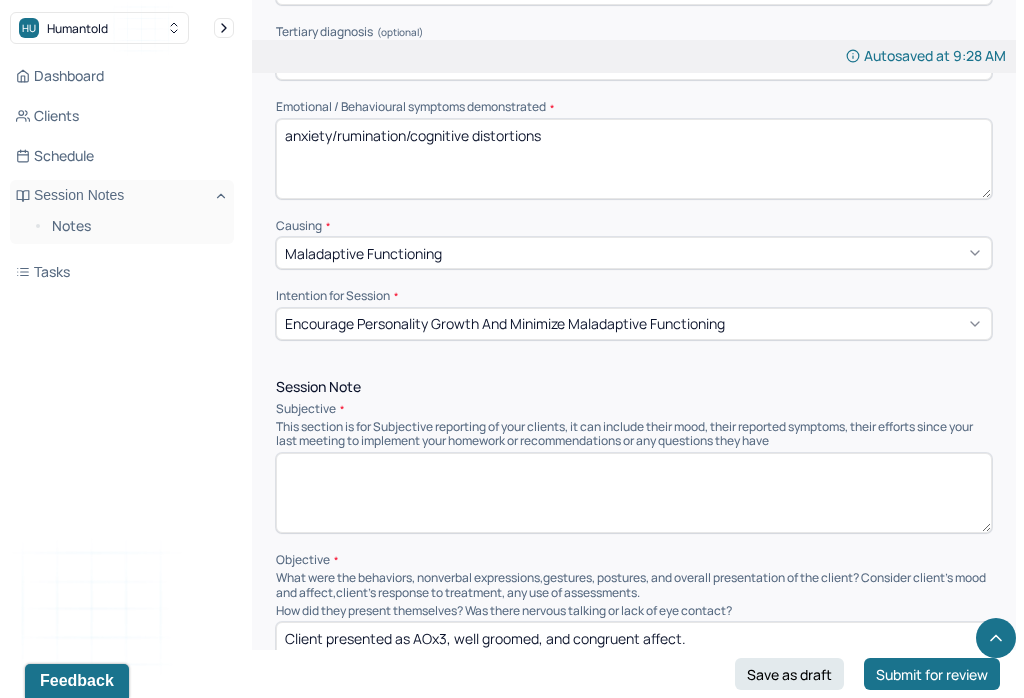 click at bounding box center [634, 493] 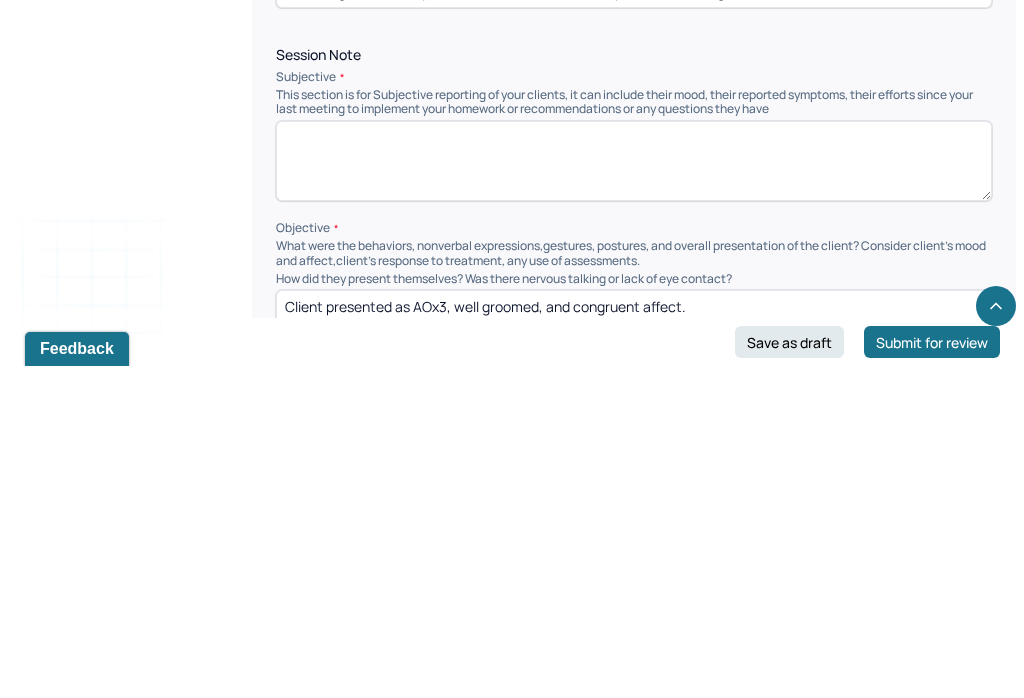 click at bounding box center [634, 493] 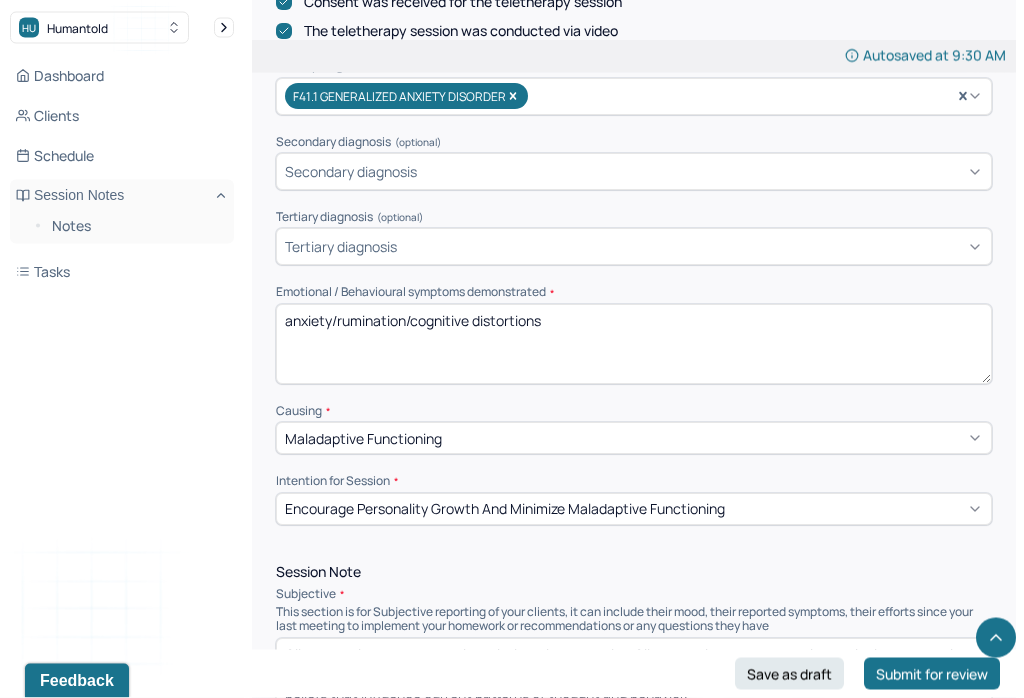 scroll, scrollTop: 662, scrollLeft: 0, axis: vertical 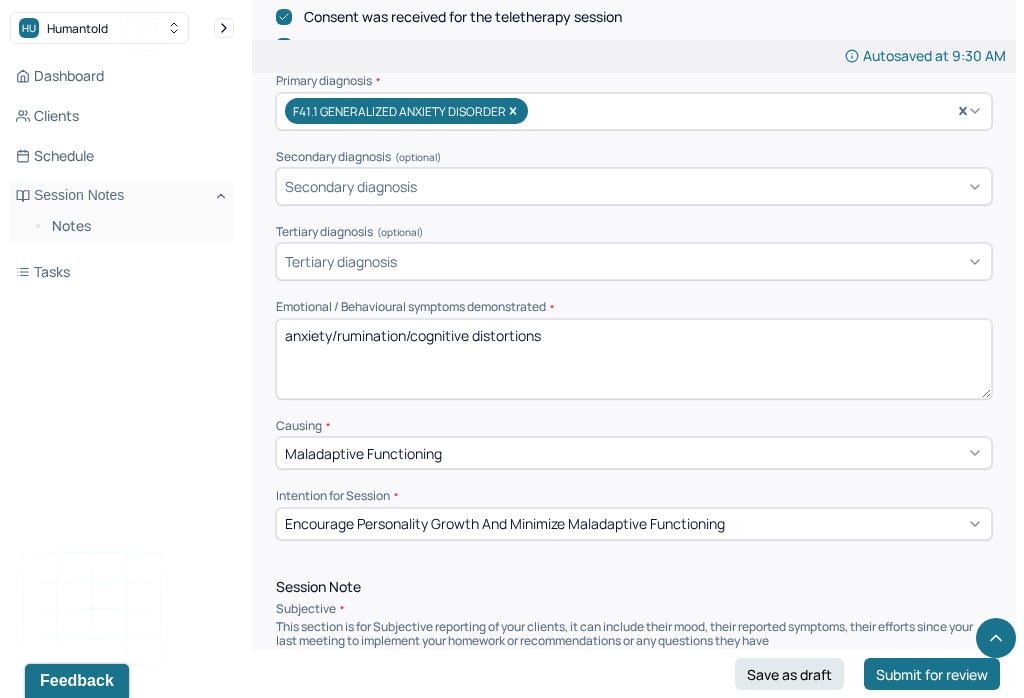 type on "Client openly processed their anxieties with Therapist. Client continues to engage in developing new coping skills to address maladaptive patterns of behavior and rumination of negative thoughts. Client explored core beliefs that influence current patterns of thought and behavior." 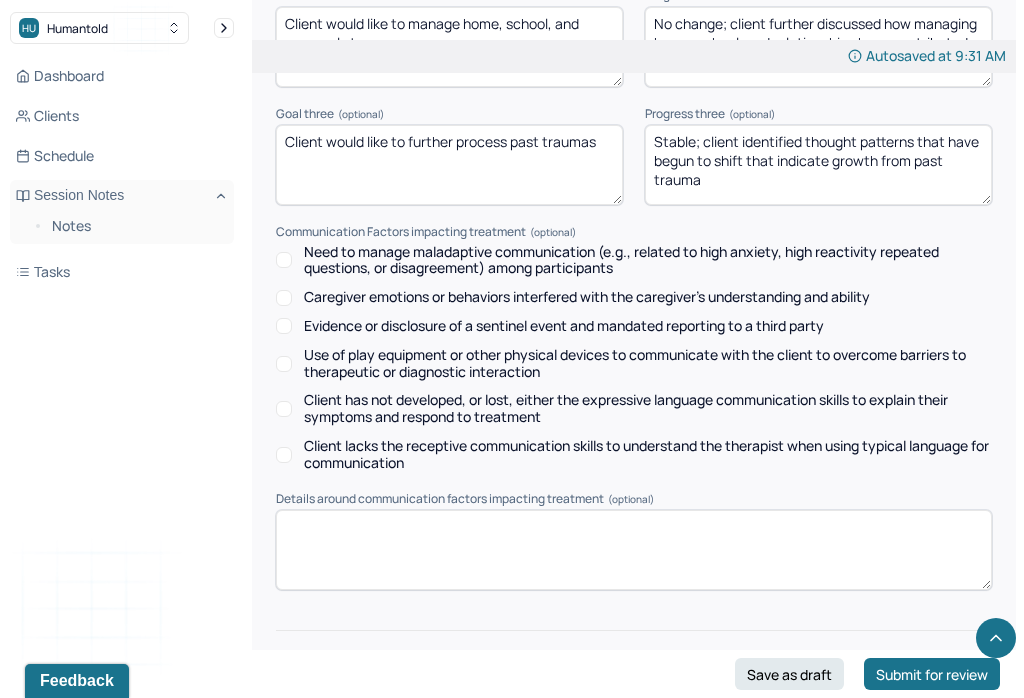 scroll, scrollTop: 3058, scrollLeft: 0, axis: vertical 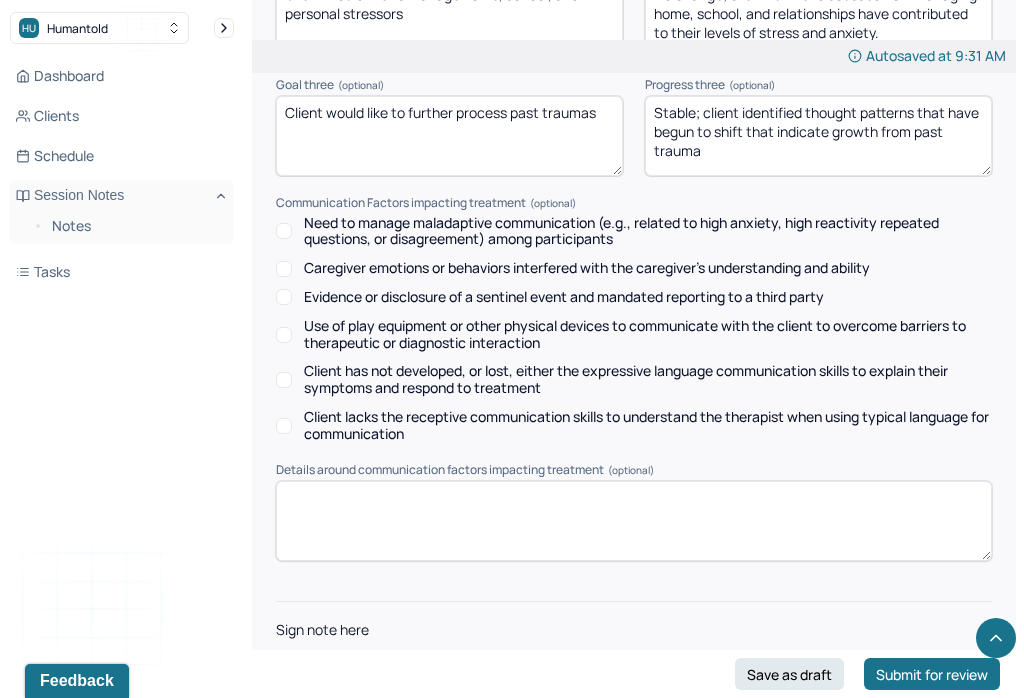 type on "anxiety/reflection/cognitive distortions" 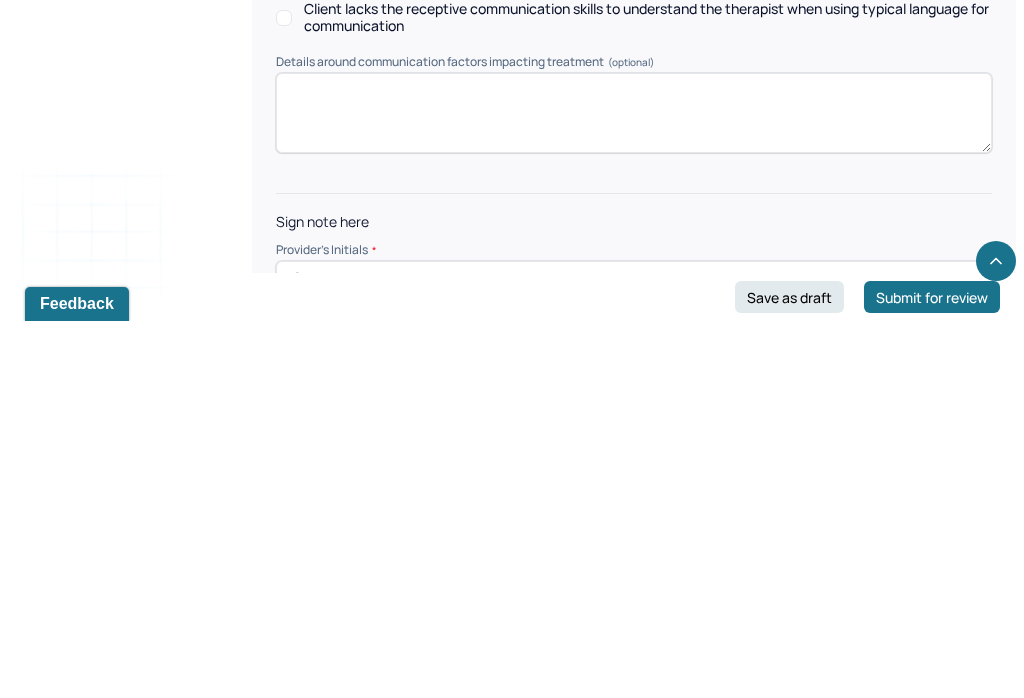 scroll, scrollTop: 3058, scrollLeft: 0, axis: vertical 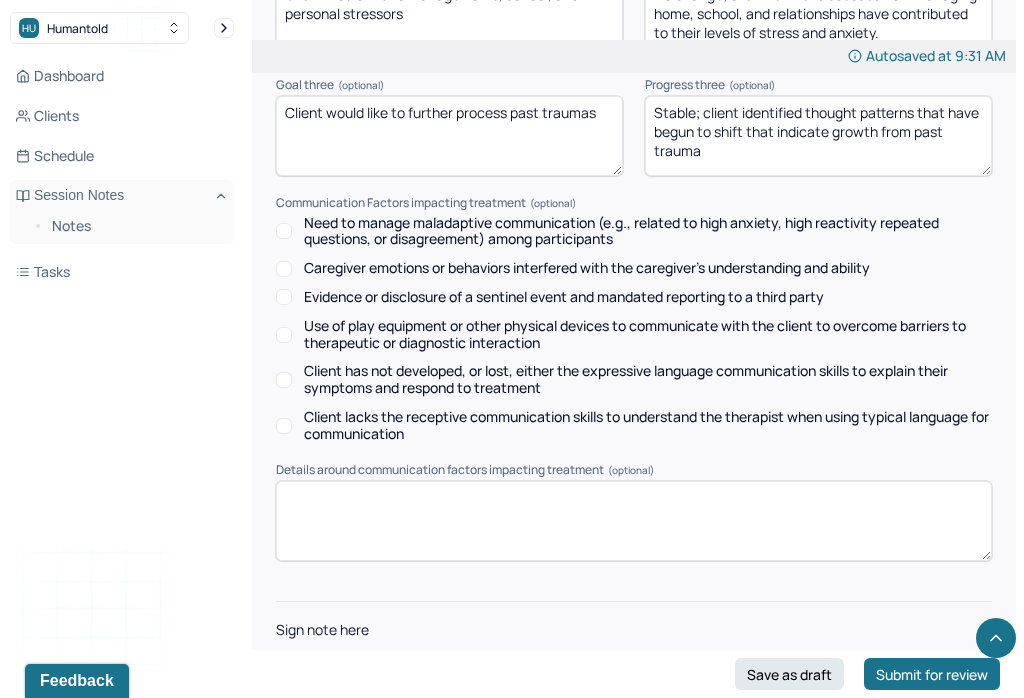 type on "ES" 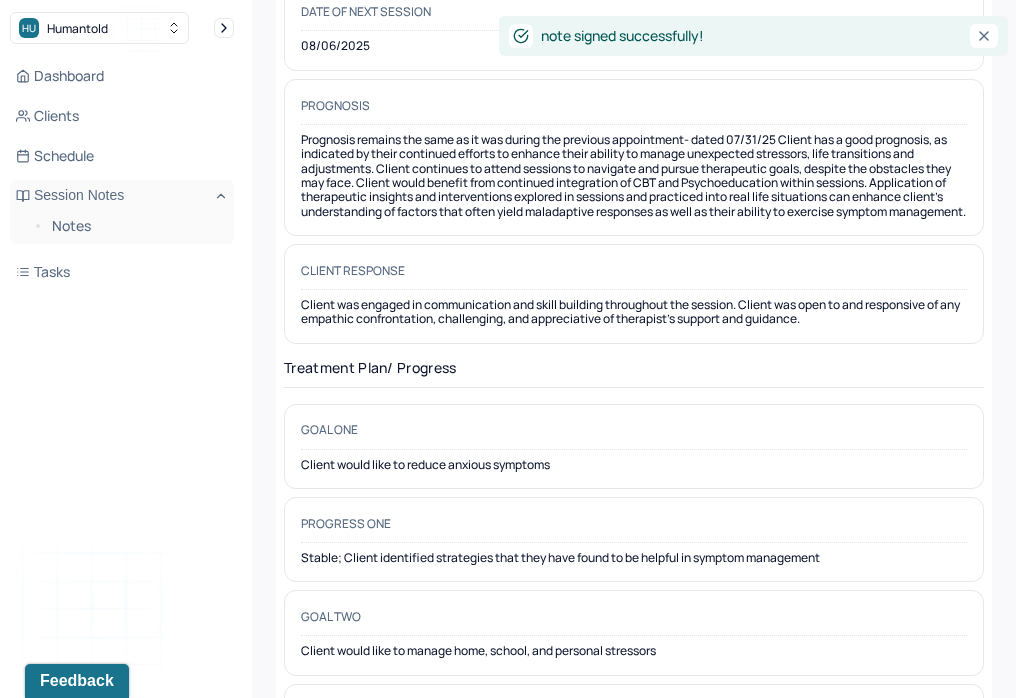 scroll, scrollTop: 0, scrollLeft: 0, axis: both 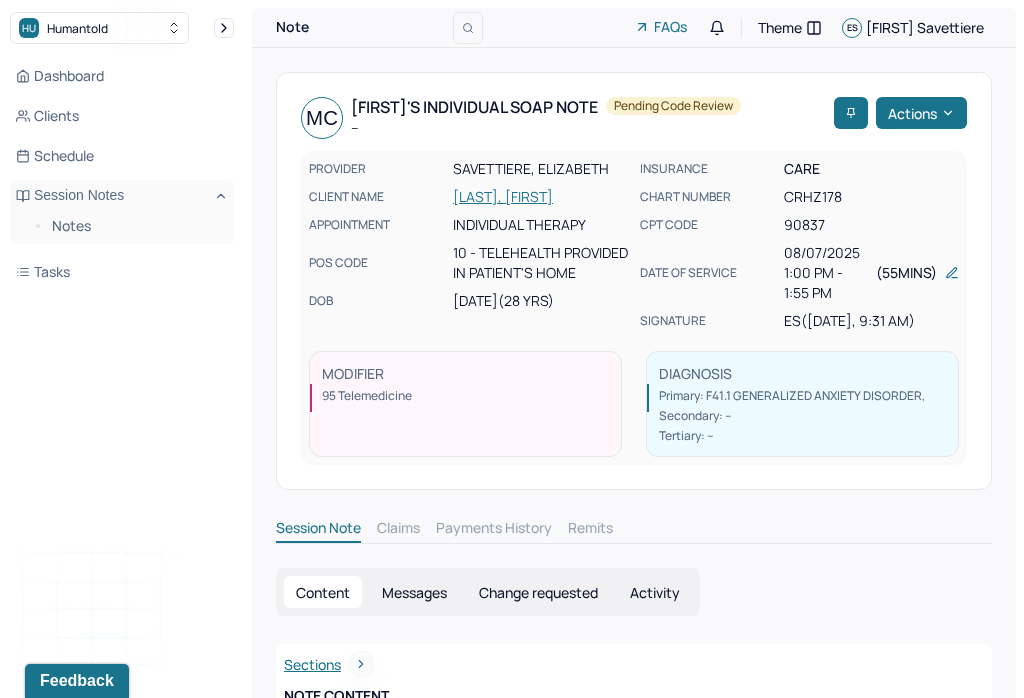 click on "Notes" at bounding box center [135, 226] 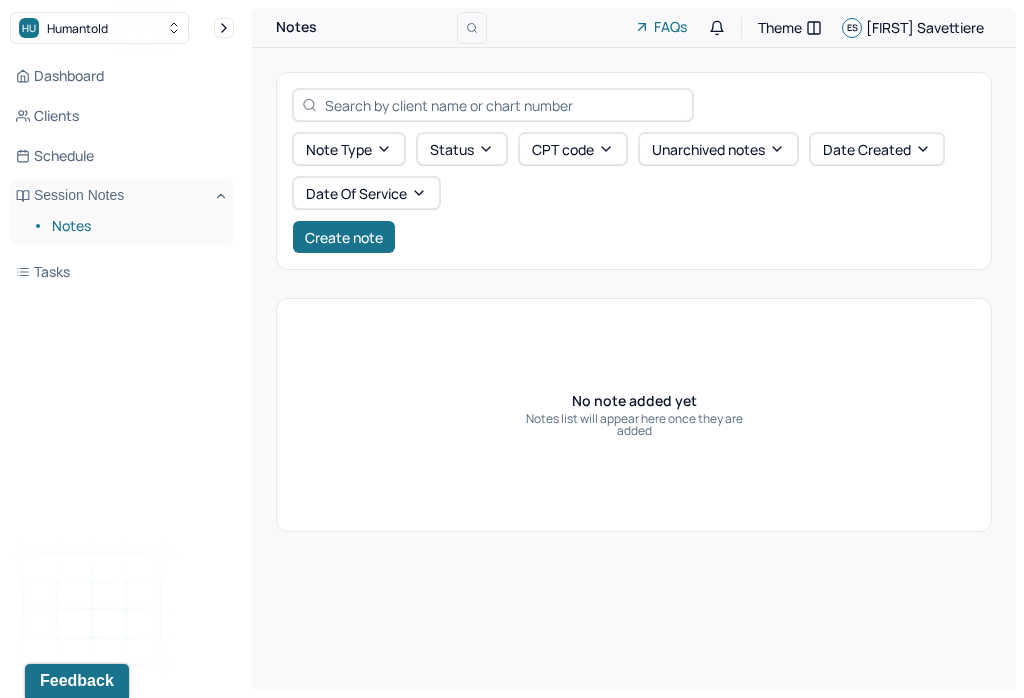 click on "Create note" at bounding box center (344, 237) 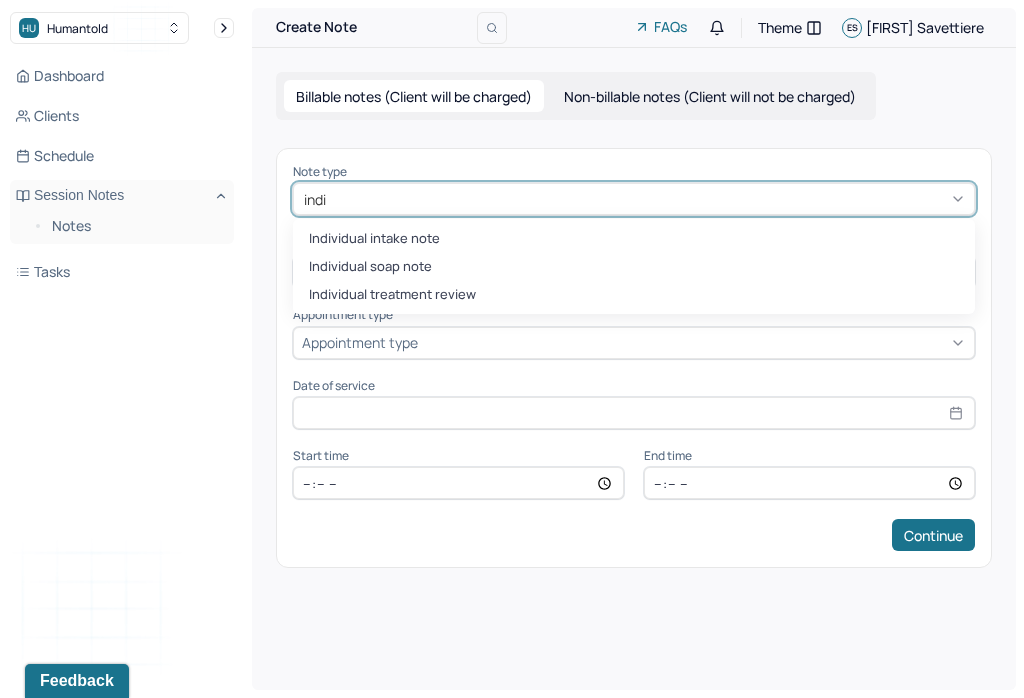 click on "Individual soap note" at bounding box center [634, 267] 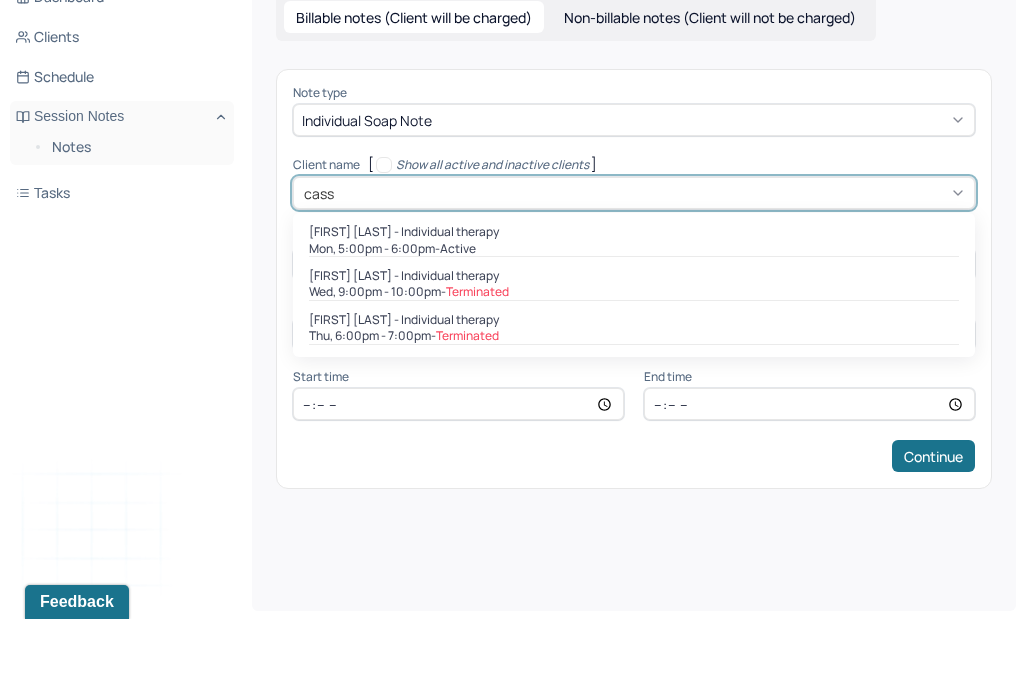 click on "Mon, 5:00pm - 6:00pm  -  active" at bounding box center [634, 328] 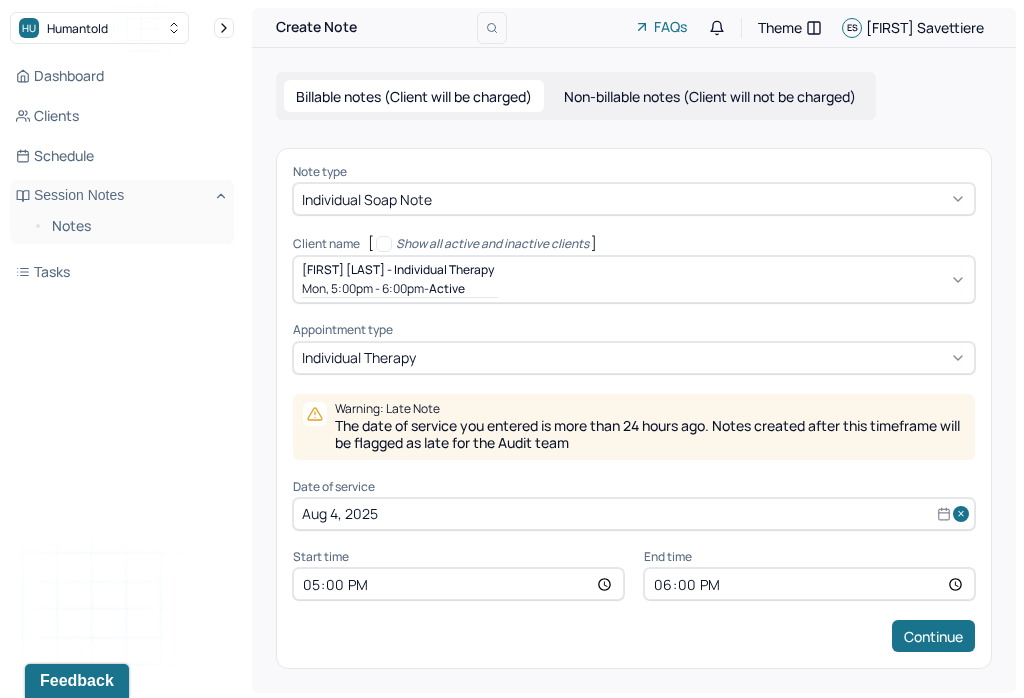 click on "Aug 4, 2025" at bounding box center (634, 514) 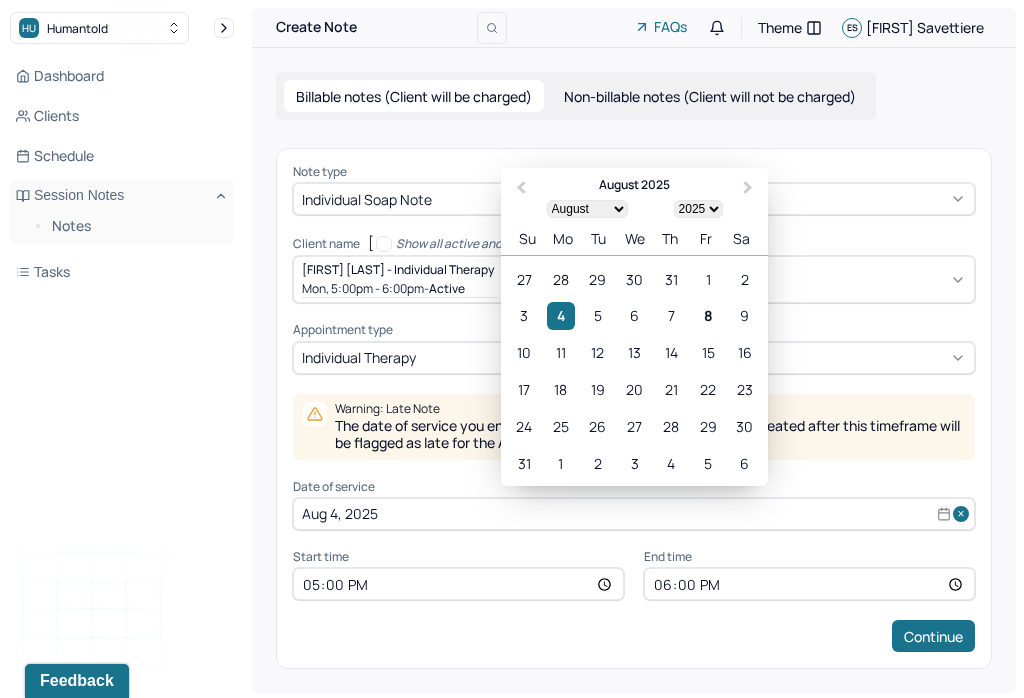 click on "7" at bounding box center (671, 315) 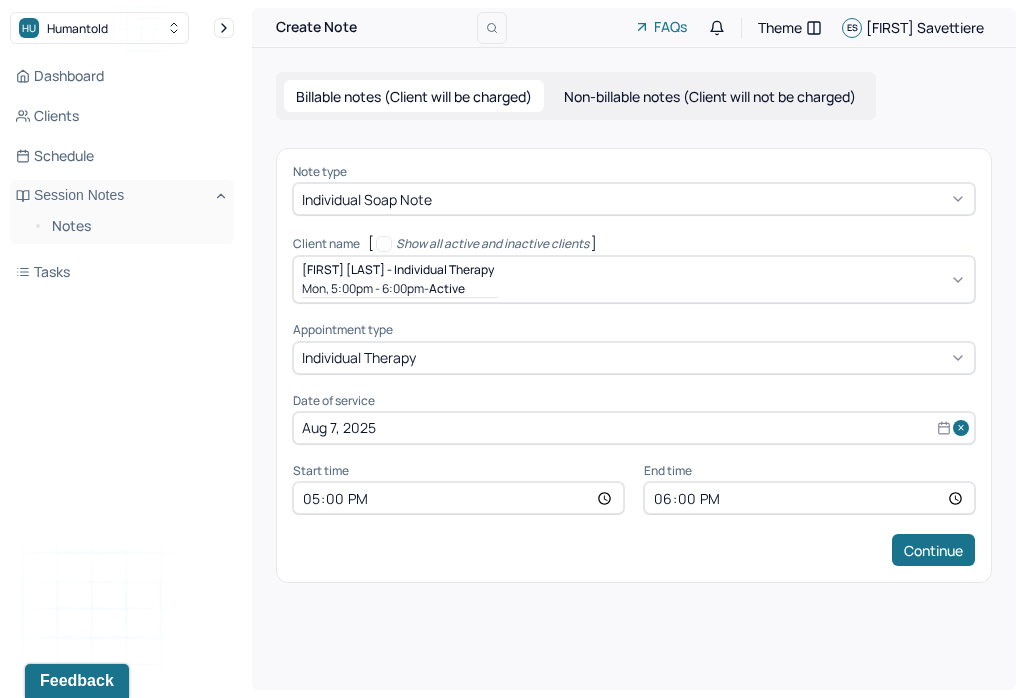 click on "17:00" at bounding box center (458, 498) 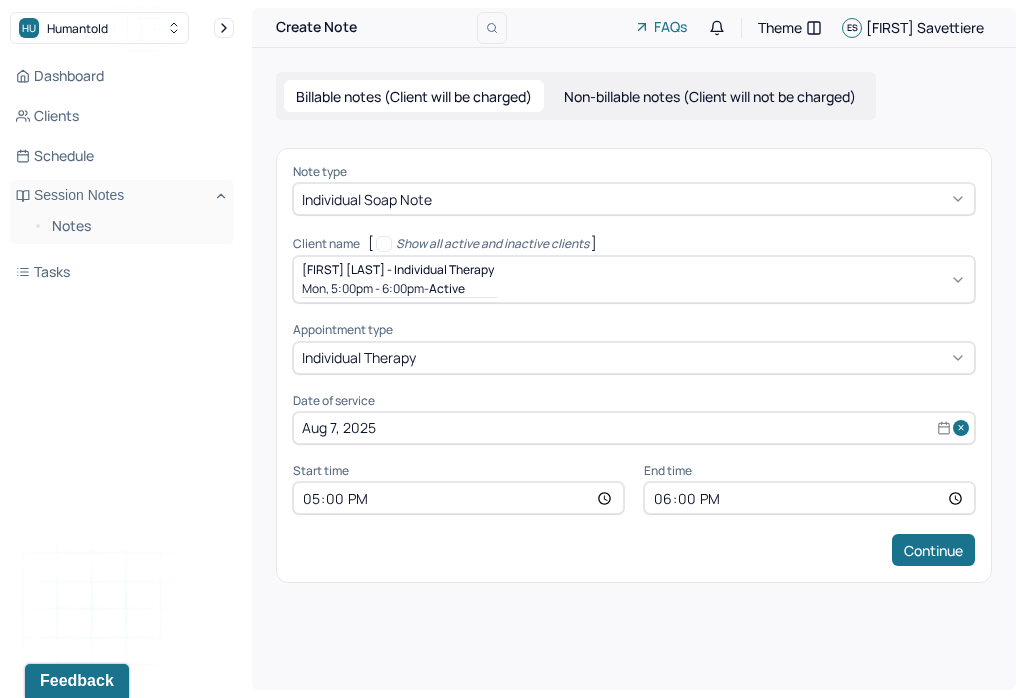 type on "14:00" 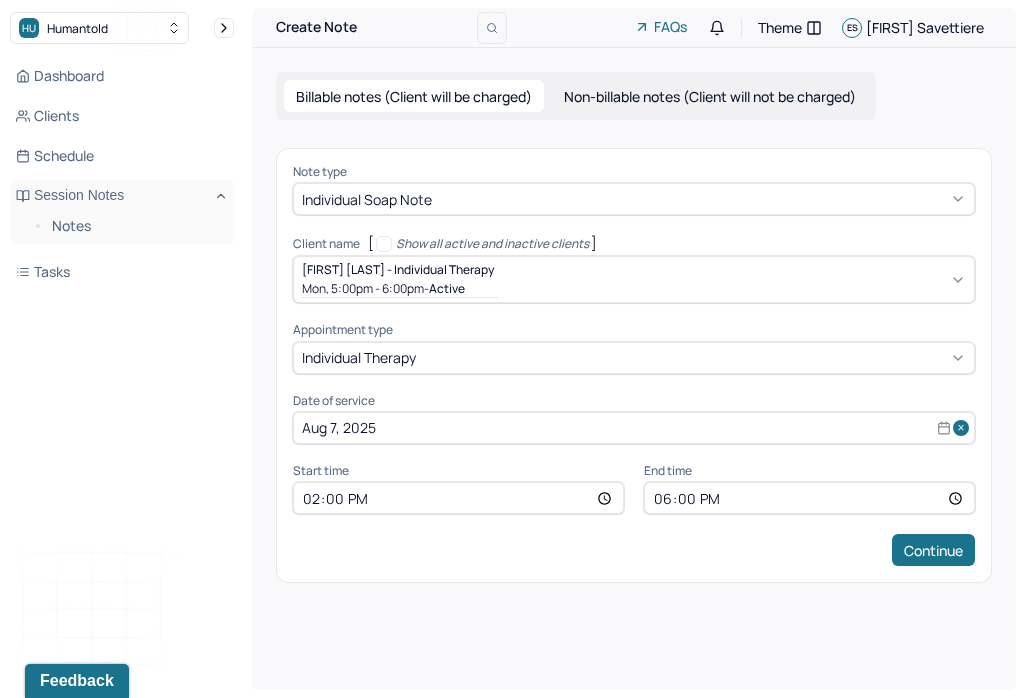 click on "18:00" at bounding box center (809, 498) 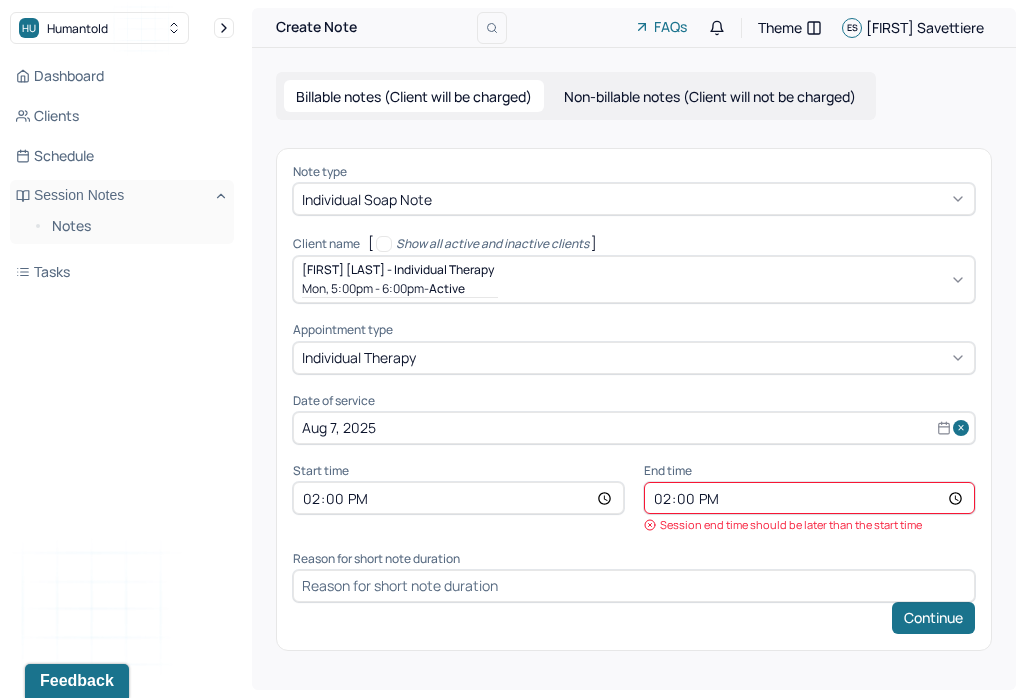 type on "14:55" 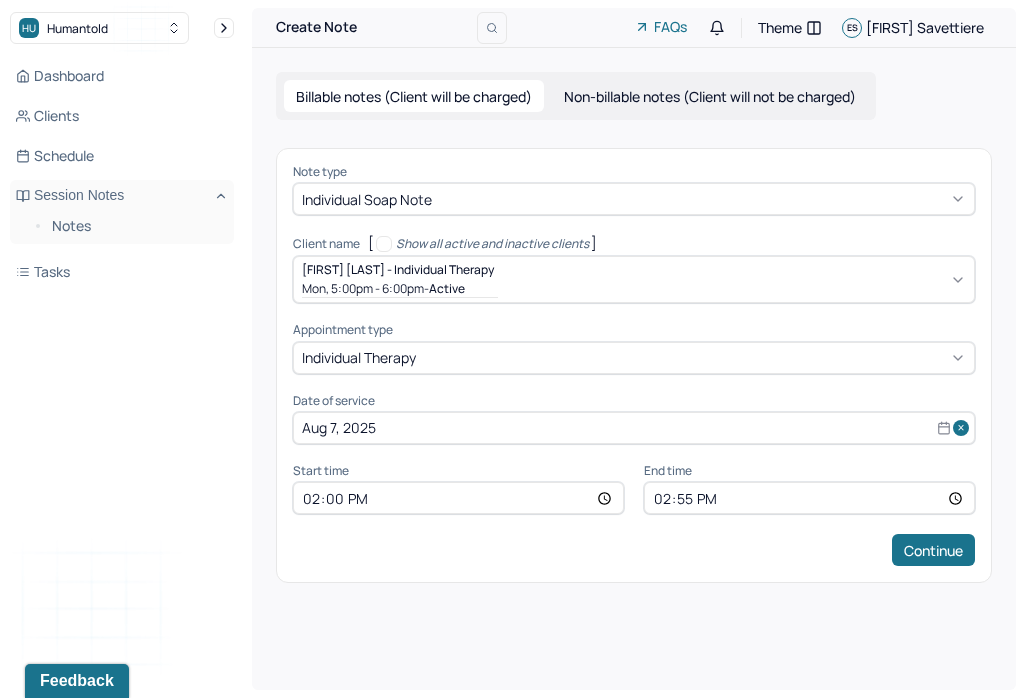click on "Continue" at bounding box center [933, 550] 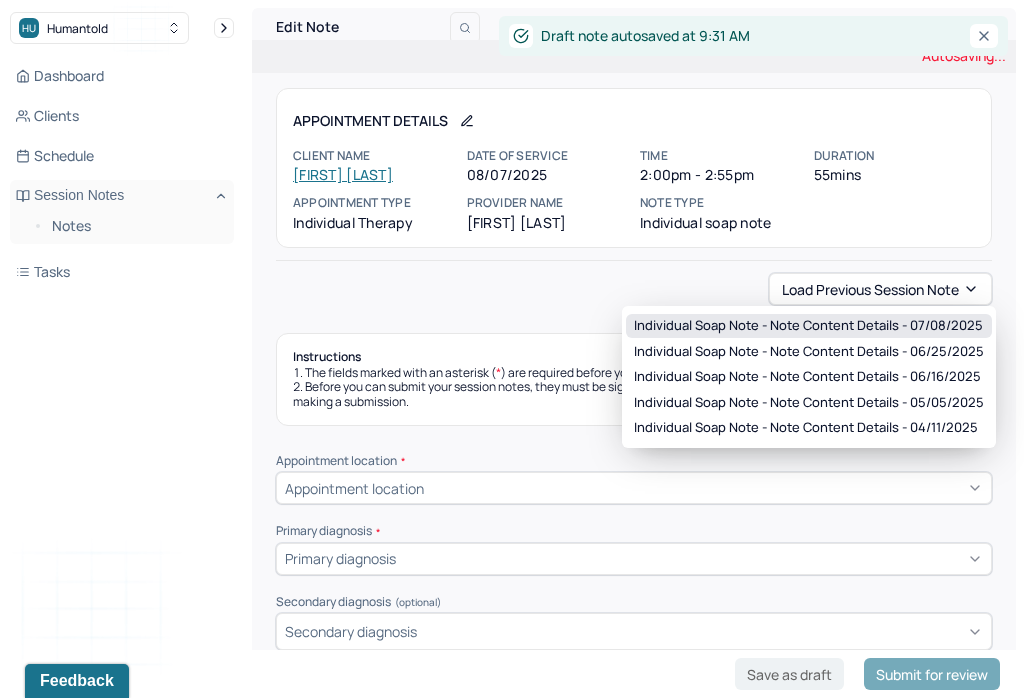 click on "Individual soap note   - Note content Details -   07/08/2025" at bounding box center [808, 326] 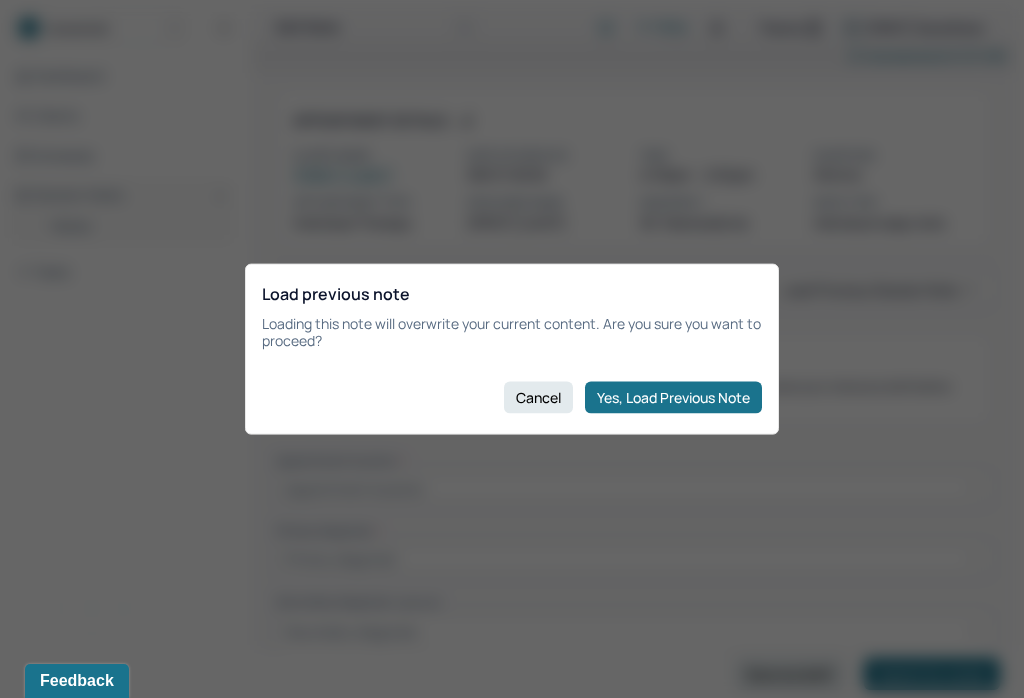 click on "Yes, Load Previous Note" at bounding box center [673, 397] 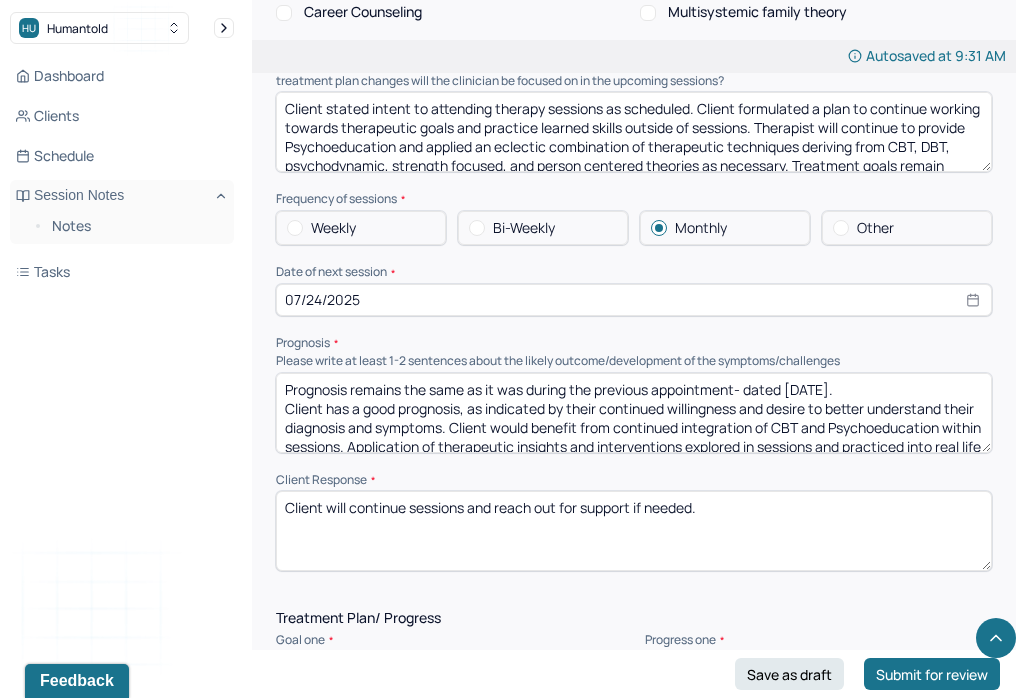 scroll, scrollTop: 2269, scrollLeft: 0, axis: vertical 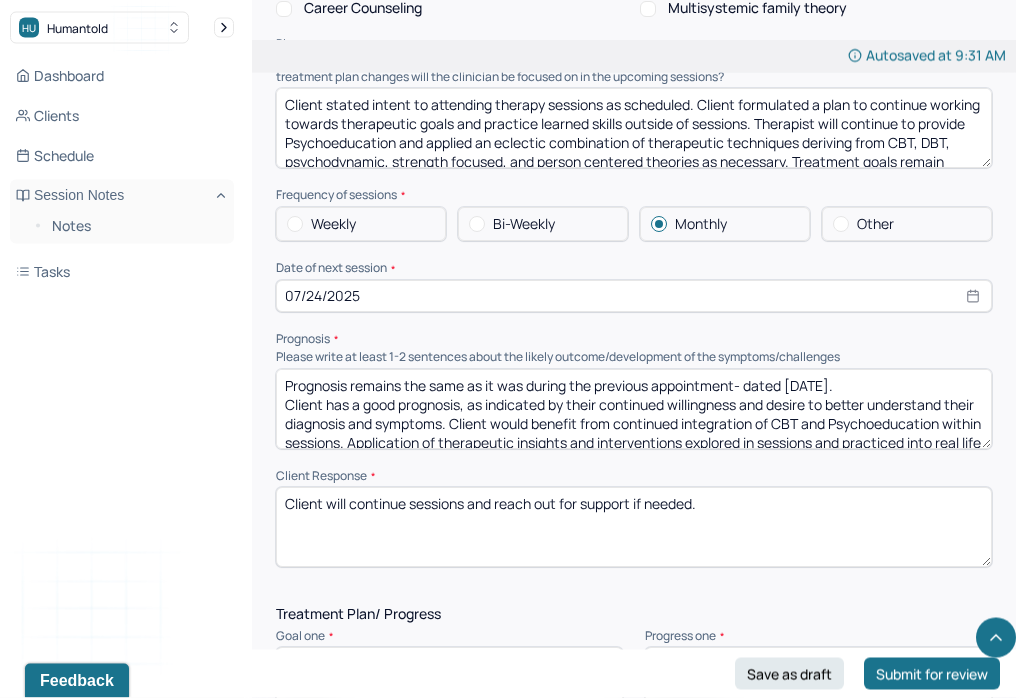 click on "Prognosis remains the same as it was during the previous appointment- dated [DATE].
Client has a good prognosis, as indicated by their continued willingness and desire to better understand their diagnosis and symptoms. Client would benefit from continued integration of CBT and Psychoeducation within sessions. Application of therapeutic insights and interventions explored in sessions and practiced into real life situations can enhance client’s understanding of factors that often yield maladaptive responses as well as their ability to exercise symptom management." at bounding box center [634, 410] 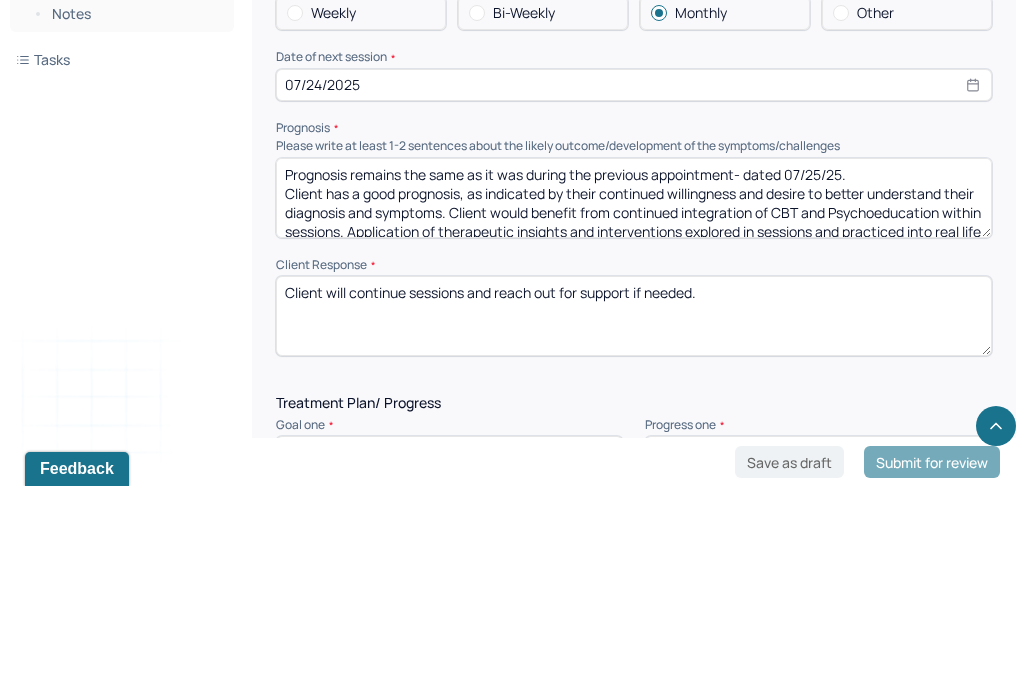 click on "Prognosis remains the same as it was during the previous appointment- dated [DATE].
Client has a good prognosis, as indicated by their continued willingness and desire to better understand their diagnosis and symptoms. Client would benefit from continued integration of CBT and Psychoeducation within sessions. Application of therapeutic insights and interventions explored in sessions and practiced into real life situations can enhance client’s understanding of factors that often yield maladaptive responses as well as their ability to exercise symptom management." at bounding box center (634, 410) 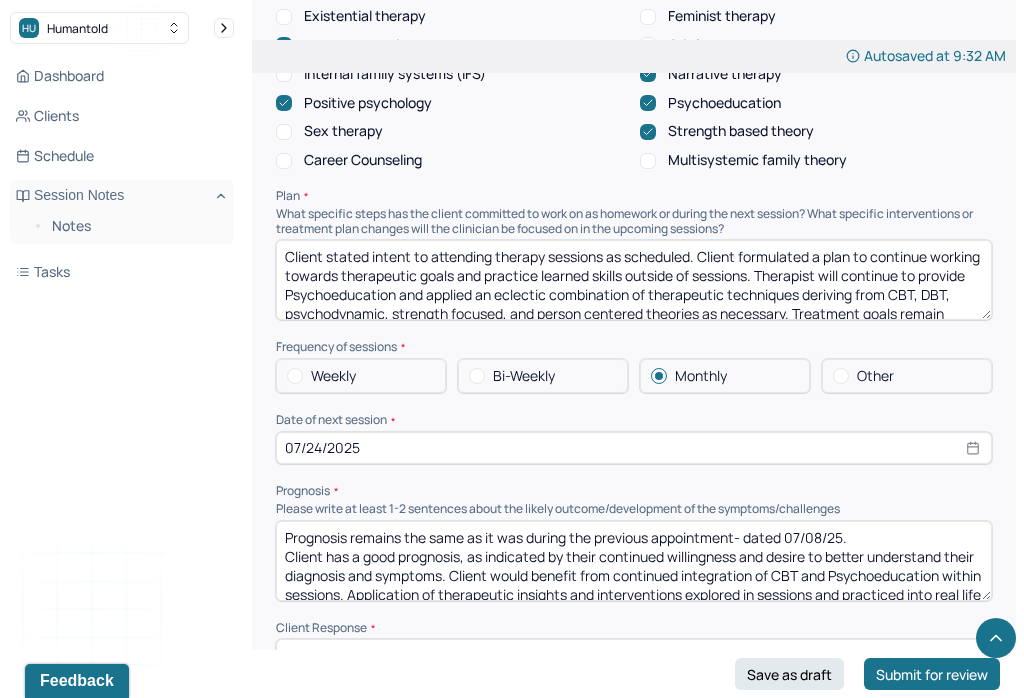 scroll, scrollTop: 2117, scrollLeft: 0, axis: vertical 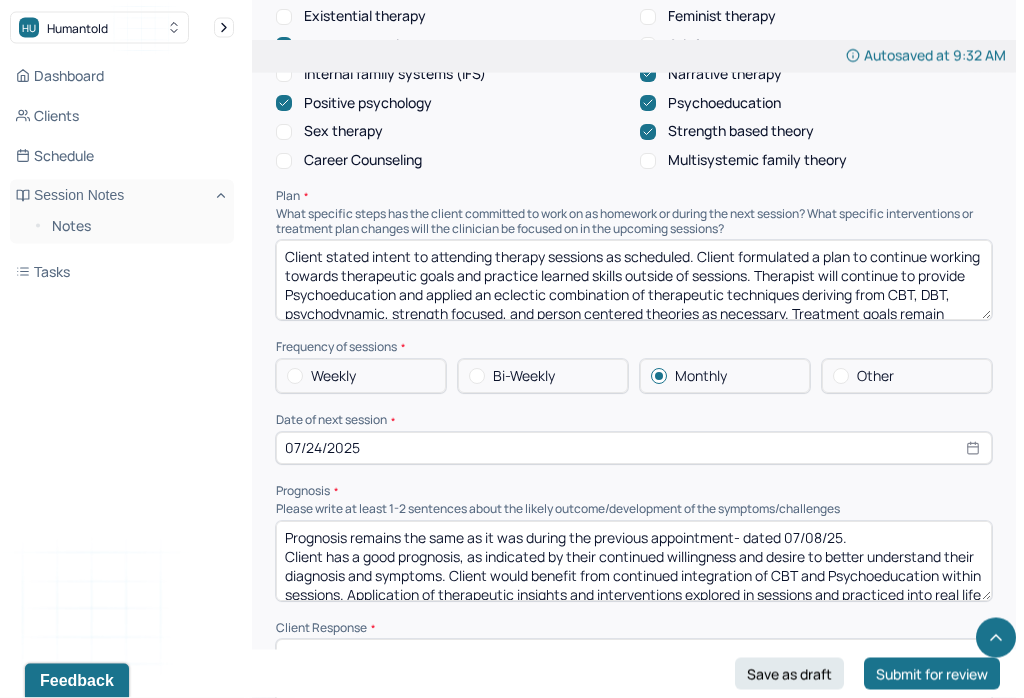 click on "07/24/2025" at bounding box center (634, 449) 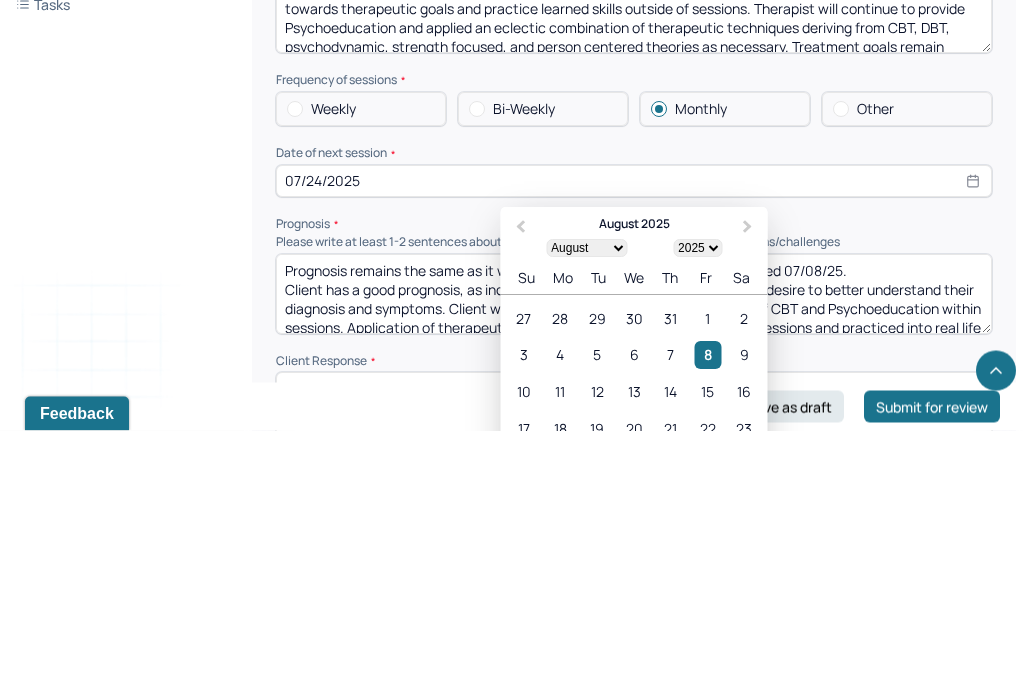 scroll, scrollTop: 2385, scrollLeft: 0, axis: vertical 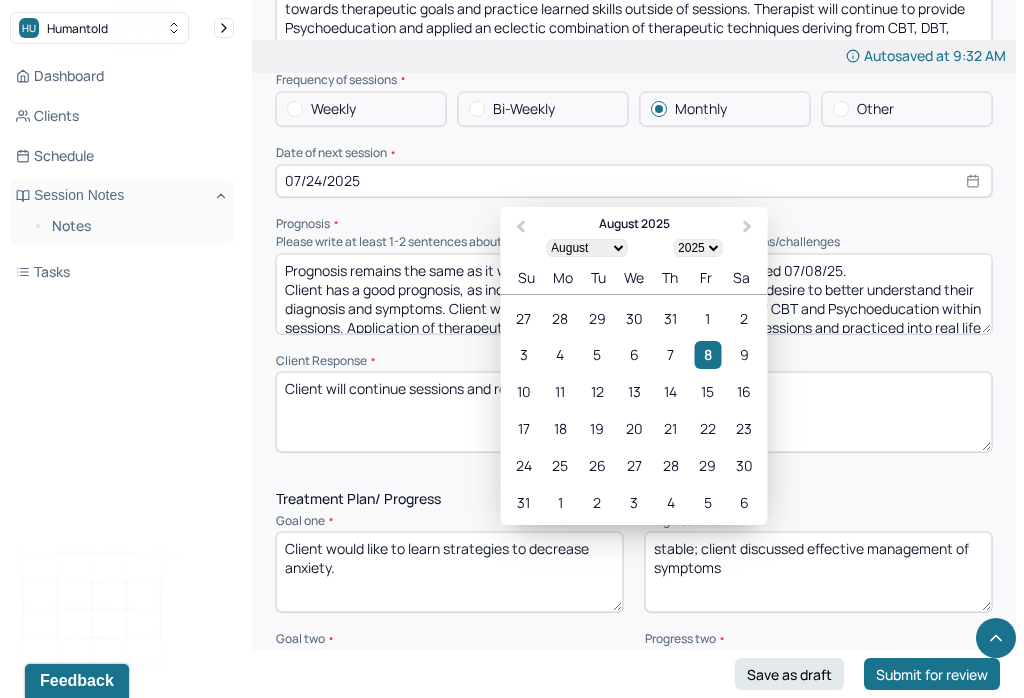 click on "28" at bounding box center [670, 465] 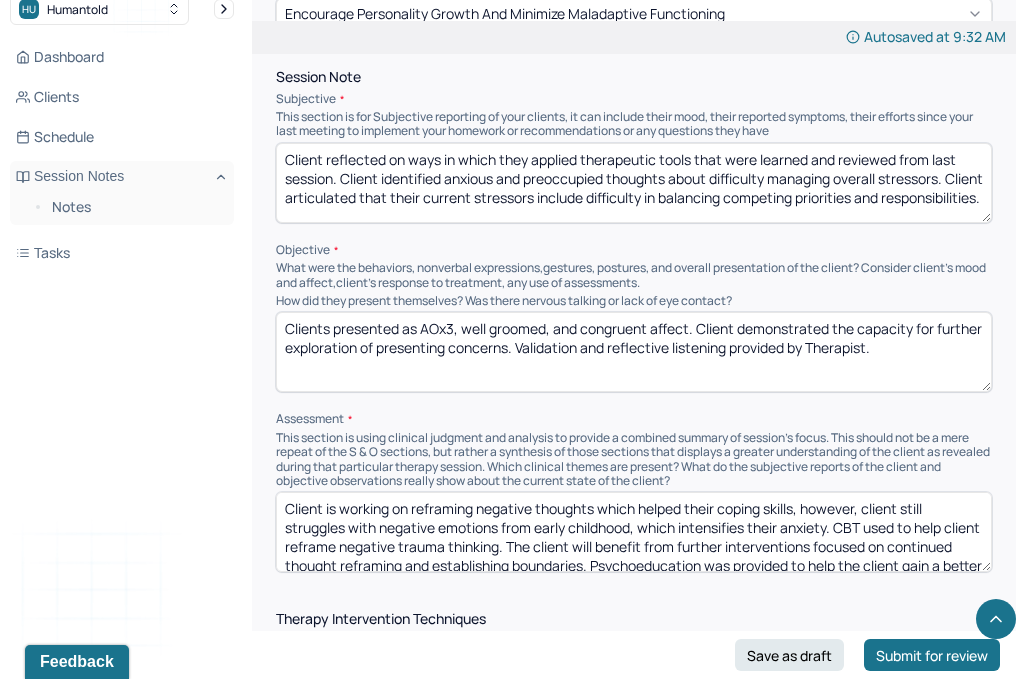 scroll, scrollTop: 1255, scrollLeft: 0, axis: vertical 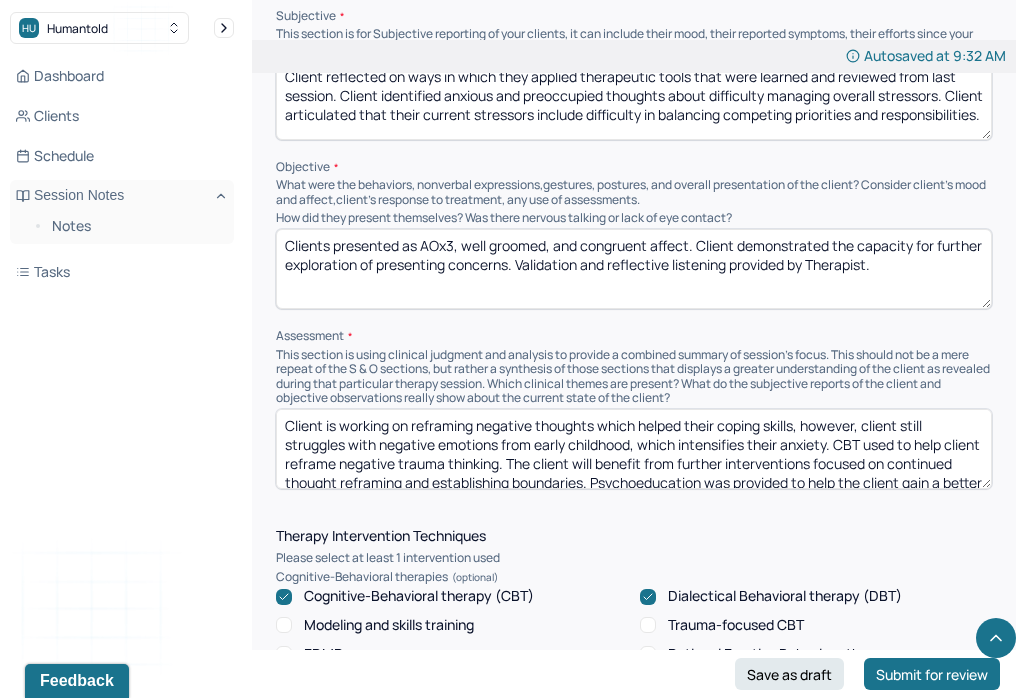 click on "Client is working on reframing negative thoughts which helped their coping skills, however, client still struggles with negative emotions from early childhood, which intensifies their anxiety. CBT used to help client reframe negative trauma thinking. The client will benefit from further interventions focused on continued thought reframing and establishing boundaries. Psychoeducation was provided to help the client gain a better understanding of their symptoms, its triggers, and coping strategies." at bounding box center [634, 449] 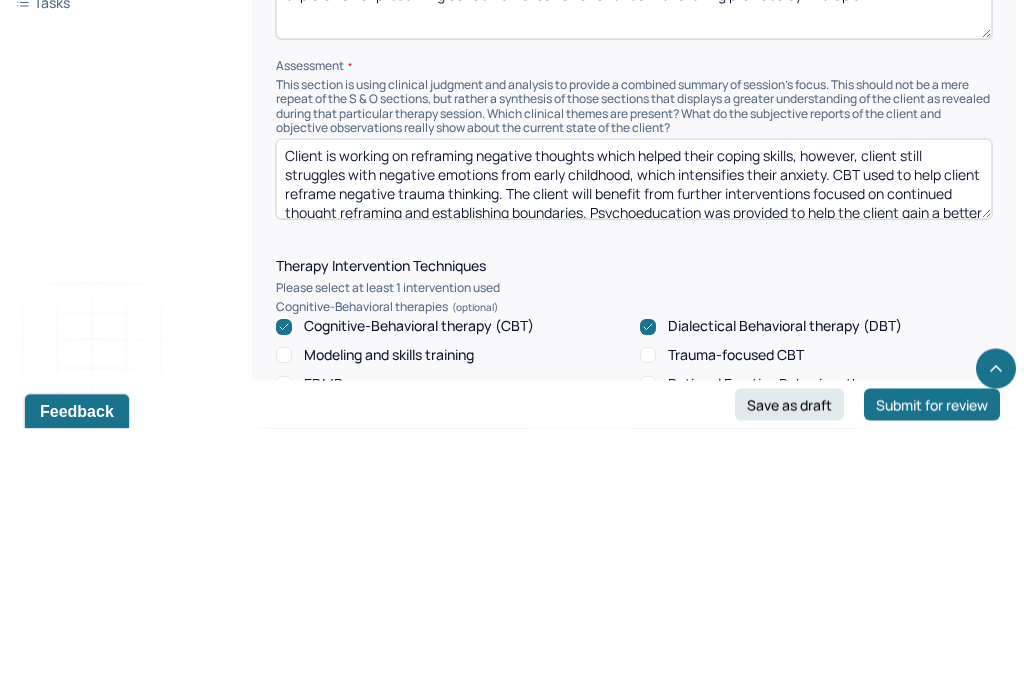 click on "Client is working on reframing negative thoughts which helped their coping skills, however, client still struggles with negative emotions from early childhood, which intensifies their anxiety. CBT used to help client reframe negative trauma thinking. The client will benefit from further interventions focused on continued thought reframing and establishing boundaries. Psychoeducation was provided to help the client gain a better understanding of their symptoms, its triggers, and coping strategies." at bounding box center [634, 449] 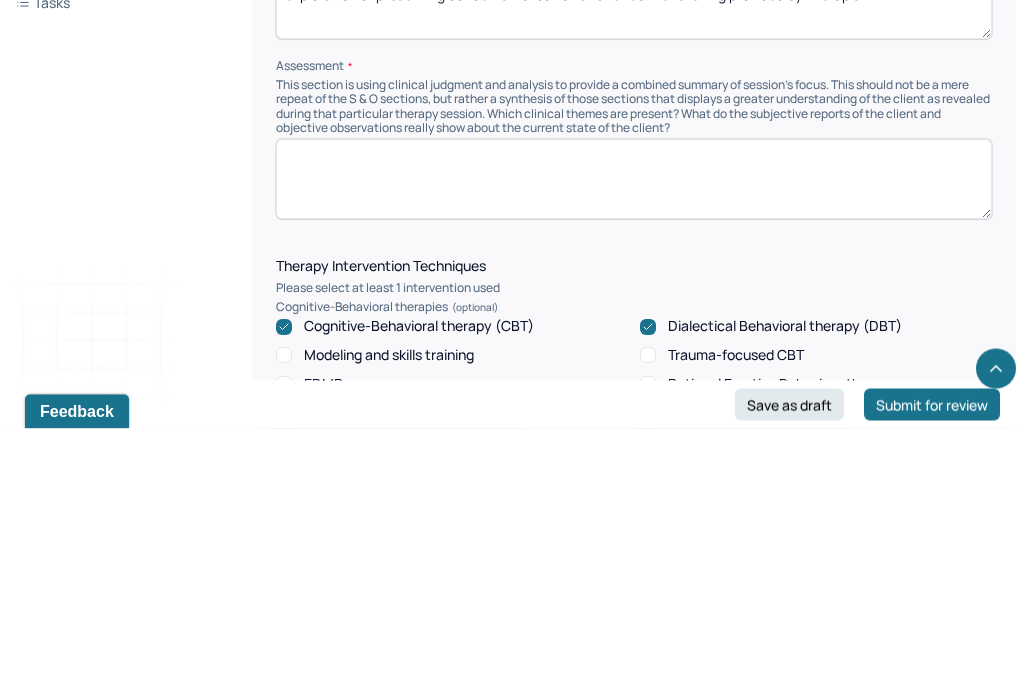 scroll, scrollTop: 1524, scrollLeft: 0, axis: vertical 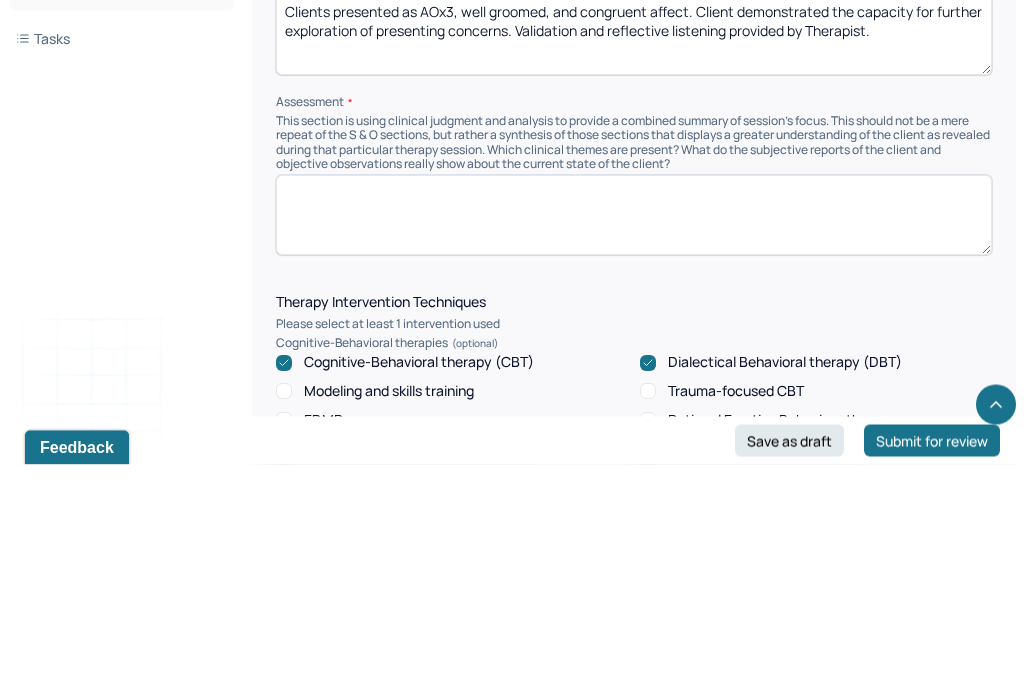 click at bounding box center (634, 449) 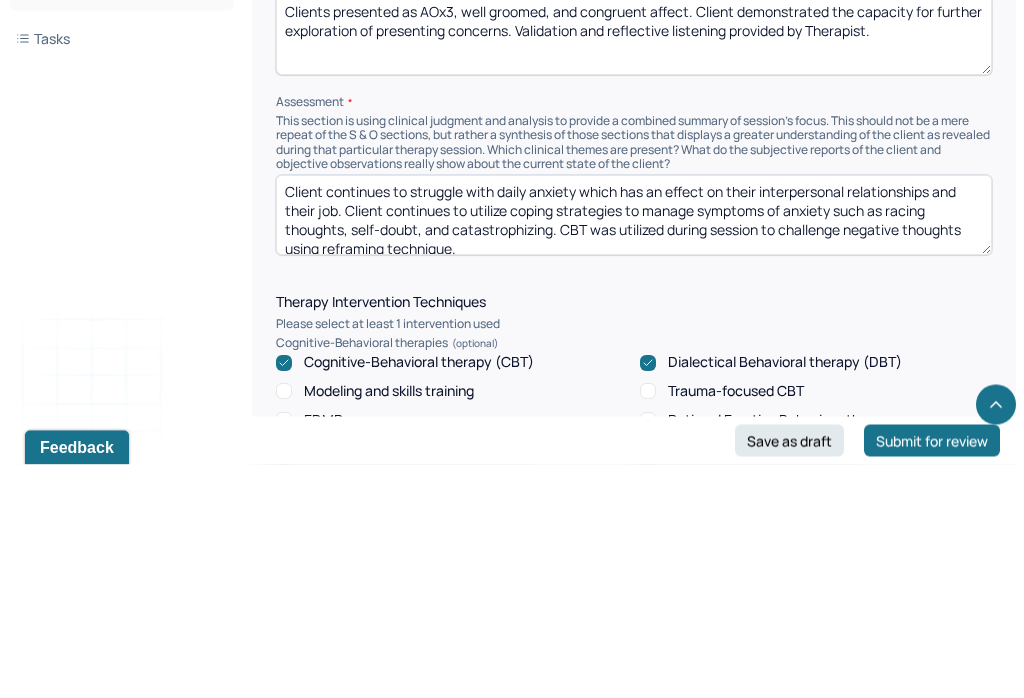 scroll, scrollTop: -7, scrollLeft: 0, axis: vertical 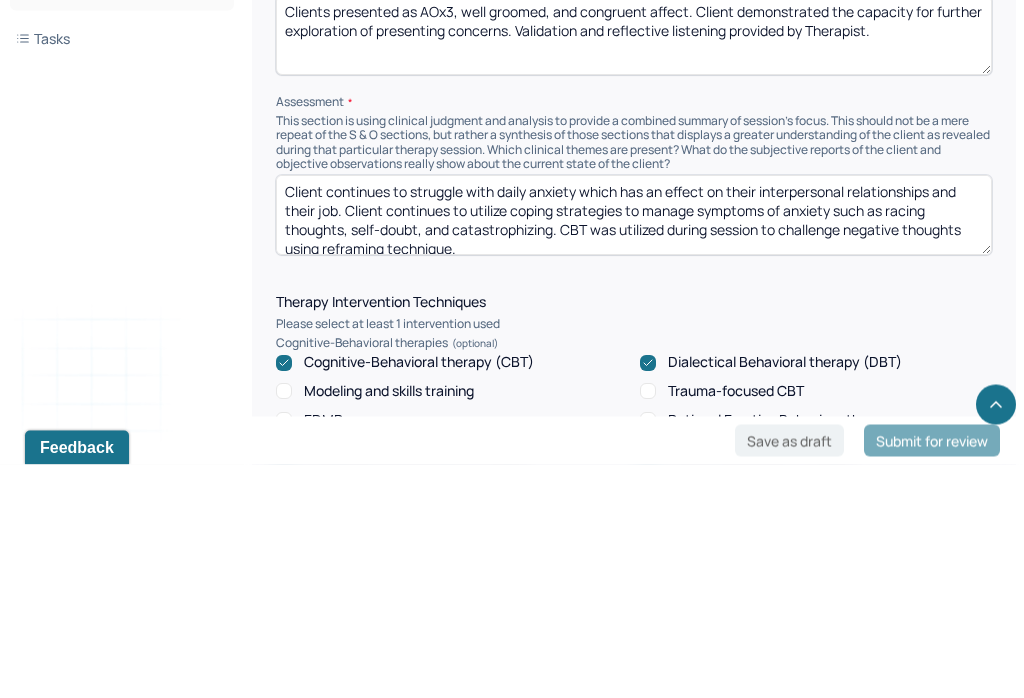 click at bounding box center (634, 449) 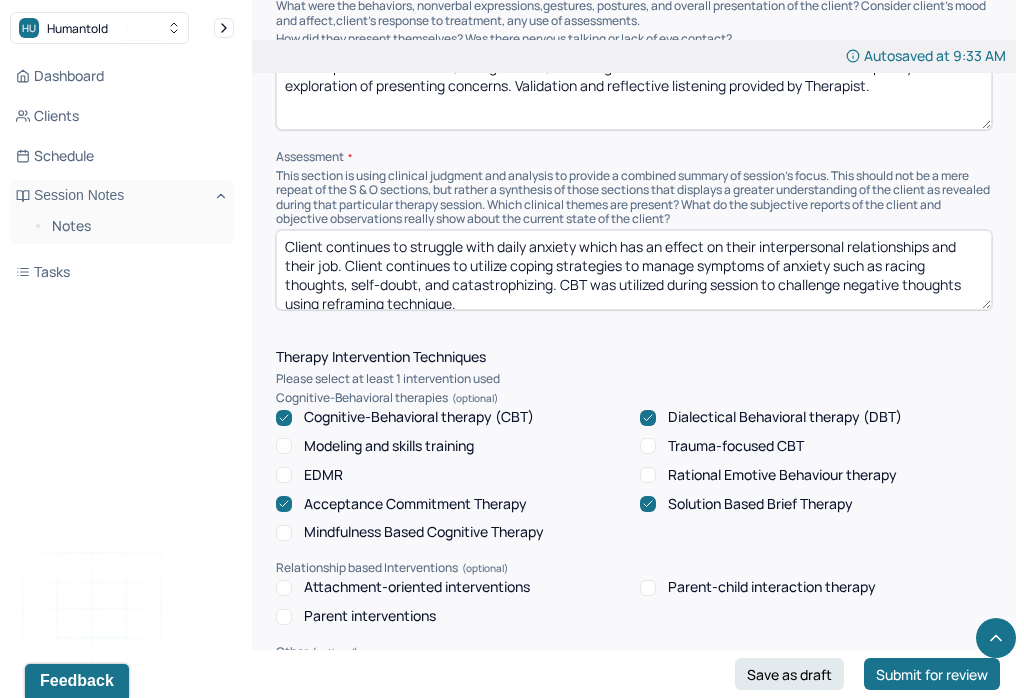 scroll, scrollTop: 1238, scrollLeft: 0, axis: vertical 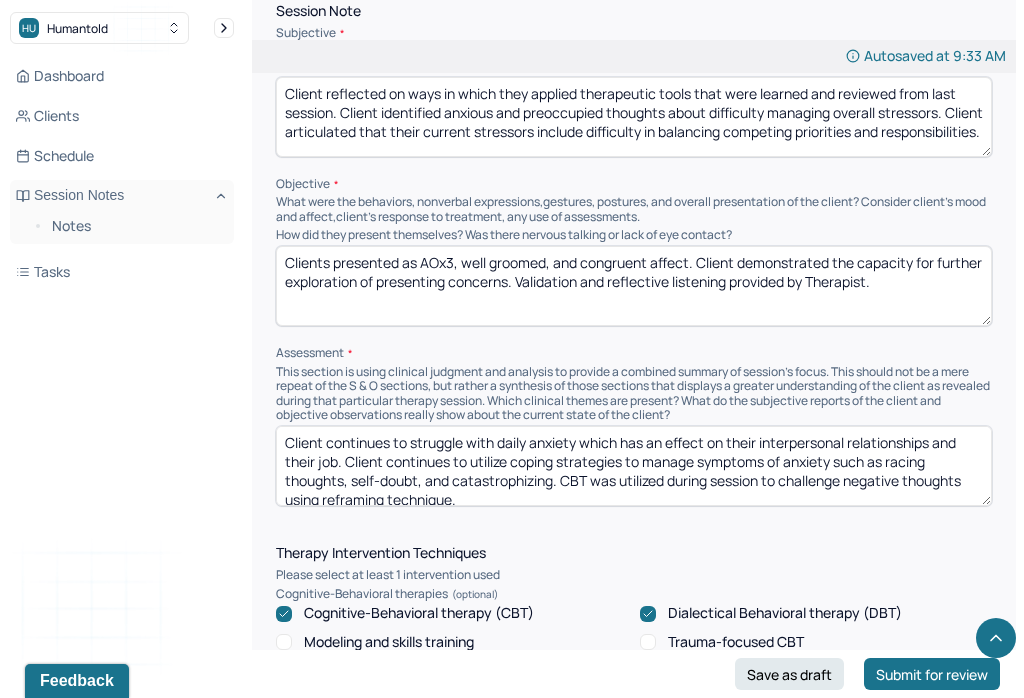 click on "Clients presented as AOx3, well groomed, and congruent affect. Client demonstrated the capacity for further exploration of presenting concerns. Validation and reflective listening provided by Therapist." at bounding box center (634, 286) 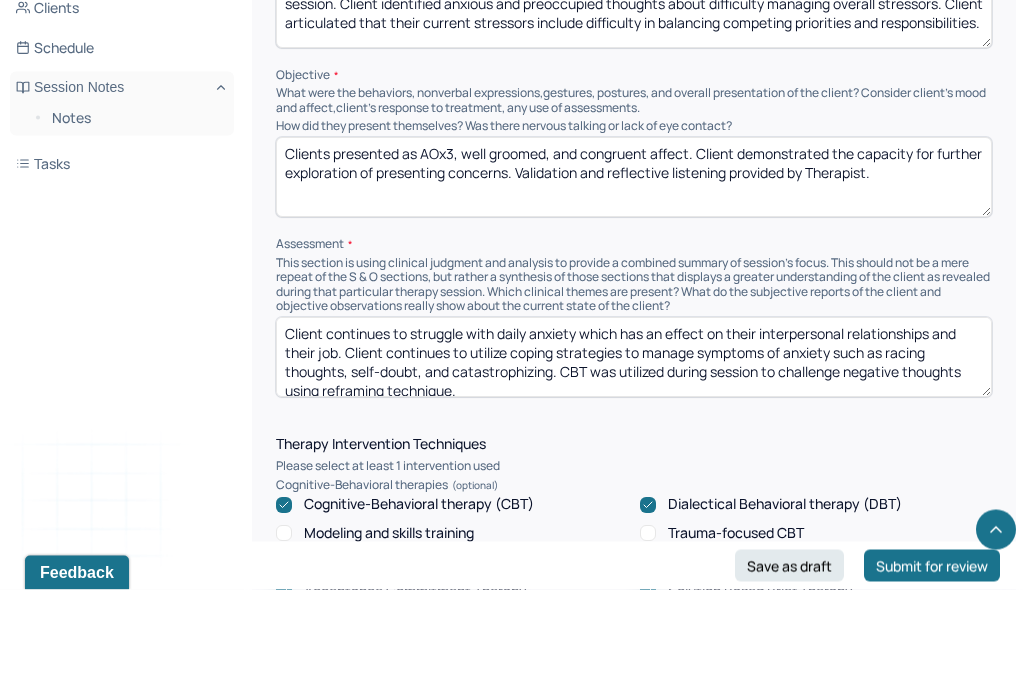 click on "Clients presented as AOx3, well groomed, and congruent affect. Client demonstrated the capacity for further exploration of presenting concerns. Validation and reflective listening provided by Therapist." at bounding box center (634, 286) 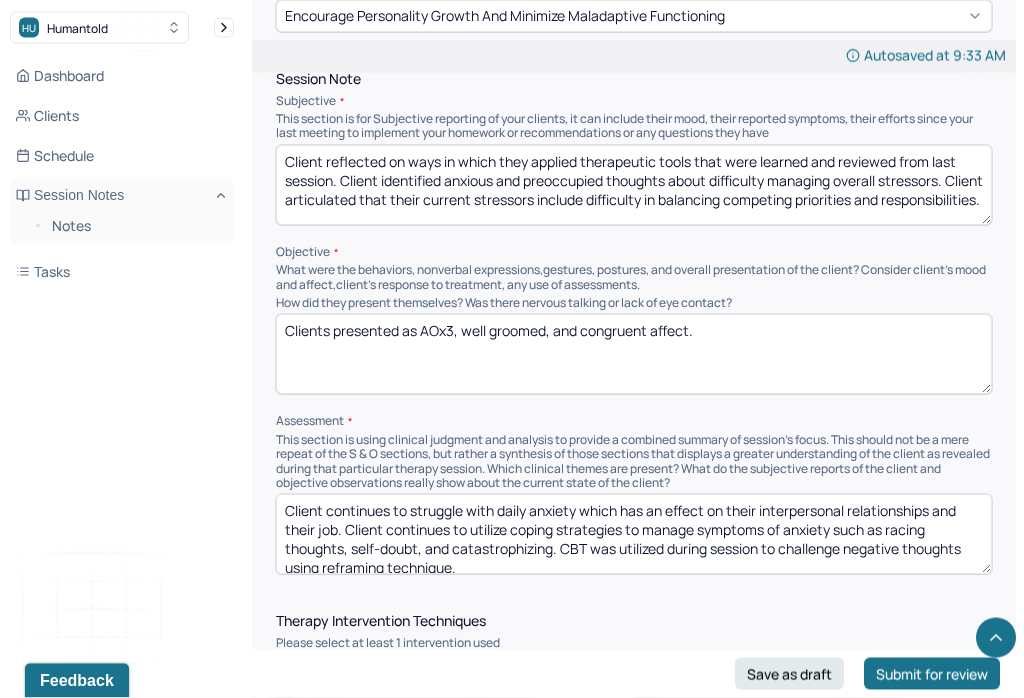 scroll, scrollTop: 1136, scrollLeft: 0, axis: vertical 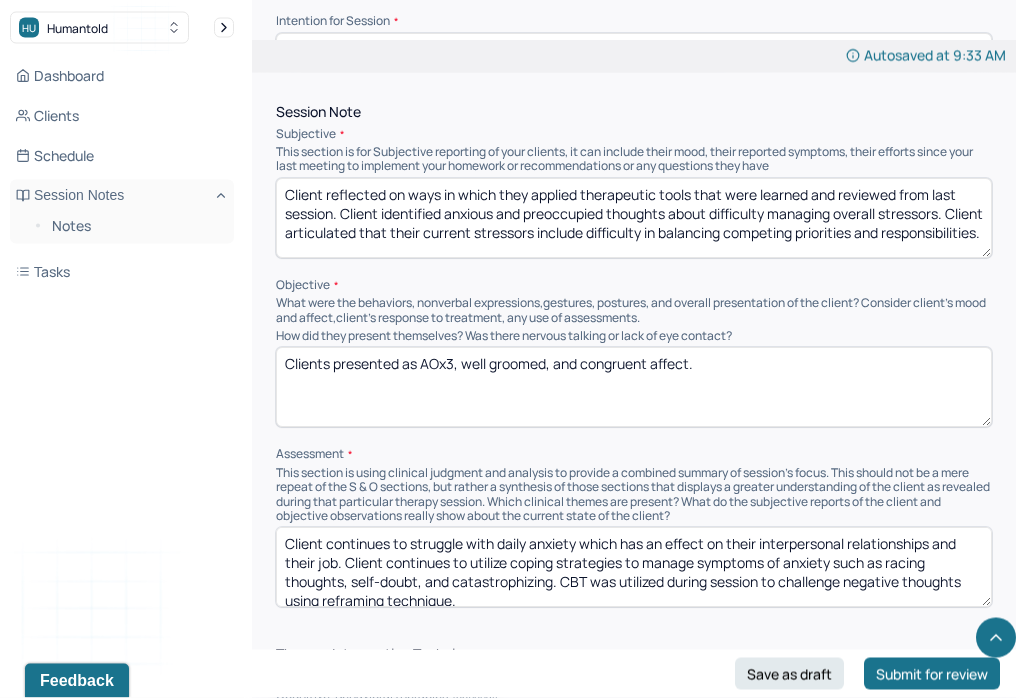 click on "Client reflected on ways in which they applied therapeutic tools that were learned and reviewed from last session. Client identified anxious and preoccupied thoughts about difficulty managing overall stressors. Client articulated that their current stressors include difficulty in balancing competing priorities and responsibilities." at bounding box center (634, 219) 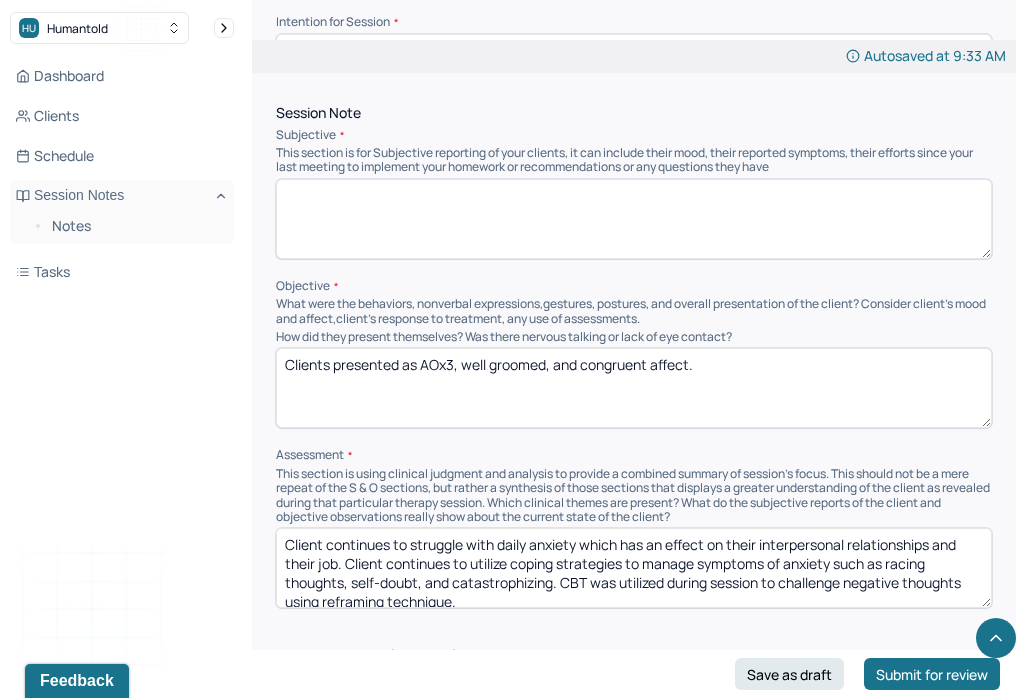 scroll, scrollTop: 728, scrollLeft: 0, axis: vertical 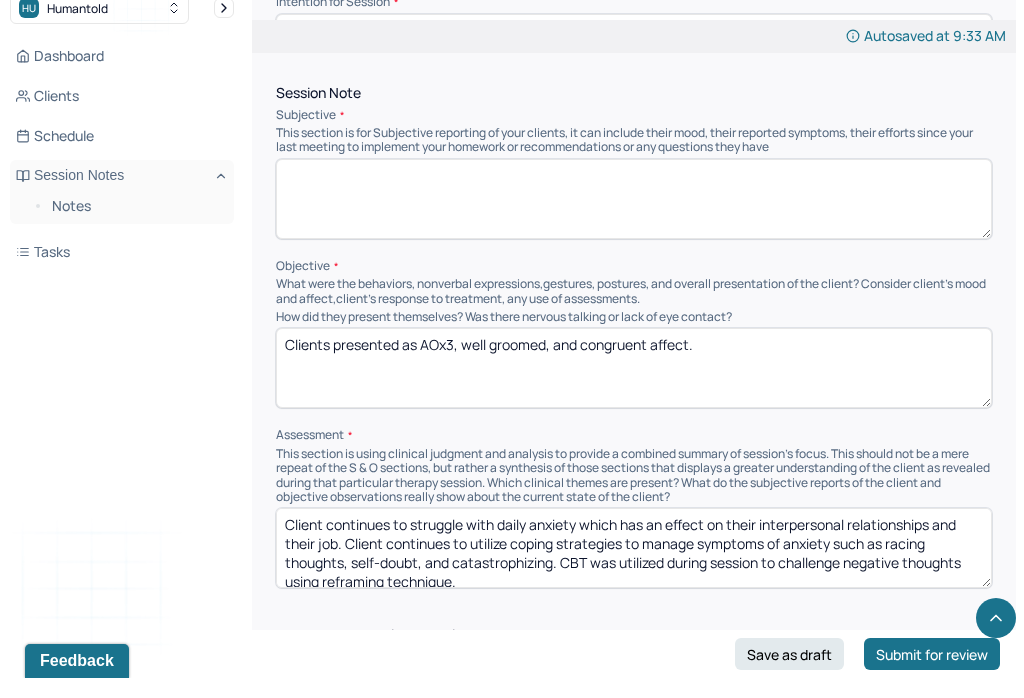 click at bounding box center [634, 219] 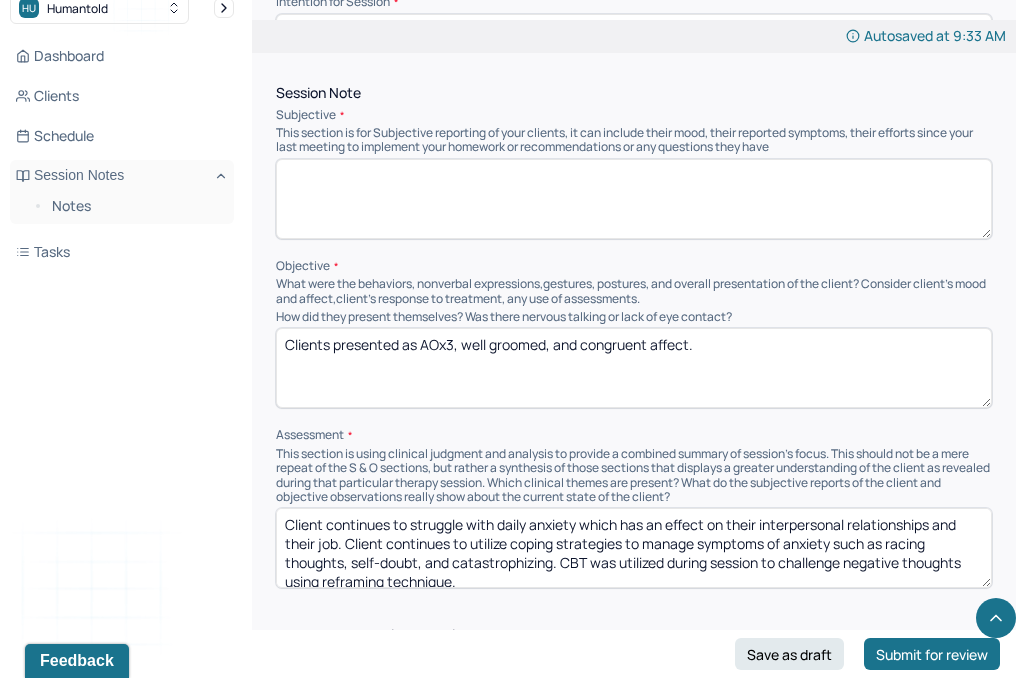 paste on "Client openly processed their anxieties with Therapist. Client continues to engage in developing new coping skills to address maladaptive patterns of behavior and rumination of negative thoughts. Client explored core beliefs that influence current patterns of thought and behavior." 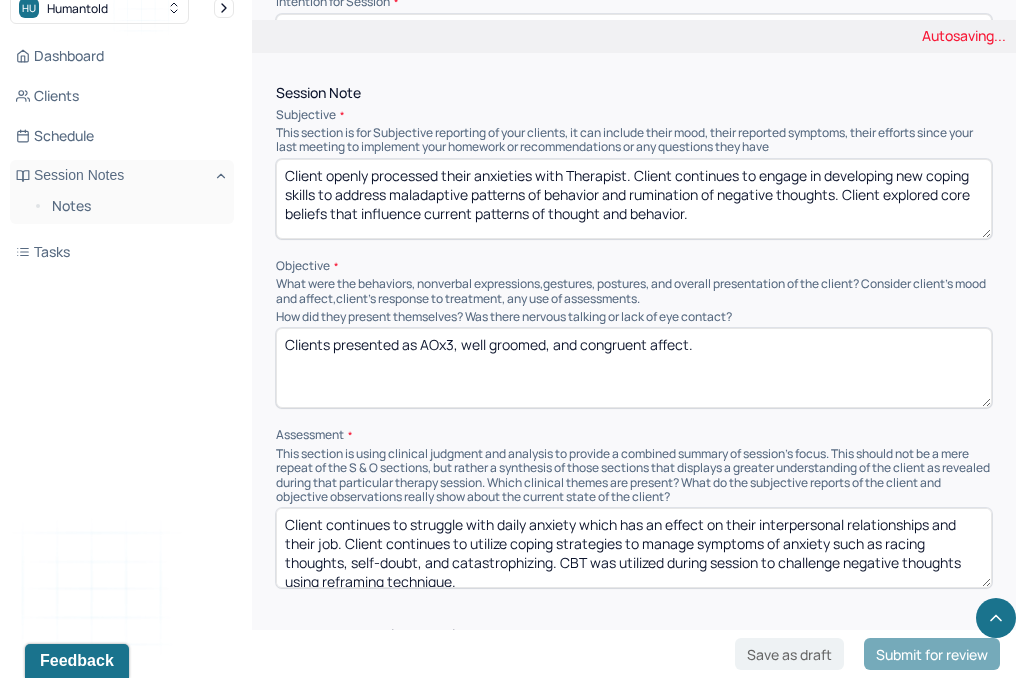 scroll, scrollTop: 1157, scrollLeft: 0, axis: vertical 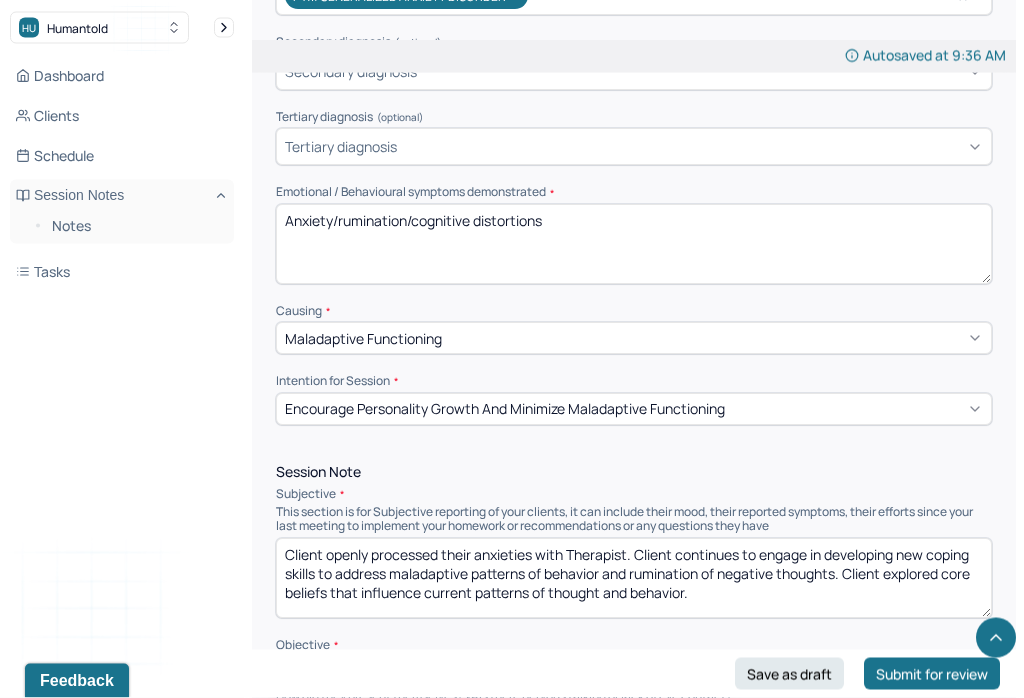 click on "Anxiety/rumination/cognitive distortions" at bounding box center (634, 245) 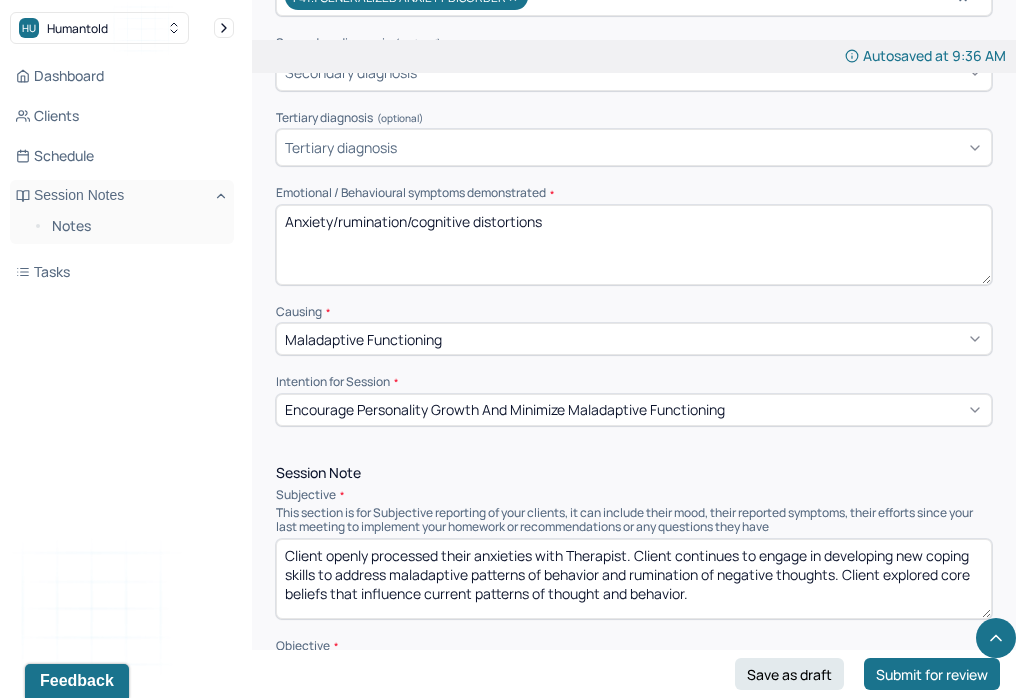 click on "Anxiety/rumination/cognitive distortions" at bounding box center (634, 245) 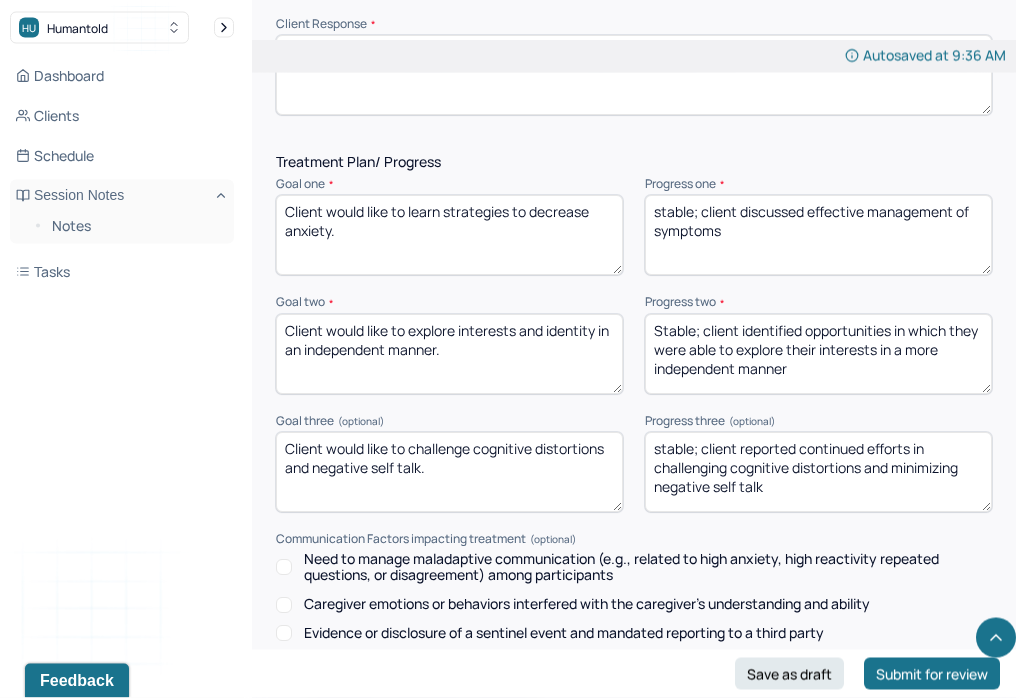 scroll, scrollTop: 3058, scrollLeft: 0, axis: vertical 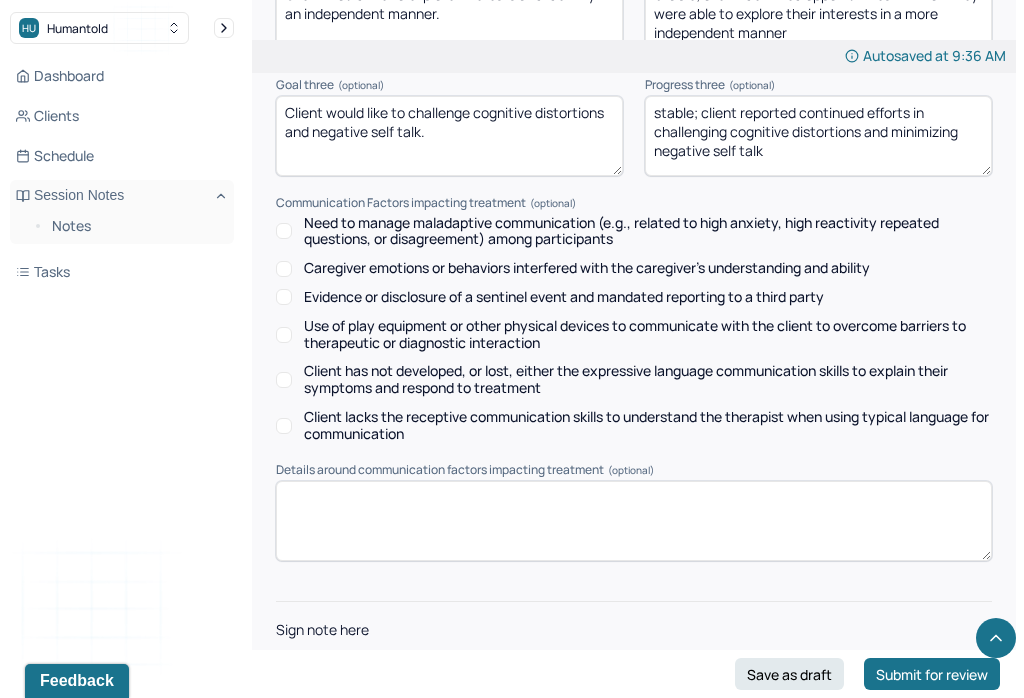 click at bounding box center (634, 685) 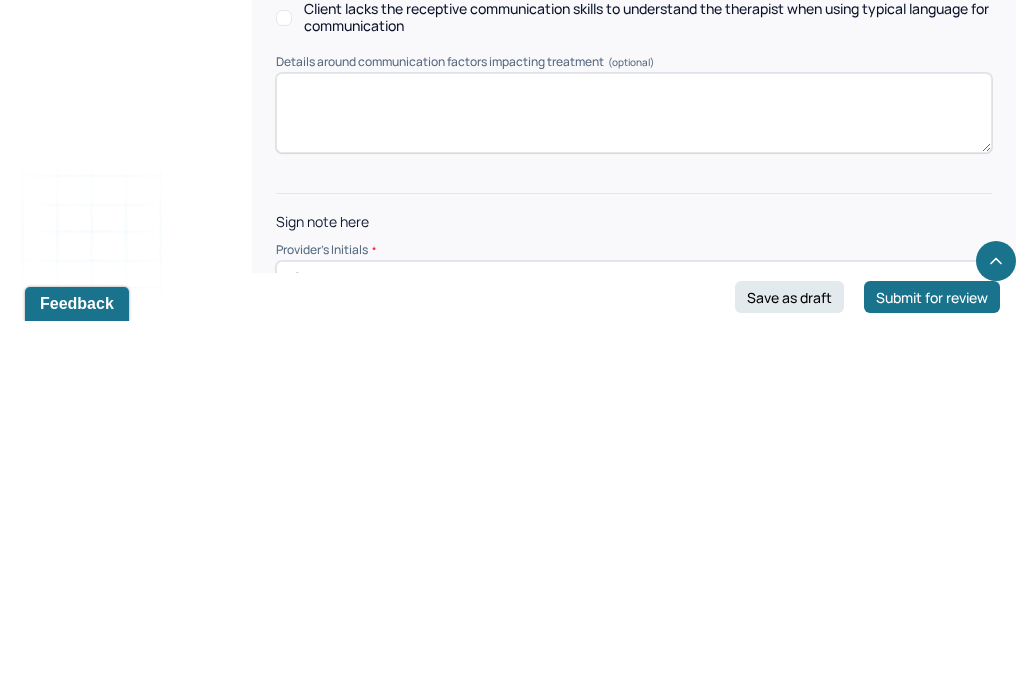 scroll, scrollTop: 3058, scrollLeft: 0, axis: vertical 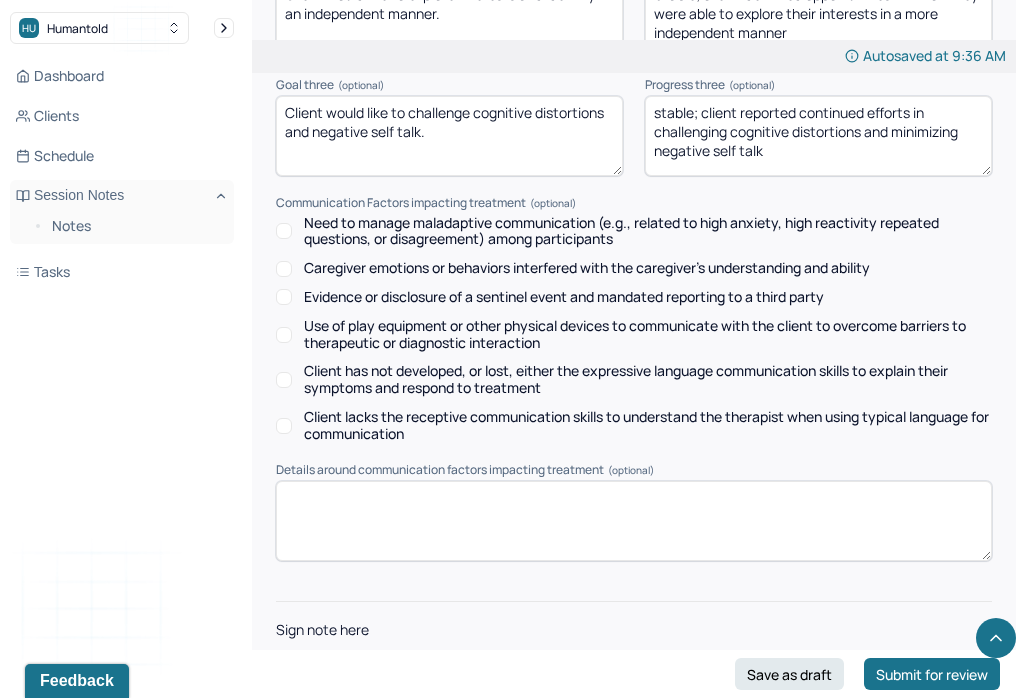 click on "Submit for review" at bounding box center (932, 674) 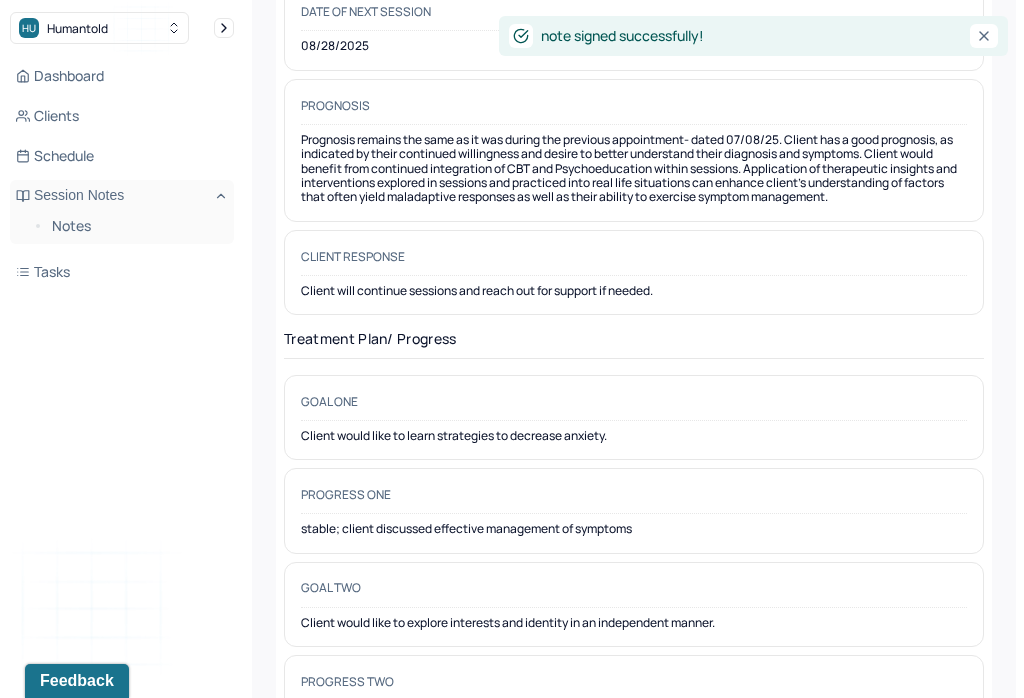 scroll, scrollTop: 0, scrollLeft: 0, axis: both 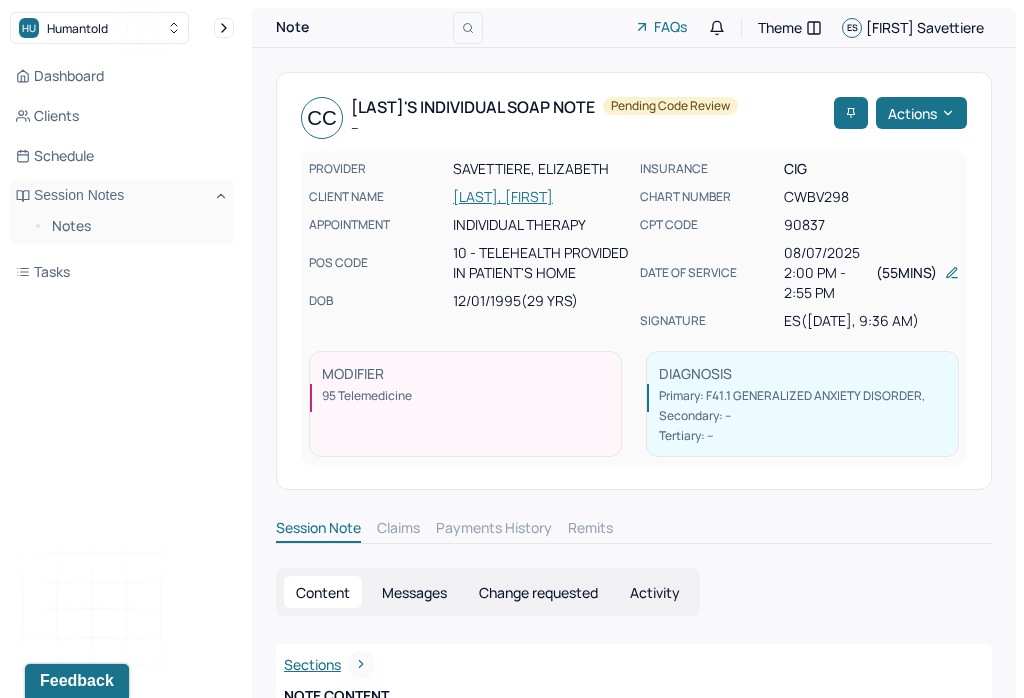 click on "Notes" at bounding box center [135, 226] 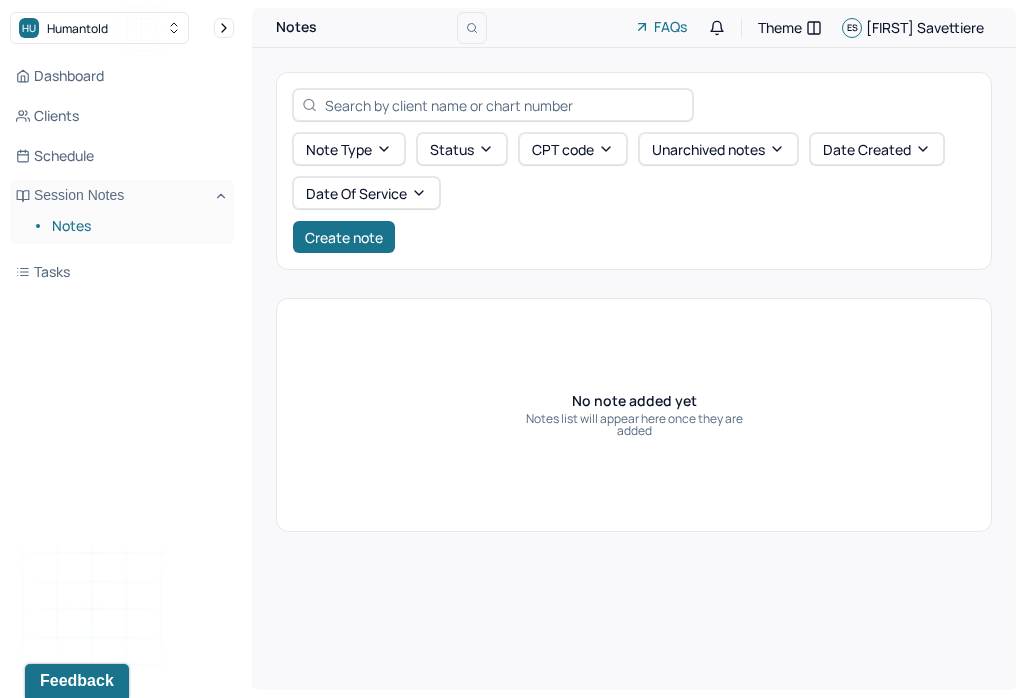 click on "Create note" at bounding box center [344, 237] 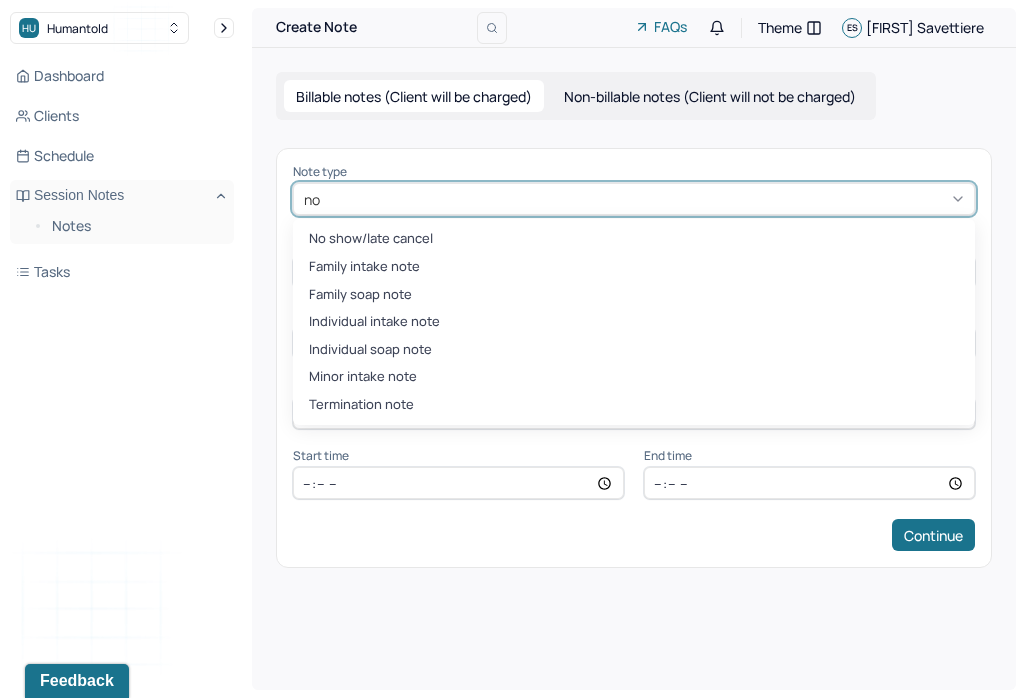 click on "No show/late cancel" at bounding box center [634, 239] 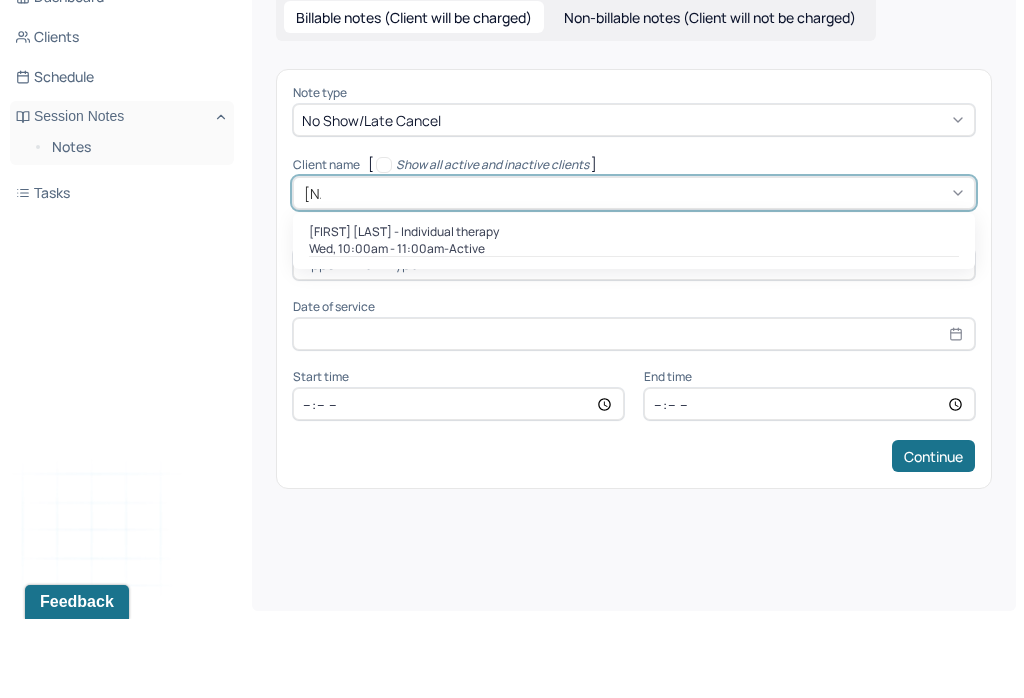 click on "[FIRST] [LAST] - Individual therapy" at bounding box center (404, 311) 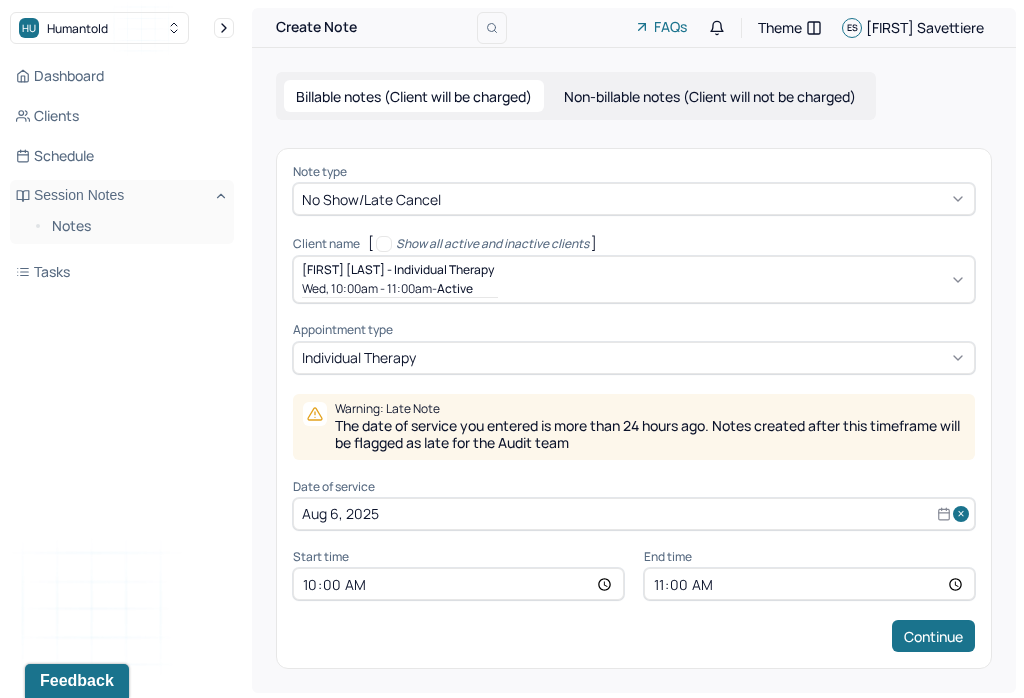 click on "Aug 6, 2025" at bounding box center (634, 514) 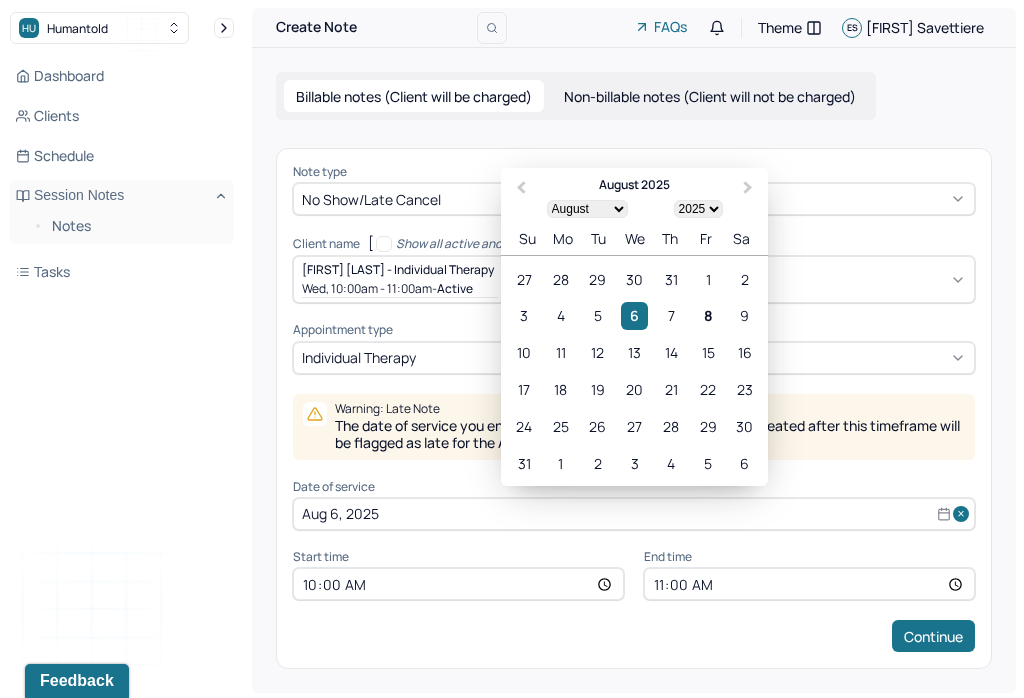 click on "7" at bounding box center (671, 315) 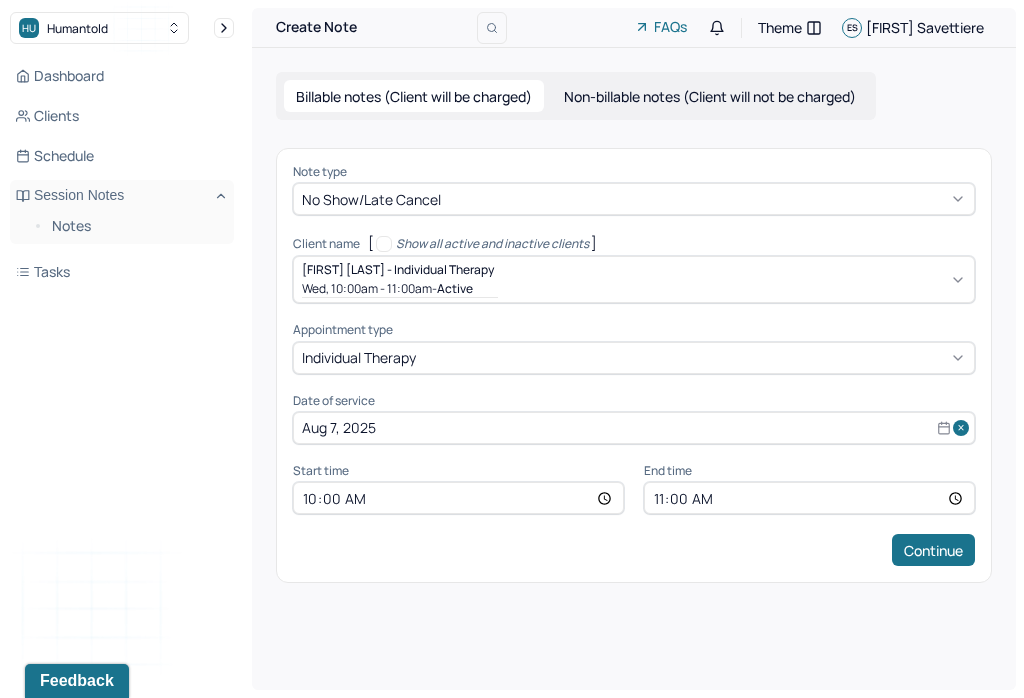 click on "10:00" at bounding box center (458, 498) 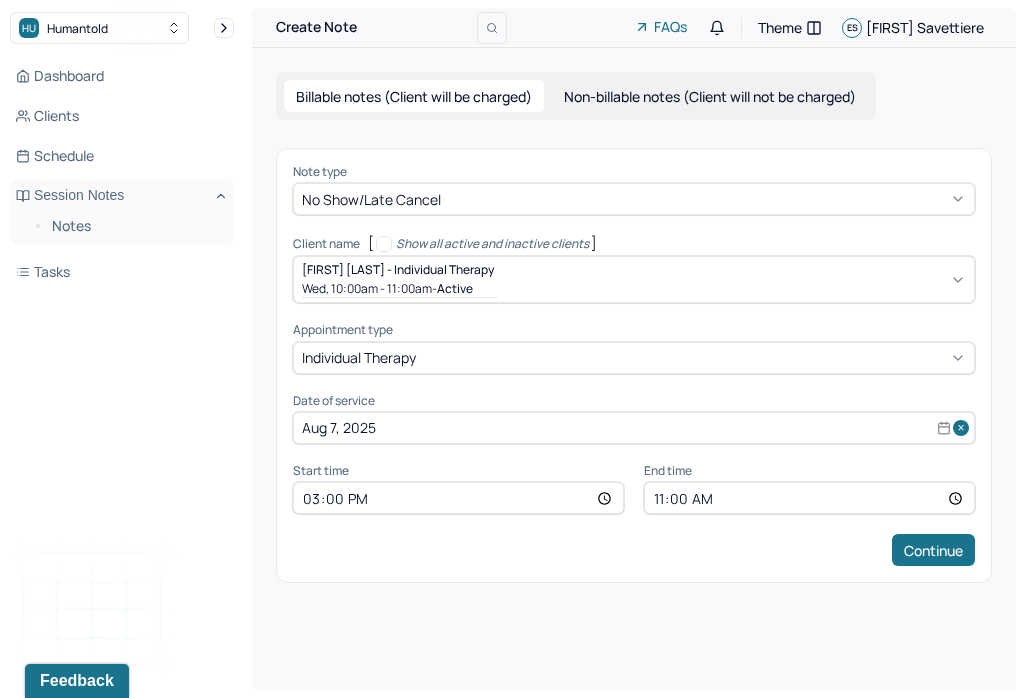 click on "11:00" at bounding box center (809, 498) 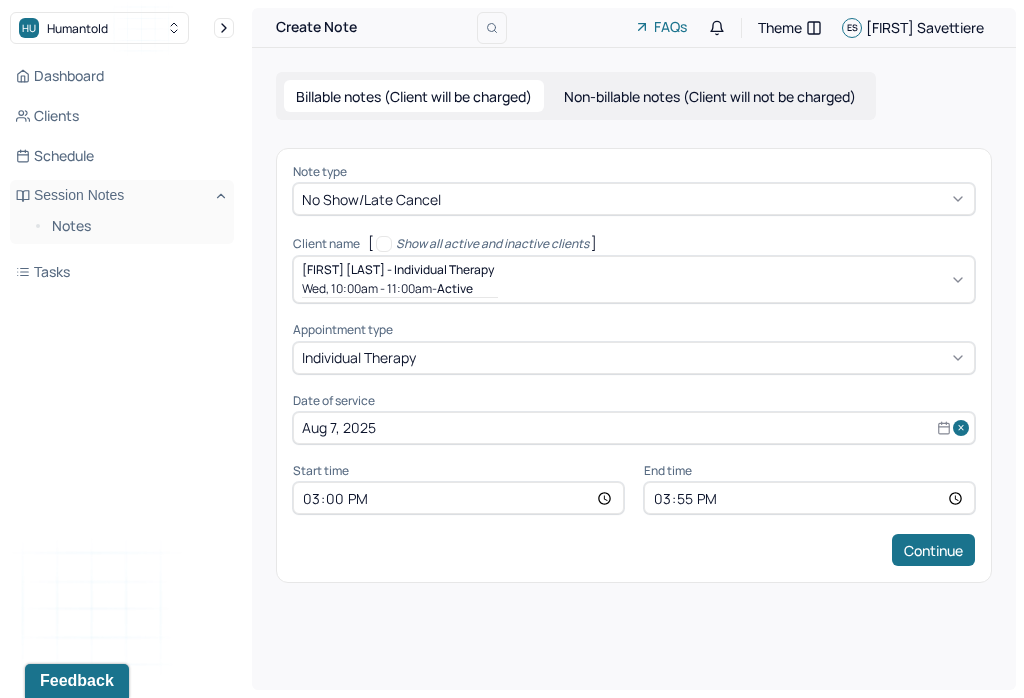 click on "Continue" at bounding box center [933, 550] 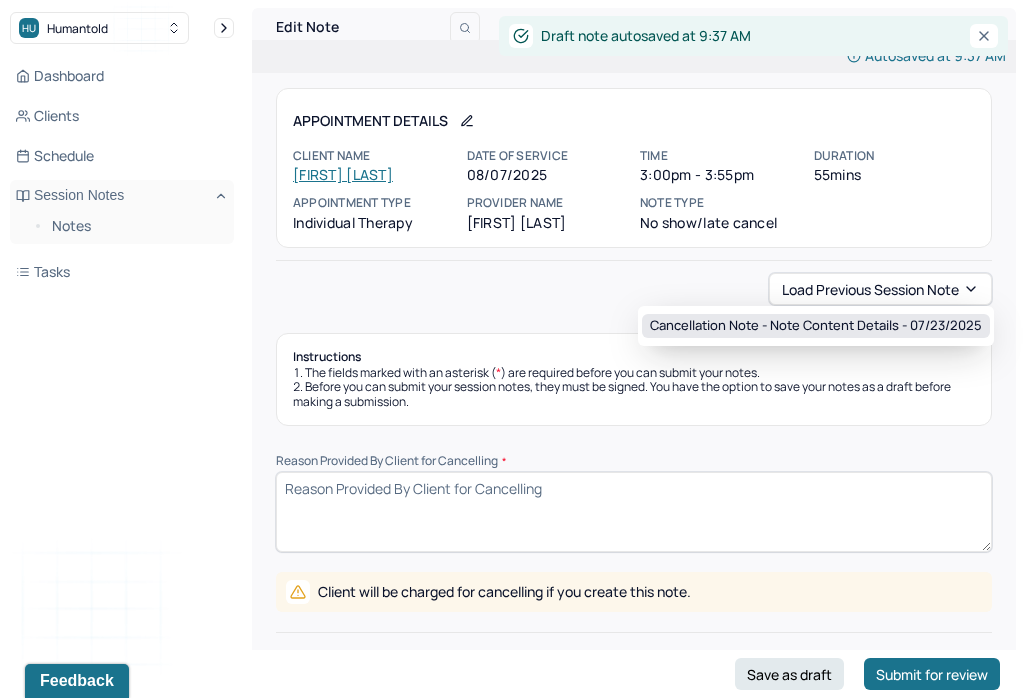click on "Cancellation note   - Note content Details -   07/23/2025" at bounding box center [816, 326] 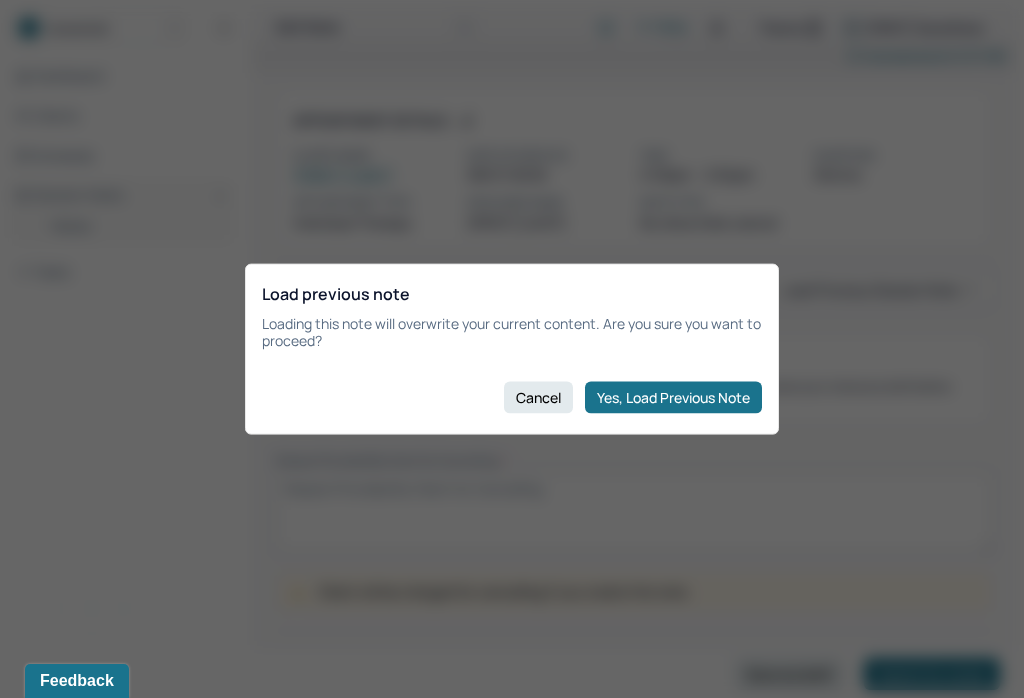 click on "Yes, Load Previous Note" at bounding box center (673, 397) 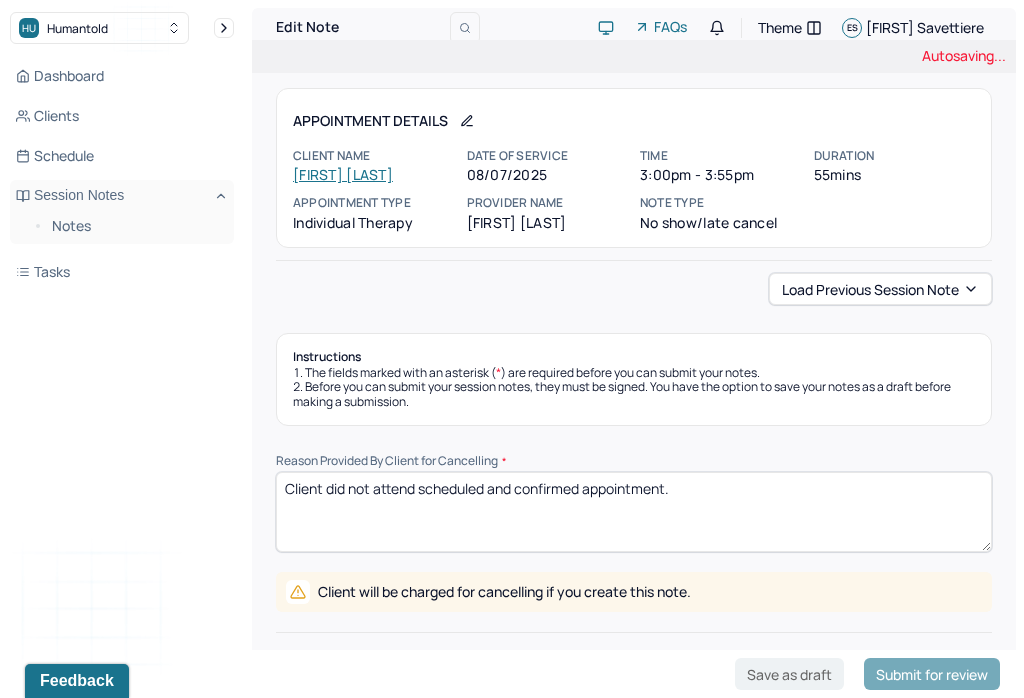 click on "Client did not attend scheduled and confirmed appointment." at bounding box center [634, 512] 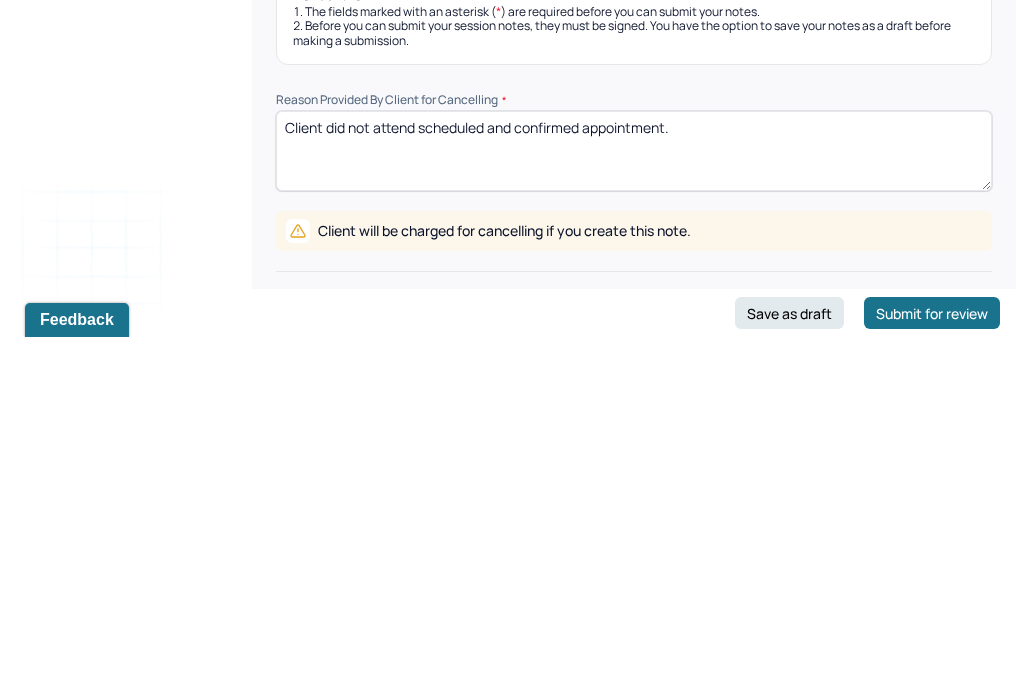 click on "Client did not attend scheduled and confirmed appointment." at bounding box center (634, 512) 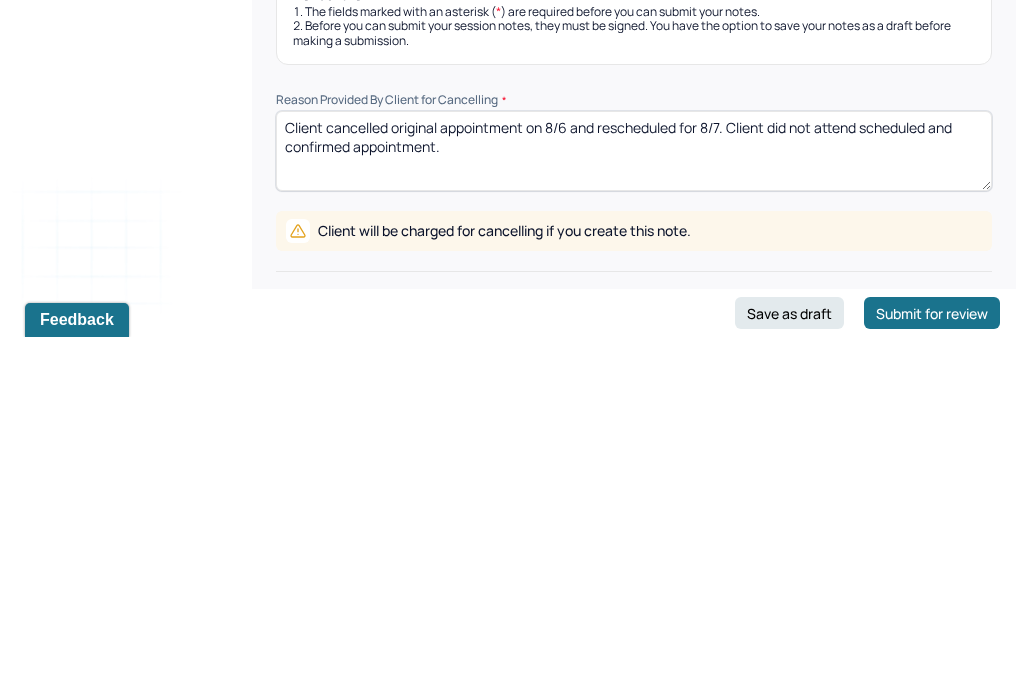 click on "Client cancelled original appointment on 8/6 and rescheduled for 8/7. Client did not attend scheduled and confirmed appointment." at bounding box center (634, 512) 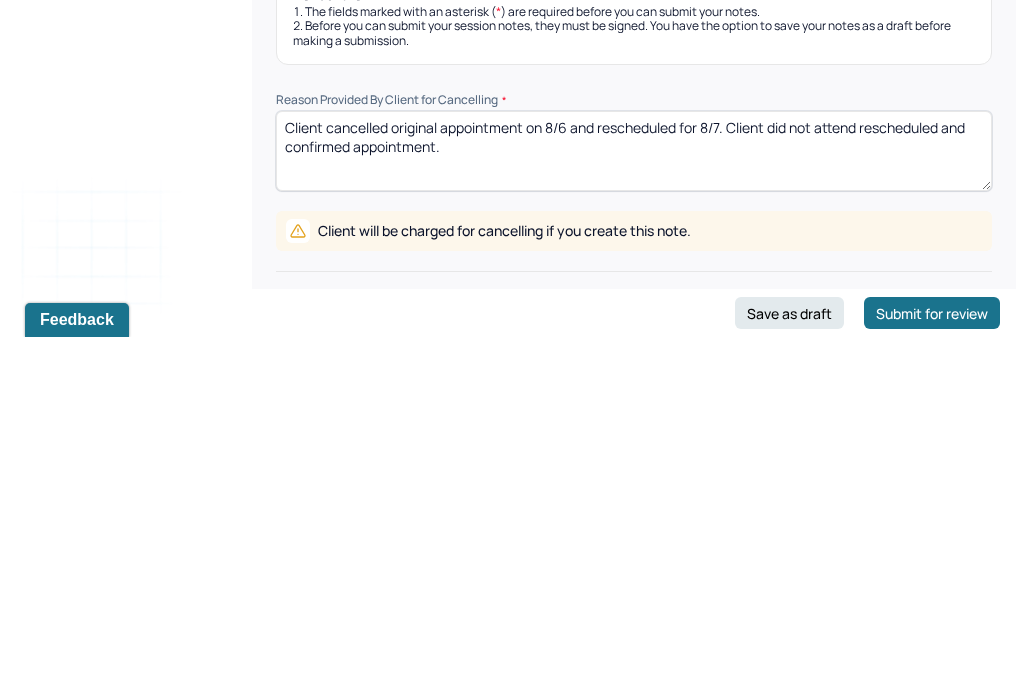click on "Client cancelled original appointment on 8/6 and rescheduled for 8/7. Client did not attend rescheduled and confirmed appointment." at bounding box center [634, 512] 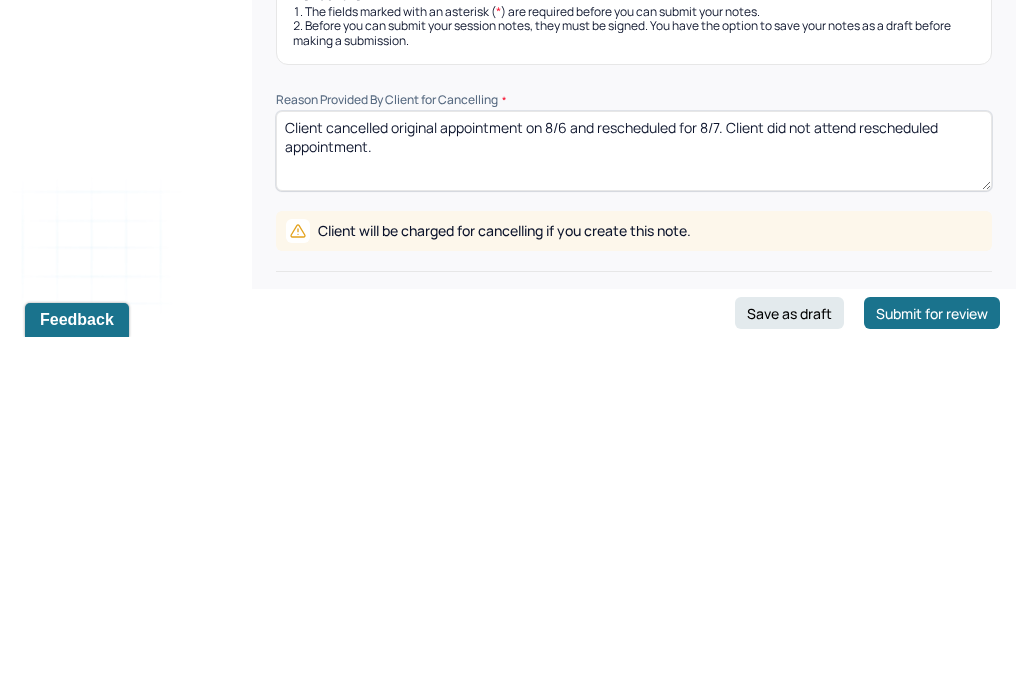 click on "Client cancelled original appointment on 8/6 and rescheduled for 8/7. Client did not attend rescheduledappointment." at bounding box center (634, 512) 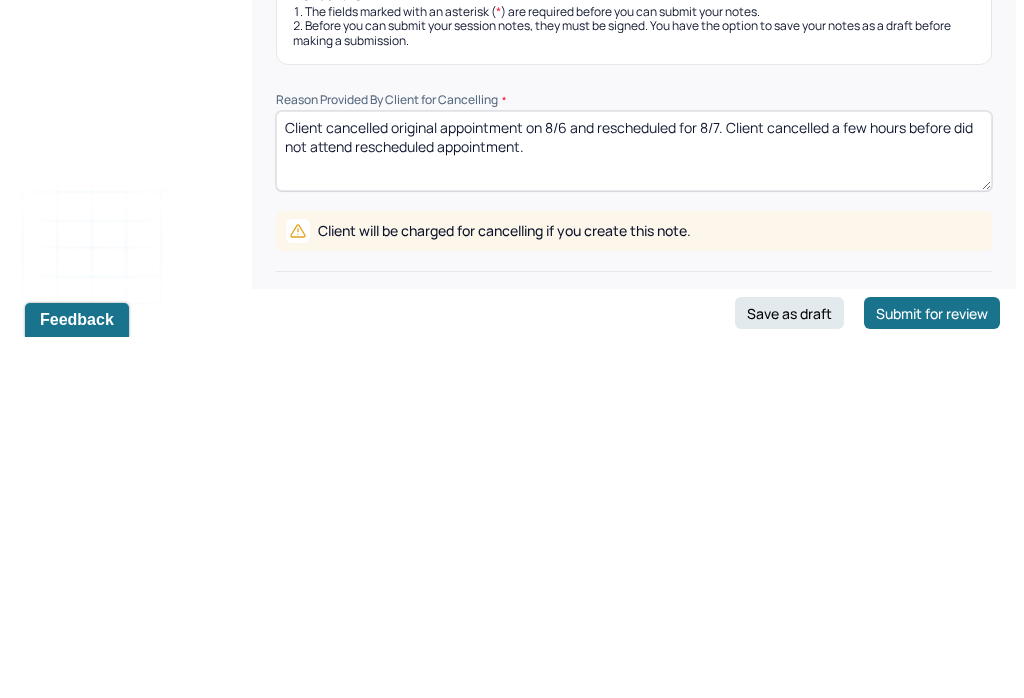click on "Client cancelled original appointment on 8/6 and rescheduled for 8/7. Client cancelled a few hours before did not attend rescheduled appointment." at bounding box center [634, 512] 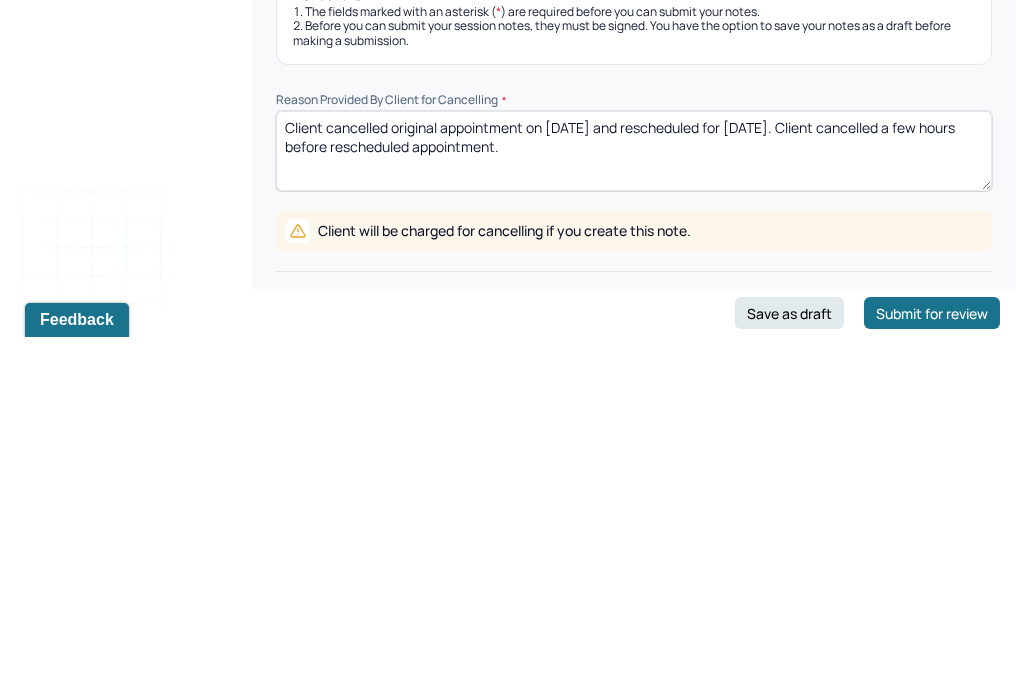 scroll, scrollTop: 103, scrollLeft: 0, axis: vertical 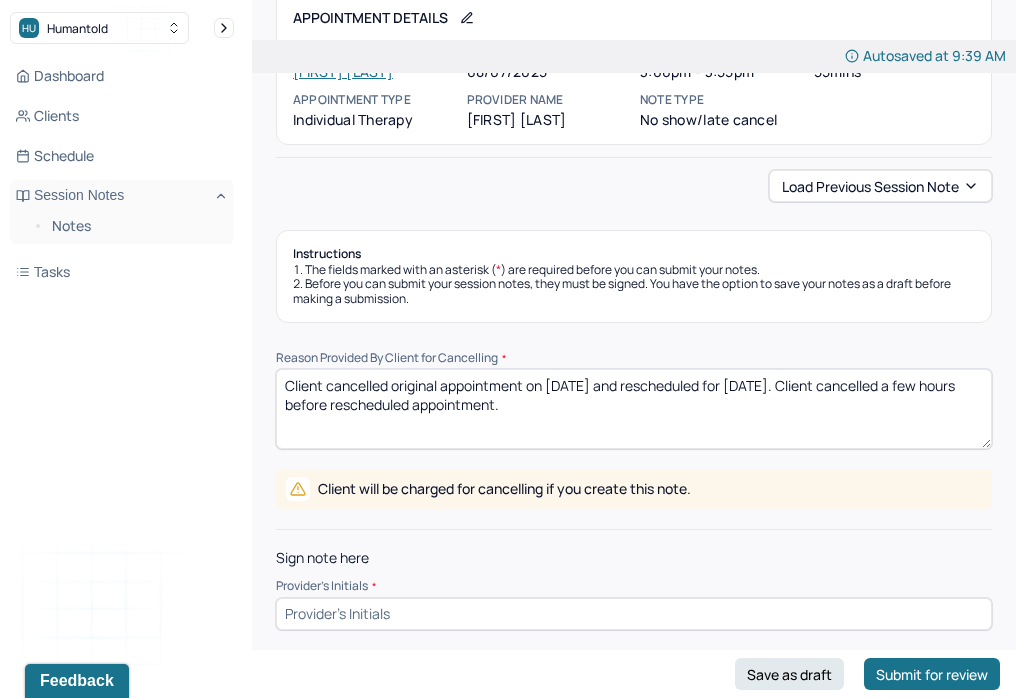 click at bounding box center [634, 614] 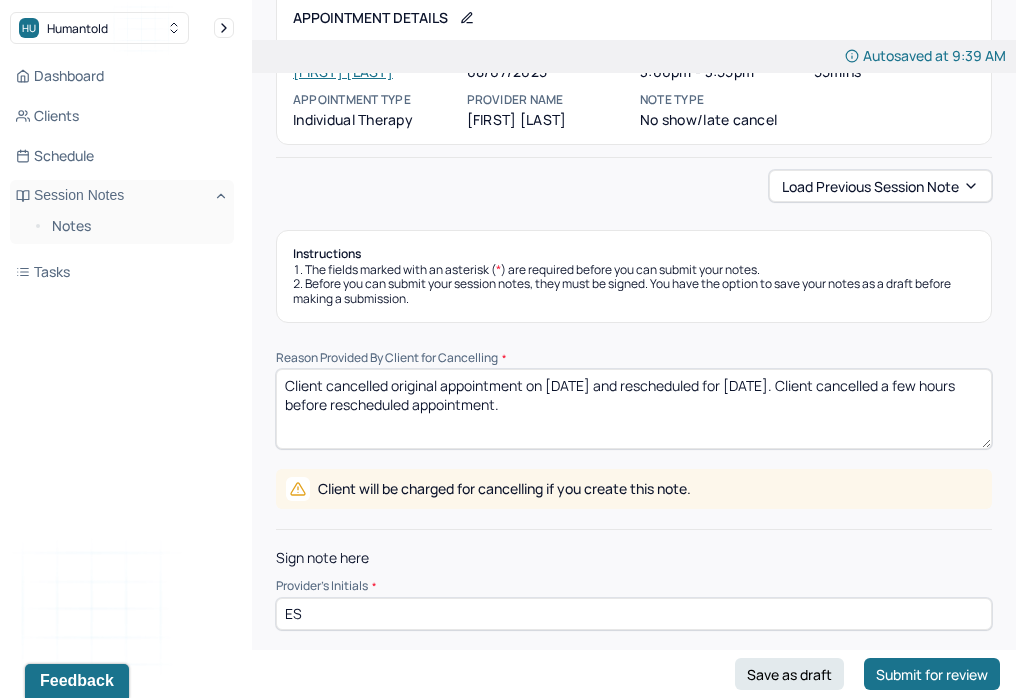 click on "Submit for review" at bounding box center (932, 674) 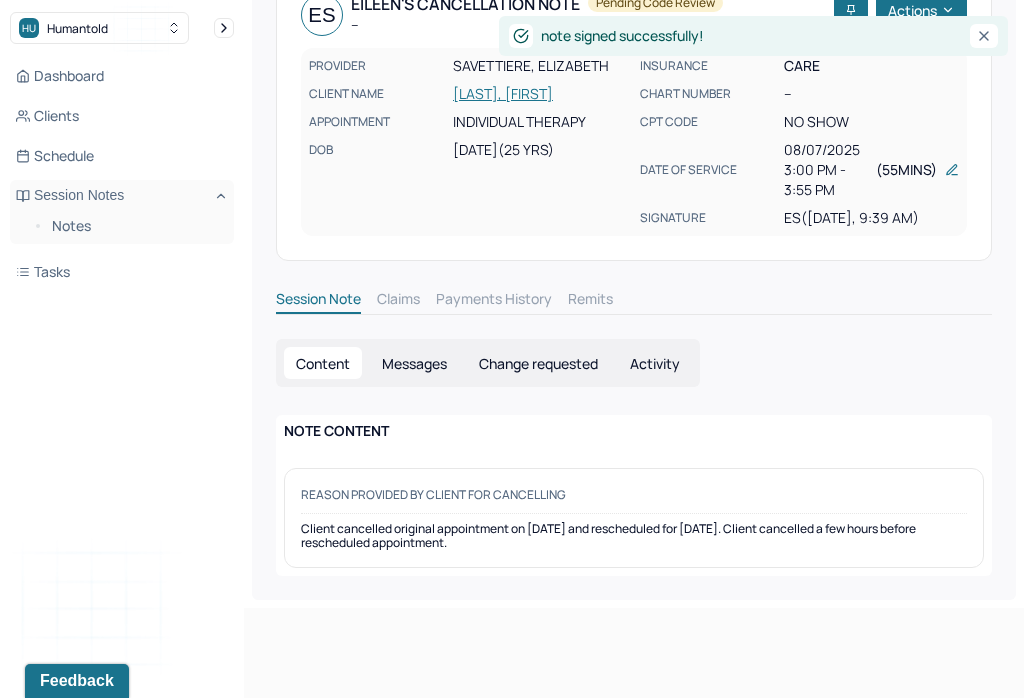 scroll, scrollTop: 0, scrollLeft: 0, axis: both 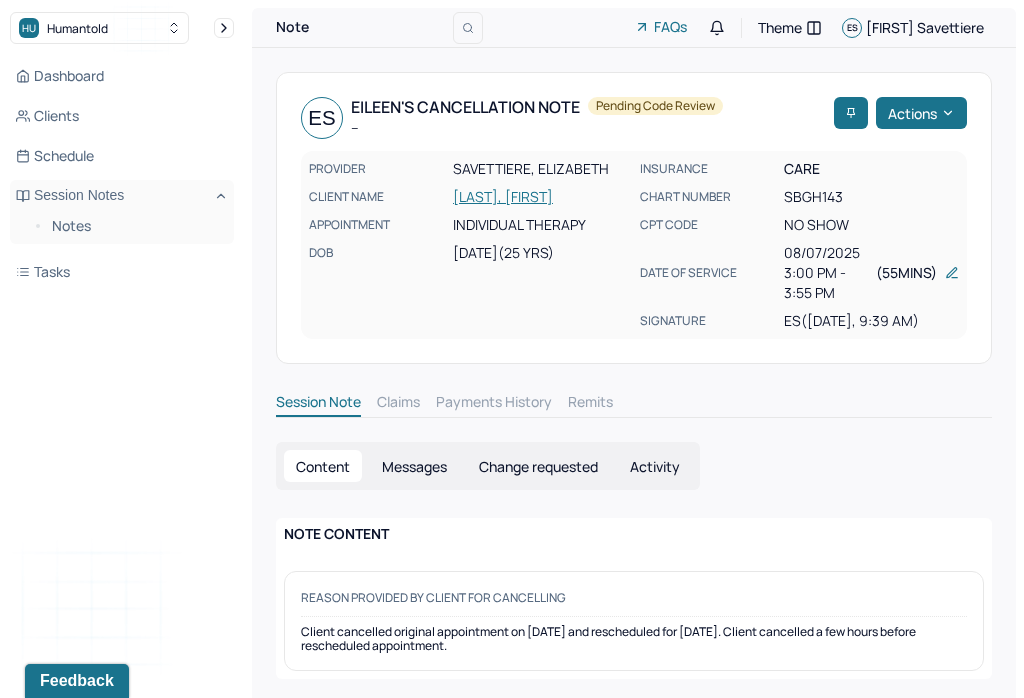 click on "Notes" at bounding box center (135, 226) 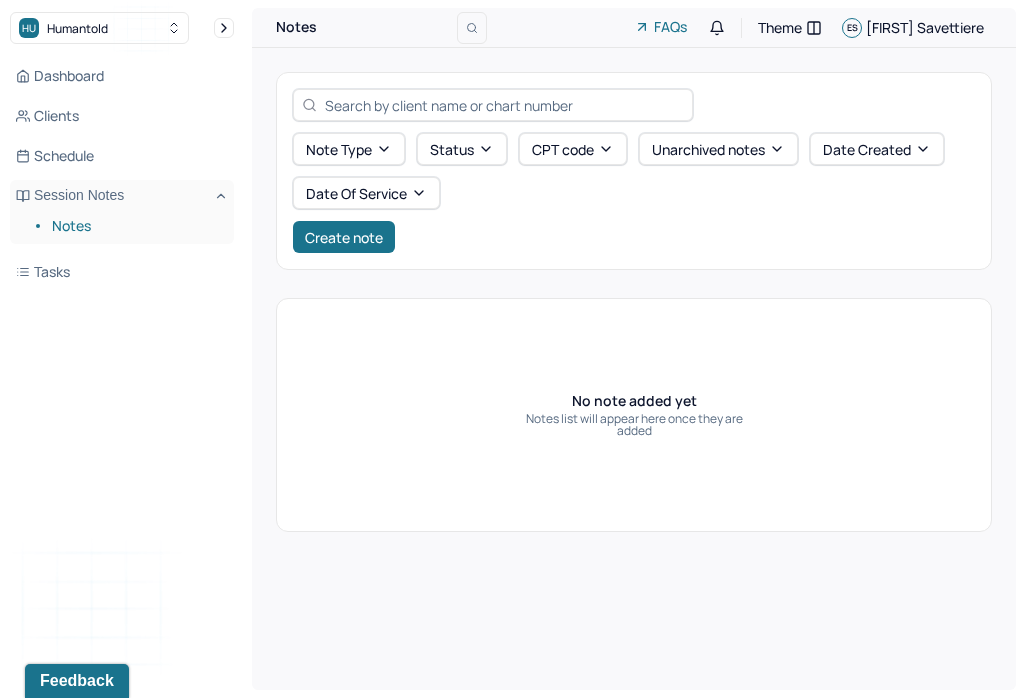 click on "Create note" at bounding box center (344, 237) 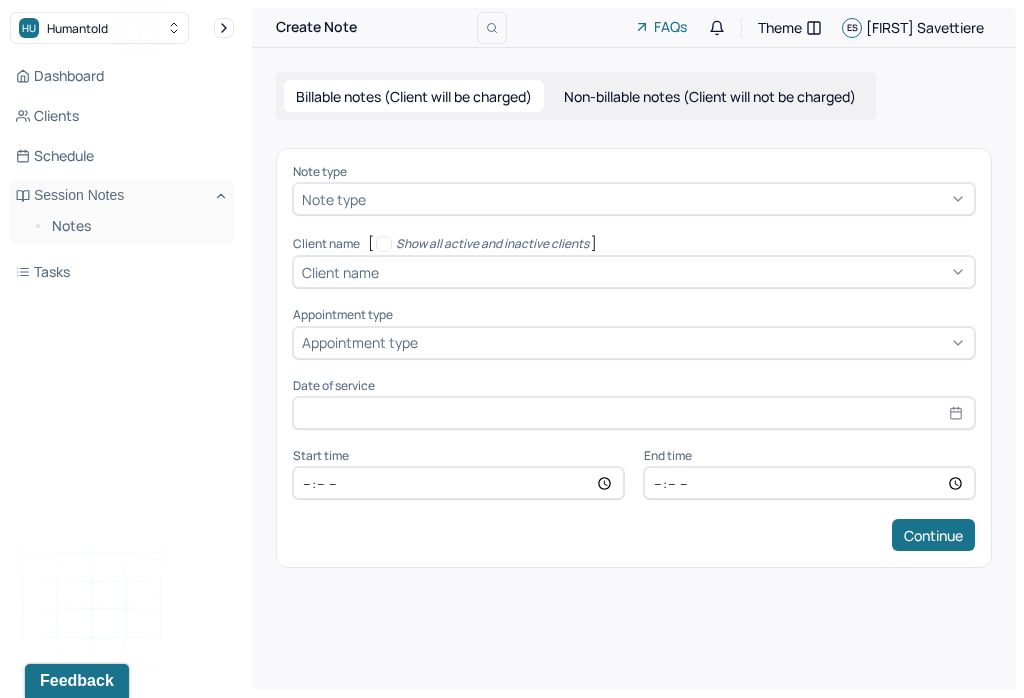click on "Notes" at bounding box center [135, 226] 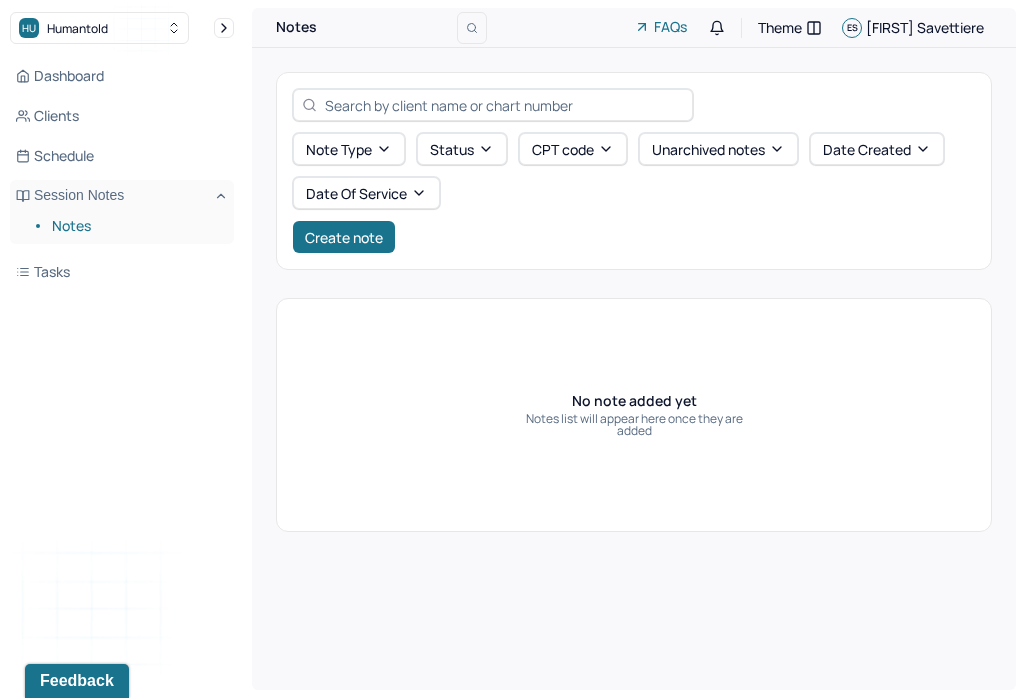 click on "Create note" at bounding box center [344, 237] 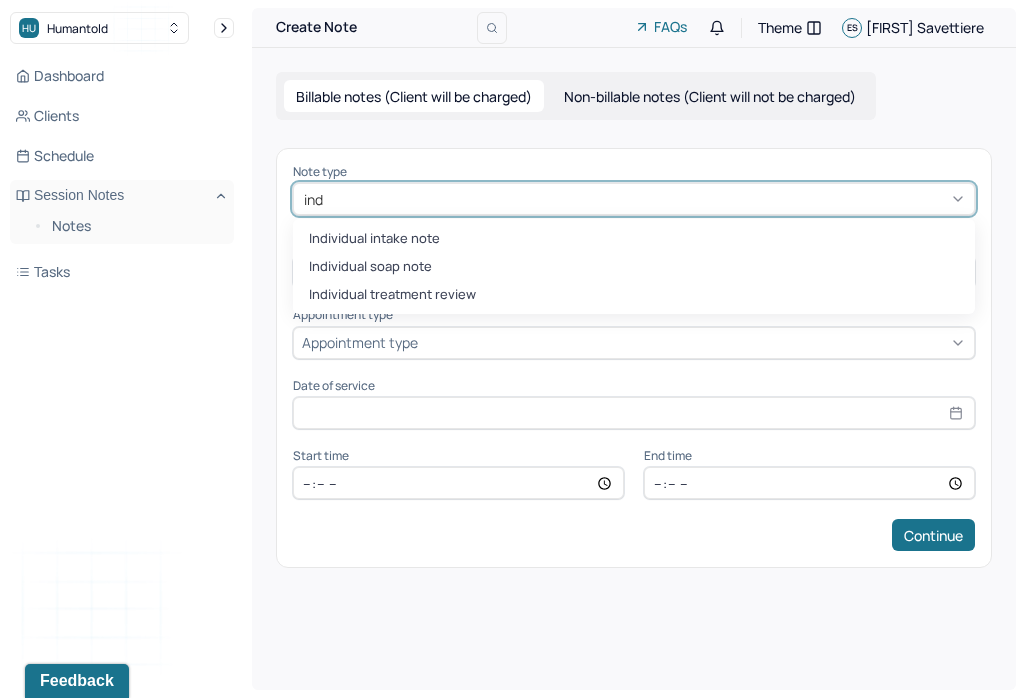 click on "Individual soap note" at bounding box center [634, 267] 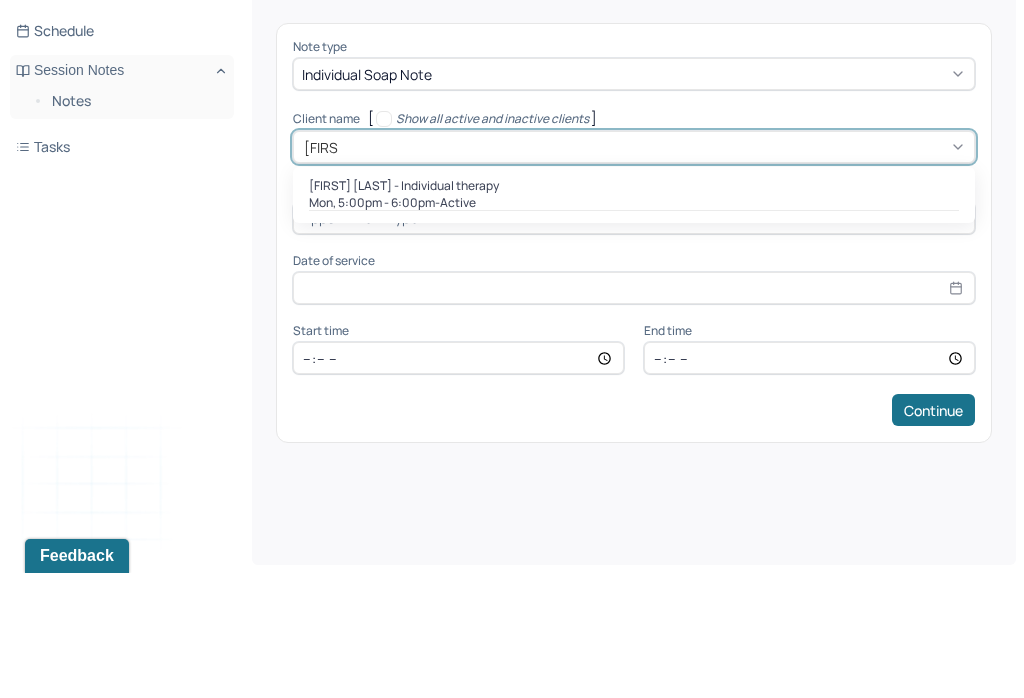 click on "Mon, 5:00pm - 6:00pm  -  active" at bounding box center (634, 328) 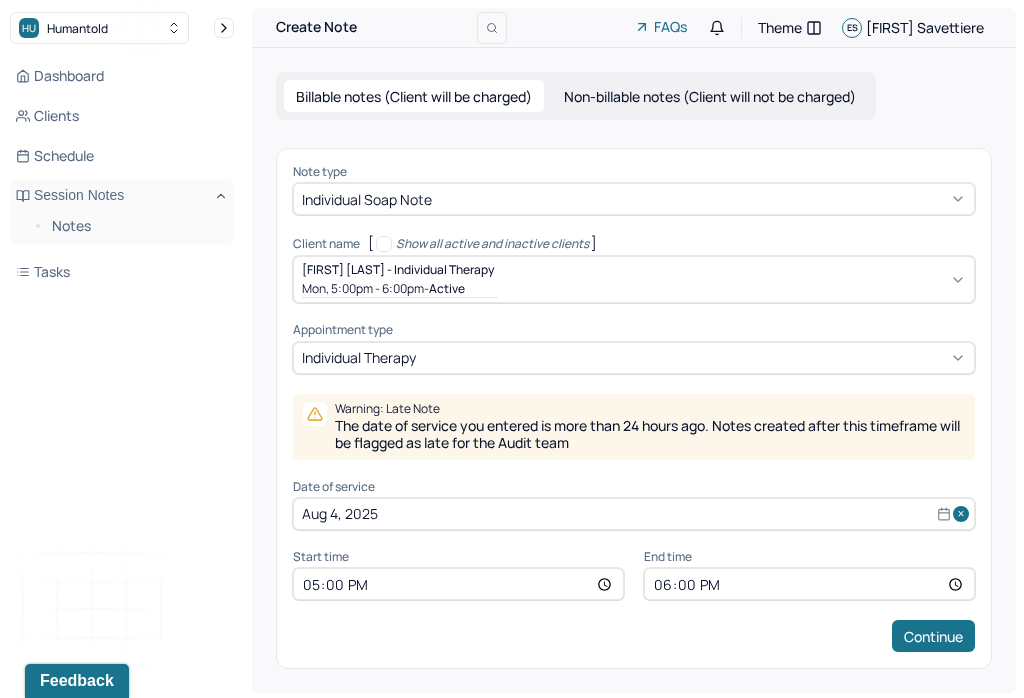click on "Aug 4, 2025" at bounding box center [634, 514] 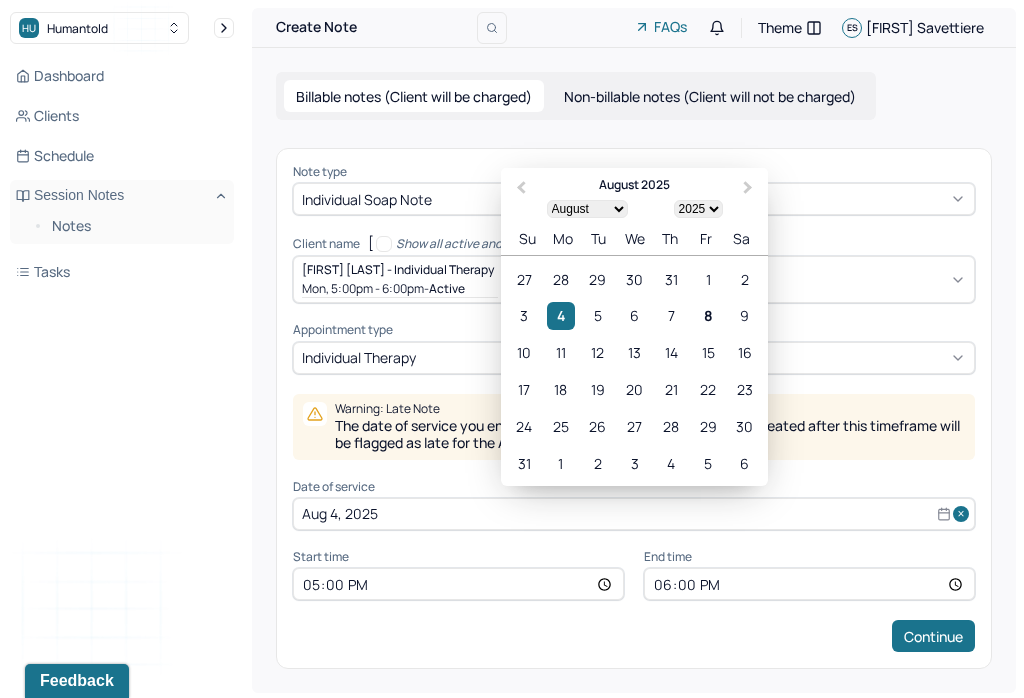 click on "7" at bounding box center [671, 315] 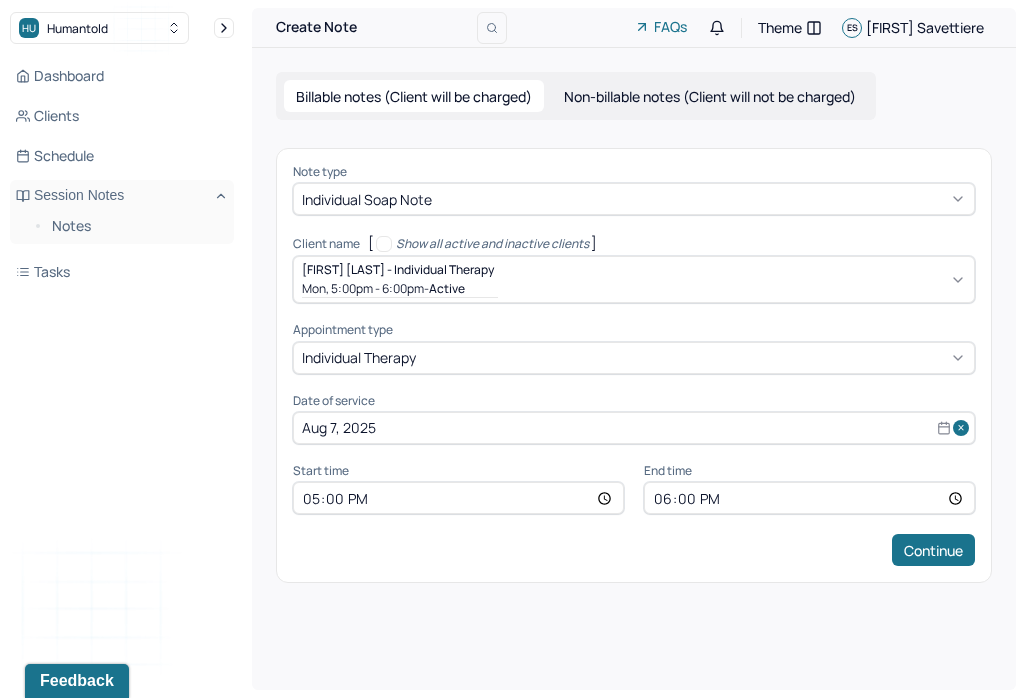 click on "17:00" at bounding box center [458, 498] 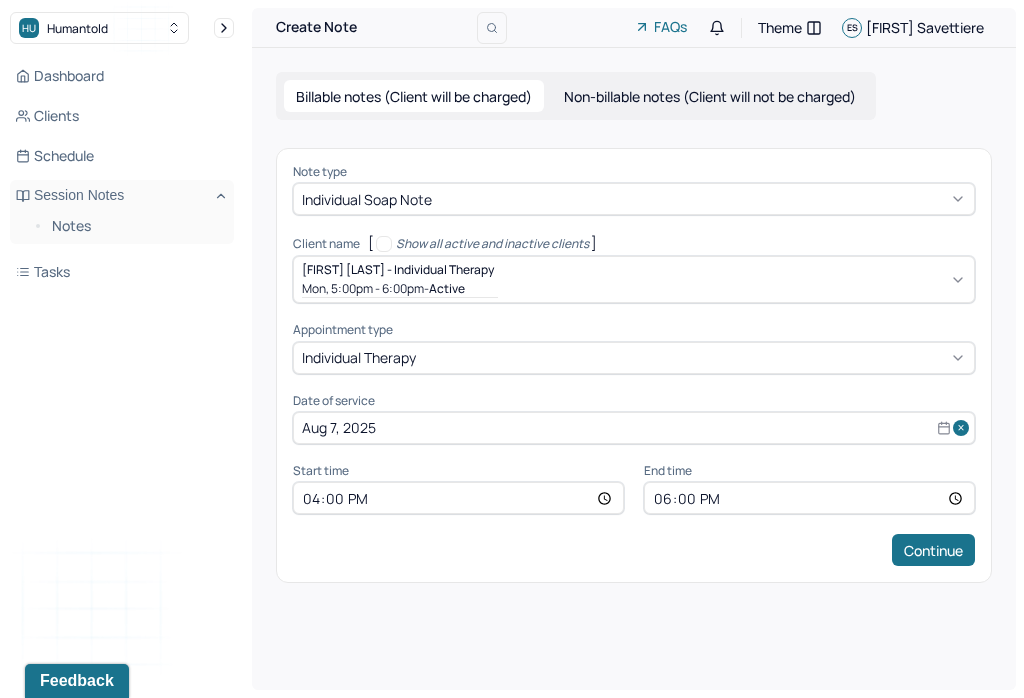 click on "18:00" at bounding box center (809, 498) 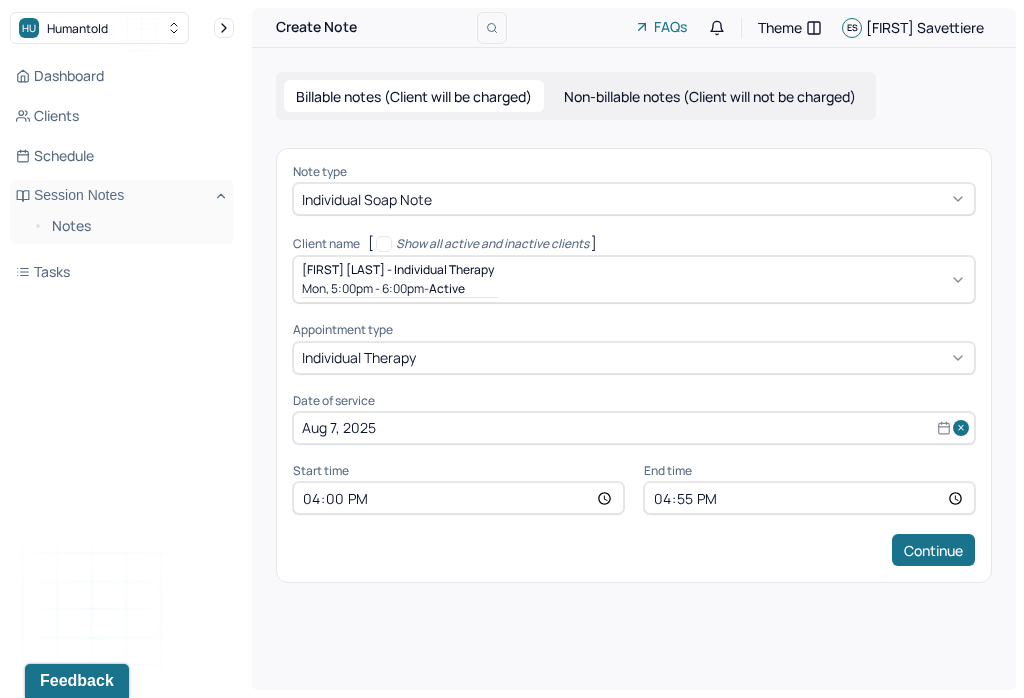 click on "Continue" at bounding box center (933, 550) 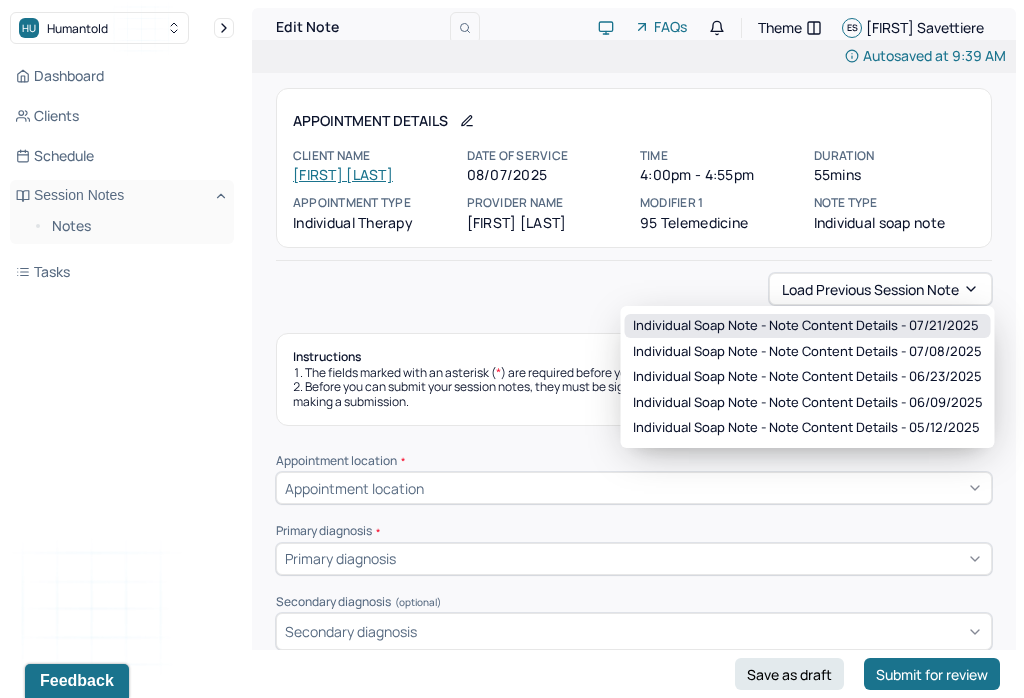 click on "Individual soap note   - Note content Details -   07/21/2025" at bounding box center (806, 326) 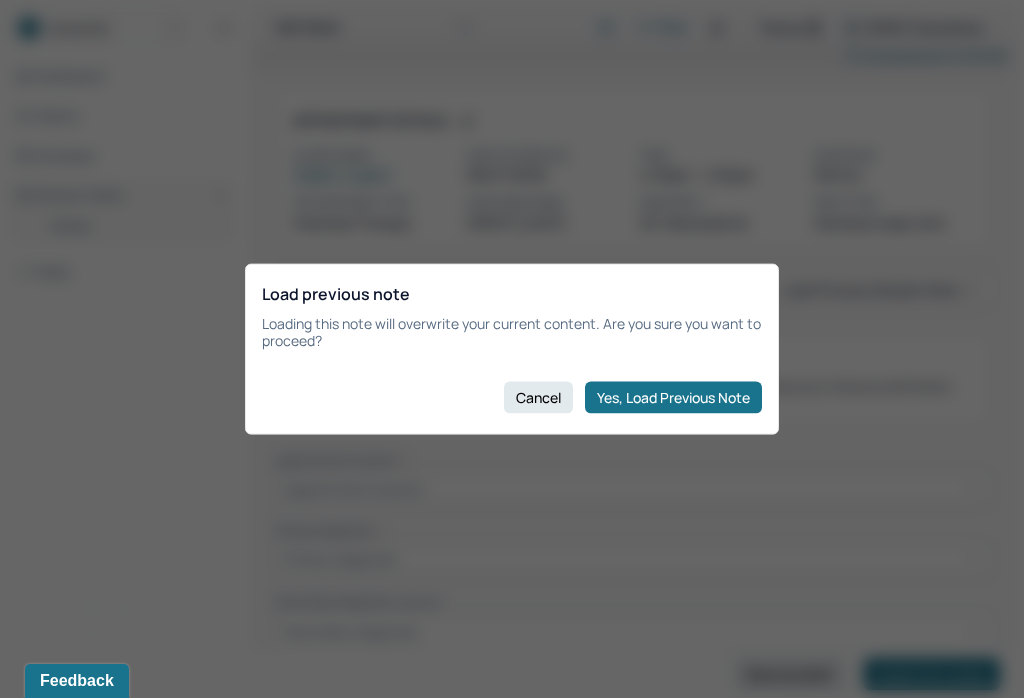 click on "Yes, Load Previous Note" at bounding box center (673, 397) 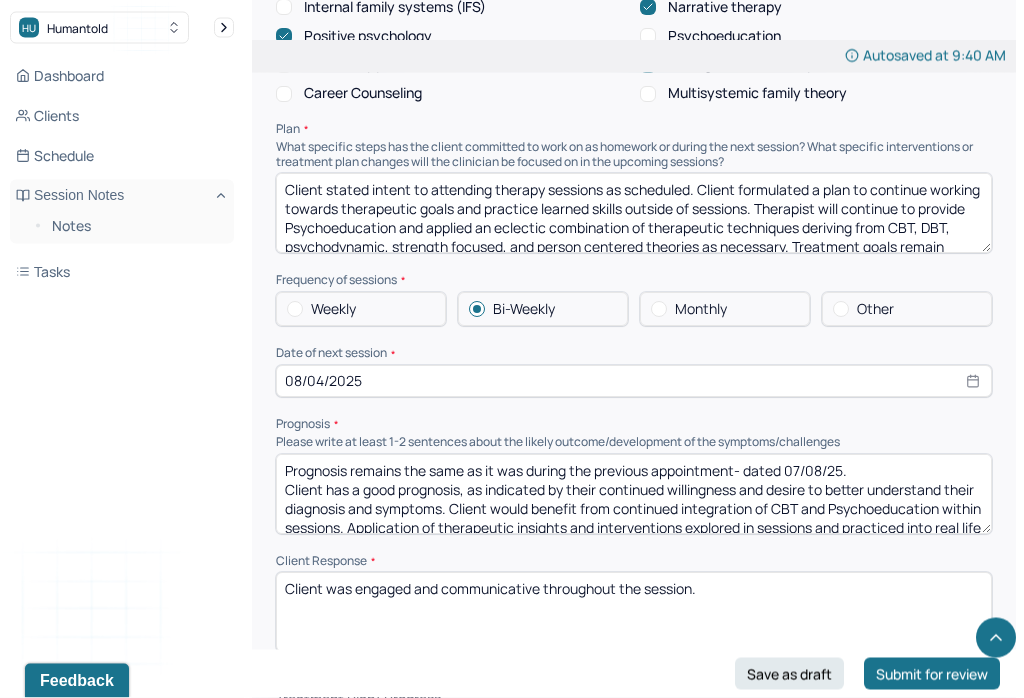 scroll, scrollTop: 2196, scrollLeft: 0, axis: vertical 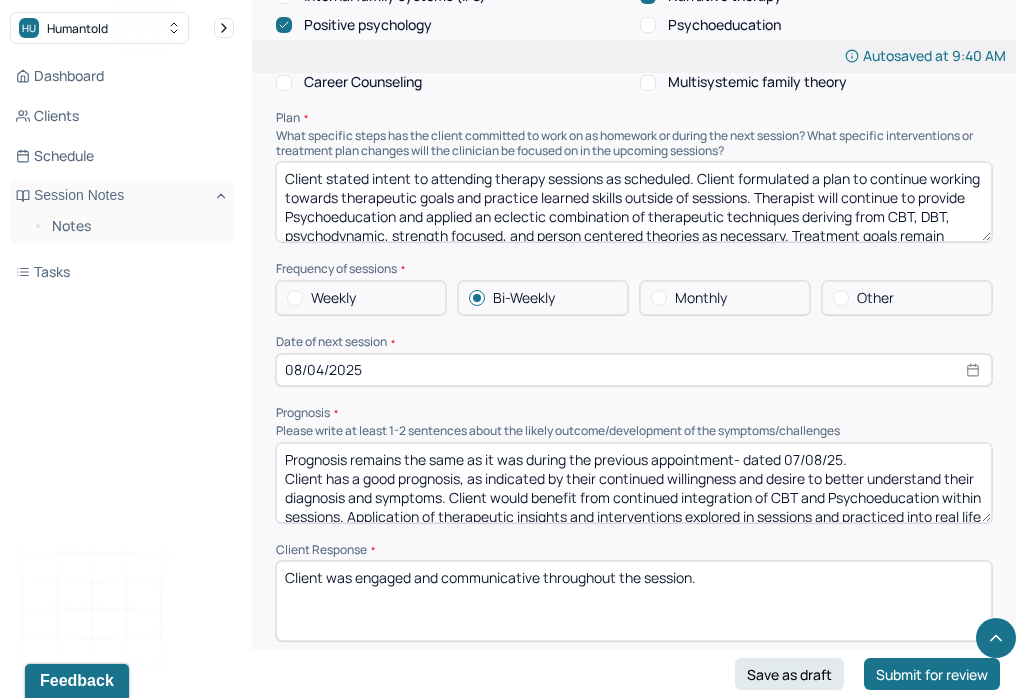 click on "Prognosis remains the same as it was during the previous appointment- dated 07/08/25.
Client has a good prognosis, as indicated by their continued willingness and desire to better understand their diagnosis and symptoms. Client would benefit from continued integration of CBT and Psychoeducation within sessions. Application of therapeutic insights and interventions explored in sessions and practiced into real life situations can enhance client’s understanding of factors that often yield maladaptive responses as well as their ability to exercise symptom management." at bounding box center (634, 483) 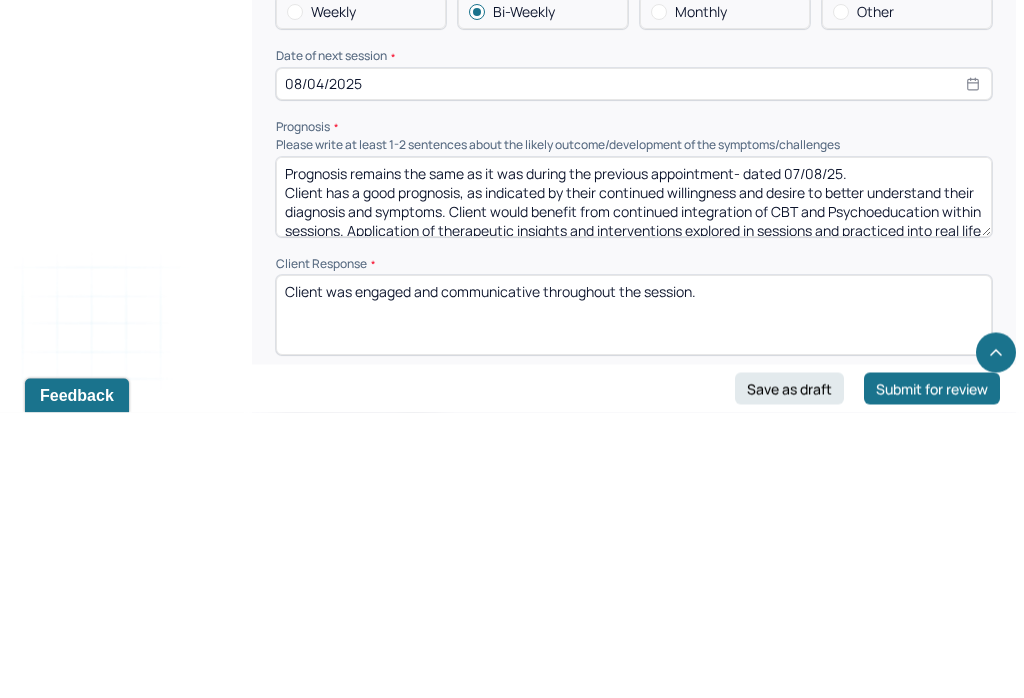 click on "Prognosis remains the same as it was during the previous appointment- dated 07/08/25.
Client has a good prognosis, as indicated by their continued willingness and desire to better understand their diagnosis and symptoms. Client would benefit from continued integration of CBT and Psychoeducation within sessions. Application of therapeutic insights and interventions explored in sessions and practiced into real life situations can enhance client’s understanding of factors that often yield maladaptive responses as well as their ability to exercise symptom management." at bounding box center [634, 483] 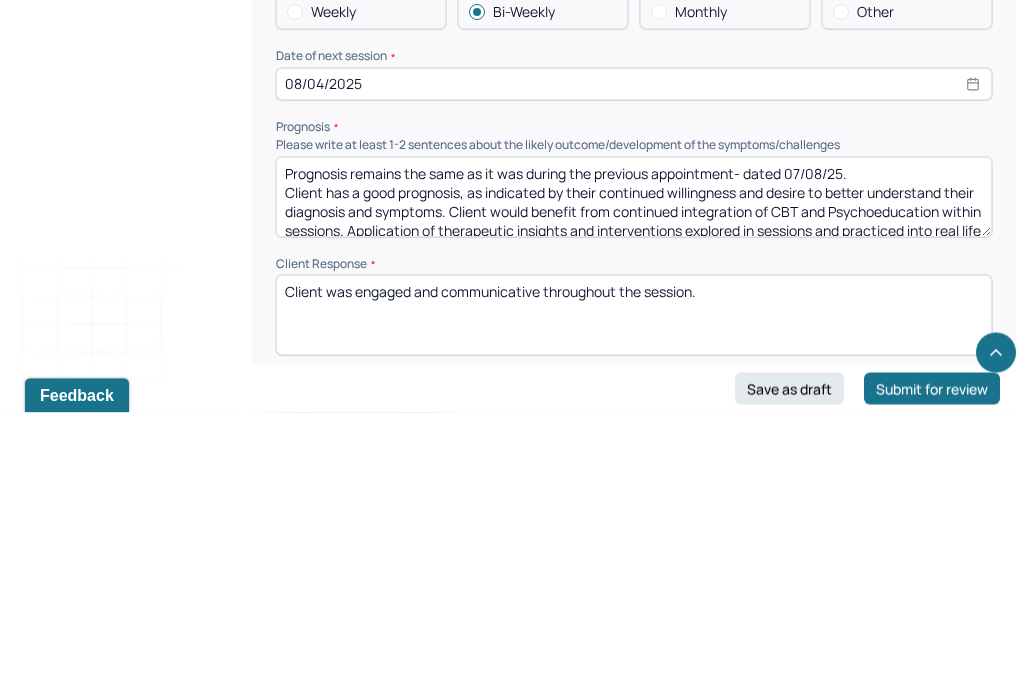 click on "Prognosis remains the same as it was during the previous appointment- dated 07/08/25.
Client has a good prognosis, as indicated by their continued willingness and desire to better understand their diagnosis and symptoms. Client would benefit from continued integration of CBT and Psychoeducation within sessions. Application of therapeutic insights and interventions explored in sessions and practiced into real life situations can enhance client’s understanding of factors that often yield maladaptive responses as well as their ability to exercise symptom management." at bounding box center [634, 483] 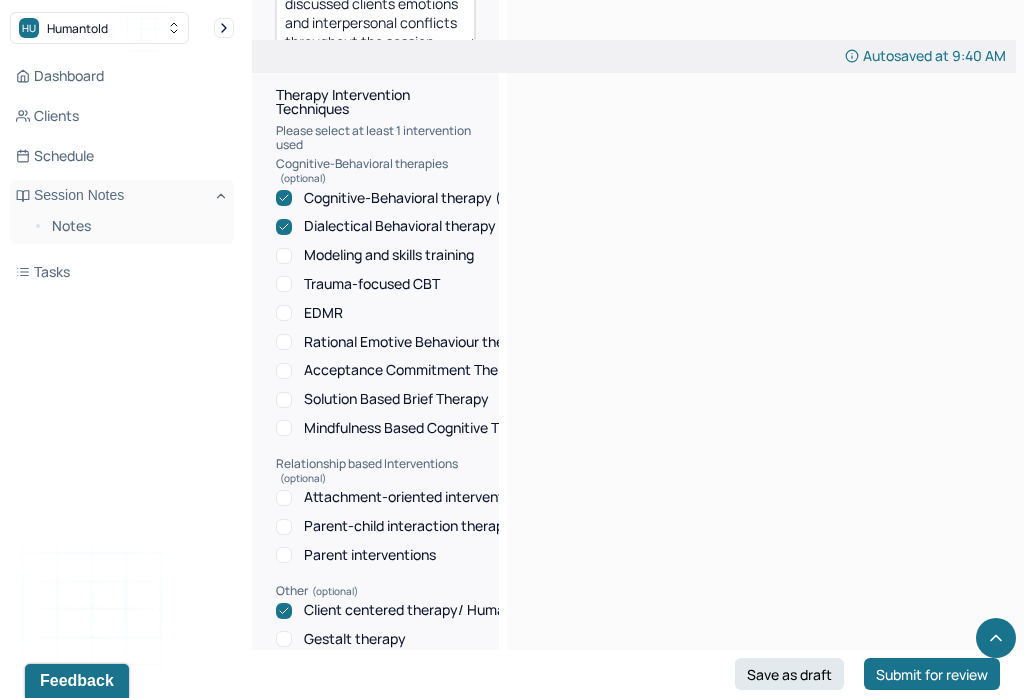 scroll, scrollTop: 1376, scrollLeft: 0, axis: vertical 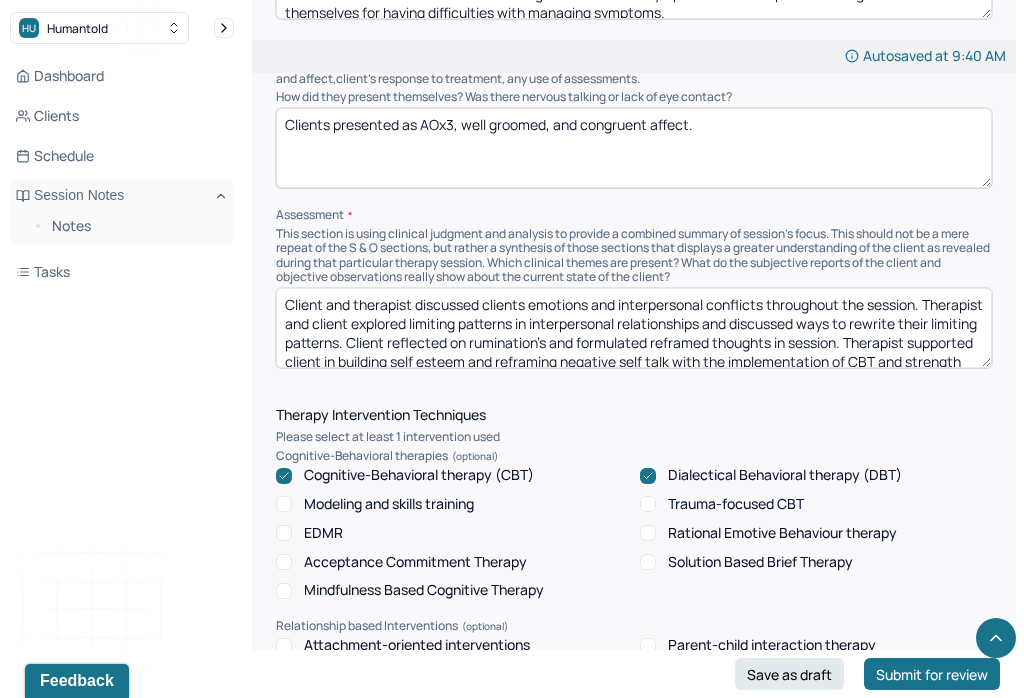 click on "Clients presented as AOx3, well groomed, and congruent affect." at bounding box center (634, 148) 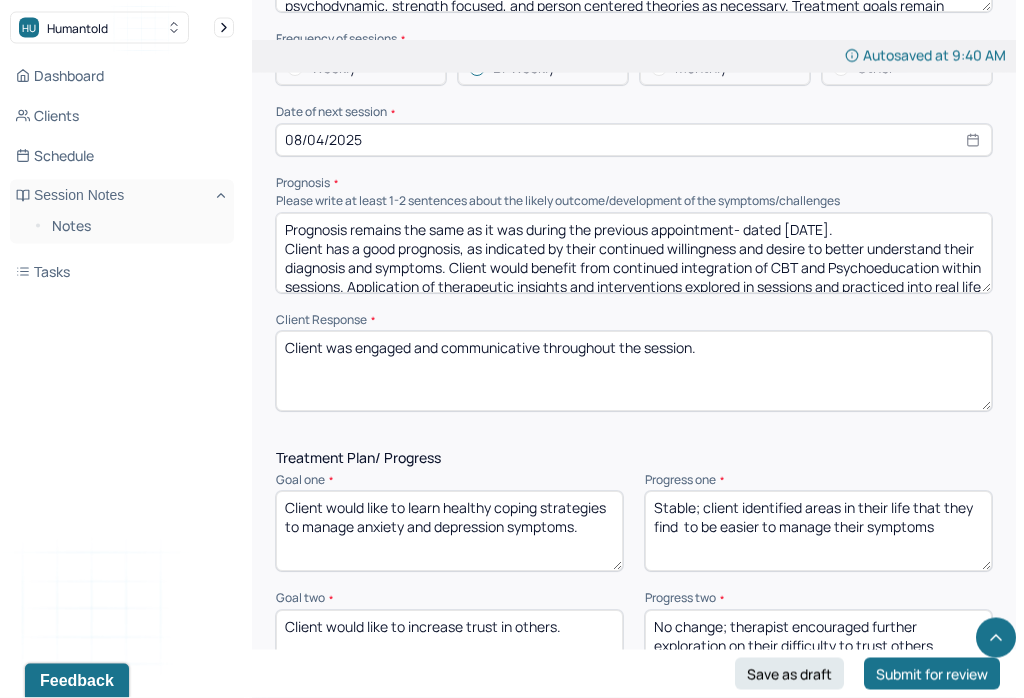 scroll, scrollTop: 2455, scrollLeft: 0, axis: vertical 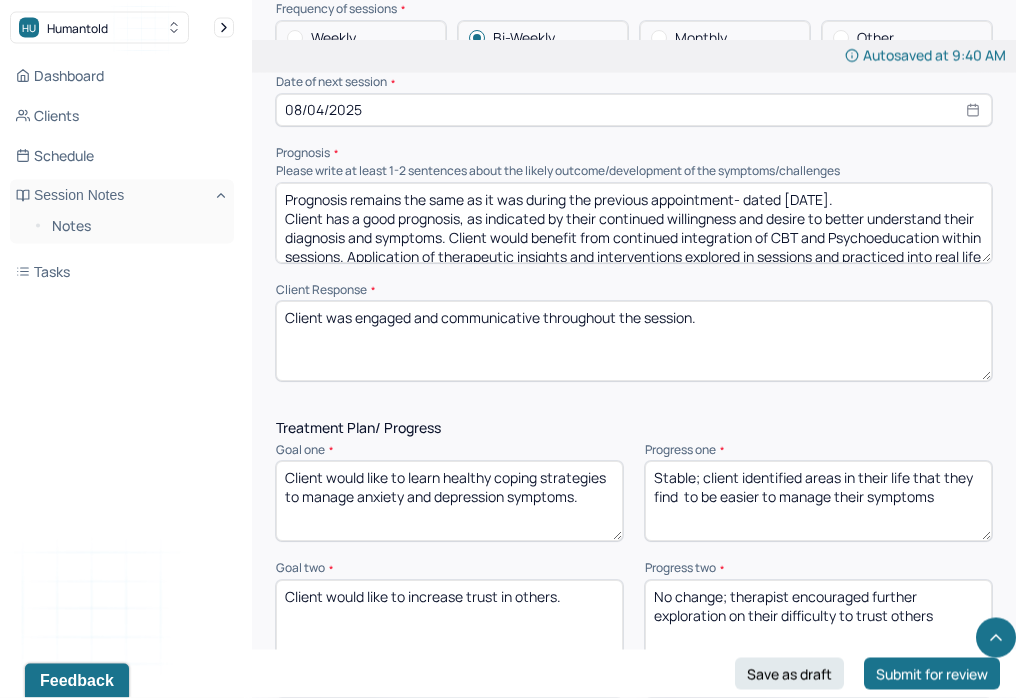click on "Client was engaged and communicative throughout the session." at bounding box center (634, 342) 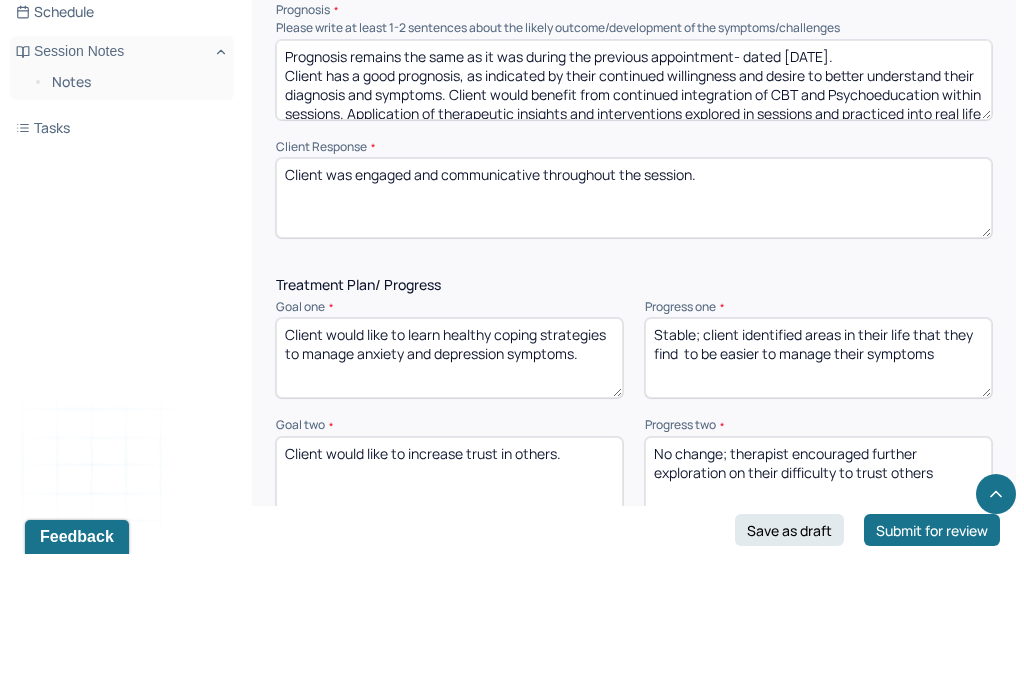 click on "Client was engaged and communicative throughout the session." at bounding box center [634, 342] 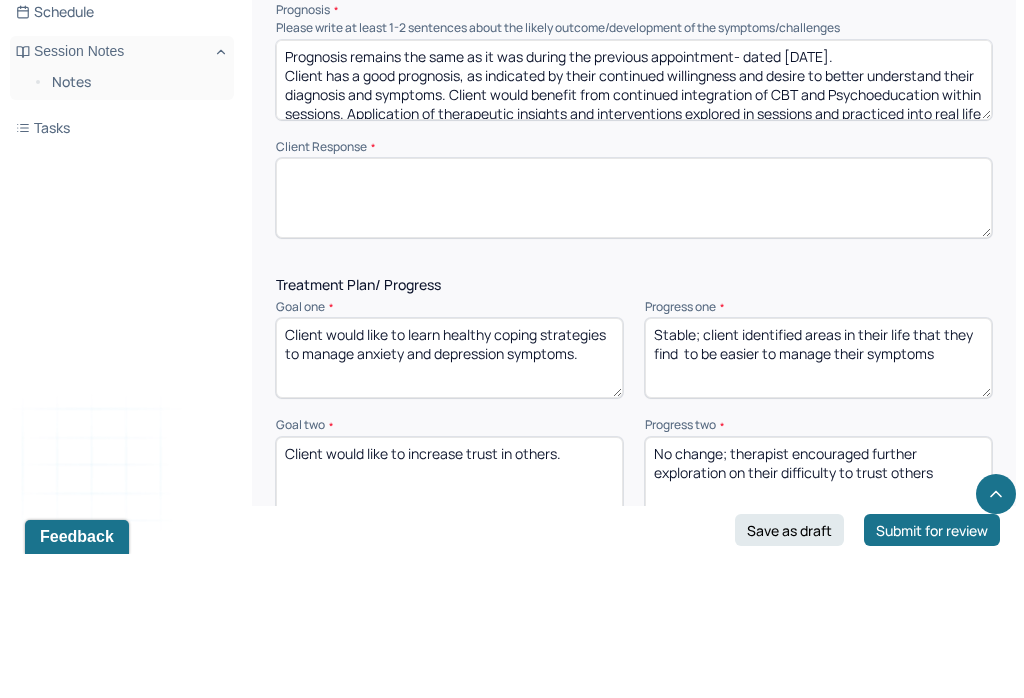 click on "Client was engaged and communicative throughout the session." at bounding box center (634, 342) 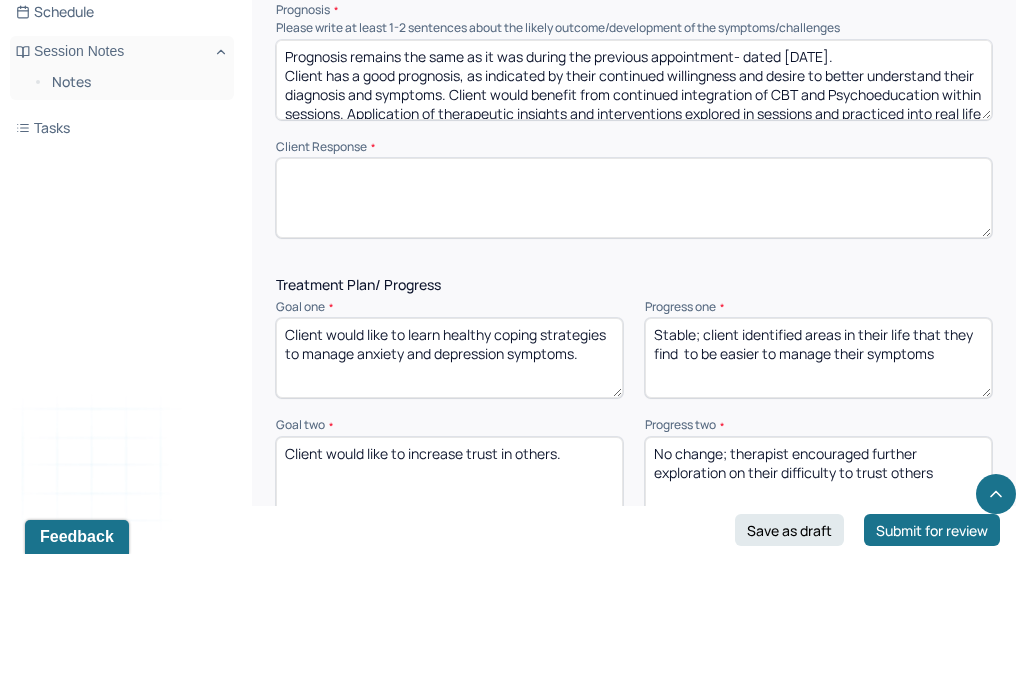 paste on "* Client was engaged in communication and skill building throughout the session. Client was open to and responsive of any empathic confrontation, challenging, and appreciative of therapist’s support and guidance." 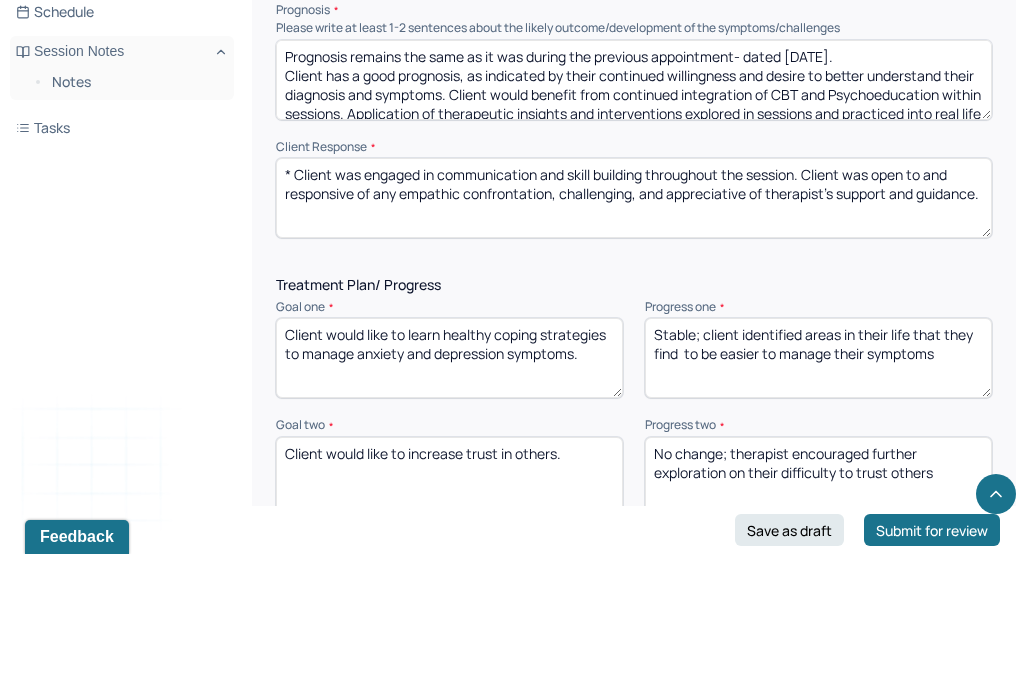 click on "* Client was engaged in communication and skill building throughout the session. Client was open to and responsive of any empathic confrontation, challenging, and appreciative of therapist’s support and guidance." at bounding box center (634, 342) 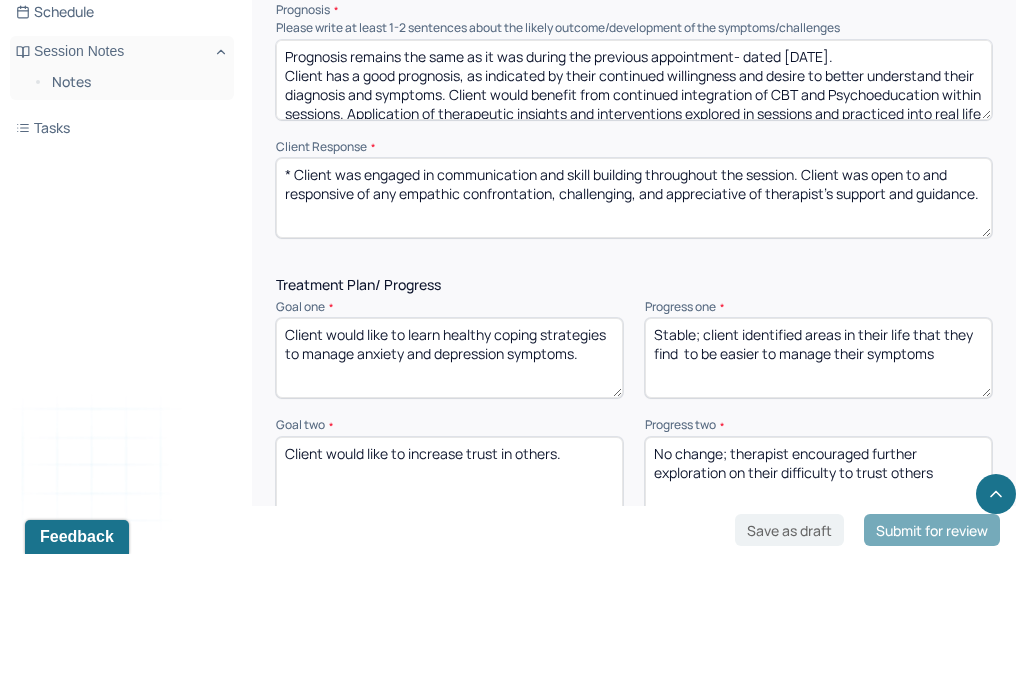 click on "* Client was engaged in communication and skill building throughout the session. Client was open to and responsive of any empathic confrontation, challenging, and appreciative of therapist’s support and guidance." at bounding box center (634, 342) 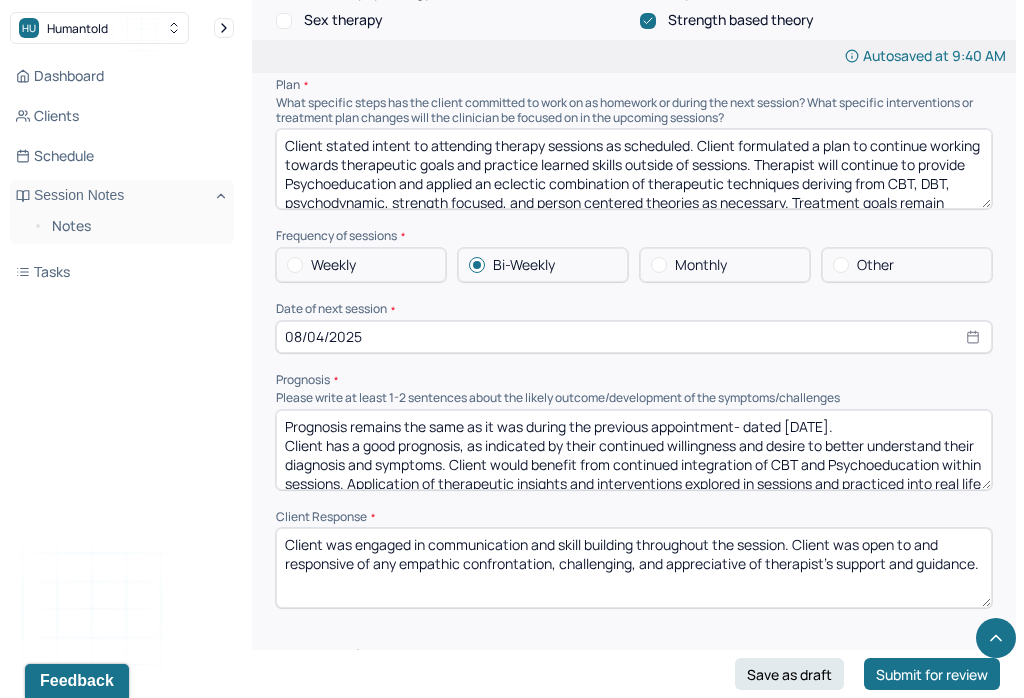 scroll, scrollTop: 2222, scrollLeft: 0, axis: vertical 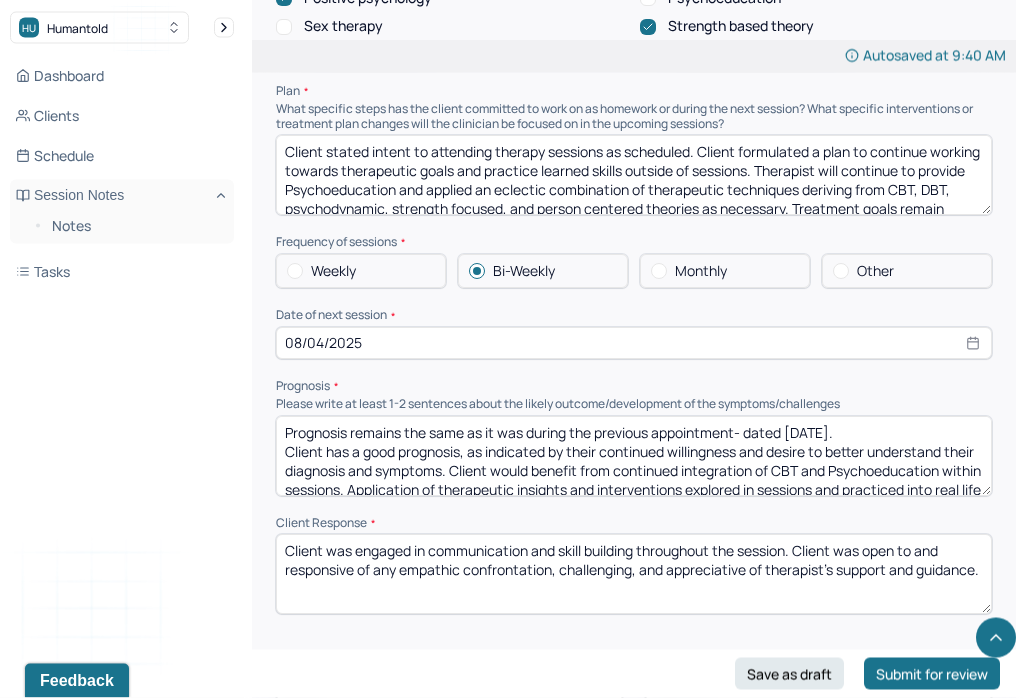 click on "08/04/2025" at bounding box center (634, 344) 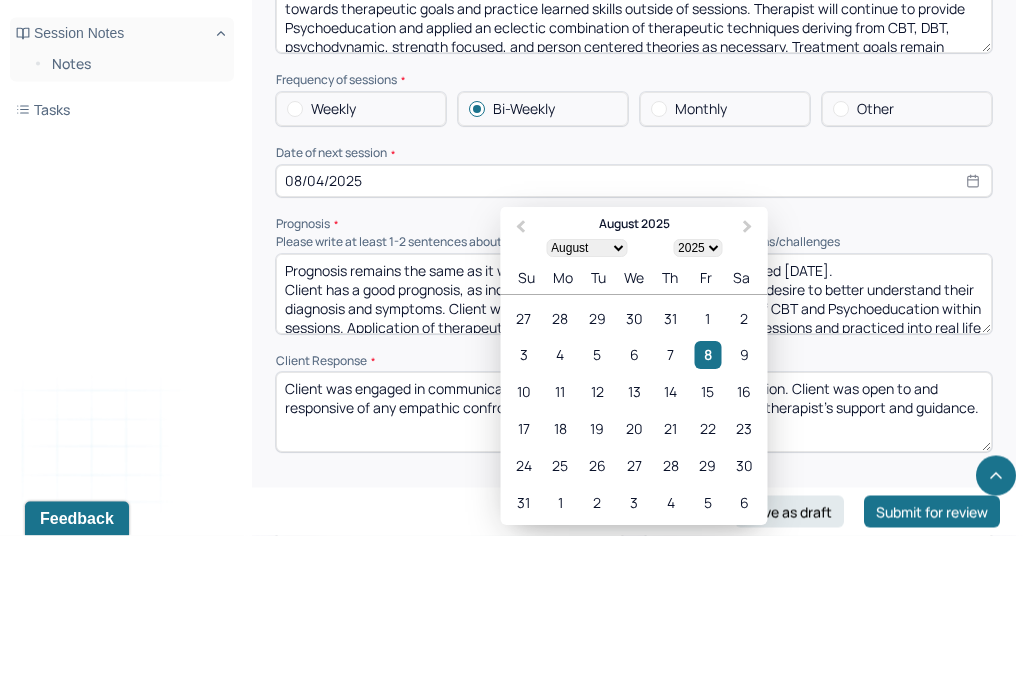 scroll, scrollTop: 2385, scrollLeft: 0, axis: vertical 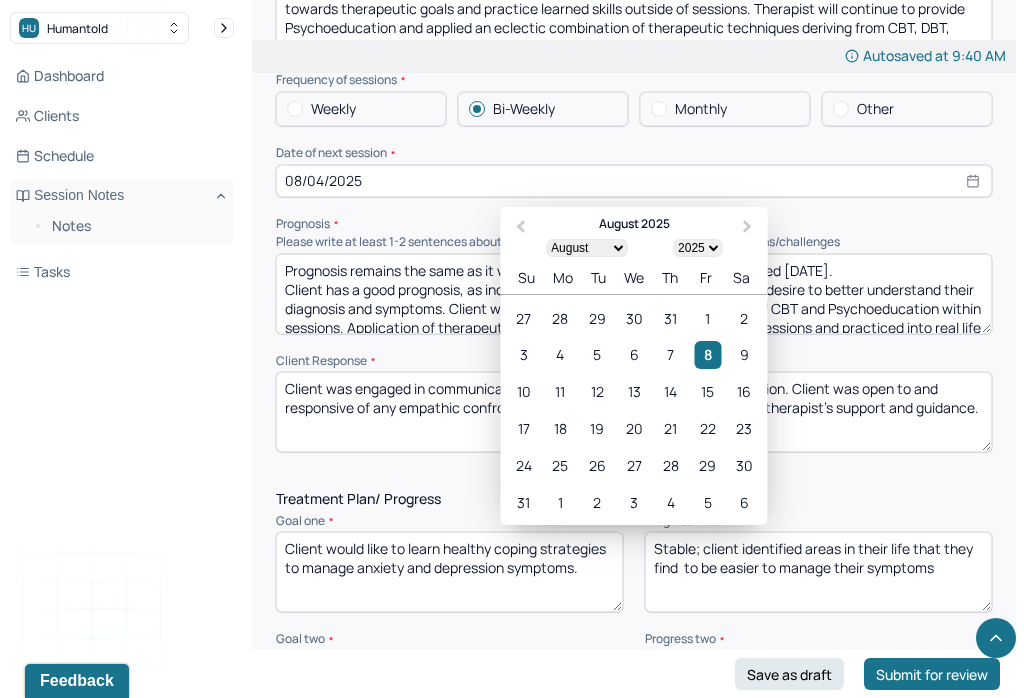 click on "11" at bounding box center (560, 391) 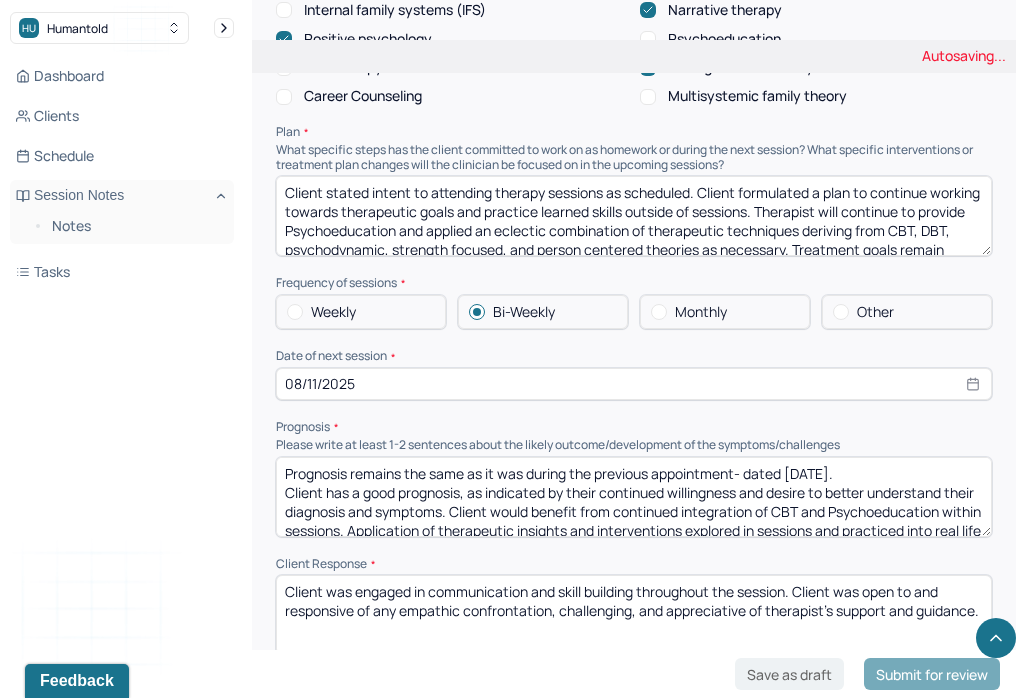 scroll, scrollTop: 2104, scrollLeft: 0, axis: vertical 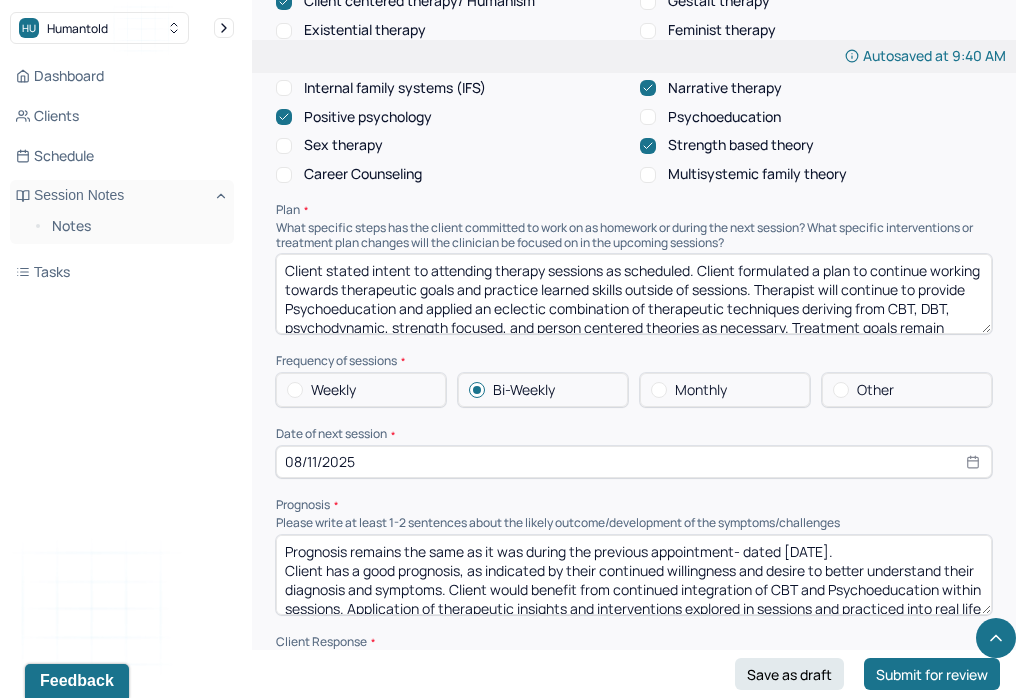 click on "08/11/2025" at bounding box center [634, 462] 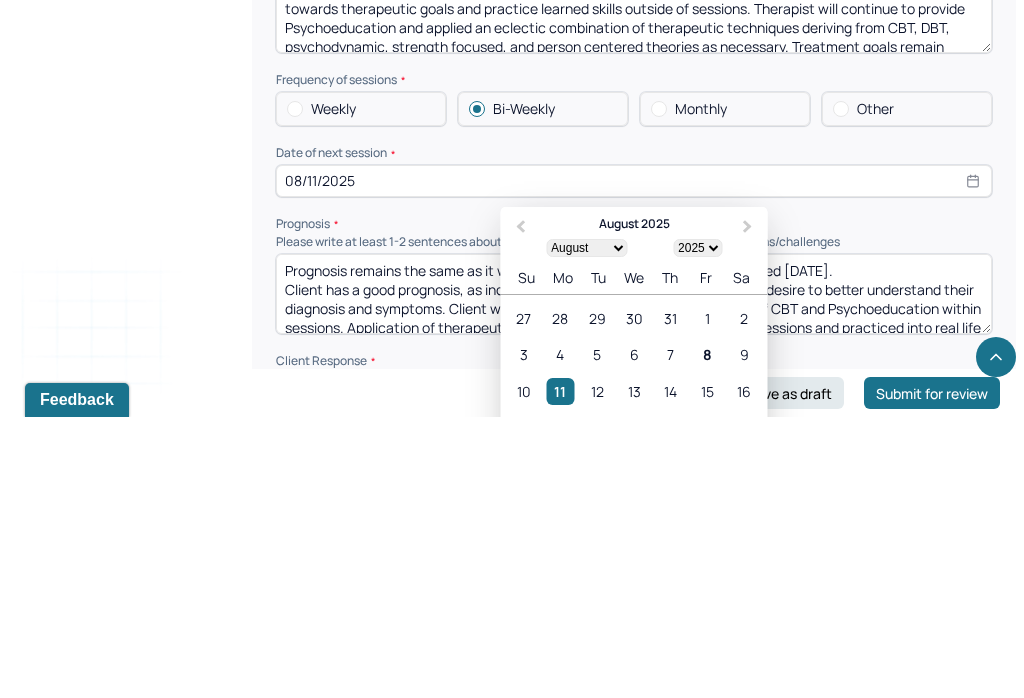scroll, scrollTop: 2385, scrollLeft: 0, axis: vertical 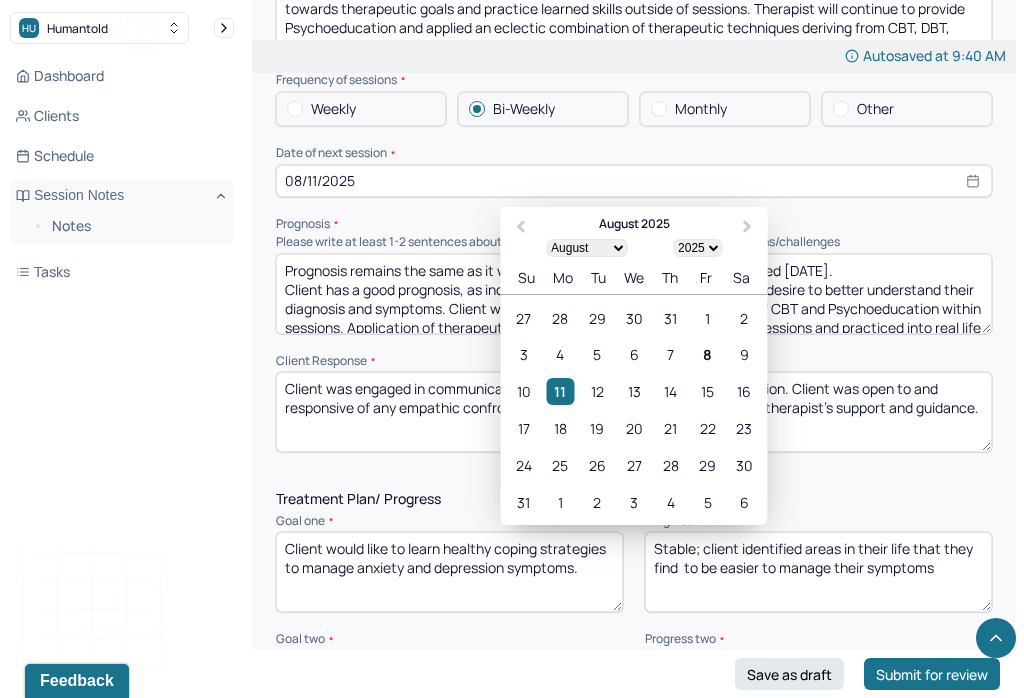 click on "18" at bounding box center [560, 428] 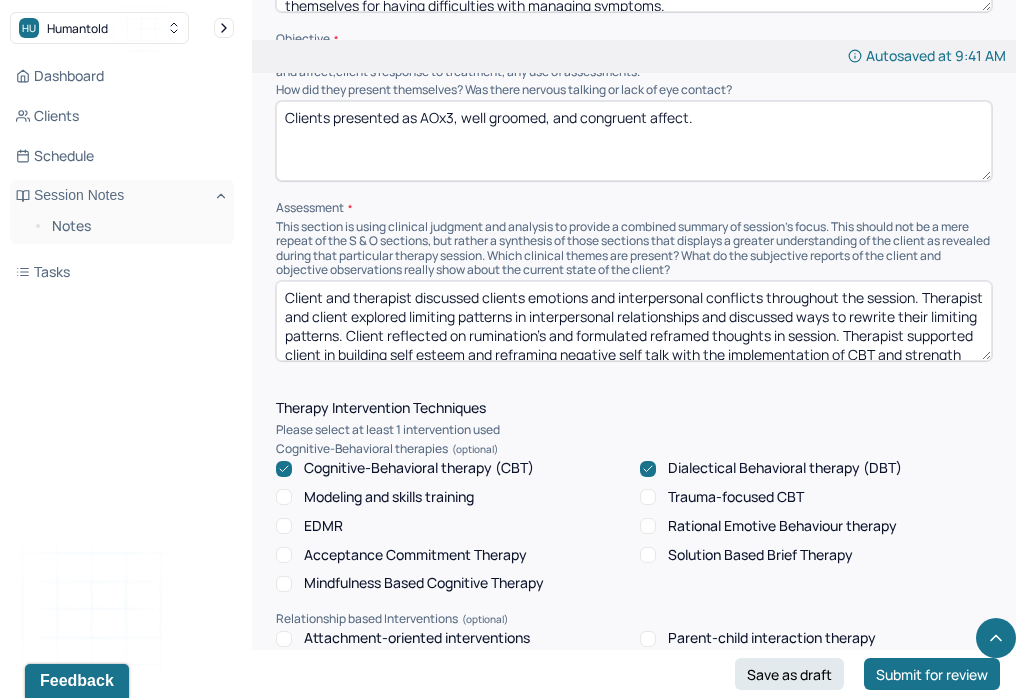 scroll, scrollTop: 1382, scrollLeft: 0, axis: vertical 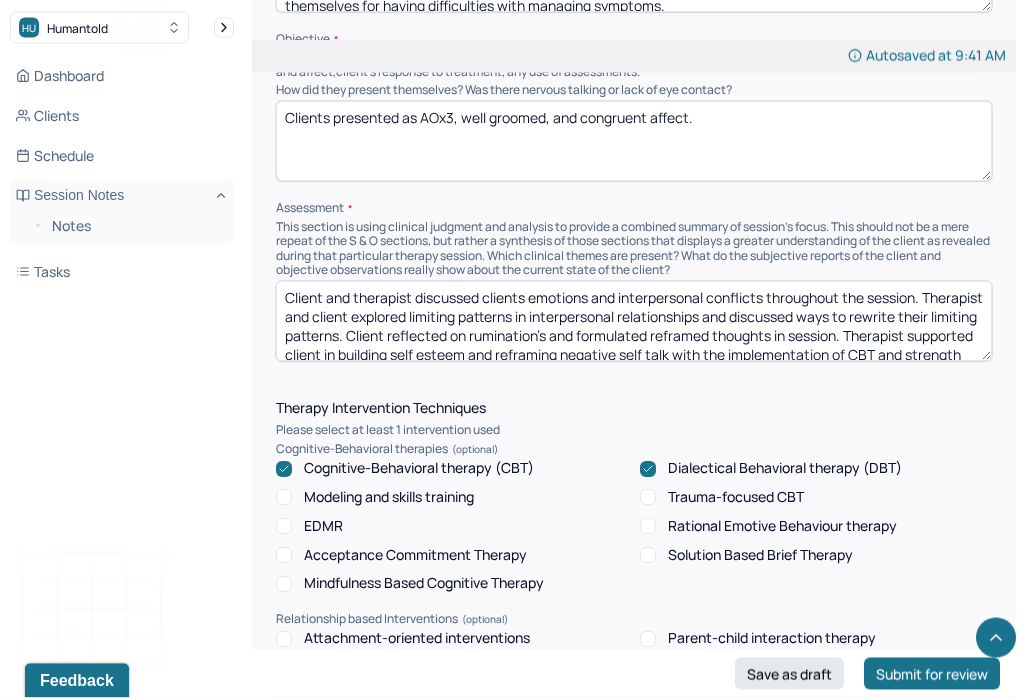 click on "Client and therapist discussed clients emotions and interpersonal conflicts throughout the session. Therapist and client explored limiting patterns in interpersonal relationships and discussed ways to rewrite their limiting patterns. Client reflected on rumination’s and formulated reframed thoughts in session. Therapist supported client in building self esteem and reframing negative self talk with the implementation of CBT and strength based strategies." at bounding box center [634, 322] 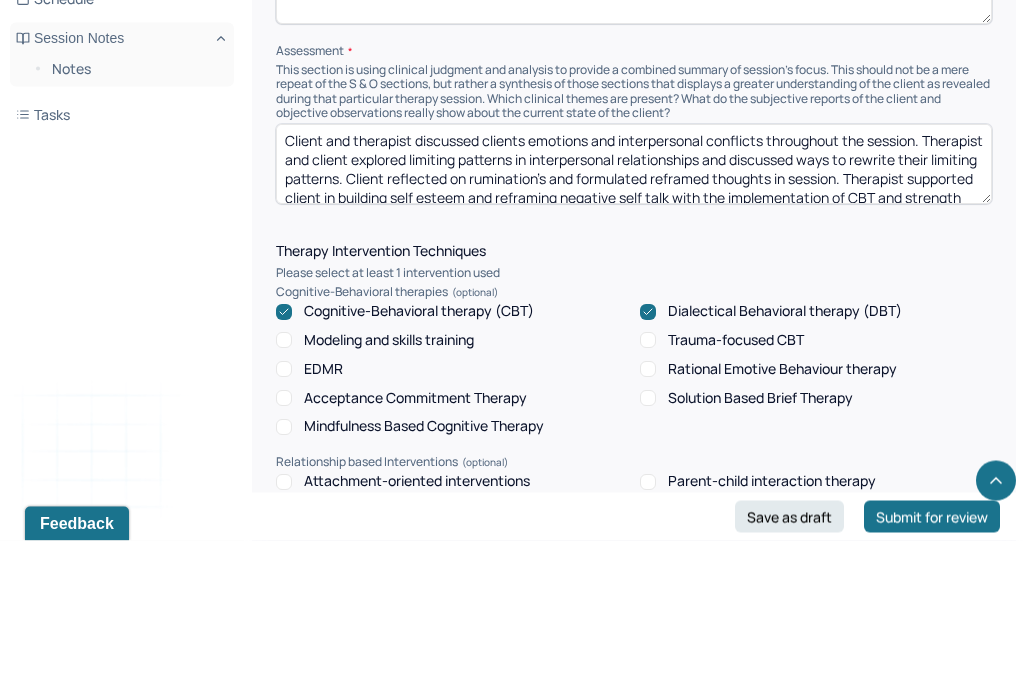 click on "Client and therapist discussed clients emotions and interpersonal conflicts throughout the session. Therapist and client explored limiting patterns in interpersonal relationships and discussed ways to rewrite their limiting patterns. Client reflected on rumination’s and formulated reframed thoughts in session. Therapist supported client in building self esteem and reframing negative self talk with the implementation of CBT and strength based strategies." at bounding box center (634, 322) 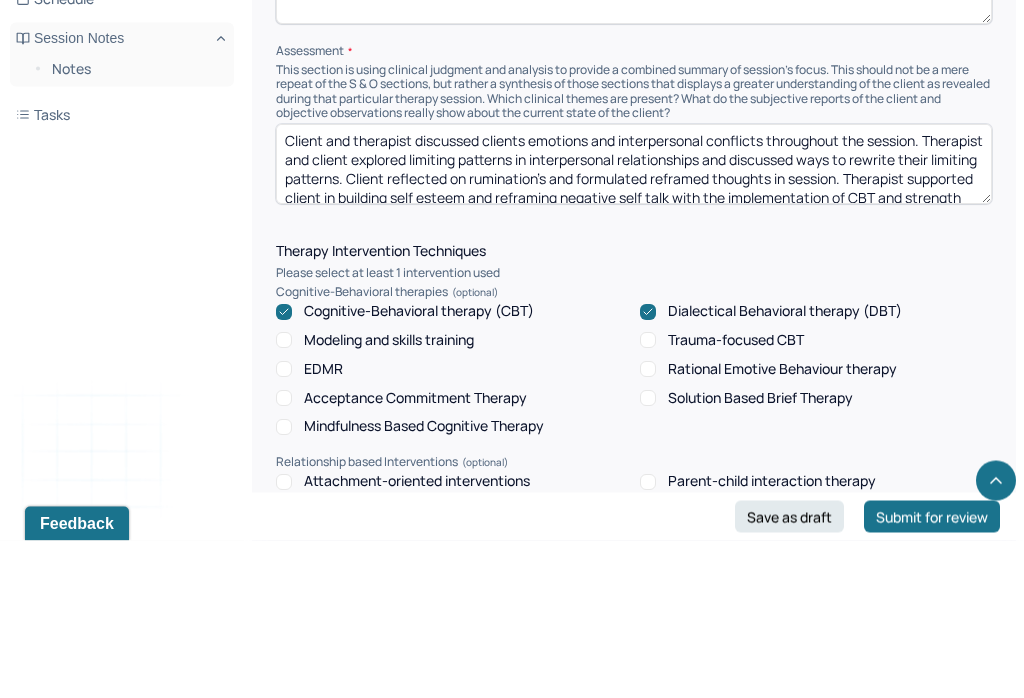 click on "Client and therapist discussed clients emotions and interpersonal conflicts throughout the session. Therapist and client explored limiting patterns in interpersonal relationships and discussed ways to rewrite their limiting patterns. Client reflected on rumination’s and formulated reframed thoughts in session. Therapist supported client in building self esteem and reframing negative self talk with the implementation of CBT and strength based strategies." at bounding box center [634, 322] 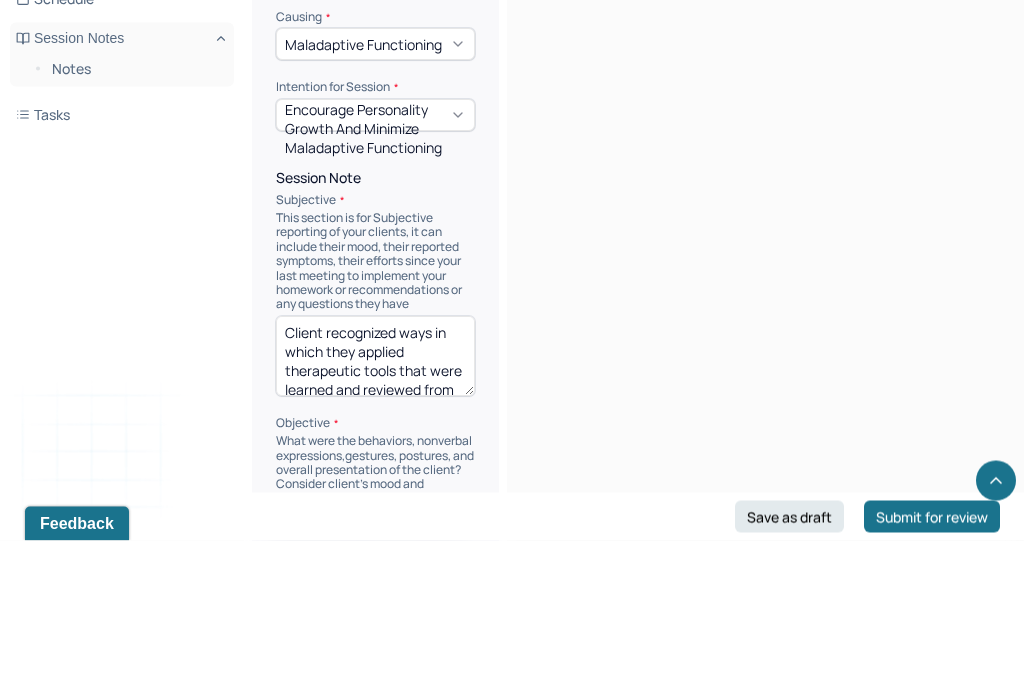 scroll, scrollTop: 1540, scrollLeft: 0, axis: vertical 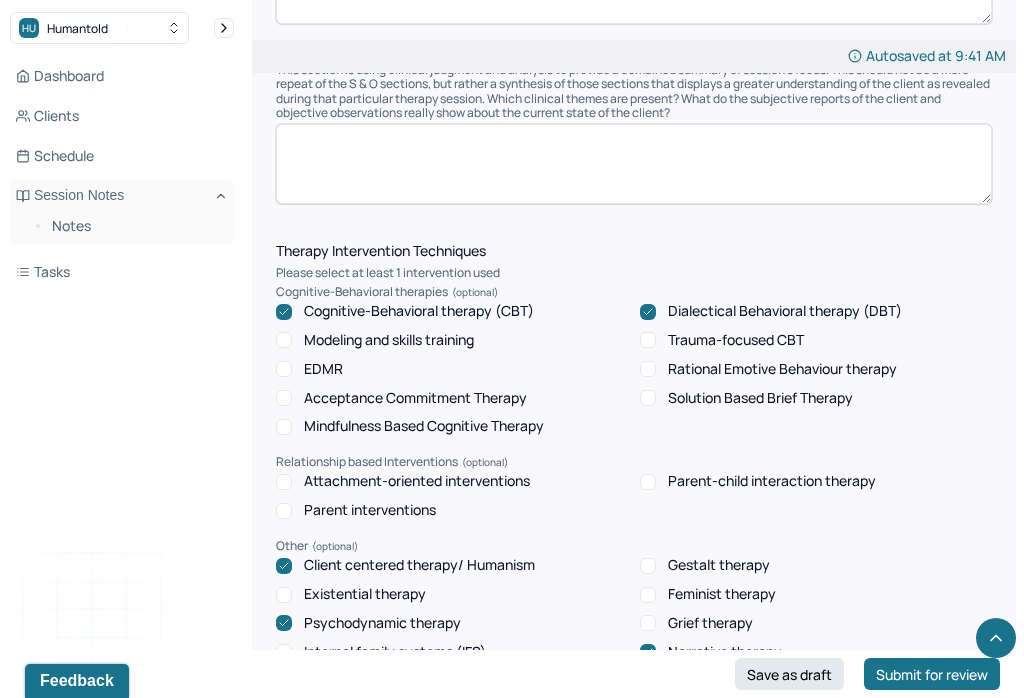 click on "HU Humantold Dashboard Clients Schedule Session Notes Notes Tasks ES [NAME] provider Logout Edit Note  FAQs Theme ES [NAME] Autosaved at 9:41 AM Appointment Details Client name [FIRST] [LAST] Date of service 08/07/2025 Time 4:00pm - 4:55pm Duration 55mins Appointment type individual therapy Provider name Elizabeth Savettiere Modifier 1 95 Telemedicine Note type Individual soap note Load previous session note Instructions The fields marked with an asterisk ( * ) are required before you can submit your notes. Before you can submit your session notes, they must be signed. You have the option to save your notes as a draft before making a submission. Appointment location * Teletherapy Client Teletherapy Location here Home Office Other Provider Teletherapy Location Home Office Other Consent was received for the teletherapy session The teletherapy session was conducted via video Primary diagnosis * F41.1 GENERALIZED ANXIETY DISORDER (optional) * * *" at bounding box center (512, 353) 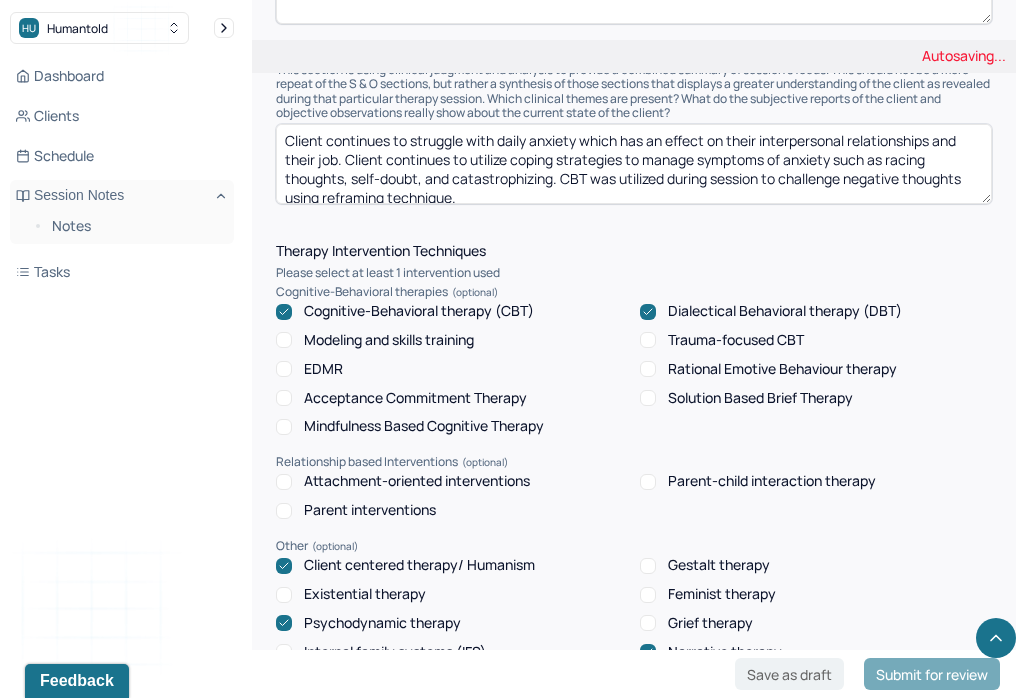 scroll, scrollTop: 0, scrollLeft: 0, axis: both 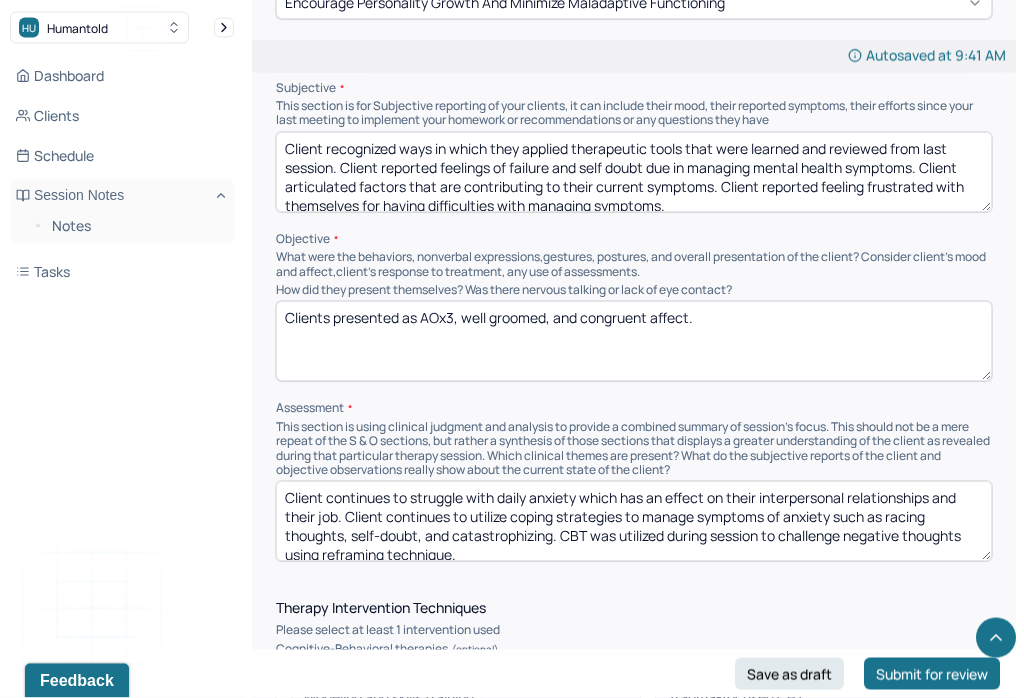 click on "Clients presented as AOx3, well groomed, and congruent affect." at bounding box center [634, 342] 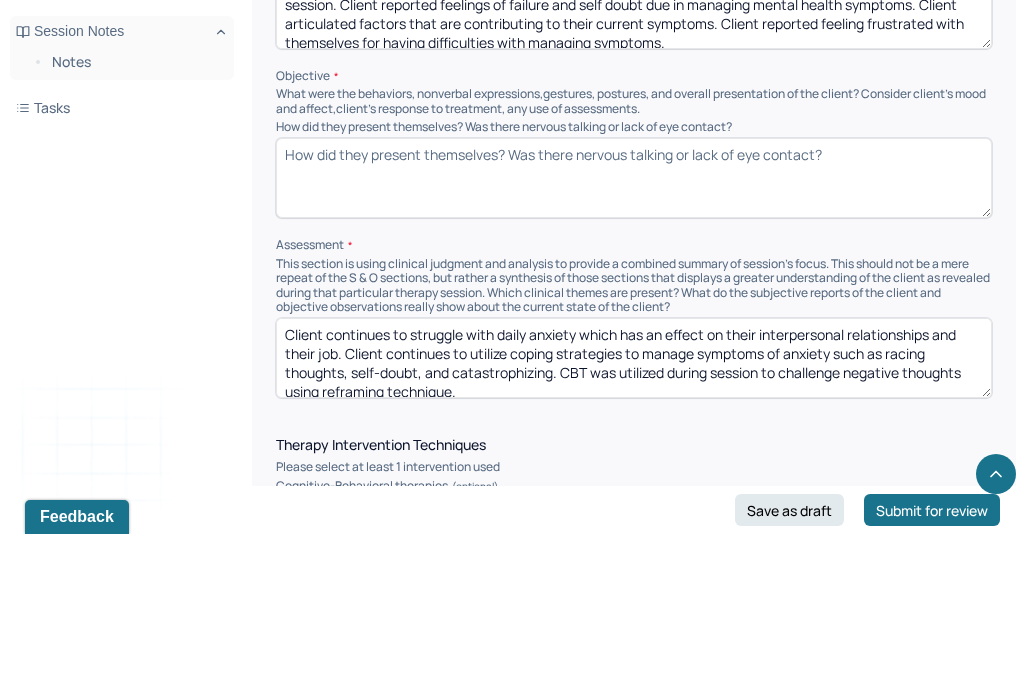 click on "Clients presented as AOx3, well groomed, and congruent affect." at bounding box center [634, 342] 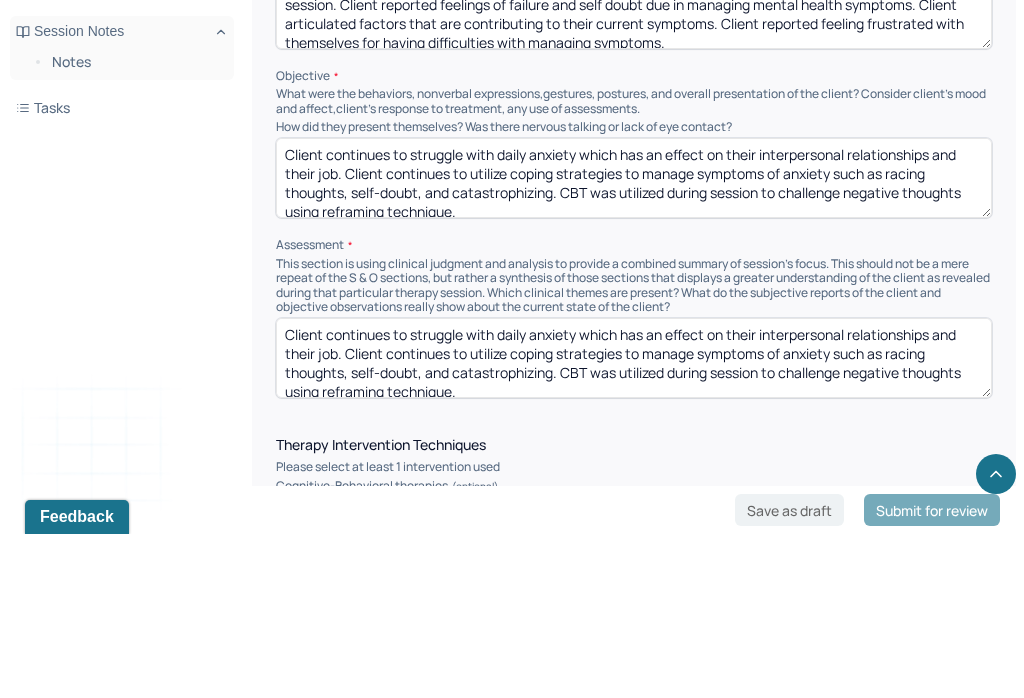 scroll, scrollTop: 0, scrollLeft: 0, axis: both 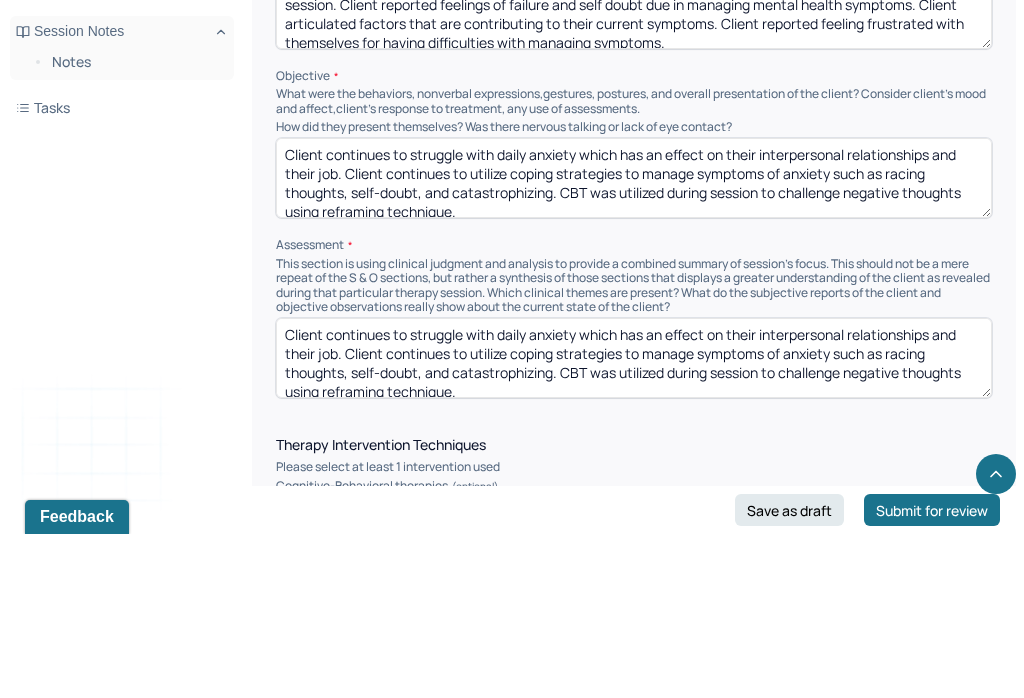 click on "Client continues to struggle with daily anxiety which has an effect on their interpersonal relationships and their job. Client continues to utilize coping strategies to manage symptoms of anxiety such as racing thoughts, self-doubt, and catastrophizing. CBT was utilized during session to challenge negative thoughts using reframing technique." at bounding box center [634, 342] 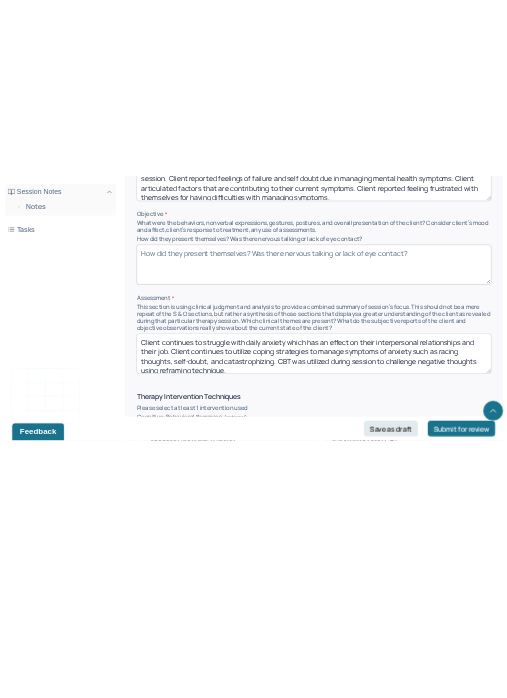 scroll, scrollTop: 1346, scrollLeft: 0, axis: vertical 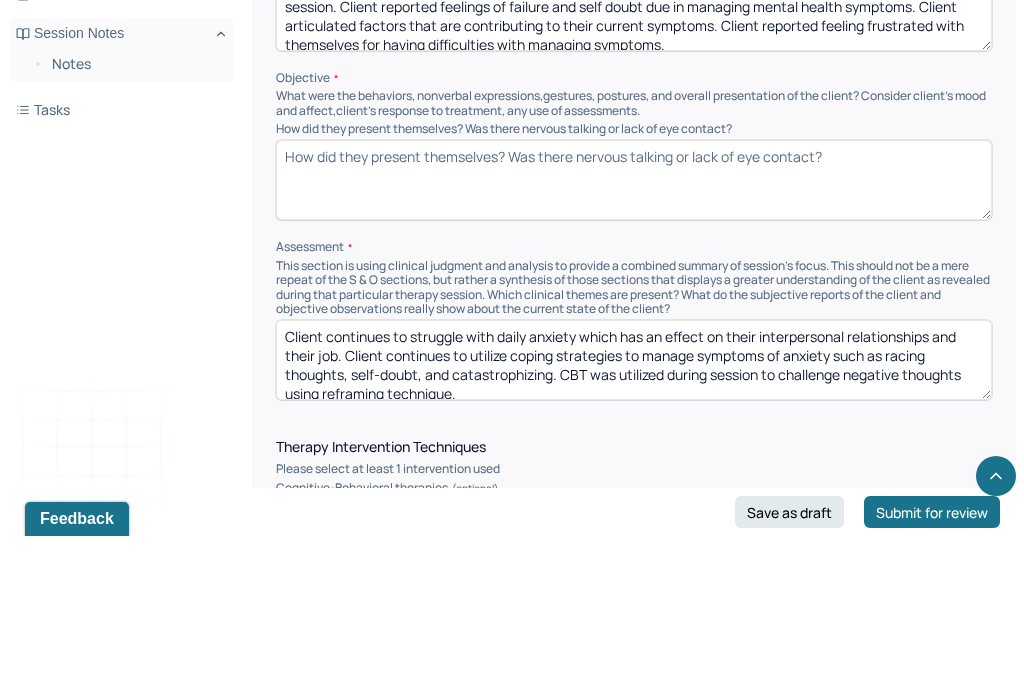 click on "How did they present themselves? Was there nervous talking or lack of eye contact?" at bounding box center (634, 342) 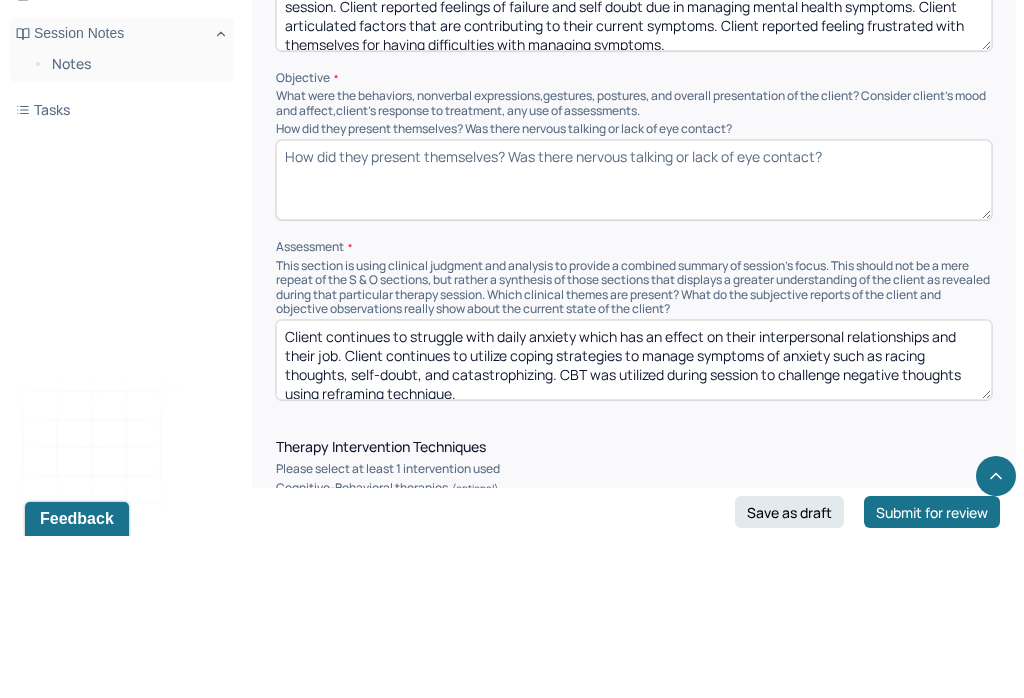 paste on "Client was engaged in communication and skill building throughout the session. Client was open to and appreciative of therapist’s support and guidance." 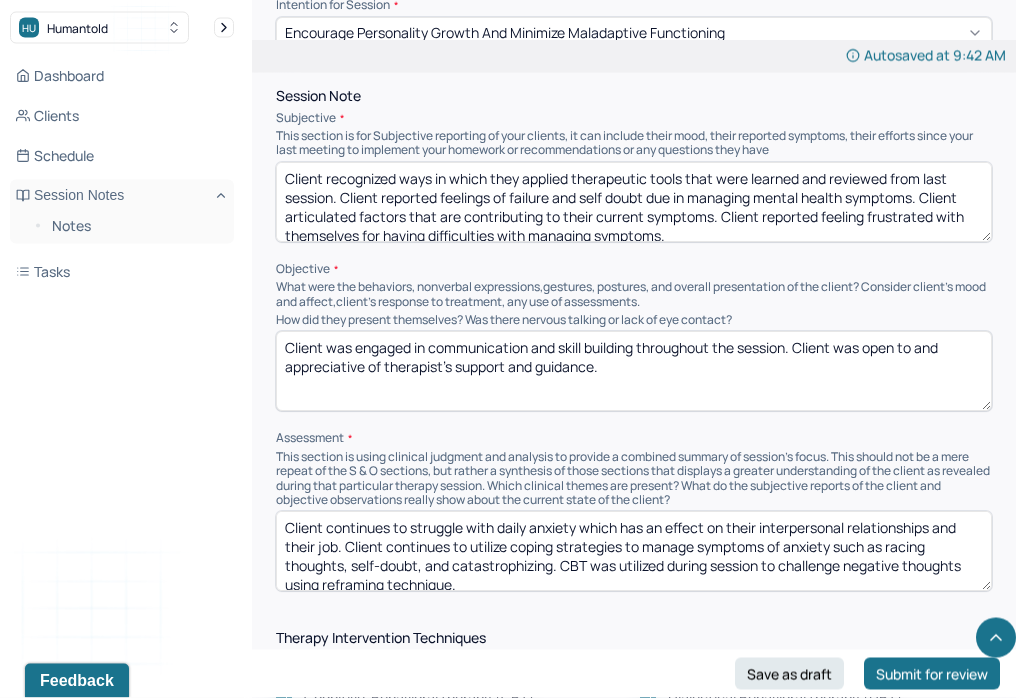 scroll, scrollTop: 1146, scrollLeft: 0, axis: vertical 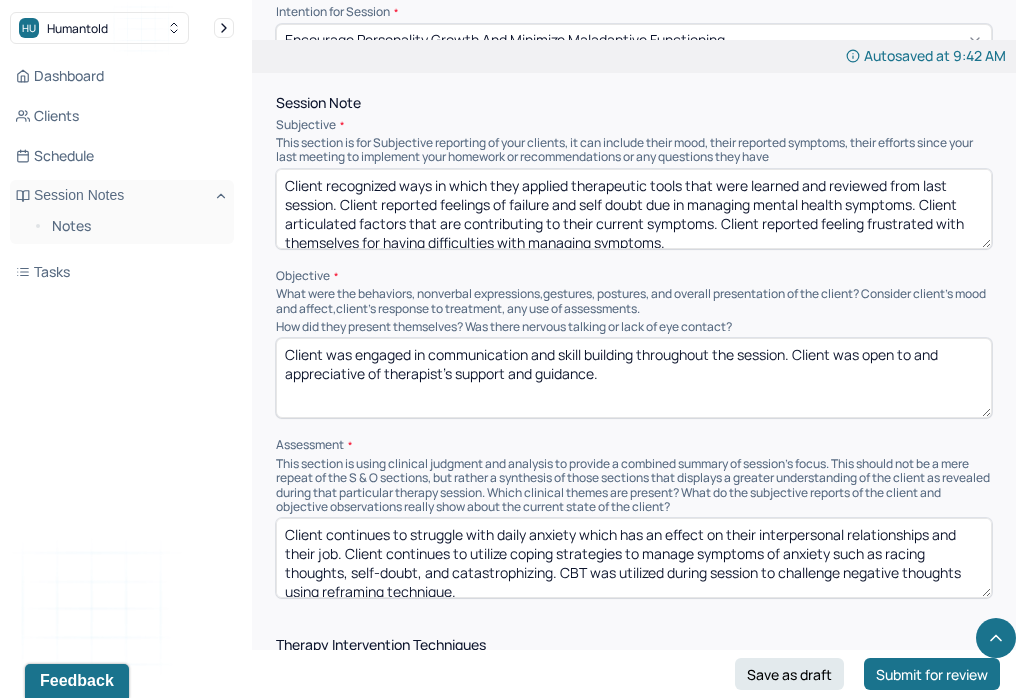 click on "Client recognized ways in which they applied therapeutic tools that were learned and reviewed from last session. Client reported feelings of failure and self doubt due in managing mental health symptoms. Client articulated factors that are contributing to their current symptoms. Client reported feeling frustrated with themselves for having difficulties with managing symptoms." at bounding box center [634, 209] 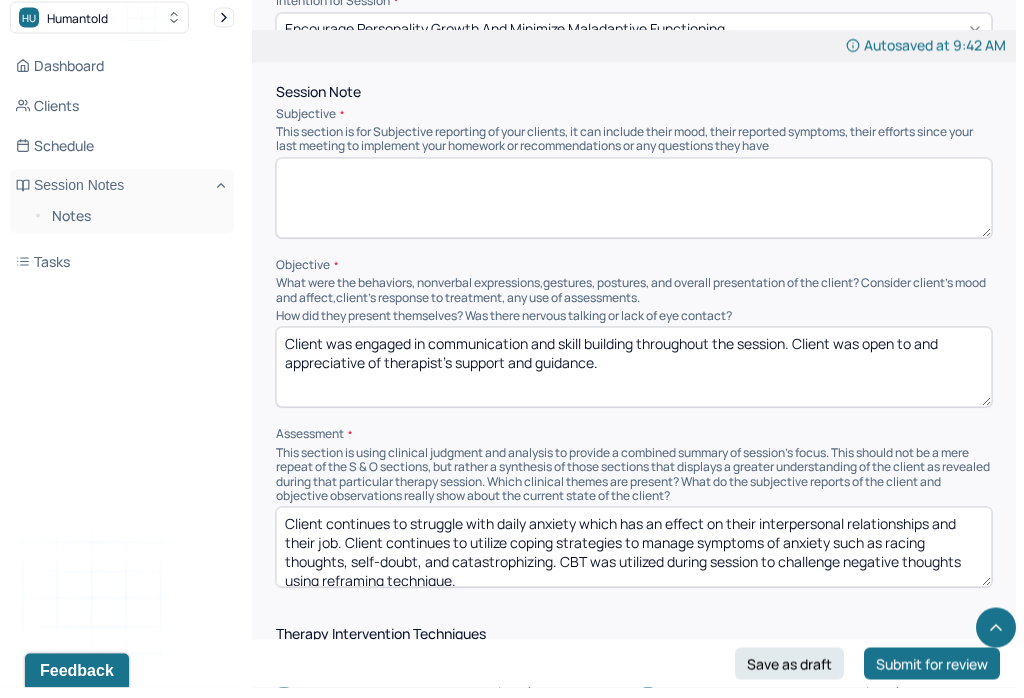 click at bounding box center (634, 209) 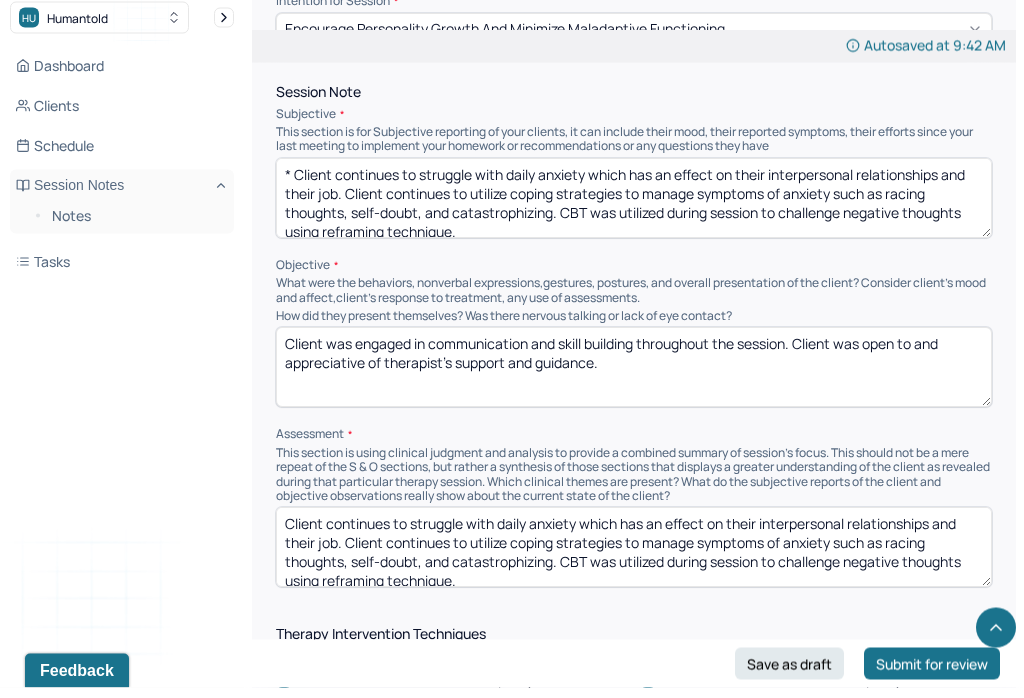 scroll, scrollTop: 8, scrollLeft: 0, axis: vertical 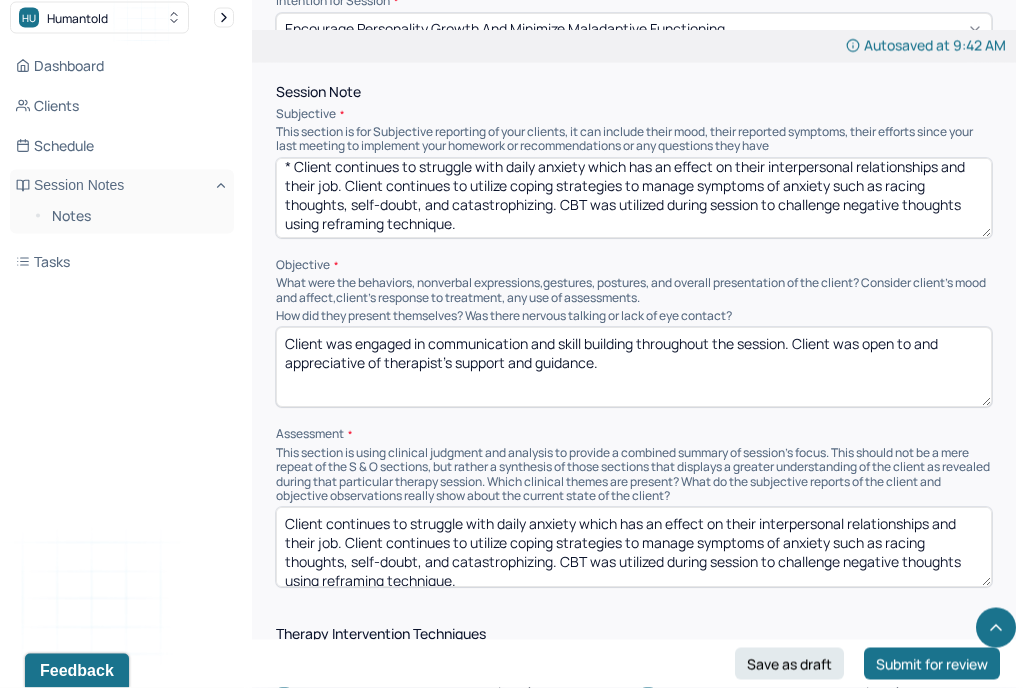click on "* Client continues to struggle with daily anxiety which has an effect on their interpersonal relationships and their job. Client continues to utilize coping strategies to manage symptoms of anxiety such as racing thoughts, self-doubt, and catastrophizing. CBT was utilized during session to challenge negative thoughts using reframing technique." at bounding box center [634, 209] 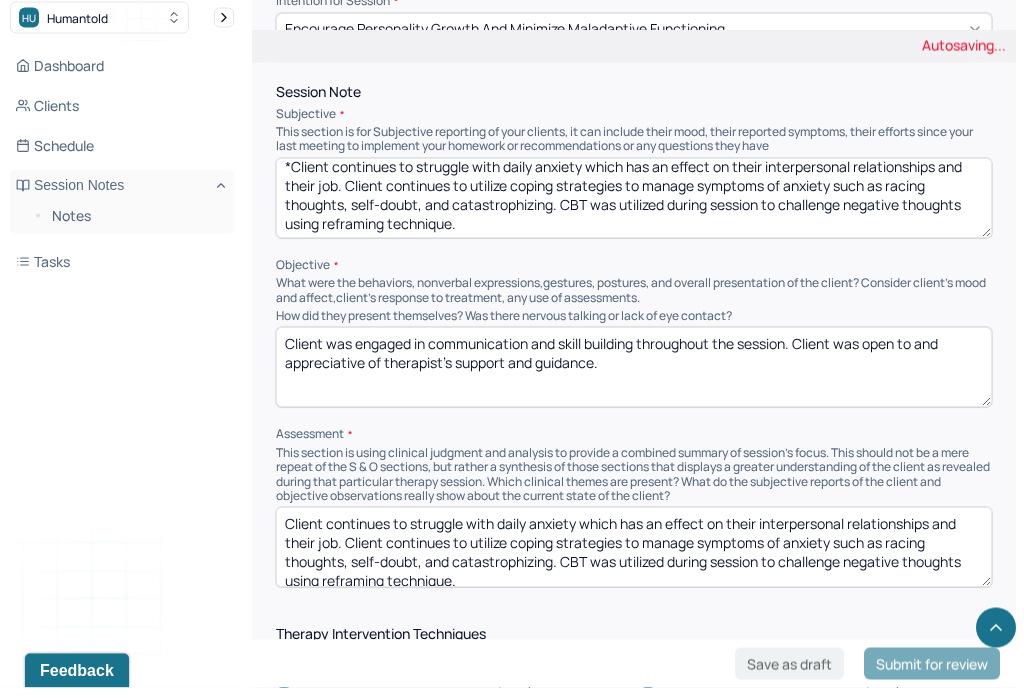 scroll, scrollTop: 5, scrollLeft: 0, axis: vertical 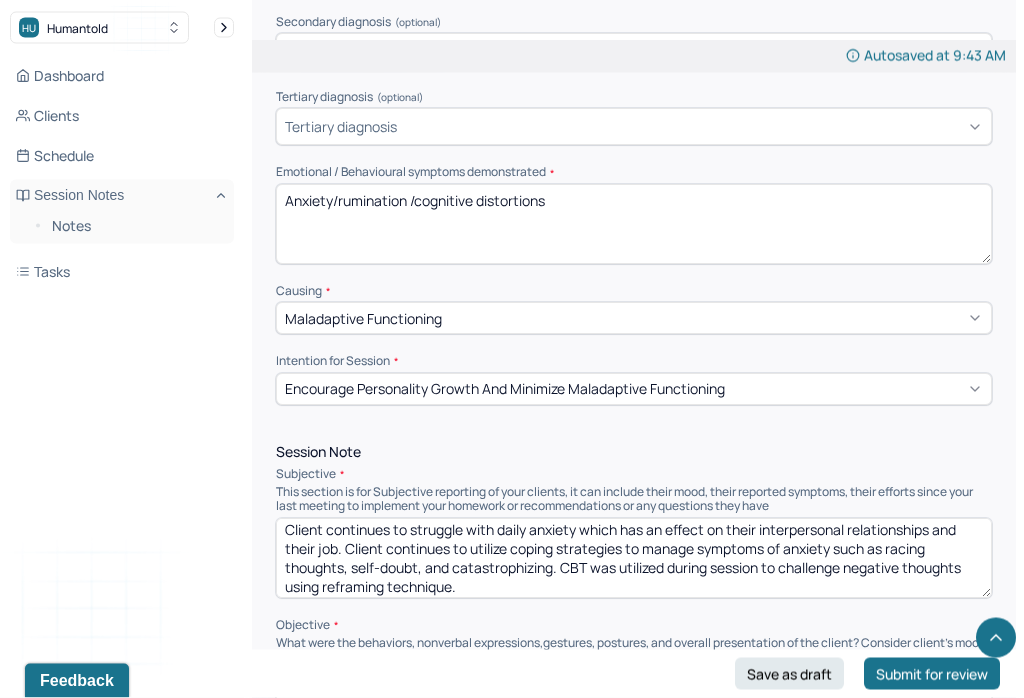 click on "Anxiety/rumination /cognitive distortions" at bounding box center (634, 225) 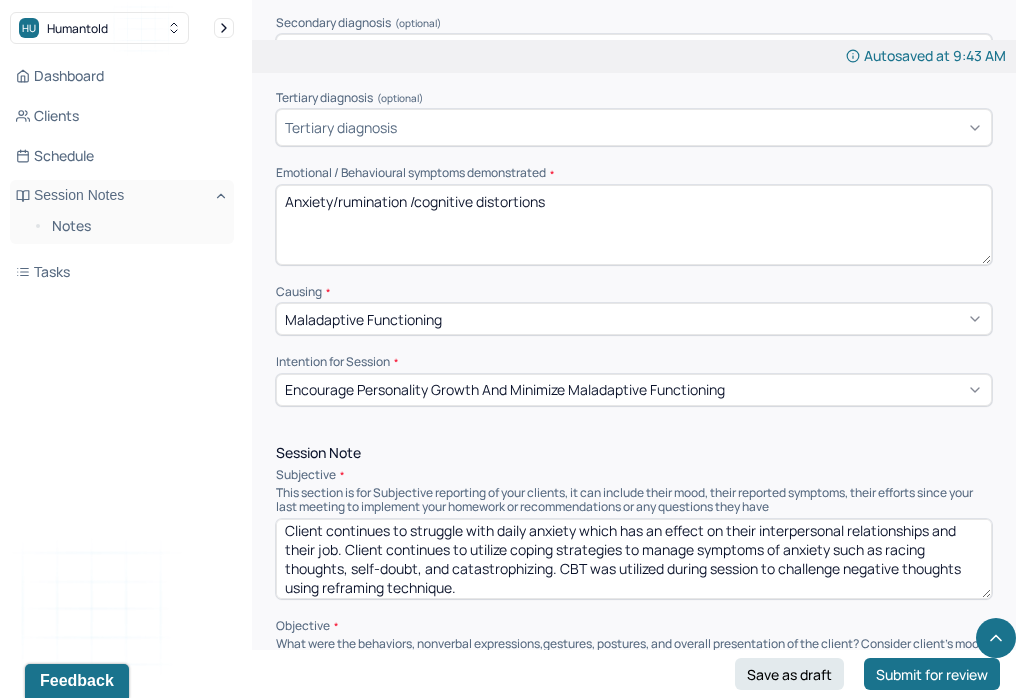 click on "Anxiety/rumination /cognitive distortions" at bounding box center (634, 225) 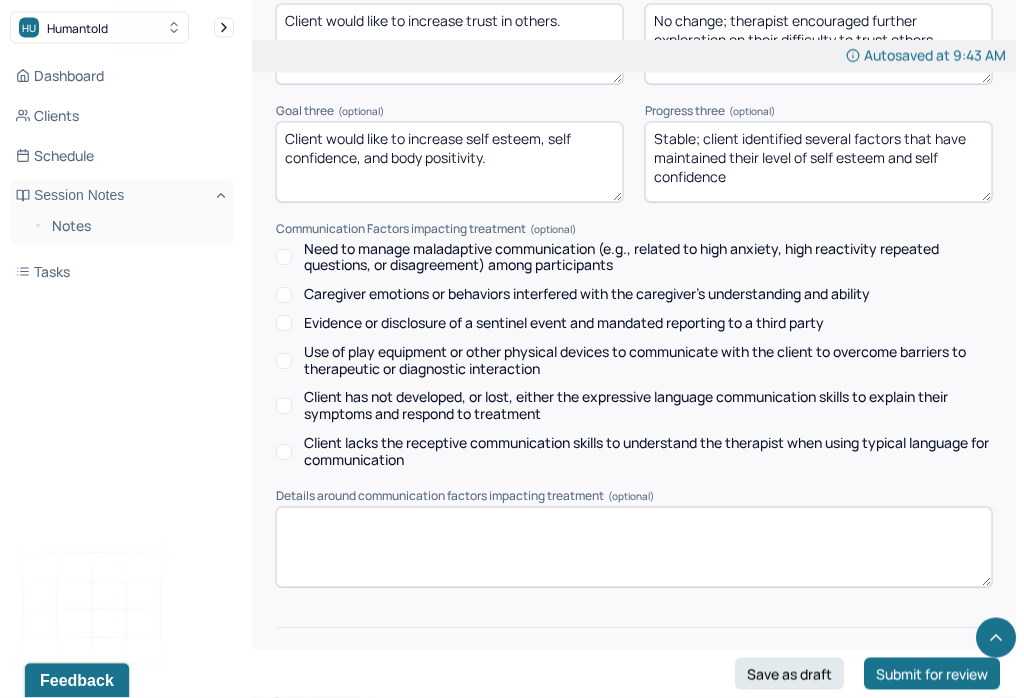 scroll, scrollTop: 3058, scrollLeft: 0, axis: vertical 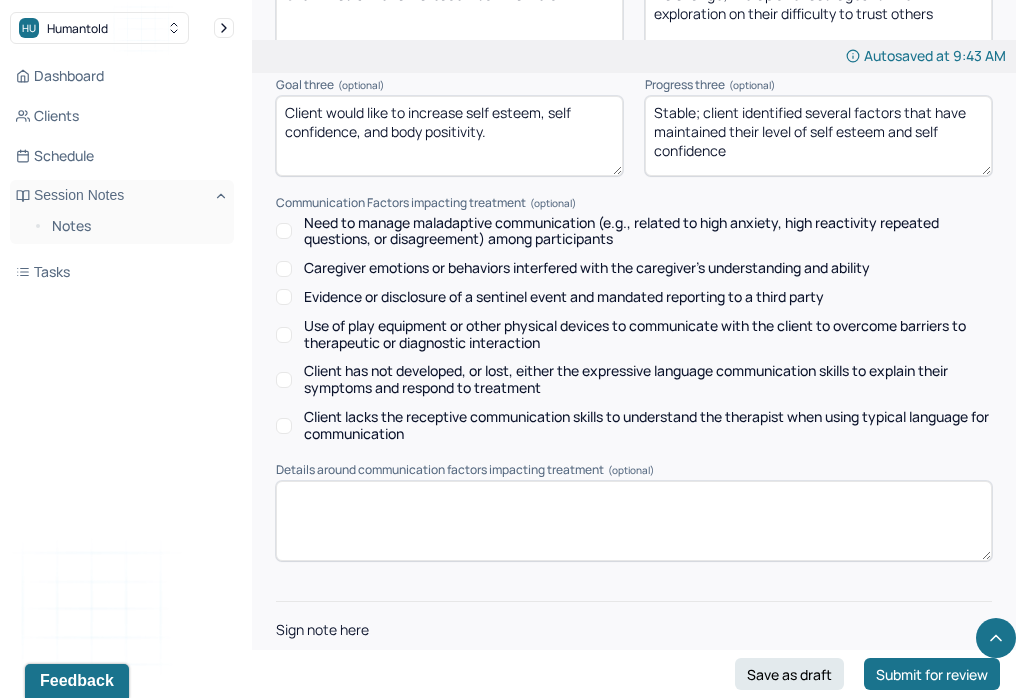 click at bounding box center [634, 685] 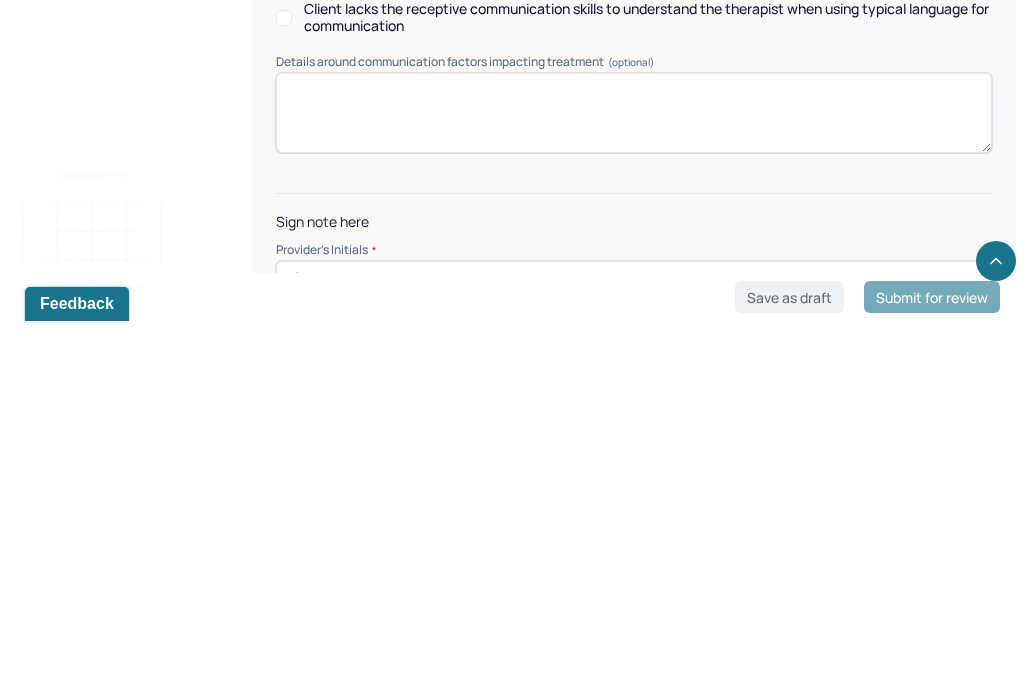 scroll, scrollTop: 3058, scrollLeft: 0, axis: vertical 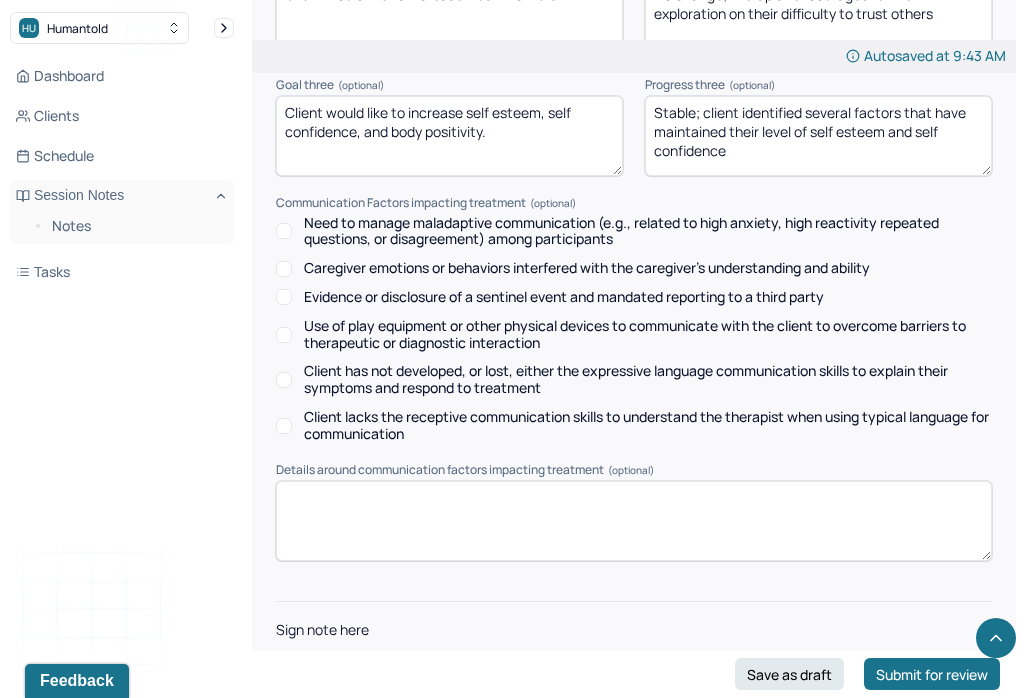 click on "Submit for review" at bounding box center [932, 674] 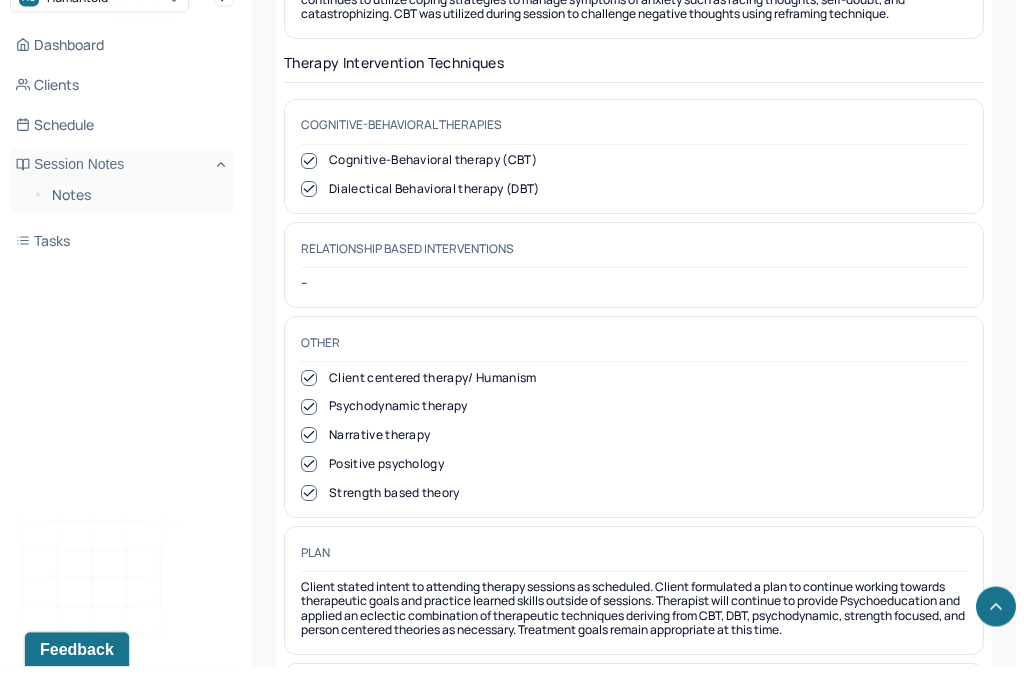 scroll, scrollTop: 2120, scrollLeft: 0, axis: vertical 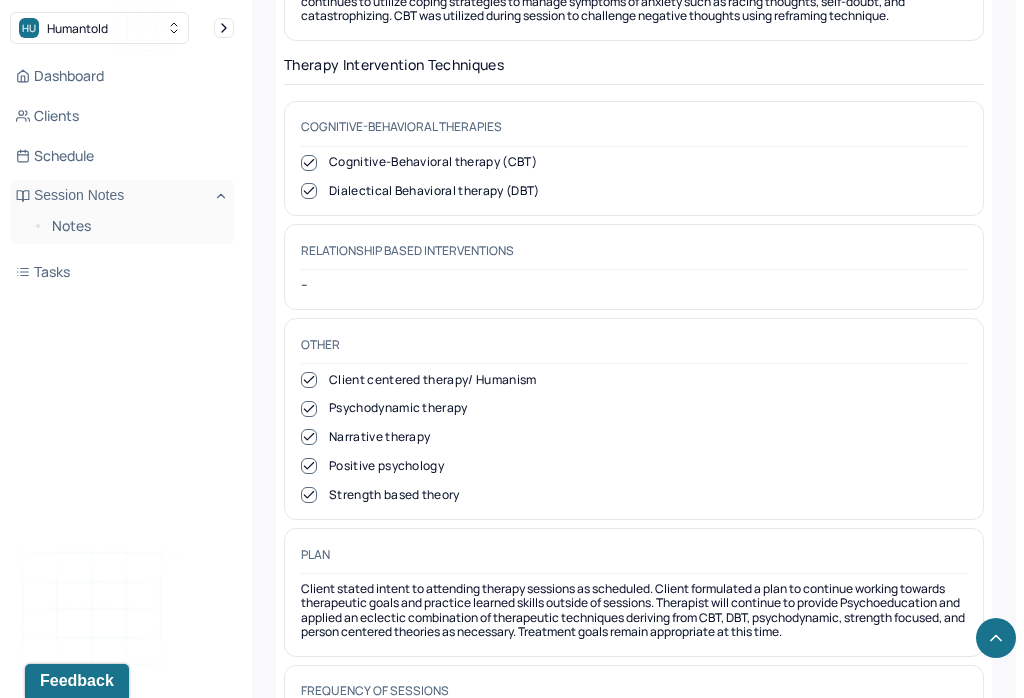 click on "Notes" at bounding box center [135, 226] 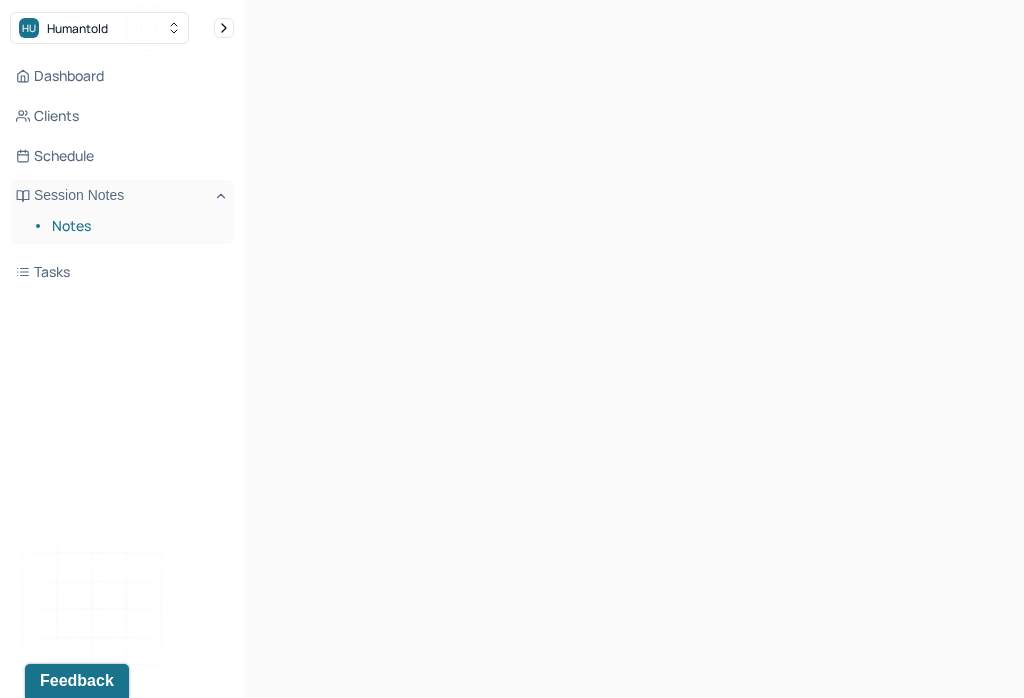 scroll, scrollTop: 0, scrollLeft: 0, axis: both 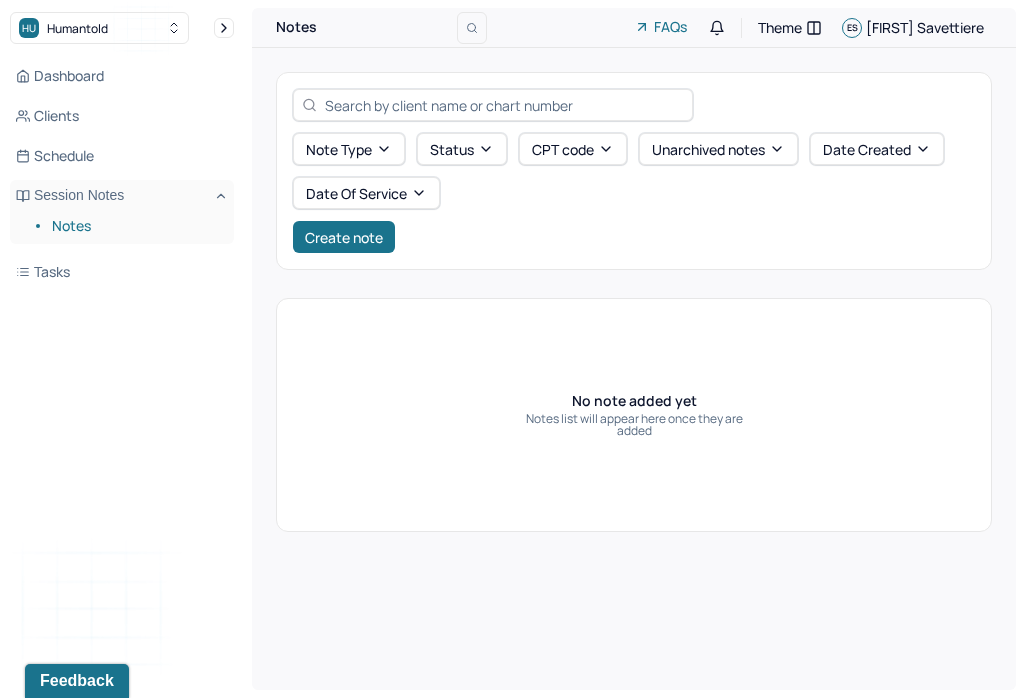 click on "Create note" at bounding box center [344, 237] 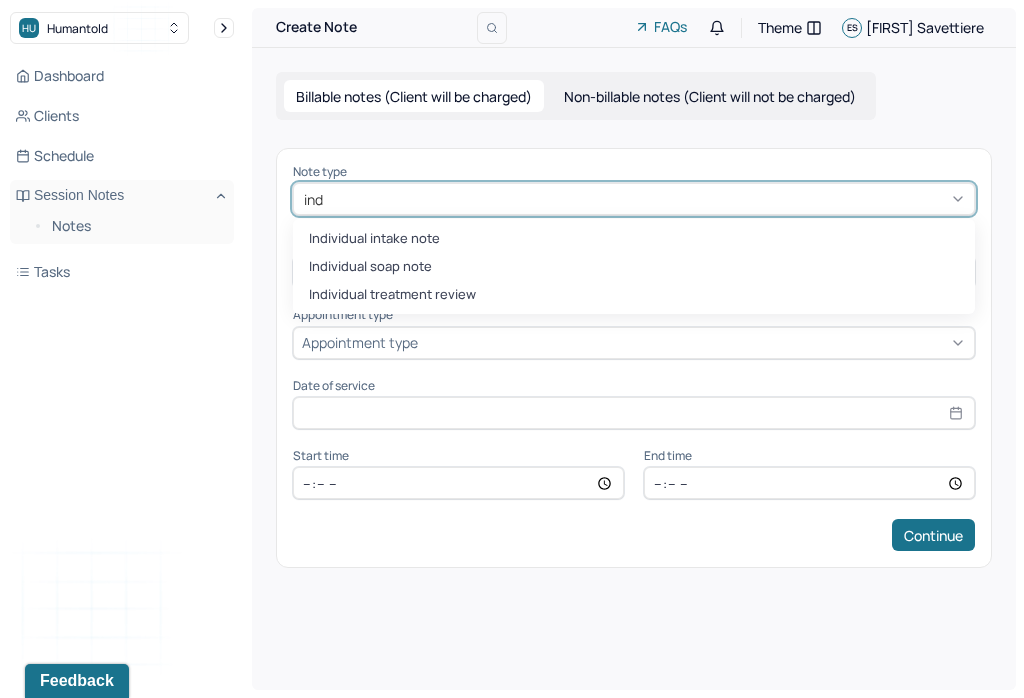 click on "Individual soap note" at bounding box center (634, 267) 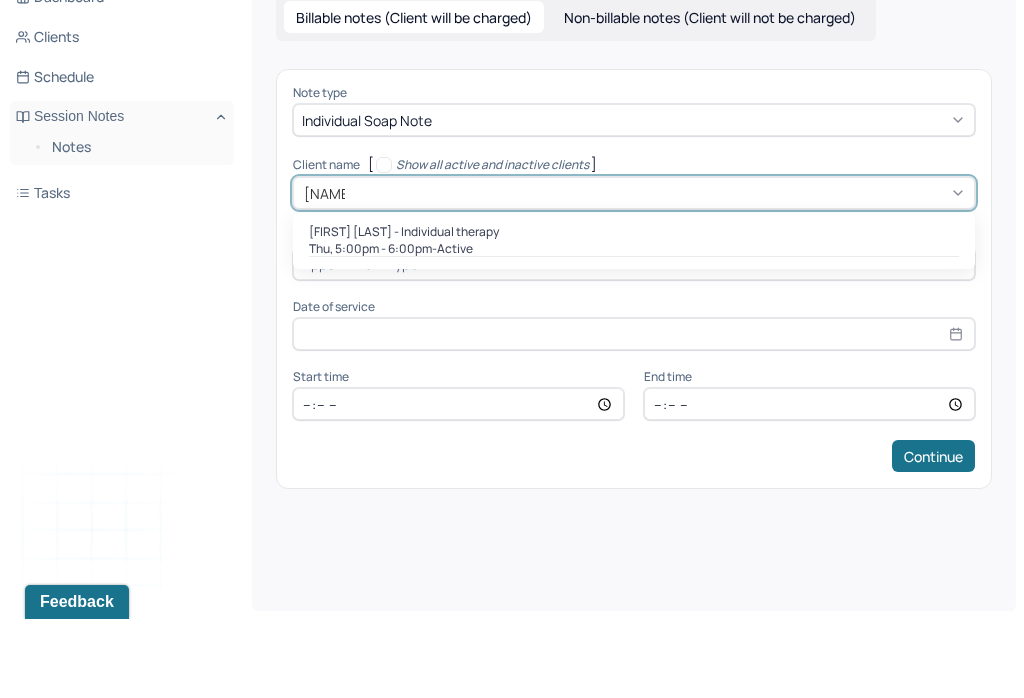 click on "Thu, 5:00pm - 6:00pm  -  active" at bounding box center (634, 328) 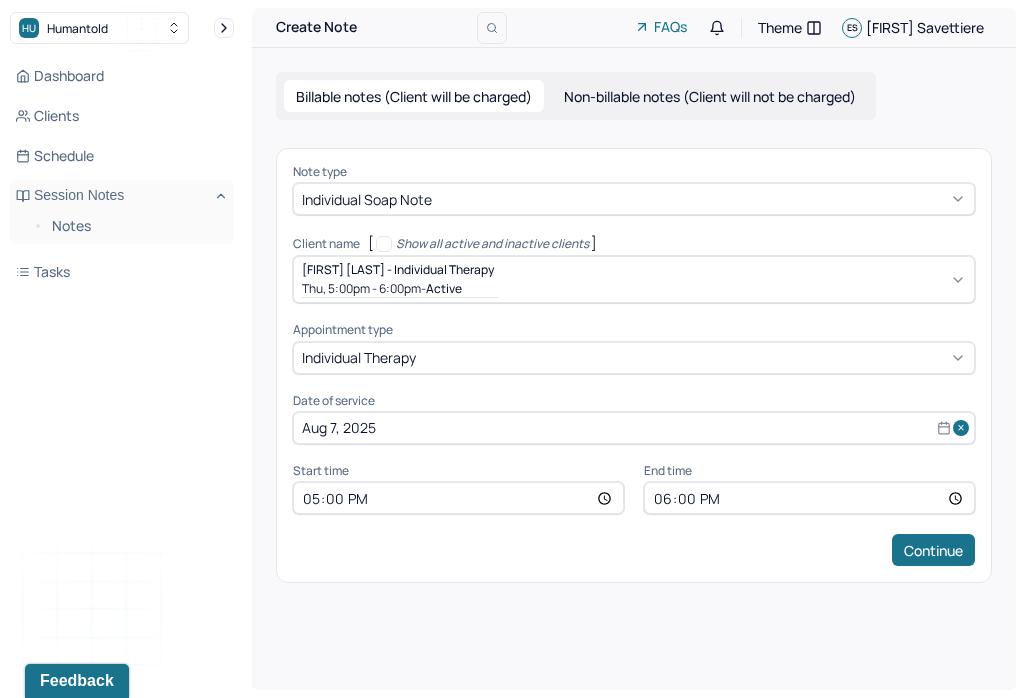 click on "17:00" at bounding box center [458, 498] 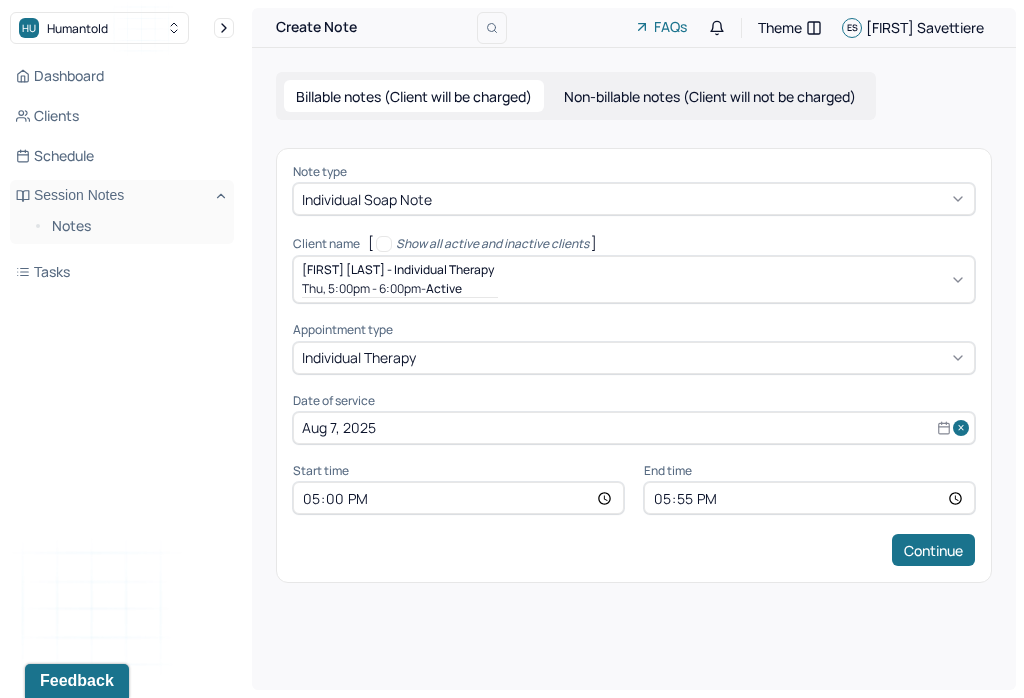 click on "Continue" at bounding box center (933, 550) 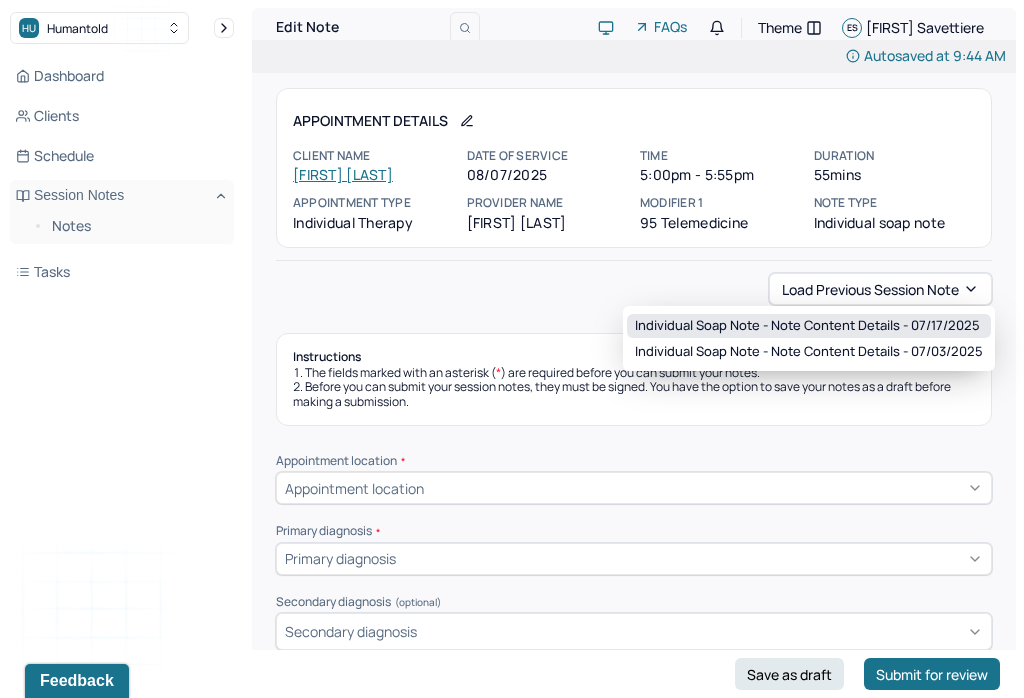 click on "Individual soap note   - Note content Details -   07/17/2025" at bounding box center [807, 326] 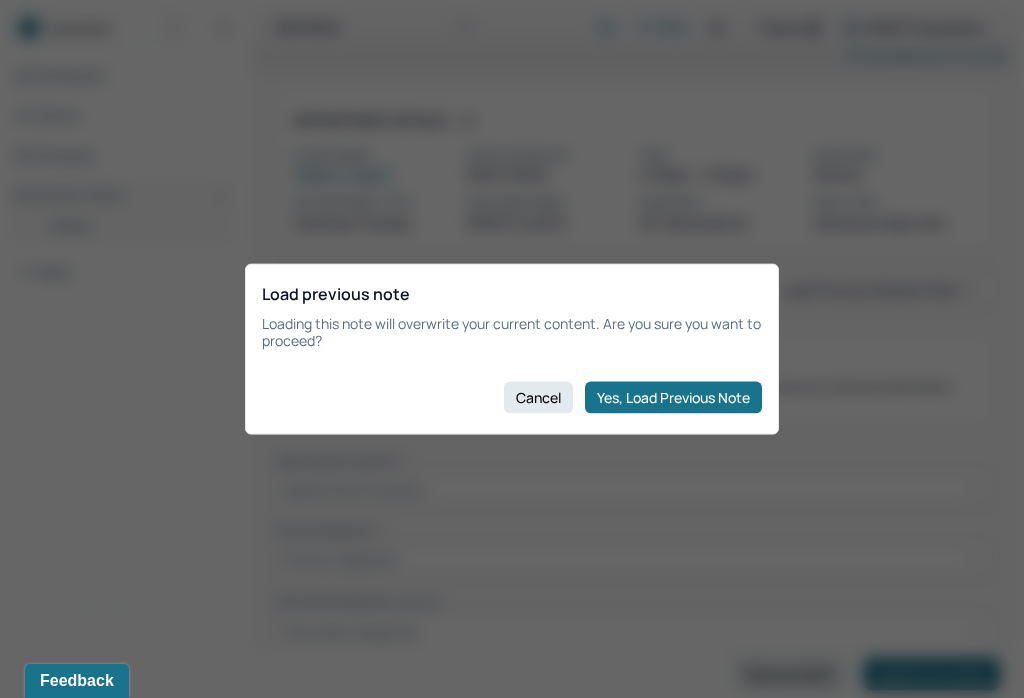 click on "Yes, Load Previous Note" at bounding box center [673, 397] 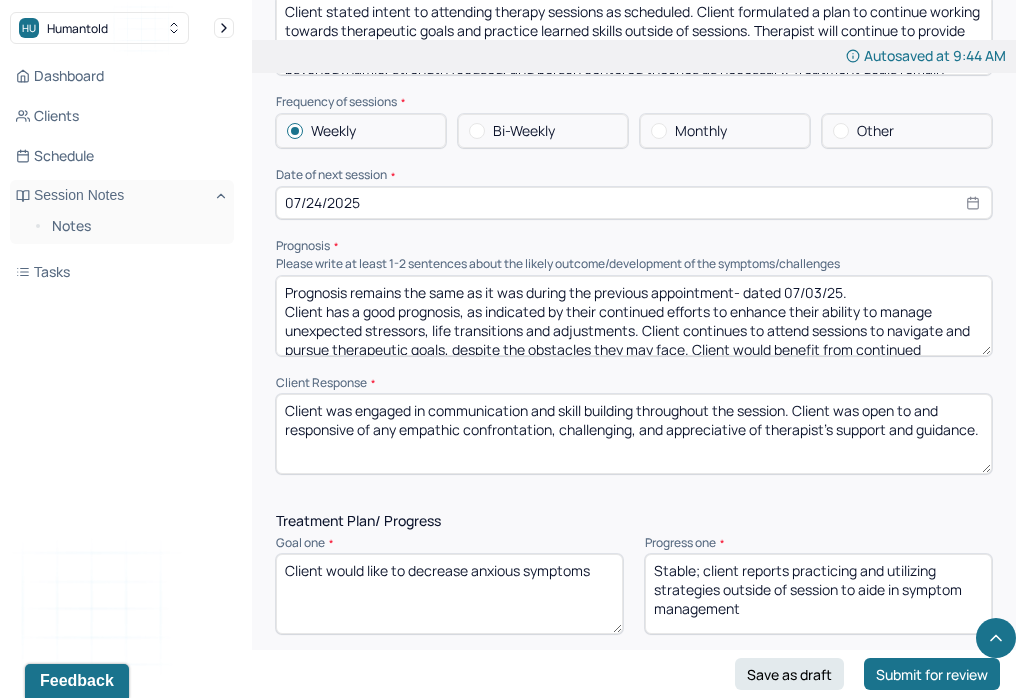 scroll, scrollTop: 2362, scrollLeft: 0, axis: vertical 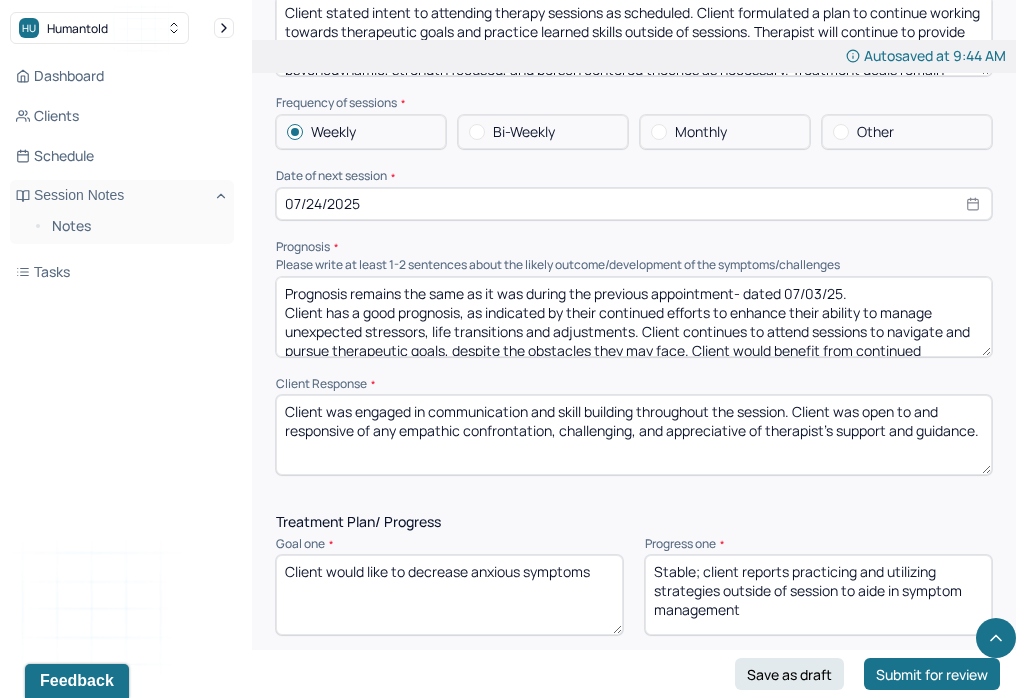 click on "Prognosis remains the same as it was during the previous appointment- dated 07/03/25.
Client has a good prognosis, as indicated by their continued efforts to enhance their ability to manage unexpected stressors, life transitions and adjustments. Client continues to attend sessions to navigate and pursue therapeutic goals, despite the obstacles they may face. Client would benefit from continued integration of CBT and Psychoeducation within sessions. Application of therapeutic insights and interventions explored in sessions and practiced into real life situations can enhance client’s understanding of factors that often yield maladaptive responses as well as their ability to exercise symptom management." at bounding box center [634, 317] 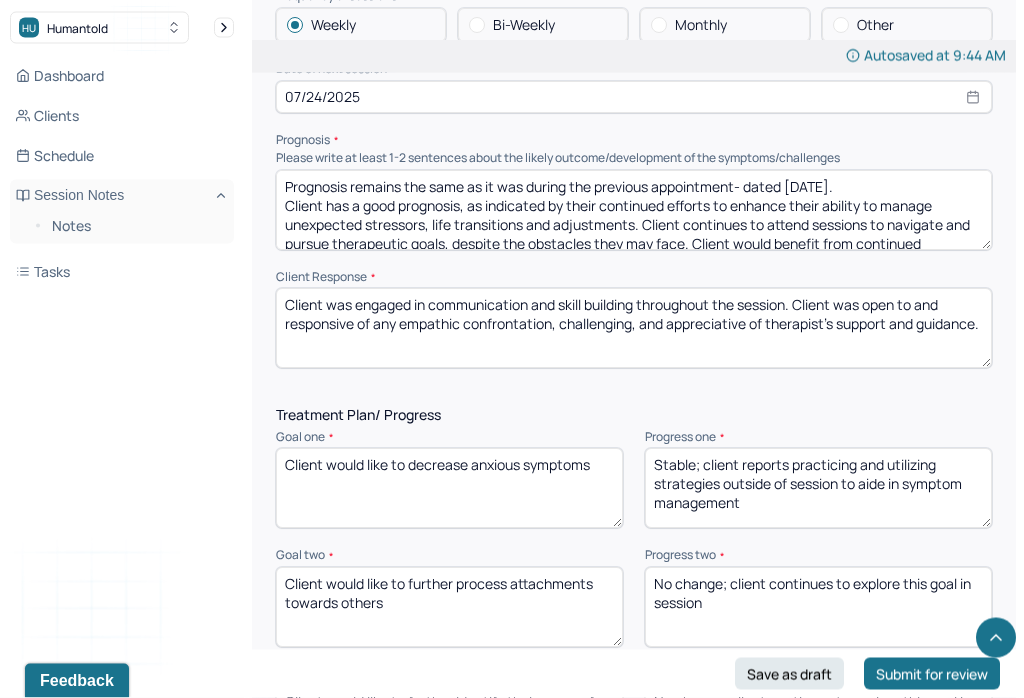 scroll, scrollTop: 2469, scrollLeft: 0, axis: vertical 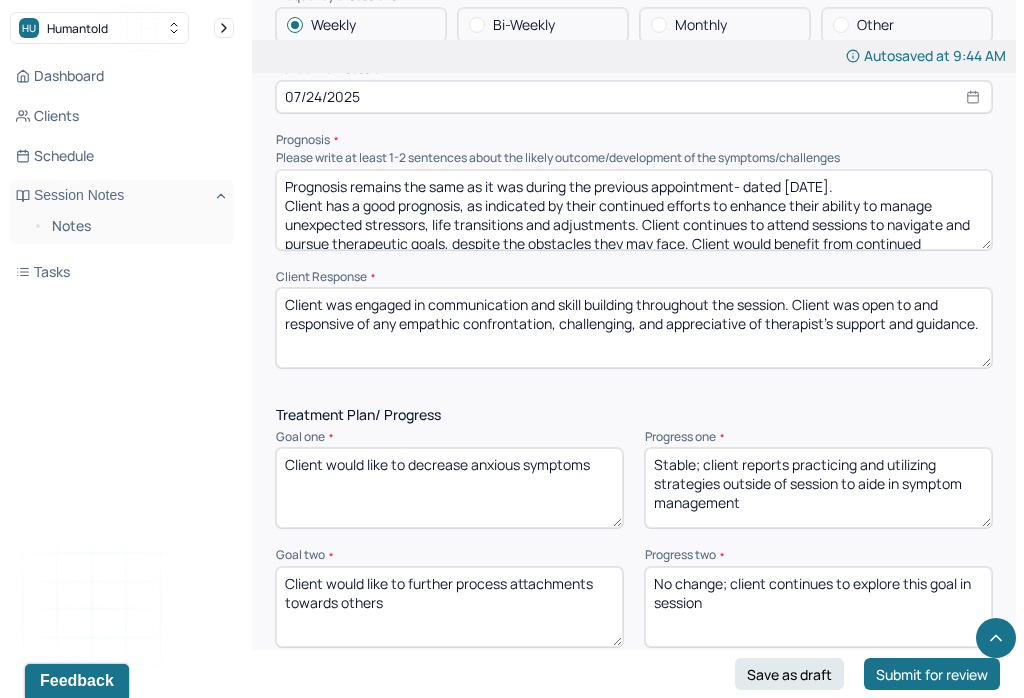click on "Client was engaged in communication and skill building throughout the session. Client was open to and responsive of any empathic confrontation, challenging, and appreciative of therapist’s support and guidance." at bounding box center [634, 328] 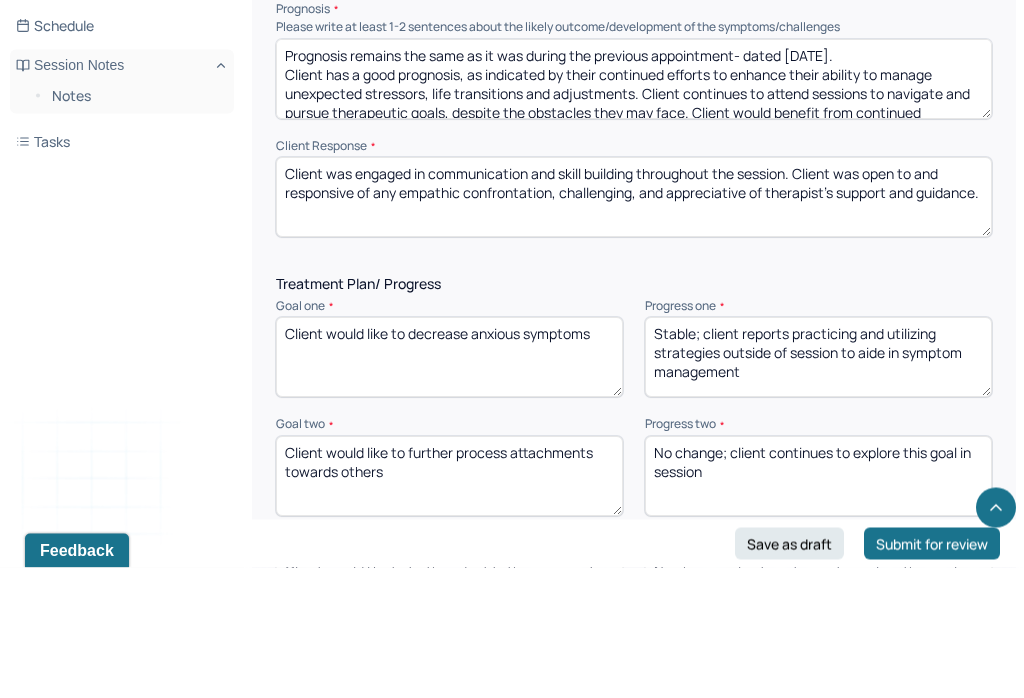 click on "Client was engaged in communication and skill building throughout the session. Client was open to and responsive of any empathic confrontation, challenging, and appreciative of therapist’s support and guidance." at bounding box center (634, 328) 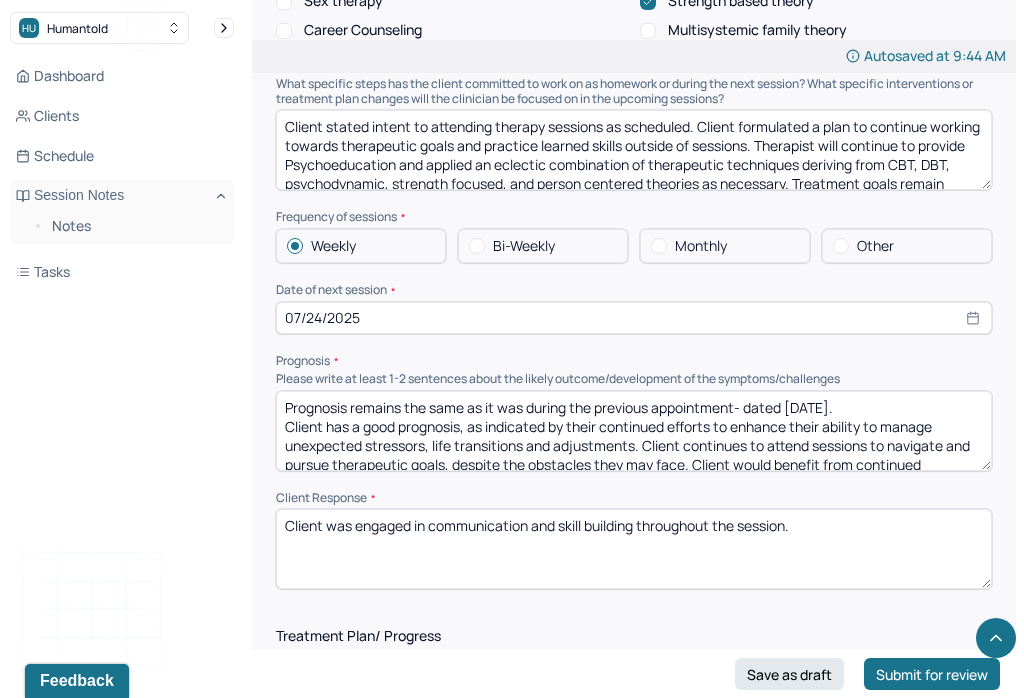 scroll, scrollTop: 2216, scrollLeft: 0, axis: vertical 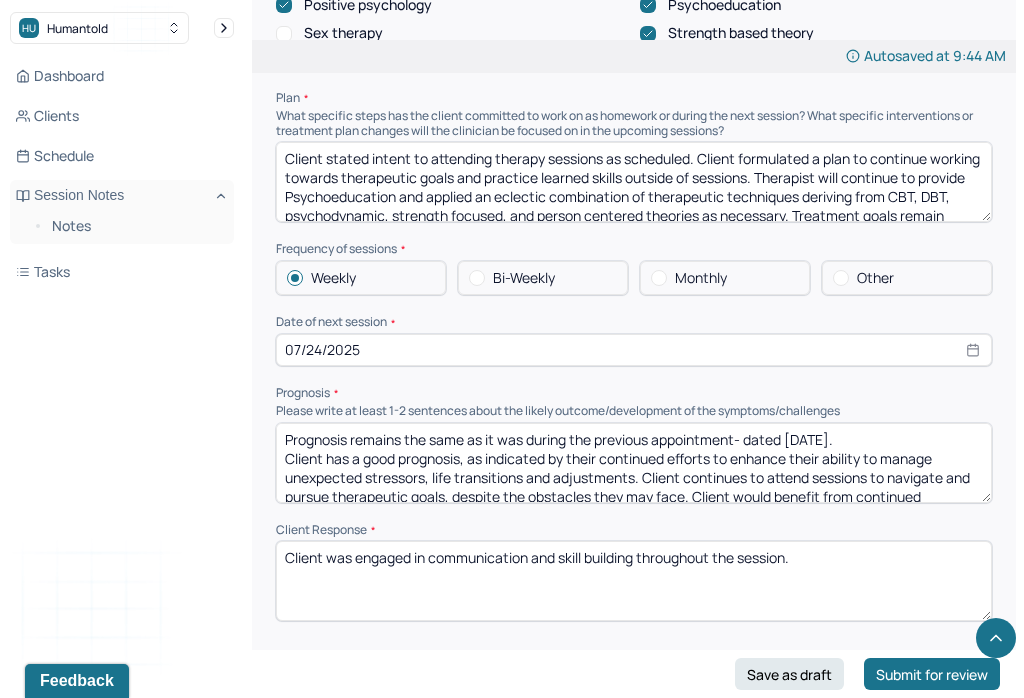 click on "07/24/2025" at bounding box center (634, 350) 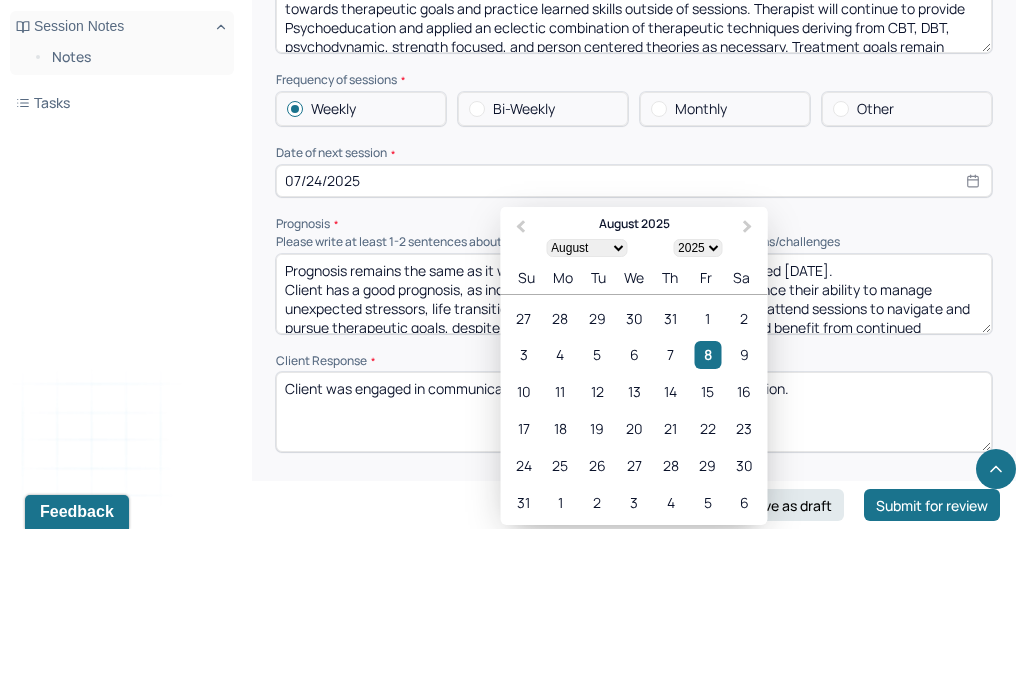 scroll, scrollTop: 2385, scrollLeft: 0, axis: vertical 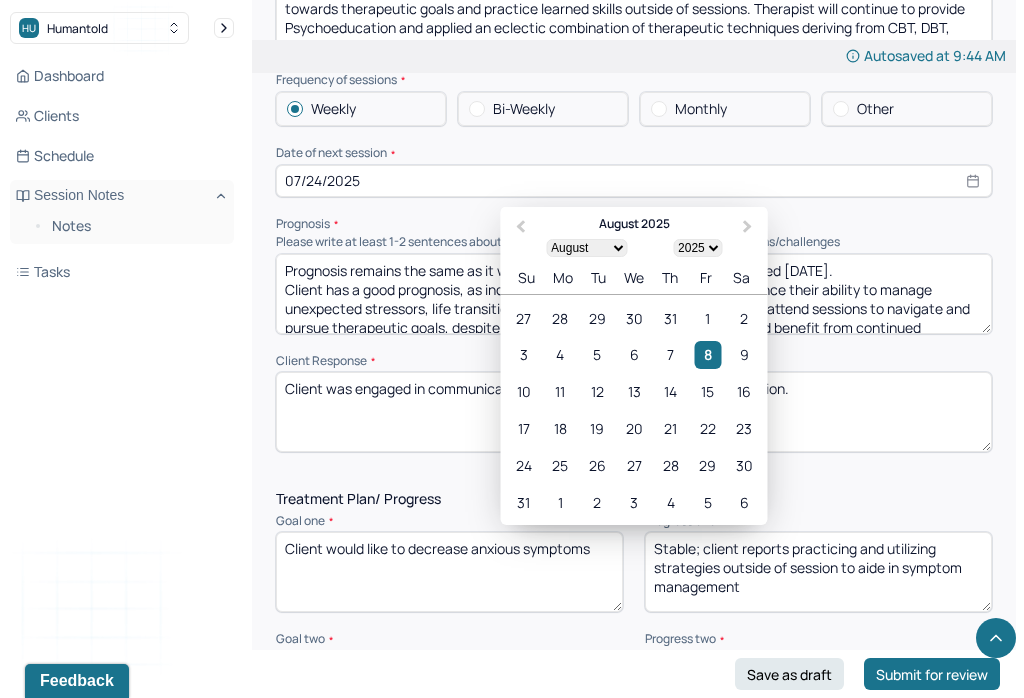click on "14" at bounding box center [670, 391] 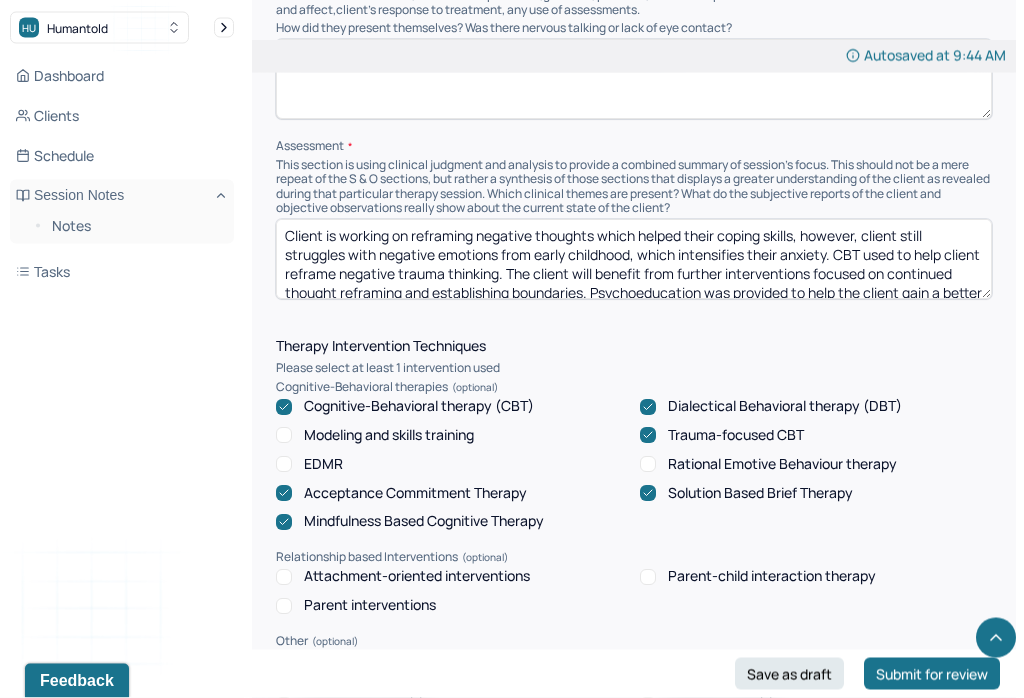 scroll, scrollTop: 1440, scrollLeft: 0, axis: vertical 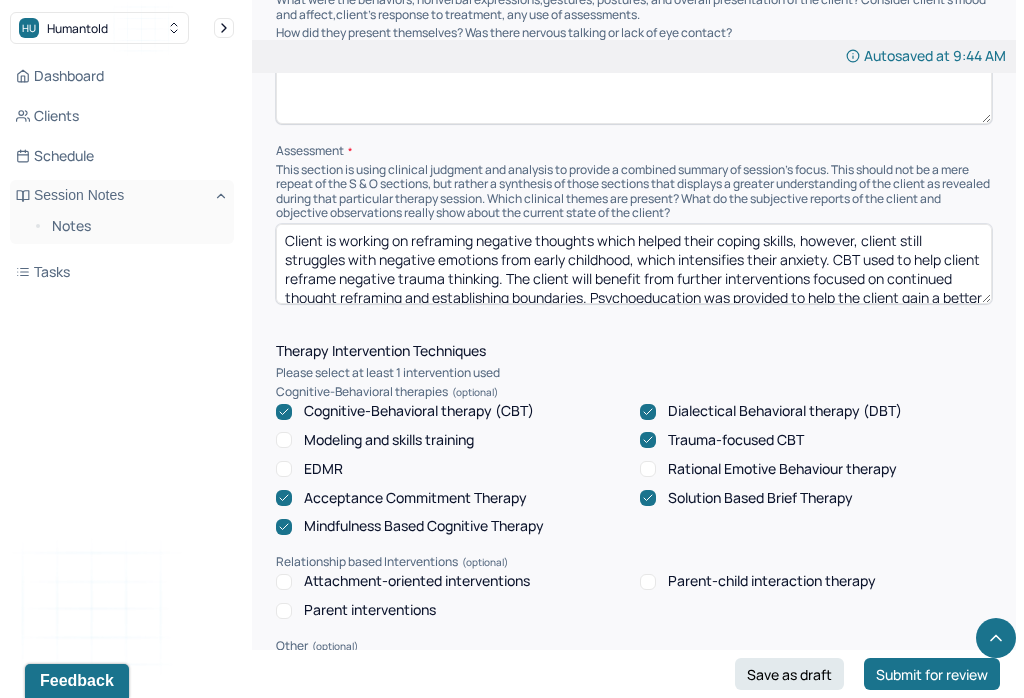 click on "Client is working on reframing negative thoughts which helped their coping skills, however, client still struggles with negative emotions from early childhood, which intensifies their anxiety. CBT used to help client reframe negative trauma thinking. The client will benefit from further interventions focused on continued thought reframing and establishing boundaries. Psychoeducation was provided to help the client gain a better understanding of their symptoms, its triggers, and coping strategies." at bounding box center [634, 264] 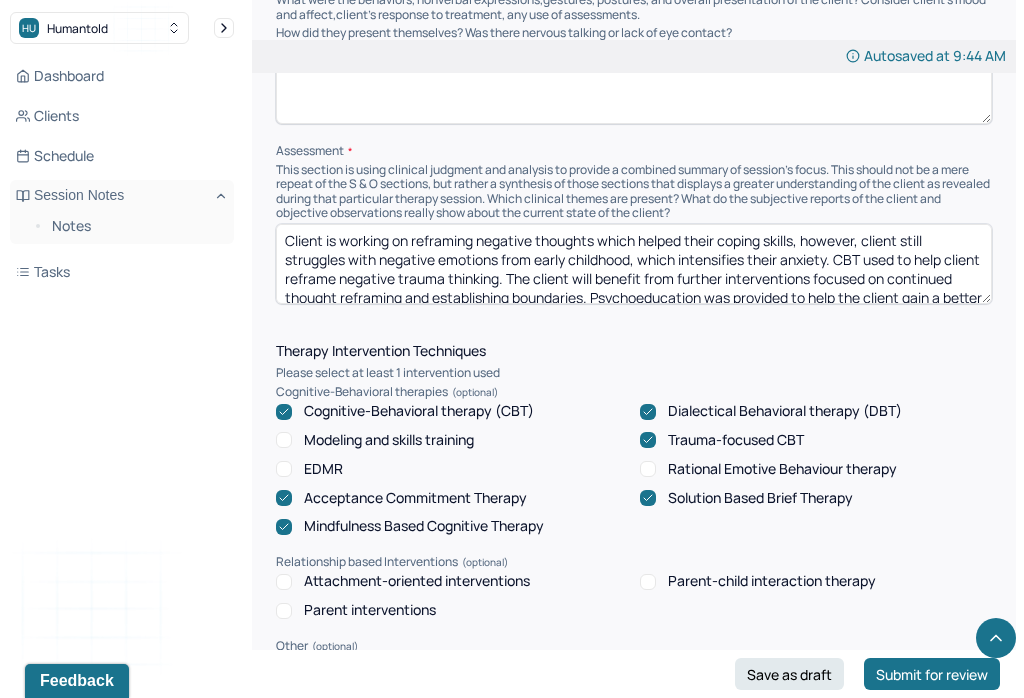 click on "Client is working on reframing negative thoughts which helped their coping skills, however, client still struggles with negative emotions from early childhood, which intensifies their anxiety. CBT used to help client reframe negative trauma thinking. The client will benefit from further interventions focused on continued thought reframing and establishing boundaries. Psychoeducation was provided to help the client gain a better understanding of their symptoms, its triggers, and coping strategies." at bounding box center (634, 264) 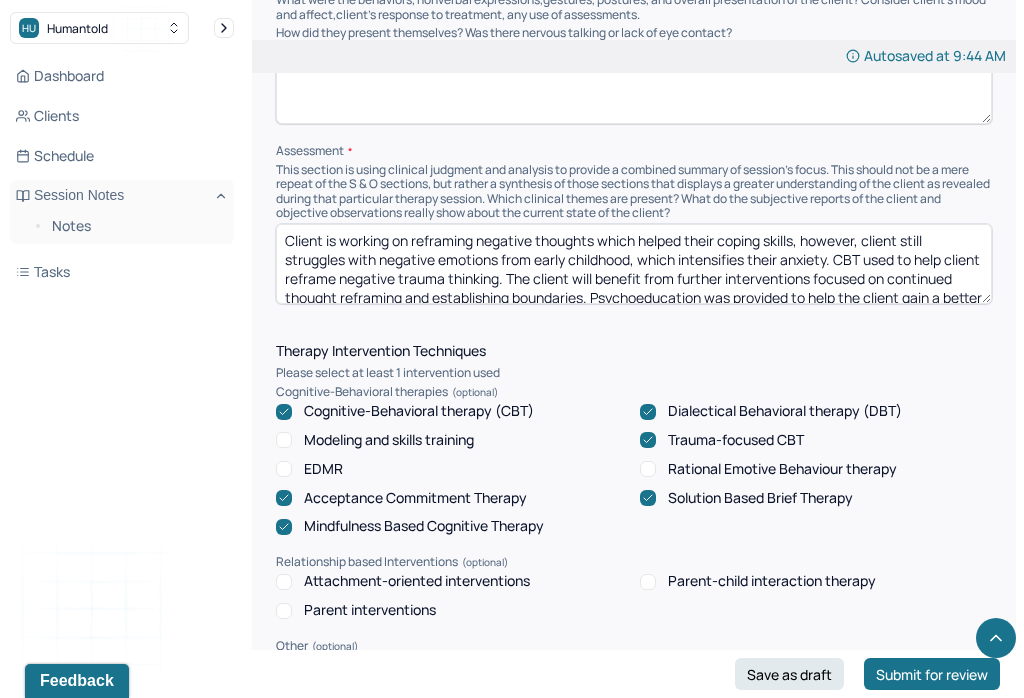 click on "Client is working on reframing negative thoughts which helped their coping skills, however, client still struggles with negative emotions from early childhood, which intensifies their anxiety. CBT used to help client reframe negative trauma thinking. The client will benefit from further interventions focused on continued thought reframing and establishing boundaries. Psychoeducation was provided to help the client gain a better understanding of their symptoms, its triggers, and coping strategies." at bounding box center (634, 264) 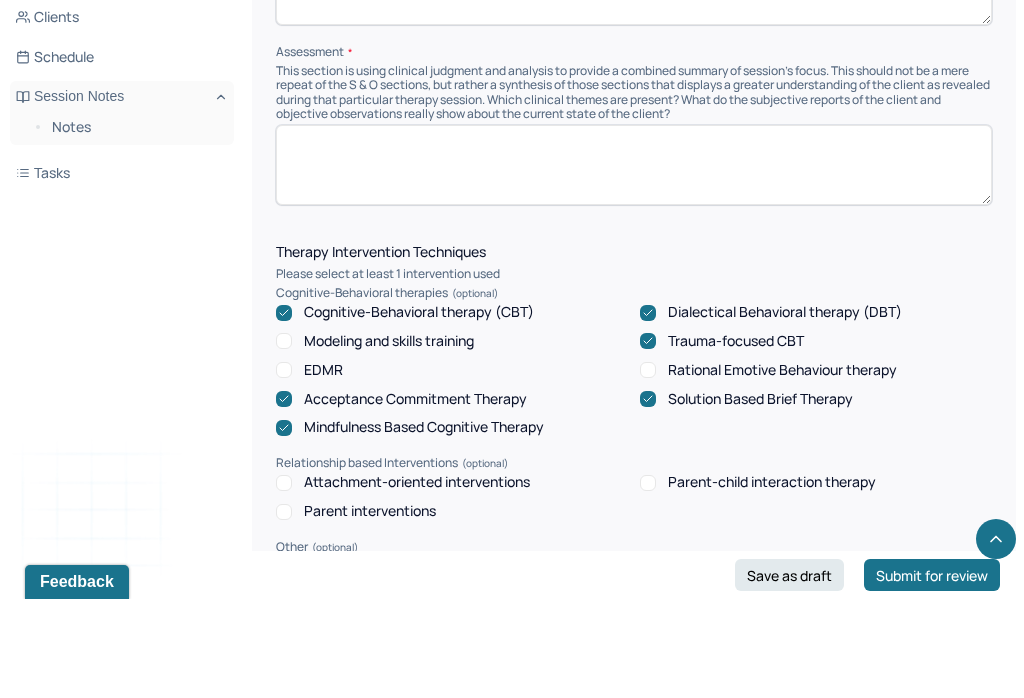 click at bounding box center (634, 264) 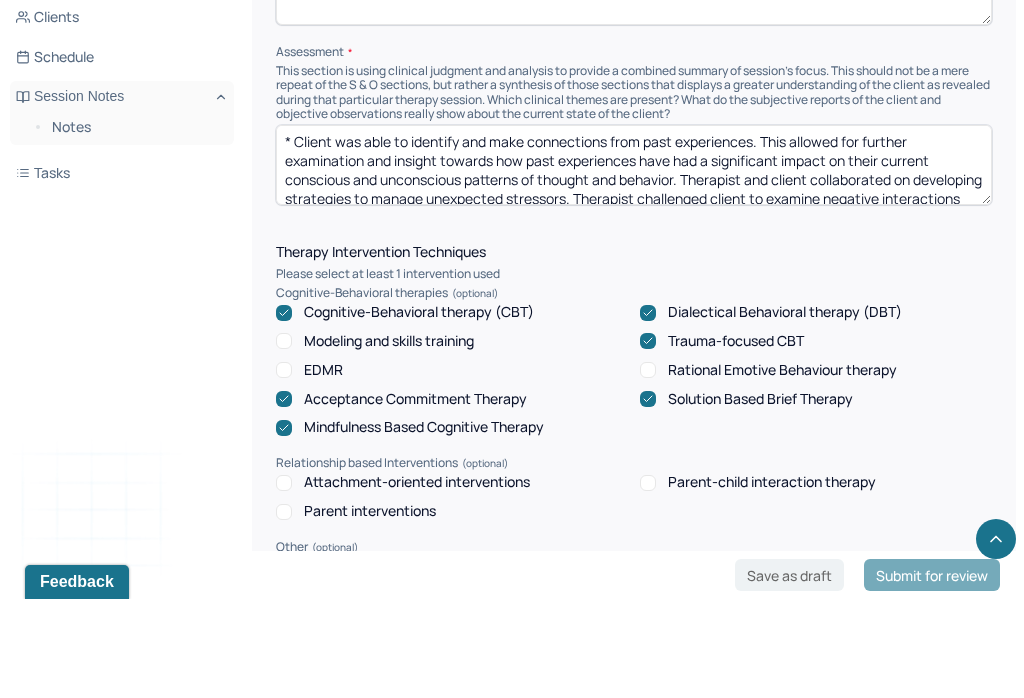 scroll, scrollTop: 0, scrollLeft: 0, axis: both 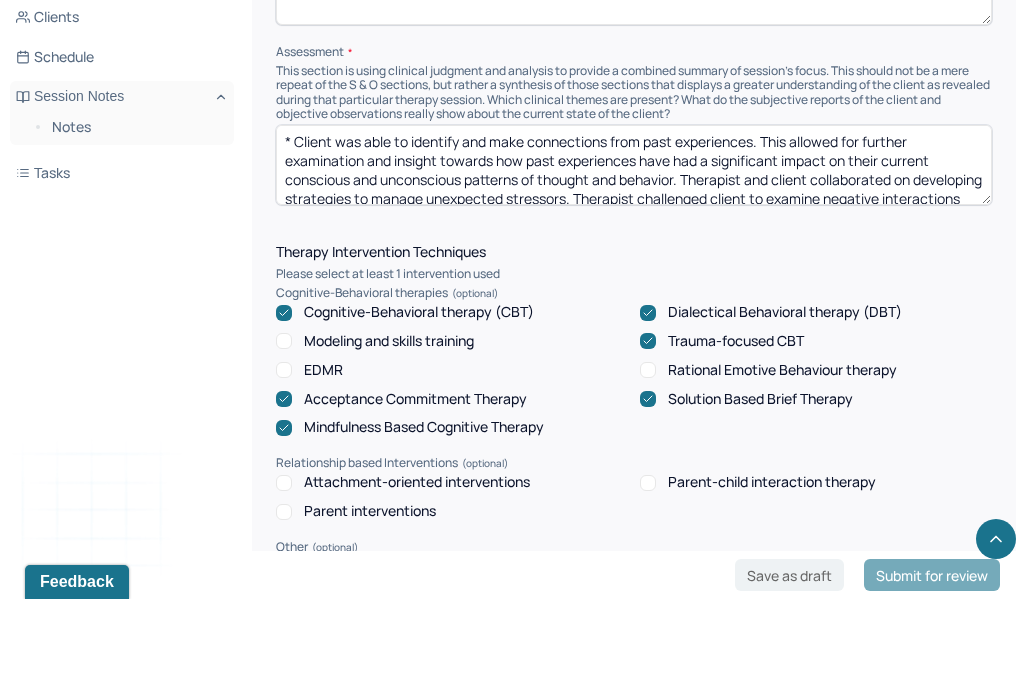 click at bounding box center (634, 264) 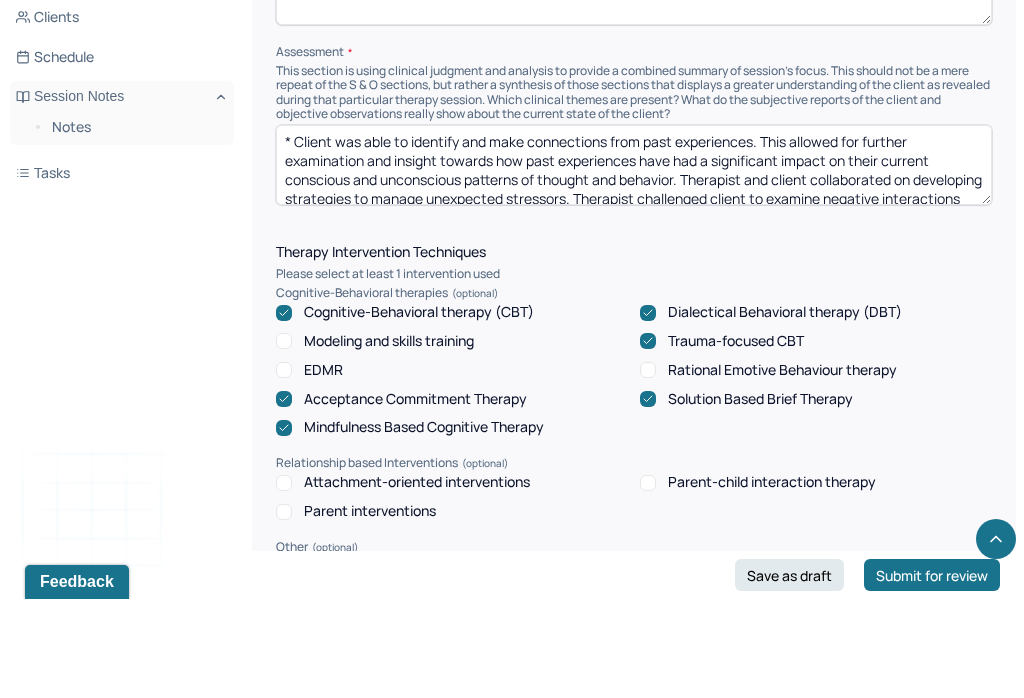 click on "* Client was able to identify and make connections from past experiences. This allowed for further examination and insight towards how past experiences have had a significant impact on their current conscious and unconscious patterns of thought and behavior. Therapist and client collaborated on developing strategies to manage unexpected stressors. Therapist challenged client to examine negative interactions from their past to help guide client towards a better understanding of their emotional landscape." at bounding box center [634, 264] 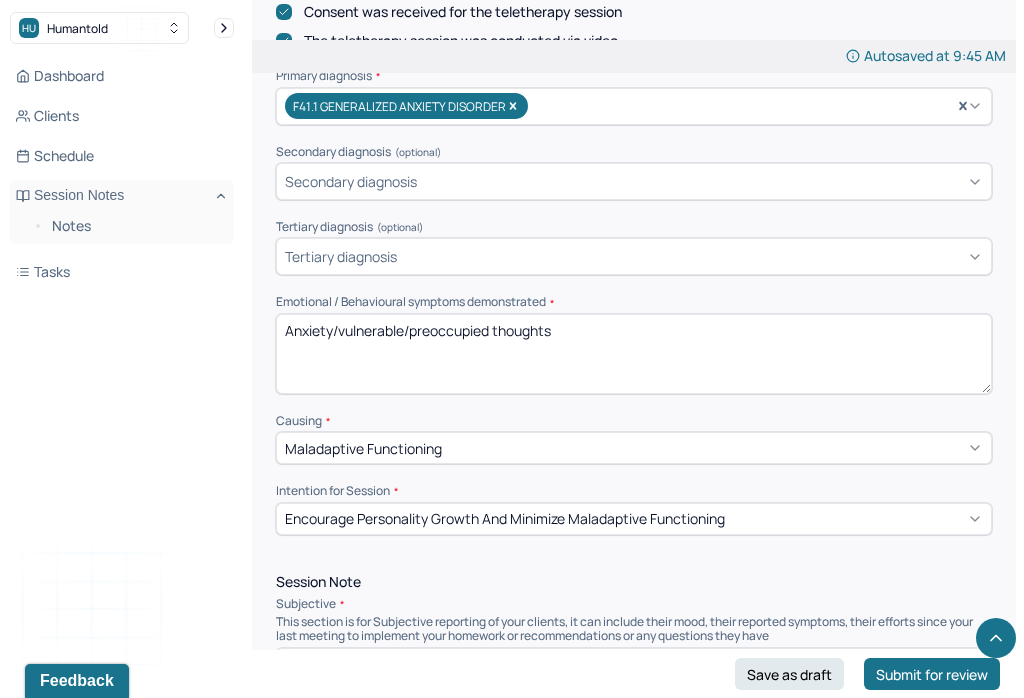 scroll, scrollTop: 1307, scrollLeft: 0, axis: vertical 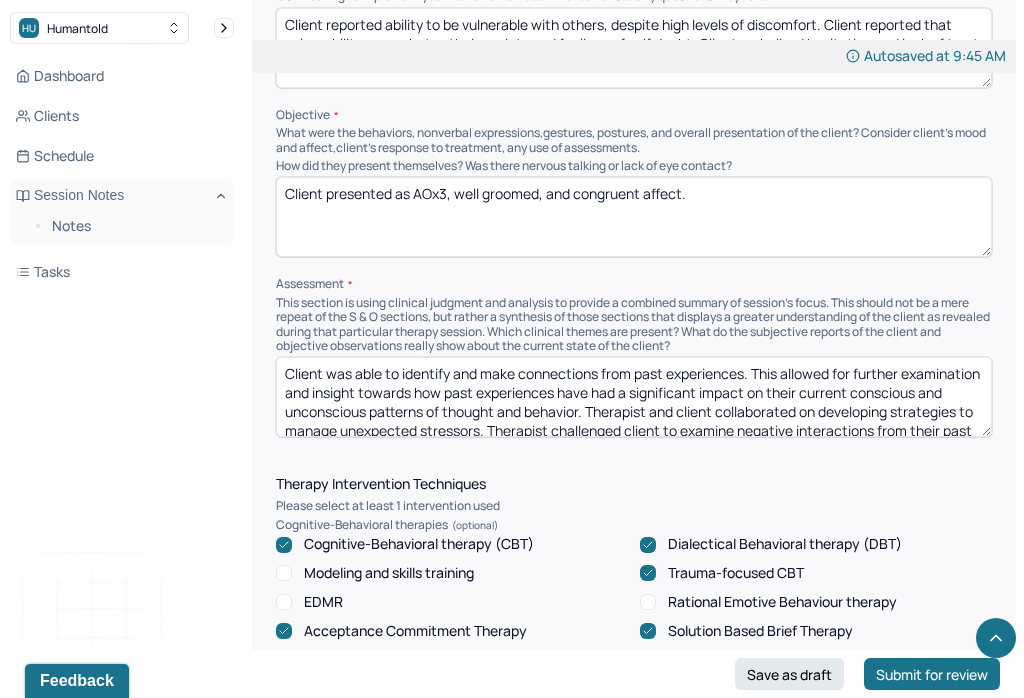 click on "Client presented as AOx3, well groomed, and congruent affect." at bounding box center [634, 217] 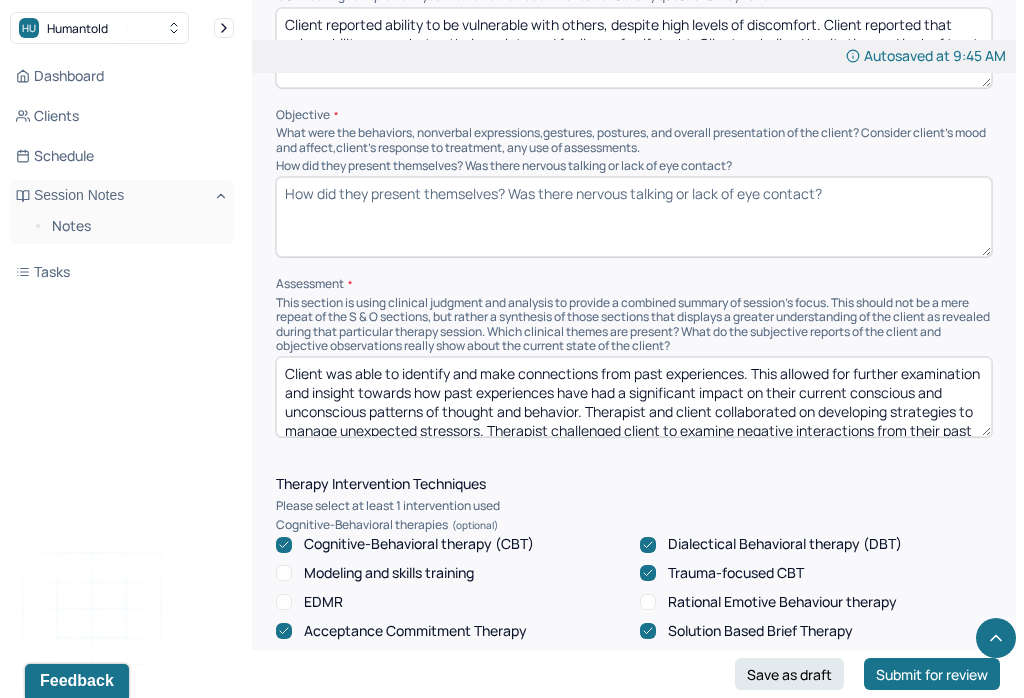 click on "Client presented as AOx3, well groomed, and congruent affect." at bounding box center [634, 217] 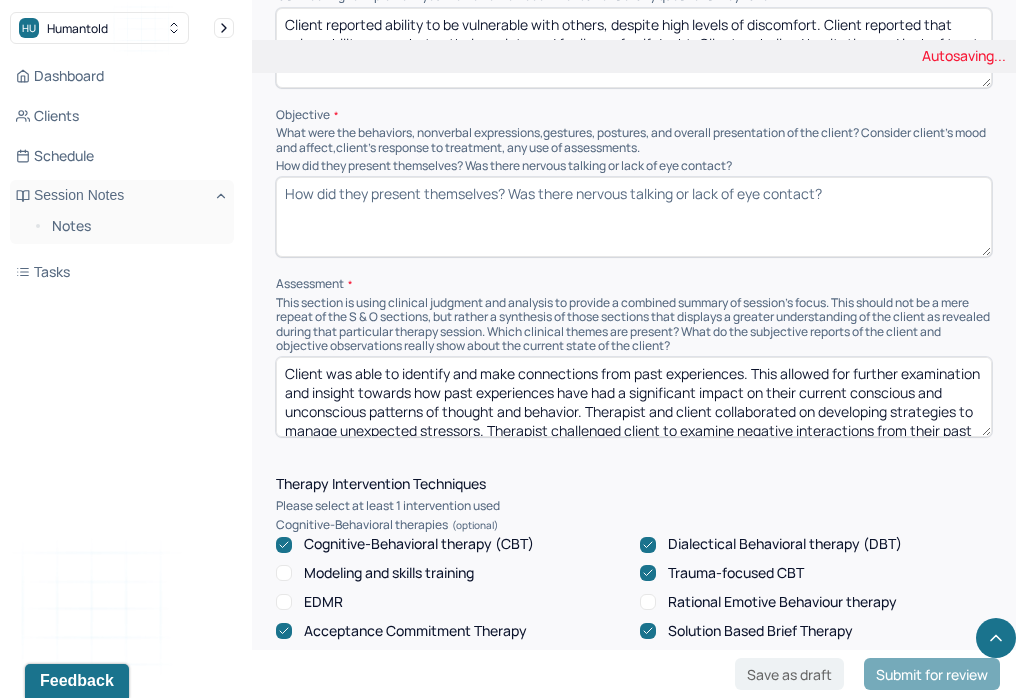 paste on "* Clients presented as AOx3, well groomed, and congruent affect. Client demonstrated the capacity for further exploration of presenting concerns. Validation and reflective listening provided by Therapist." 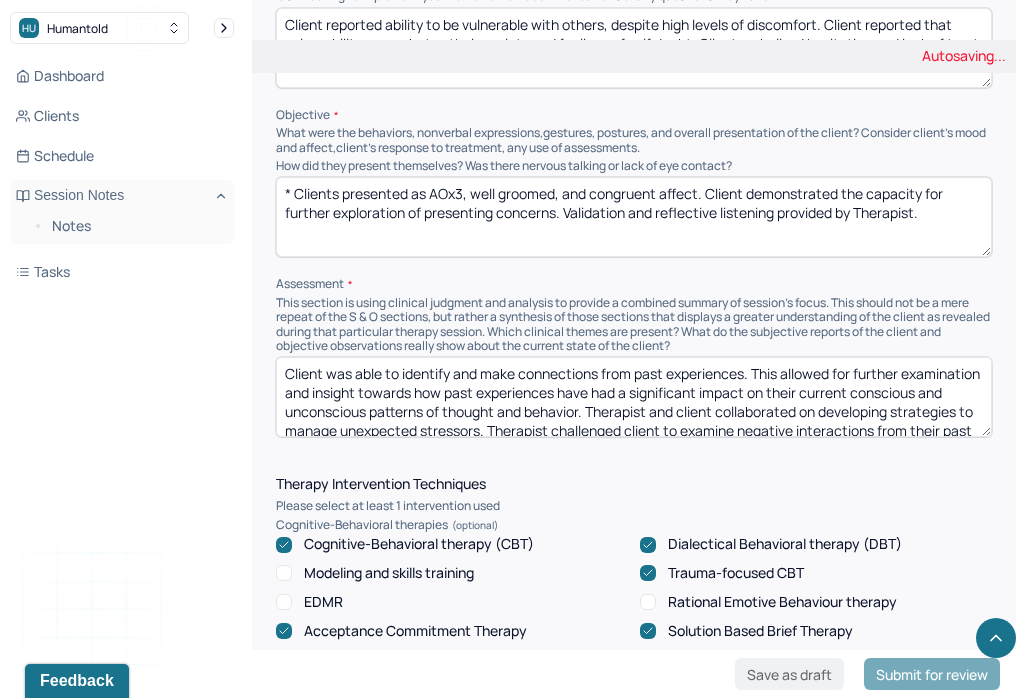 click on "Client presented as AOx3, well groomed, and congruent affect." at bounding box center [634, 217] 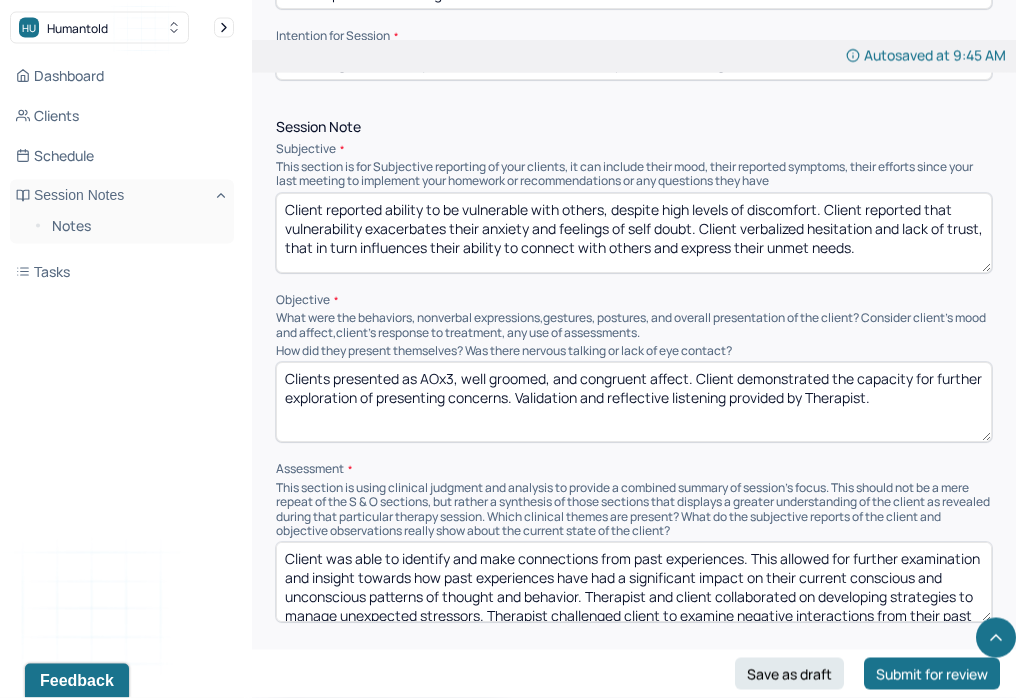 scroll, scrollTop: 1113, scrollLeft: 0, axis: vertical 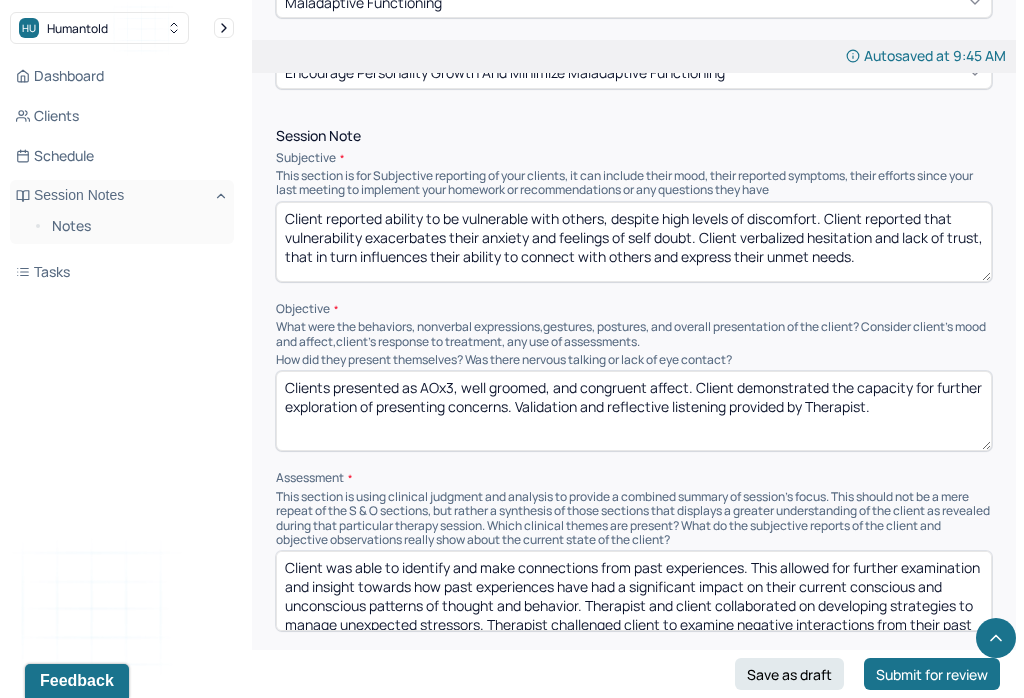 click on "Client reported ability to be vulnerable with others, despite high levels of discomfort. Client reported that vulnerability exacerbates their anxiety and feelings of self doubt. Client verbalized hesitation and lack of trust, that in turn influences their ability to connect with others and express their unmet needs." at bounding box center [634, 242] 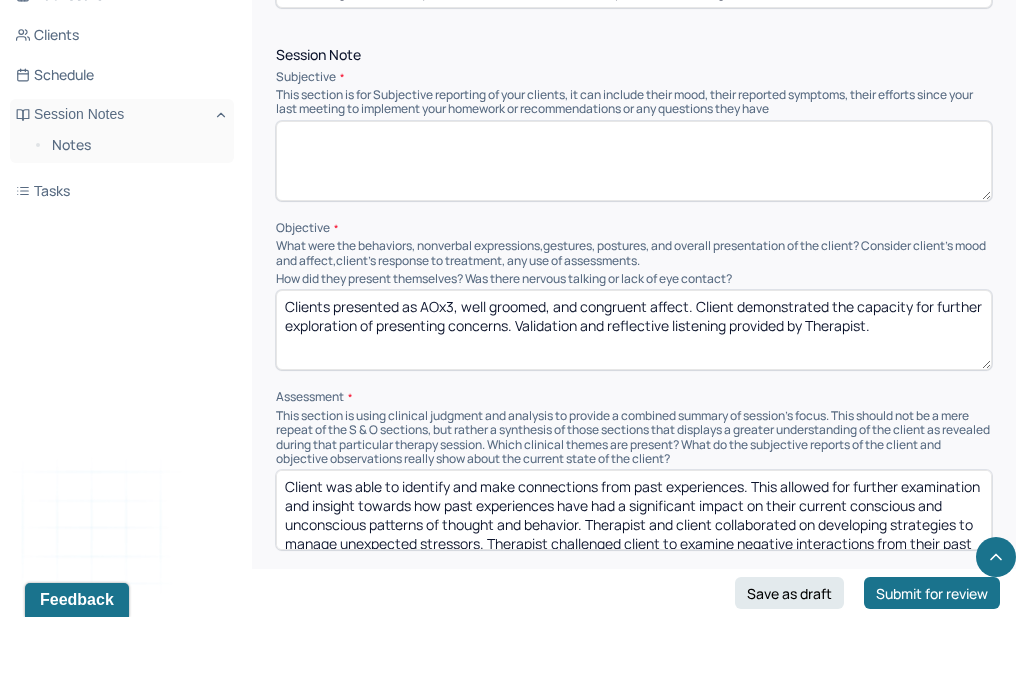 click on "Client reported ability to be vulnerable with others, despite high levels of discomfort. Client reported that vulnerability exacerbates their anxiety and feelings of self doubt. Client verbalized hesitation and lack of trust, that in turn influences their ability to connect with others and express their unmet needs." at bounding box center (634, 242) 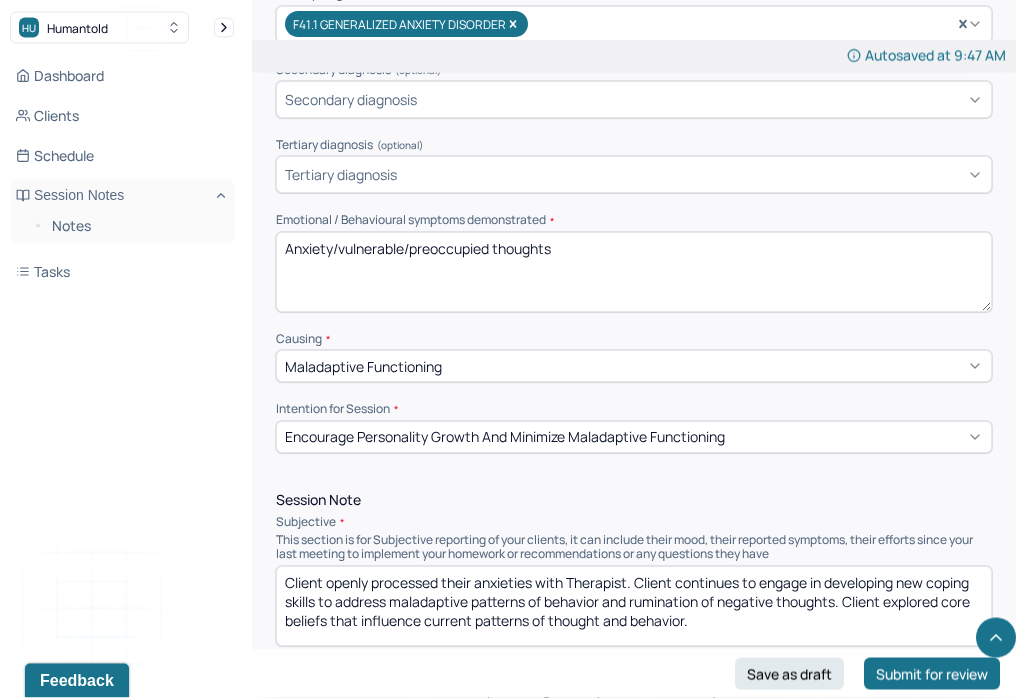 scroll, scrollTop: 739, scrollLeft: 0, axis: vertical 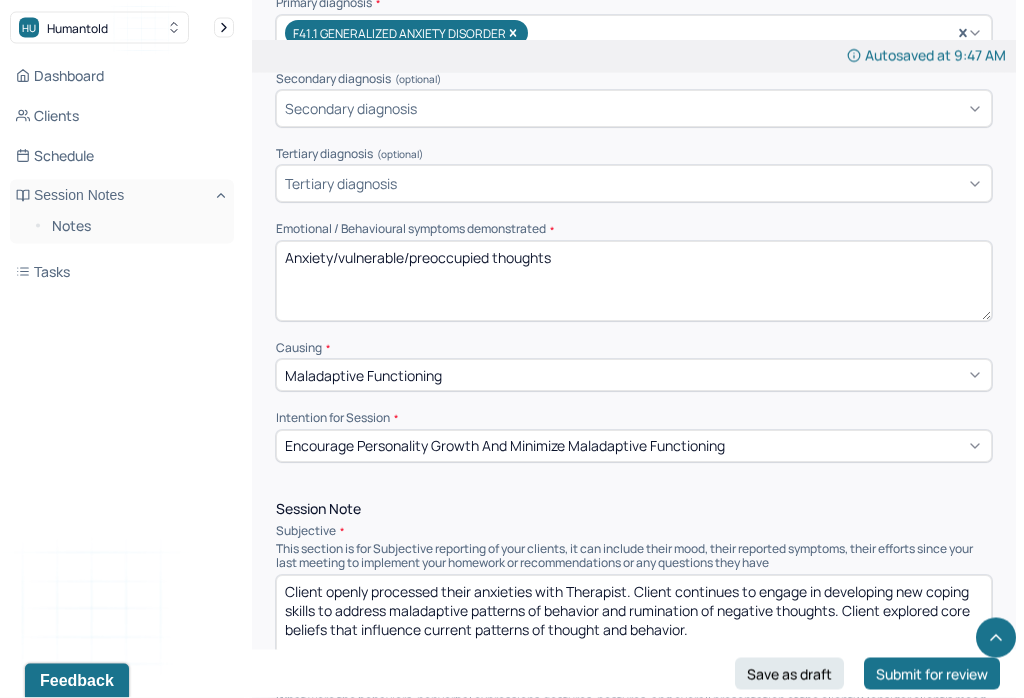 click on "Anxiety/vulnerable/preoccupied thoughts" at bounding box center (634, 282) 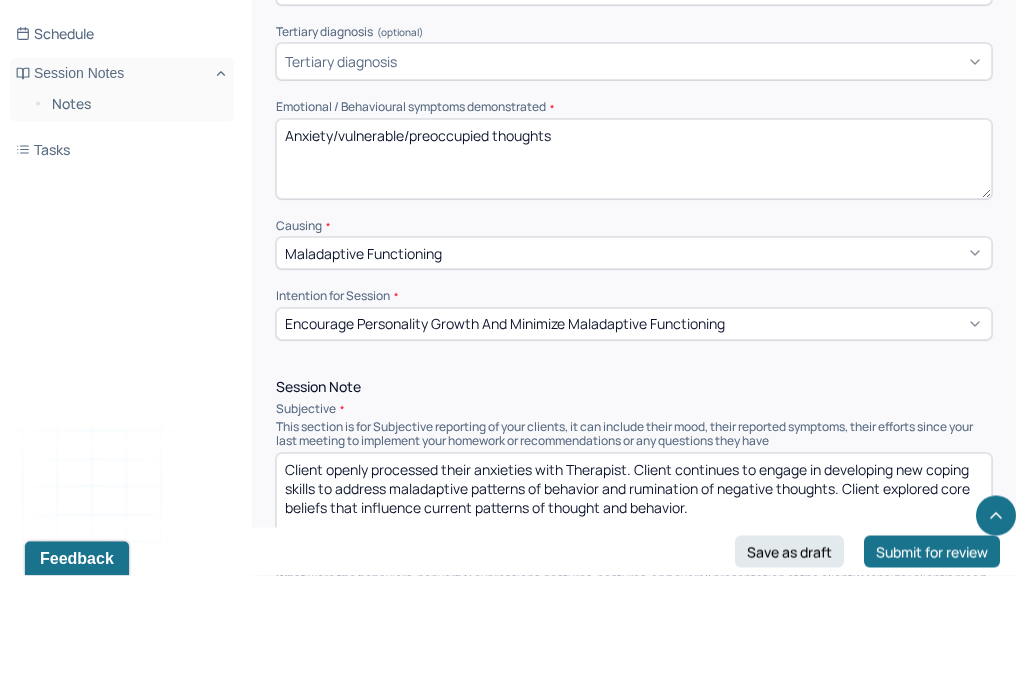 click on "Anxiety/vulnerable/preoccupied thoughts" at bounding box center (634, 282) 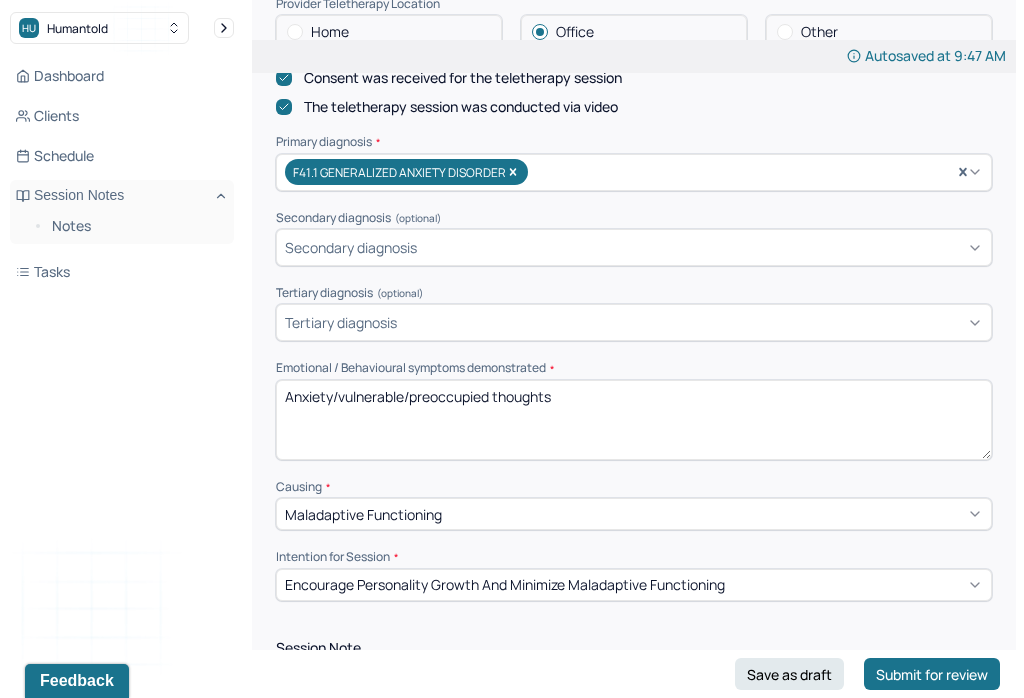 scroll, scrollTop: 603, scrollLeft: 0, axis: vertical 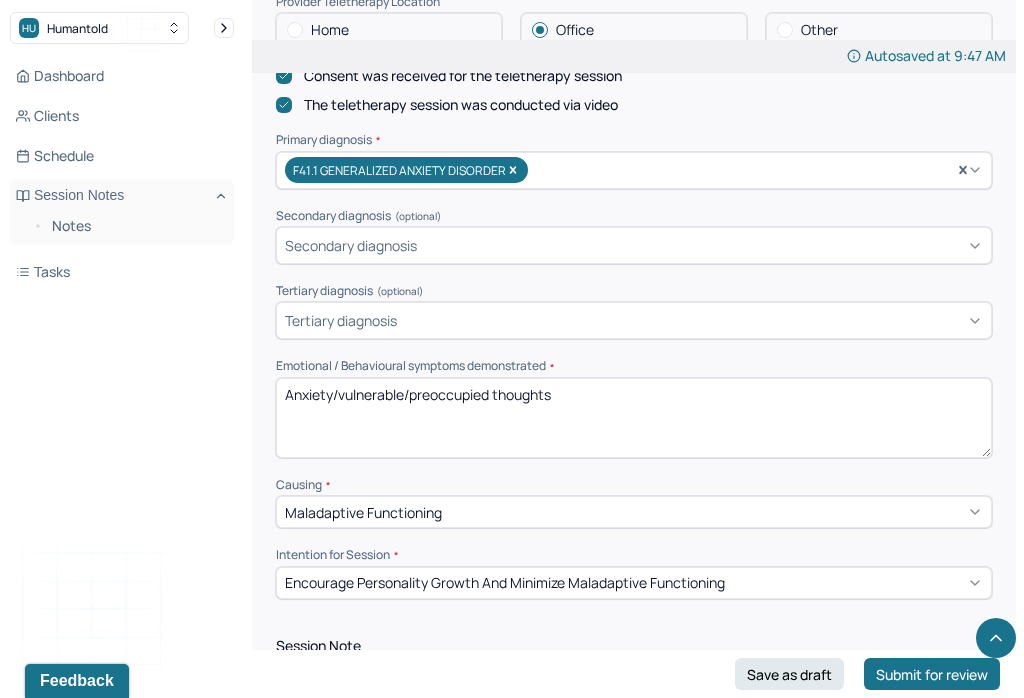click on "Anxiety/vulnerable/preoccupied thoughts" at bounding box center (634, 418) 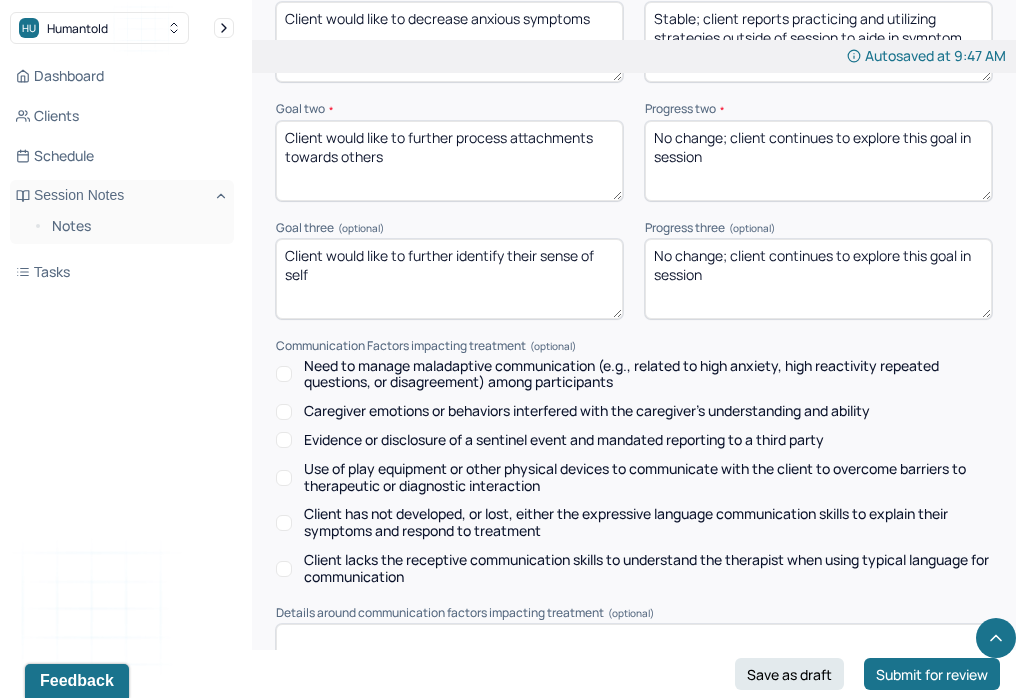 scroll, scrollTop: 3058, scrollLeft: 0, axis: vertical 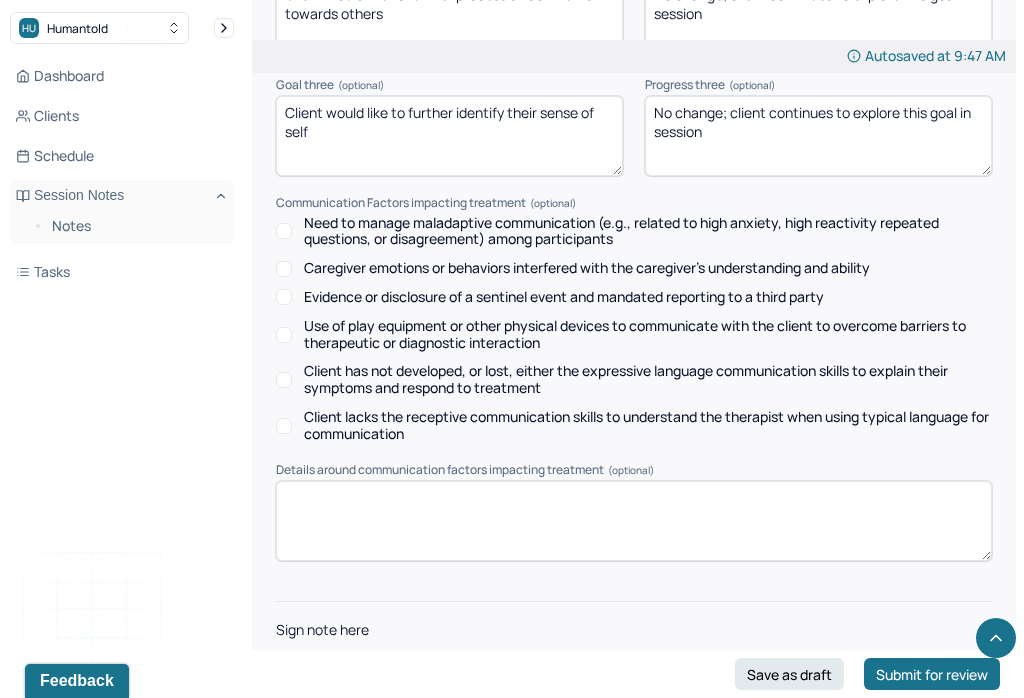 click at bounding box center (634, 685) 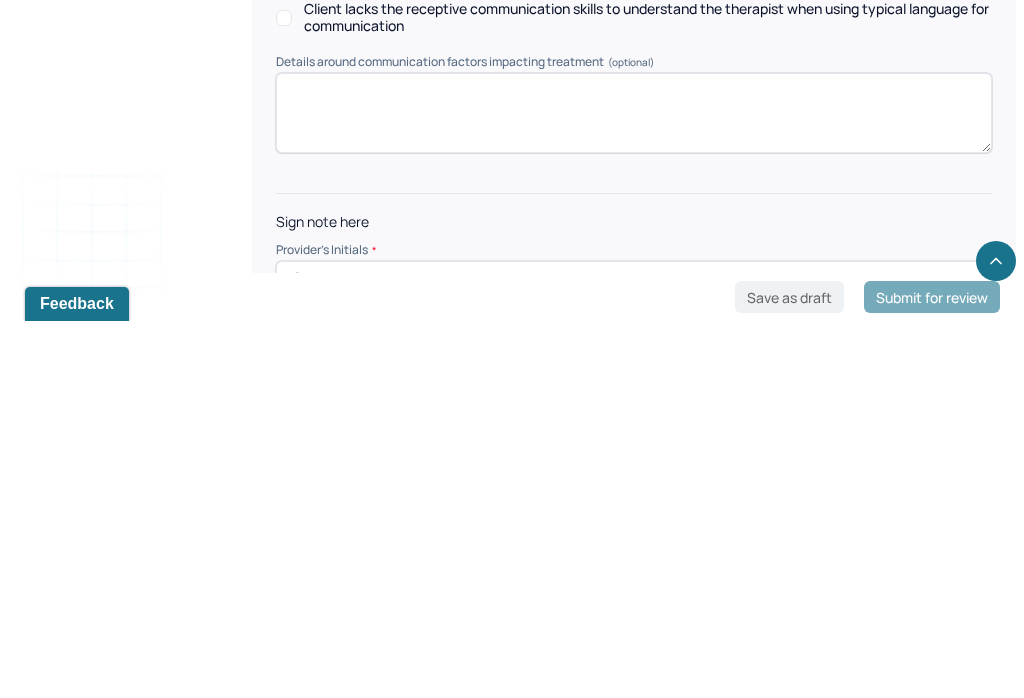 scroll, scrollTop: 3058, scrollLeft: 0, axis: vertical 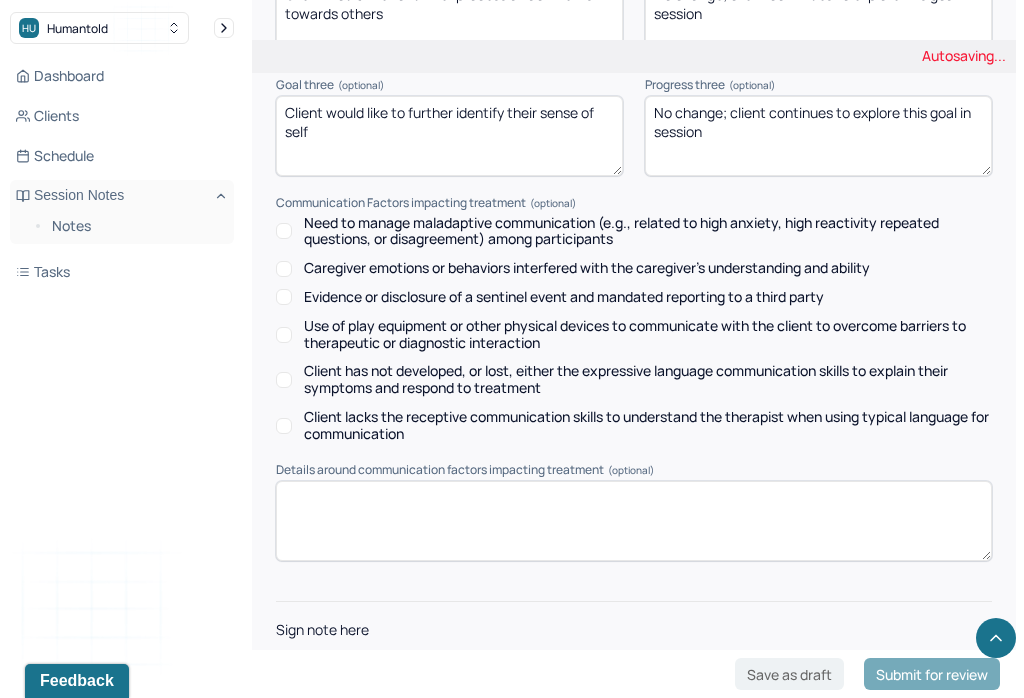 click on "ES" at bounding box center (634, 685) 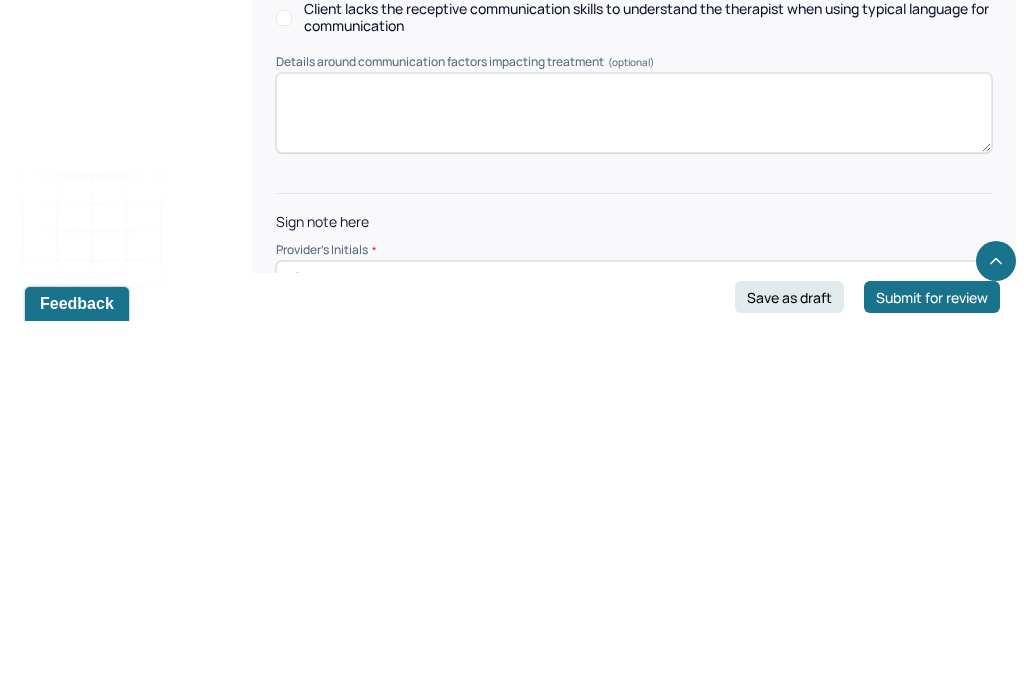 click on "Submit for review" at bounding box center [932, 674] 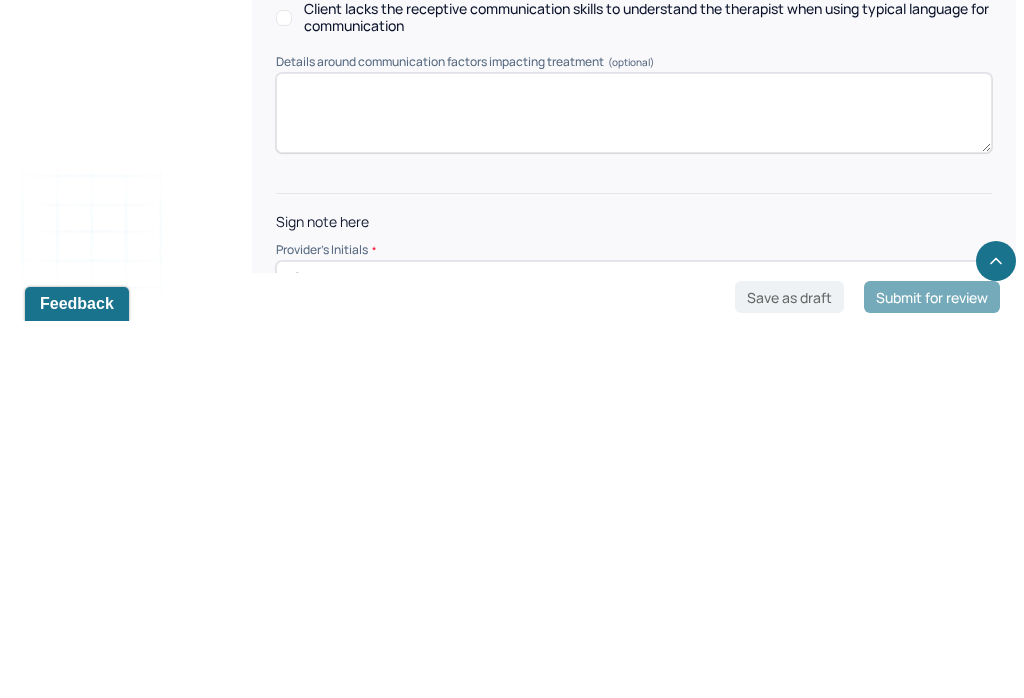 scroll, scrollTop: 3058, scrollLeft: 0, axis: vertical 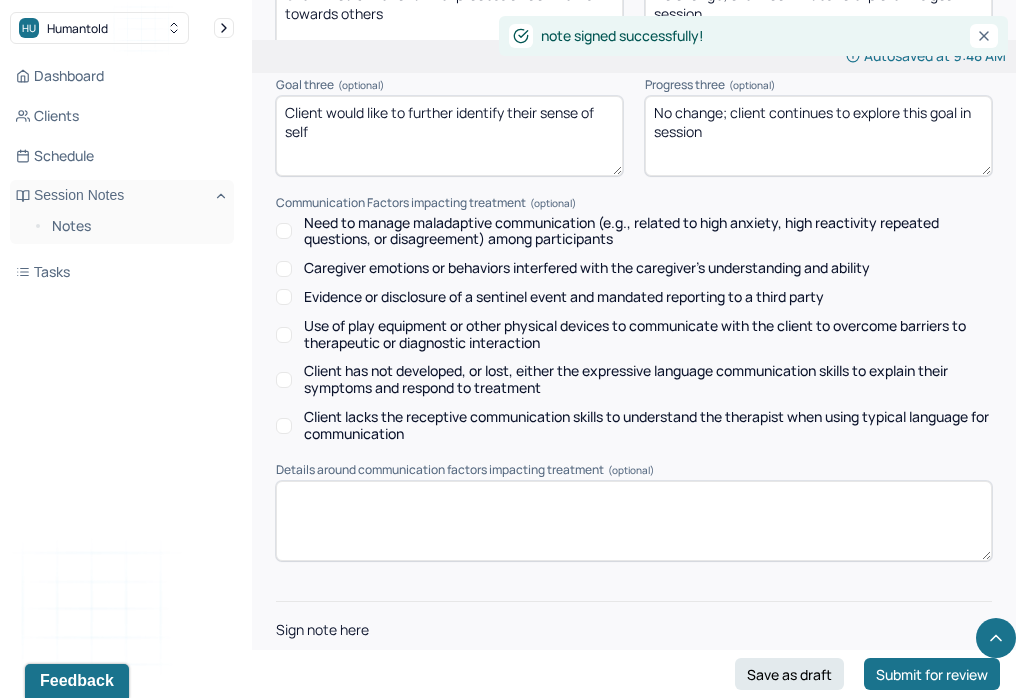 click on "Notes" at bounding box center (135, 226) 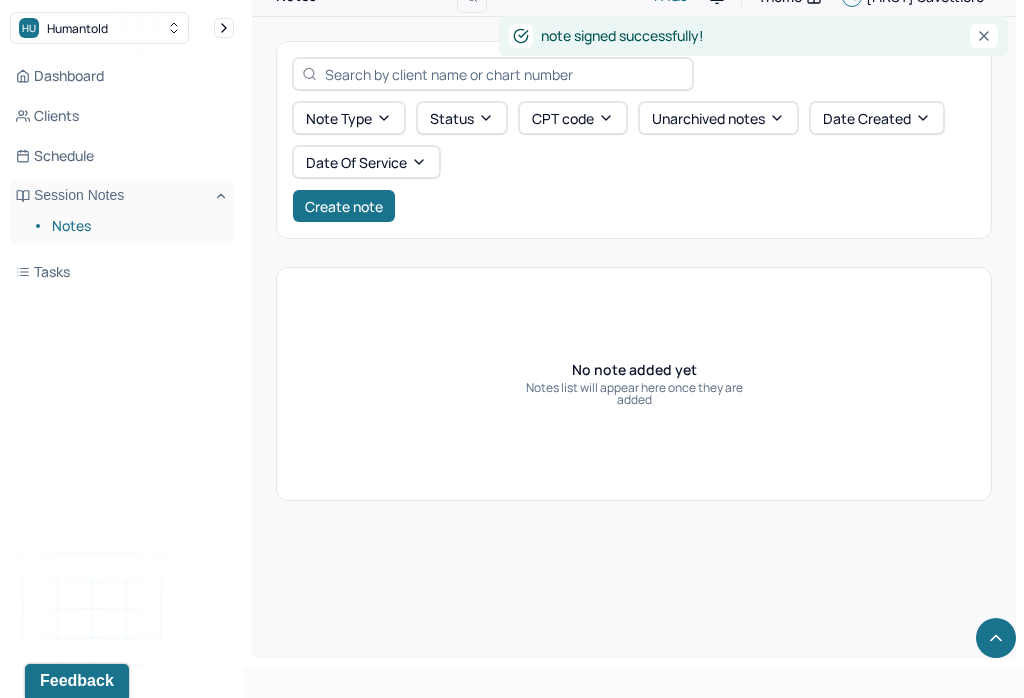 scroll, scrollTop: 0, scrollLeft: 0, axis: both 